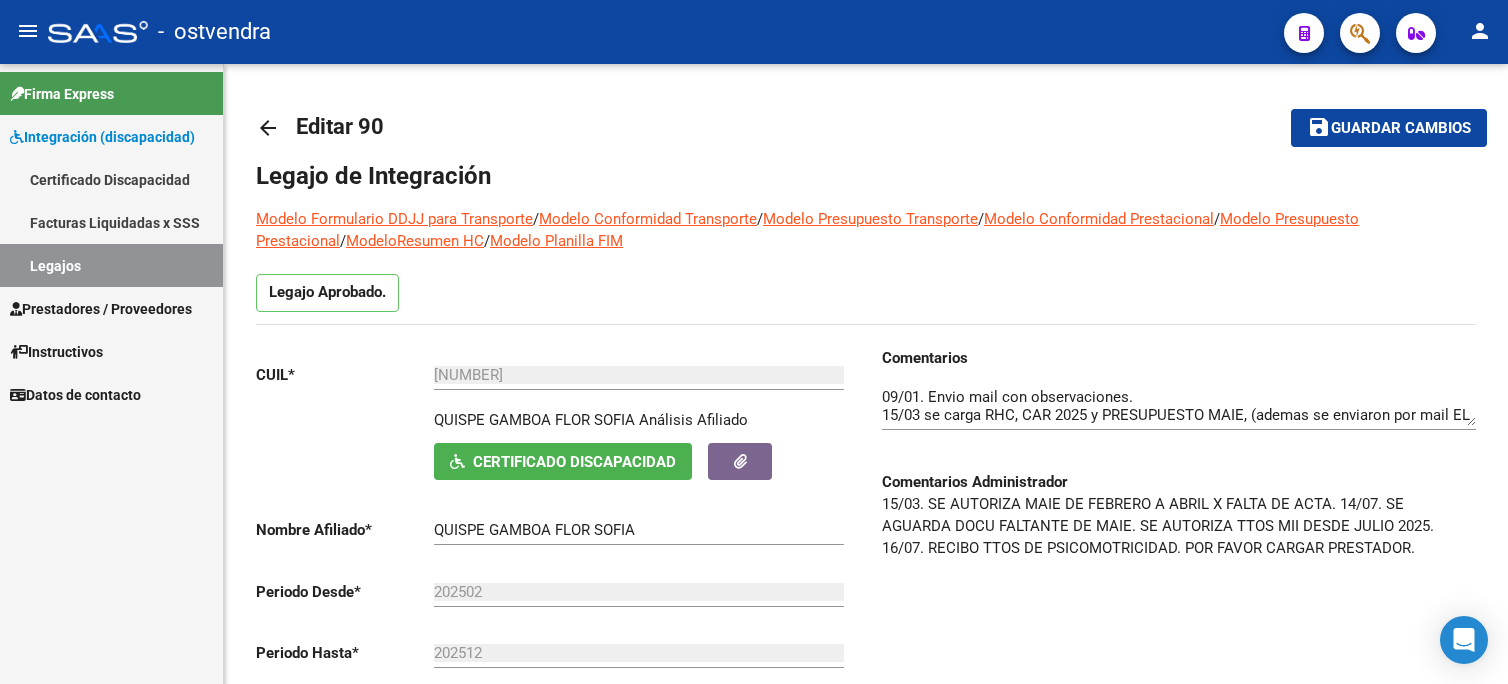 scroll, scrollTop: 0, scrollLeft: 0, axis: both 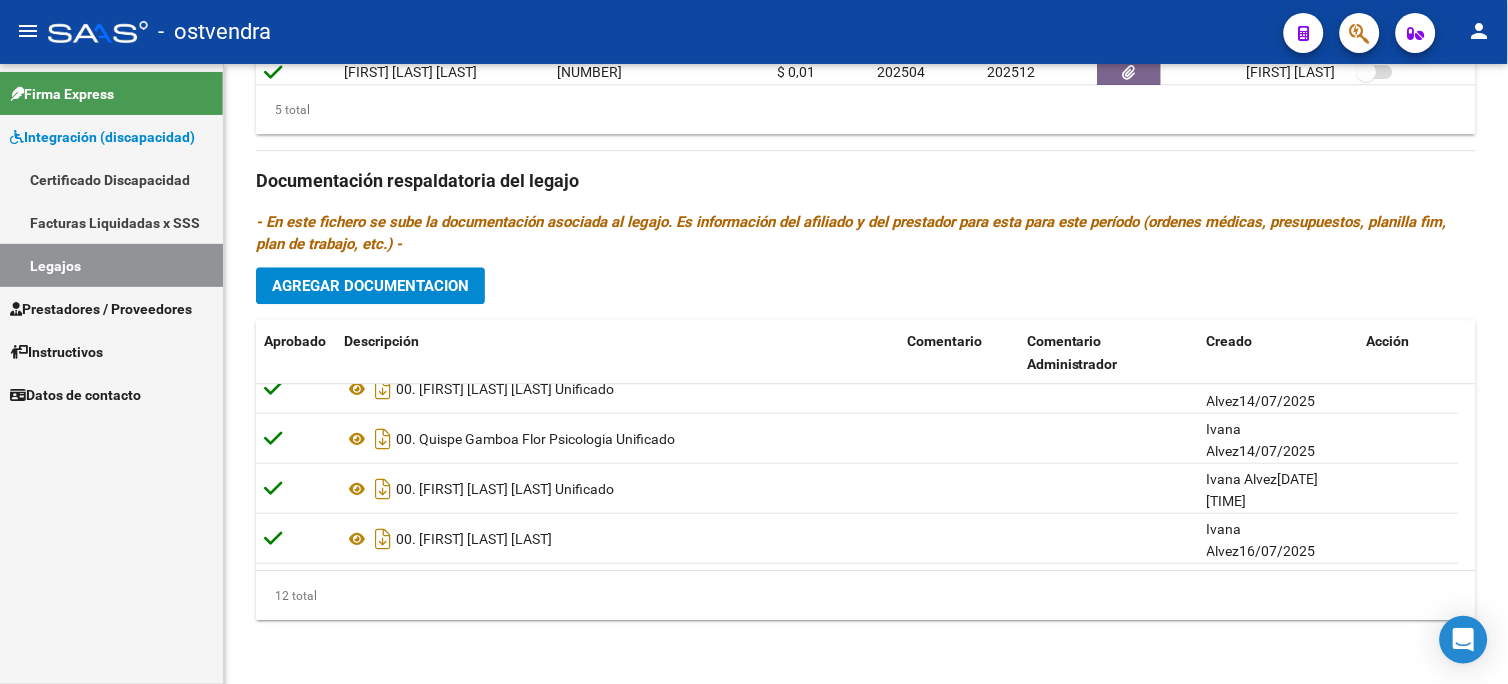 click on "Legajos" at bounding box center (111, 265) 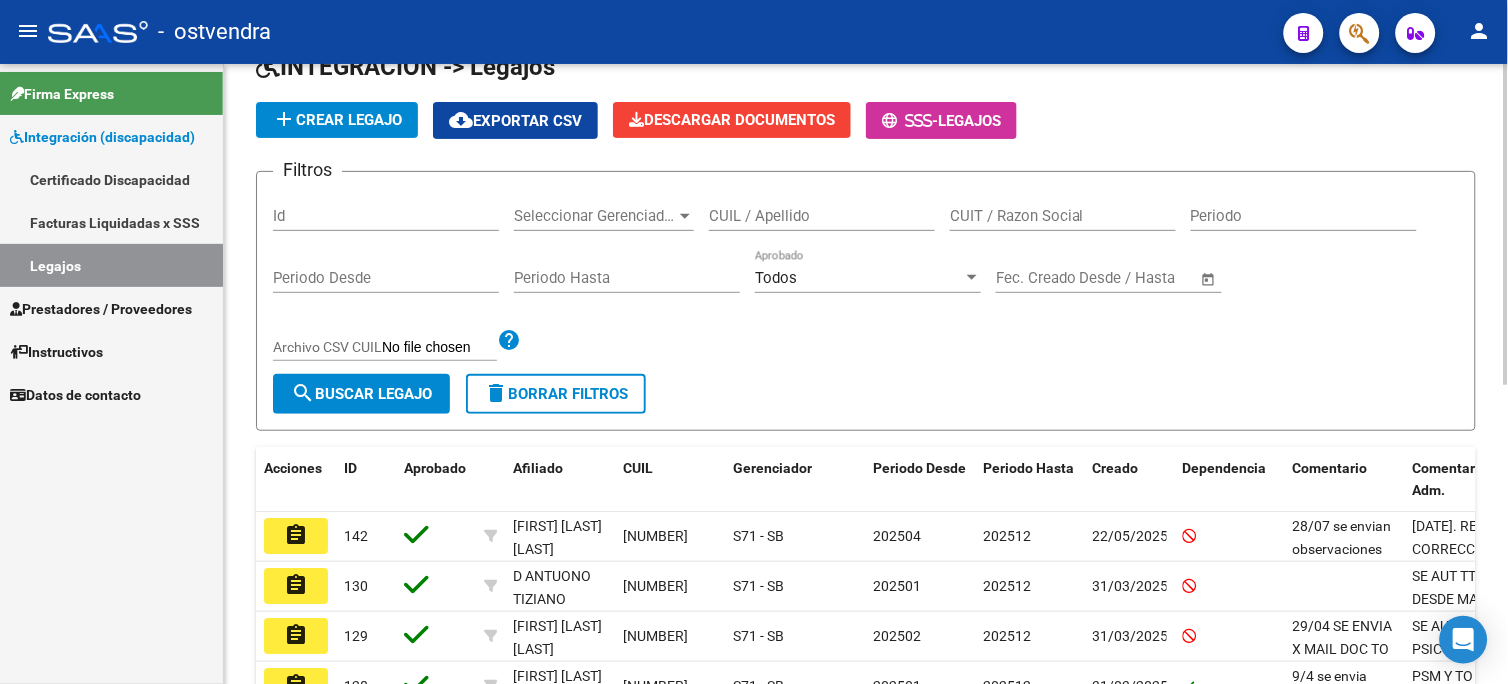 scroll, scrollTop: 222, scrollLeft: 0, axis: vertical 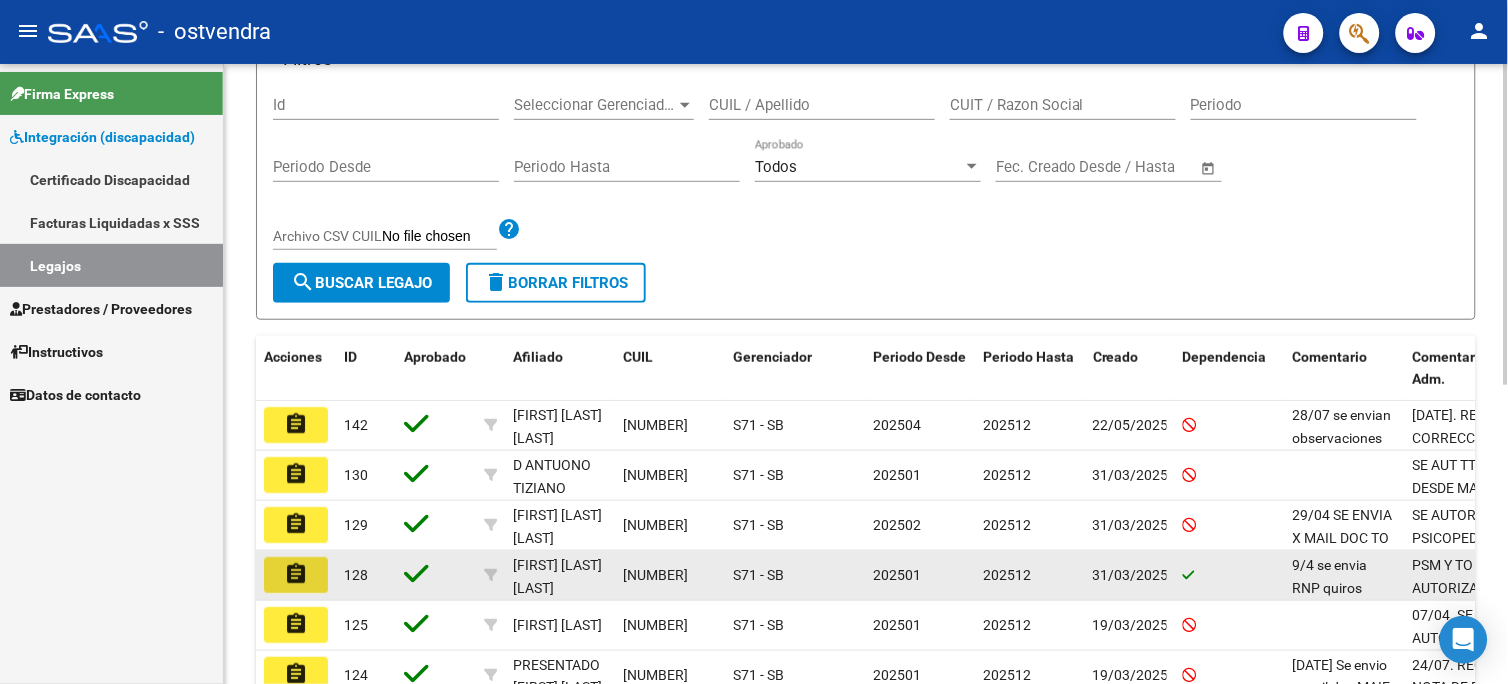 click on "assignment" 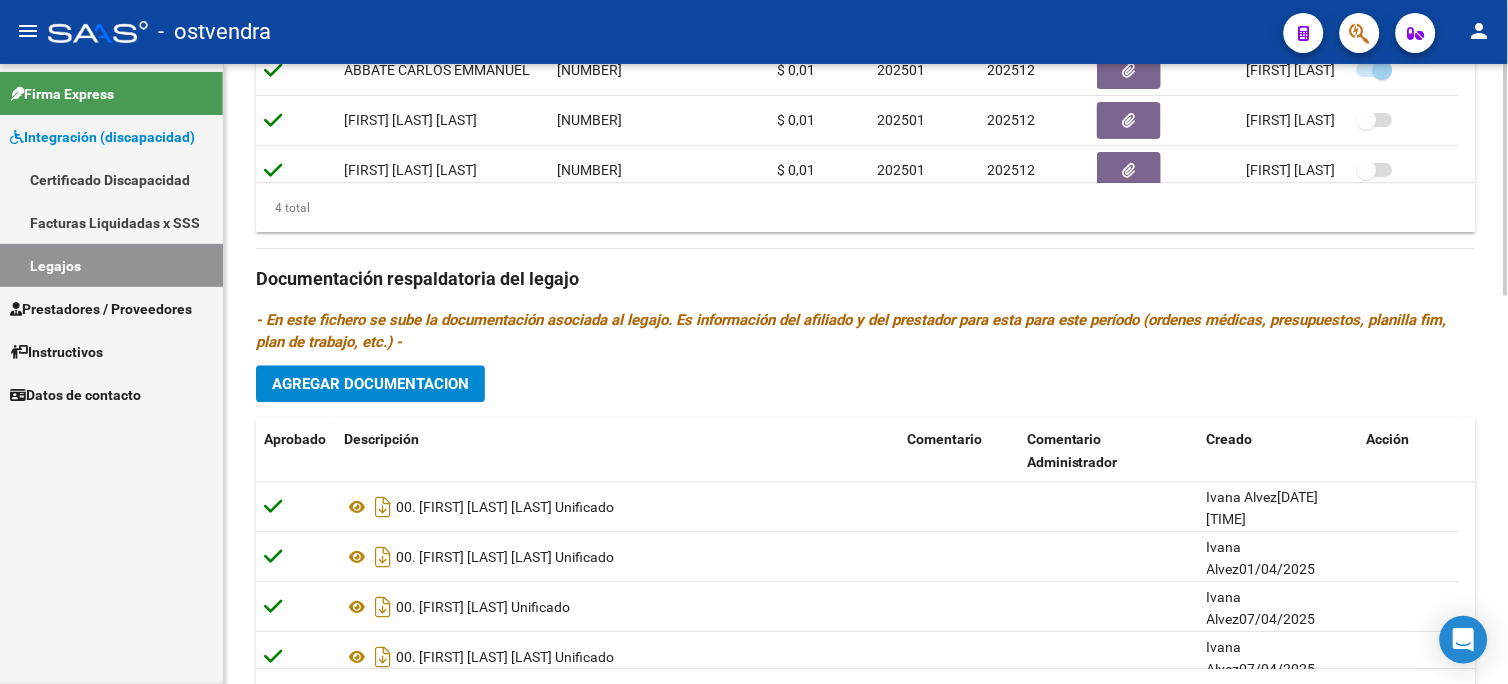 scroll, scrollTop: 1044, scrollLeft: 0, axis: vertical 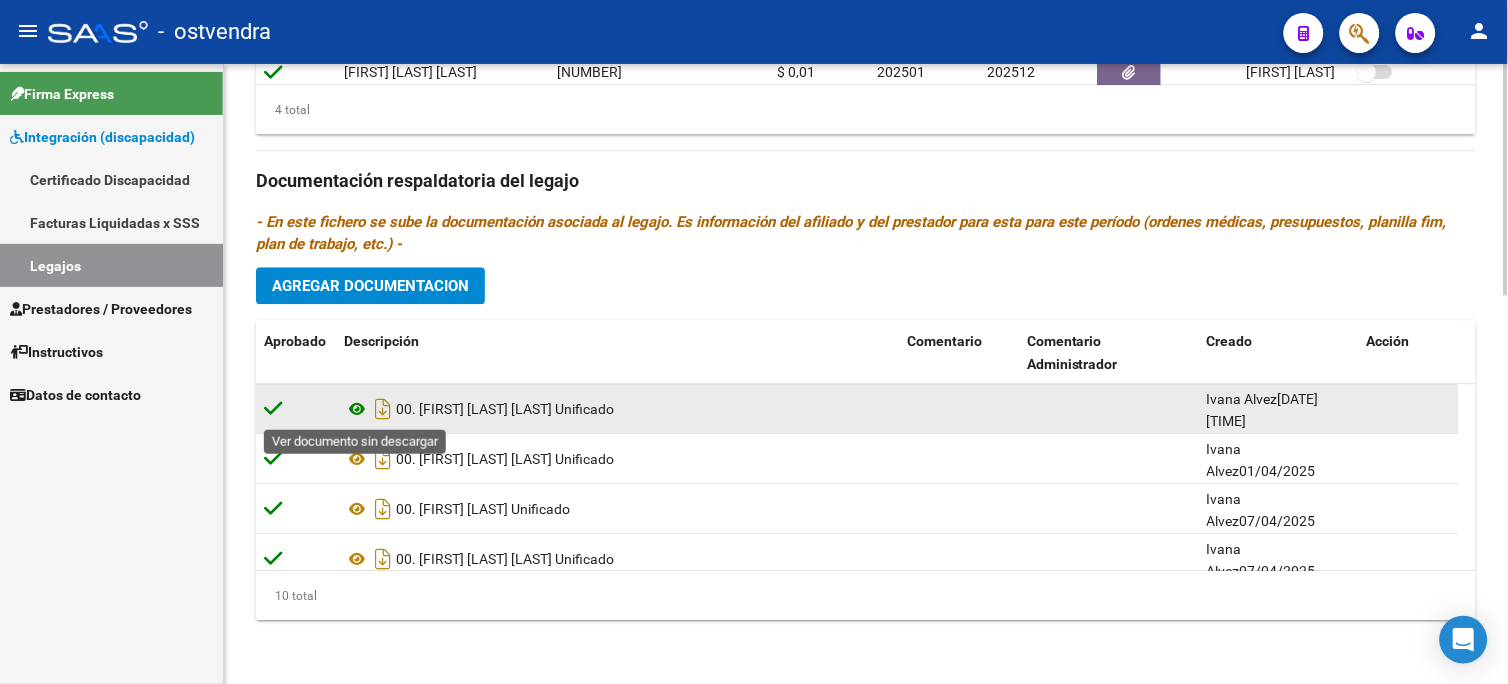 click 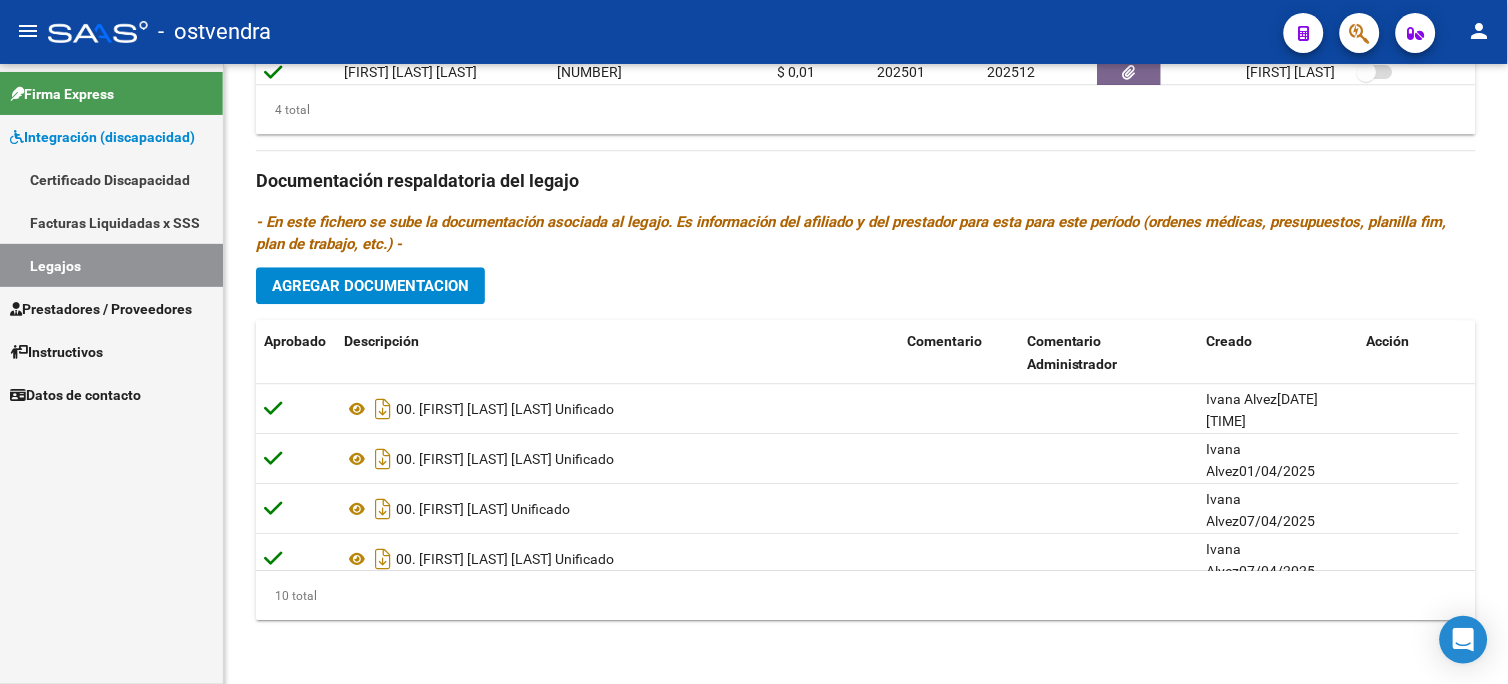 click on "Legajos" at bounding box center [111, 265] 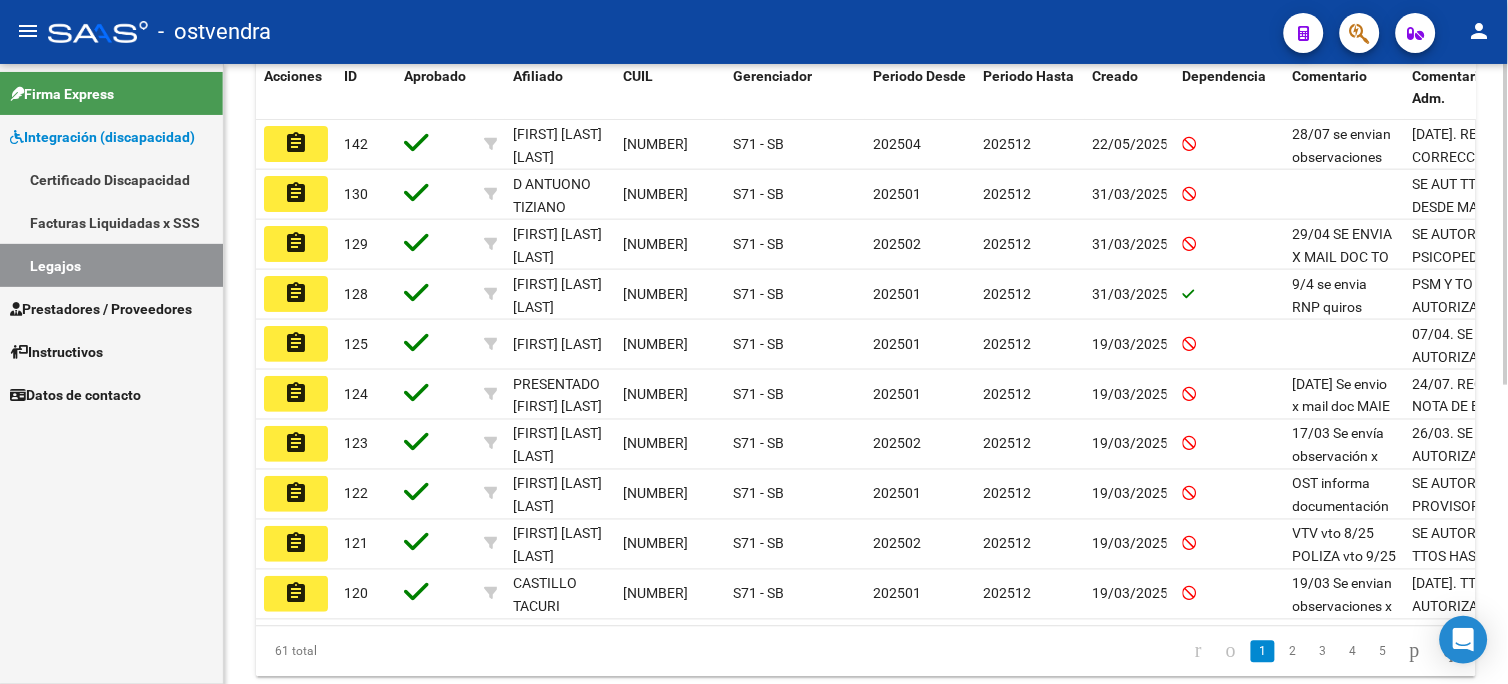 scroll, scrollTop: 555, scrollLeft: 0, axis: vertical 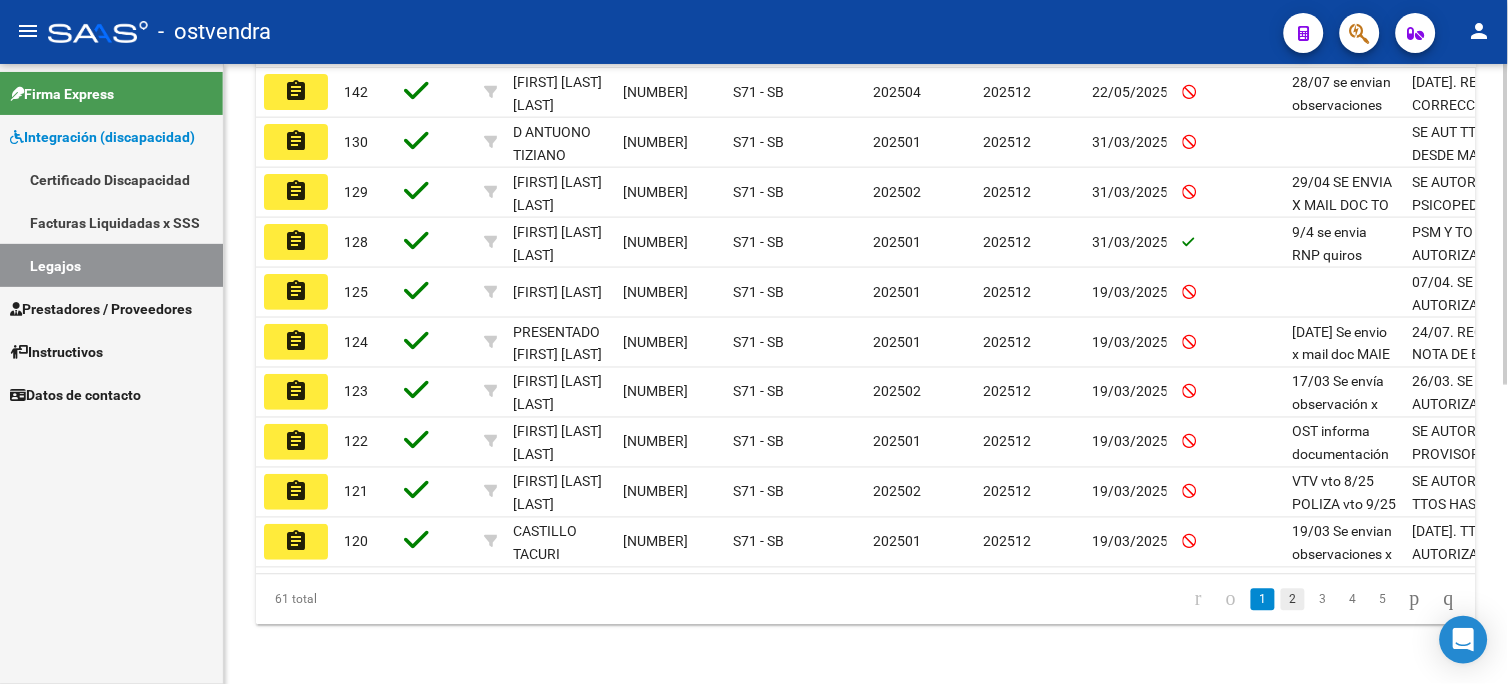click on "2" 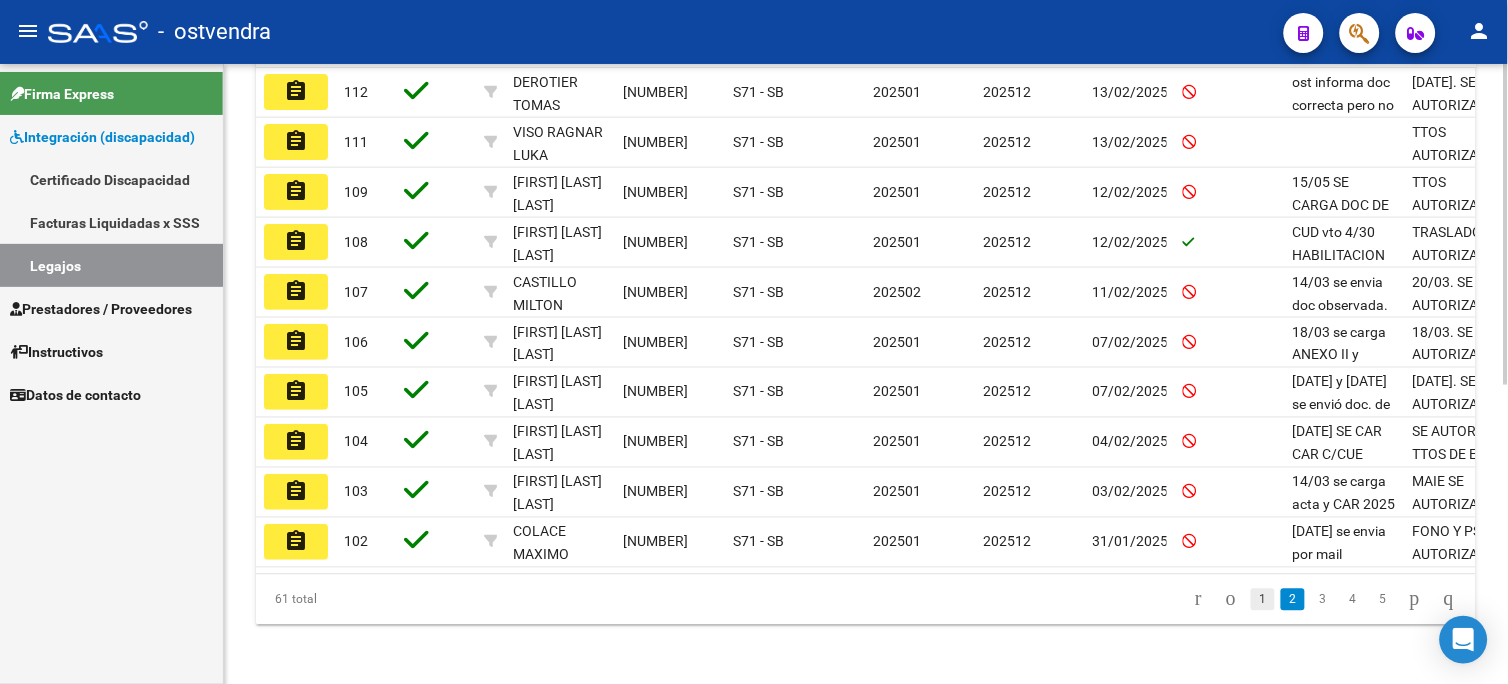 click on "1" 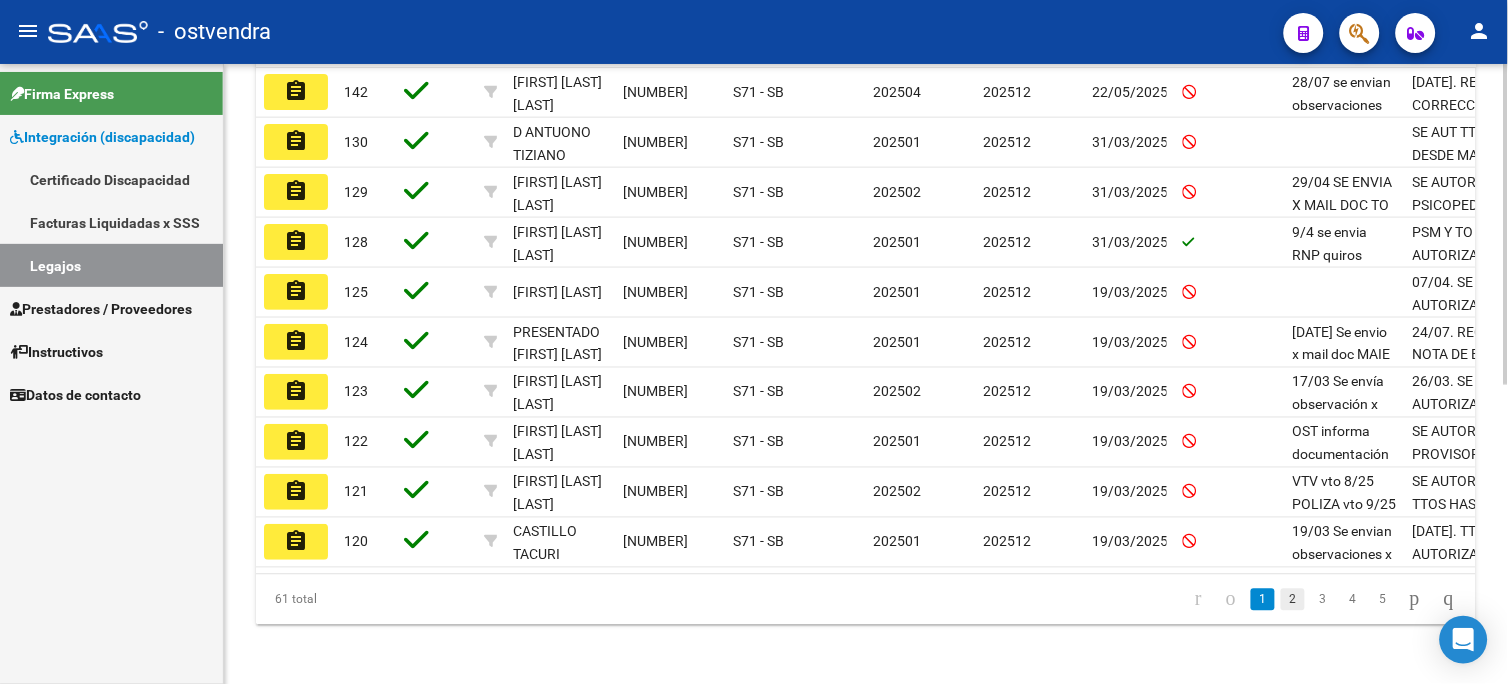 click on "2" 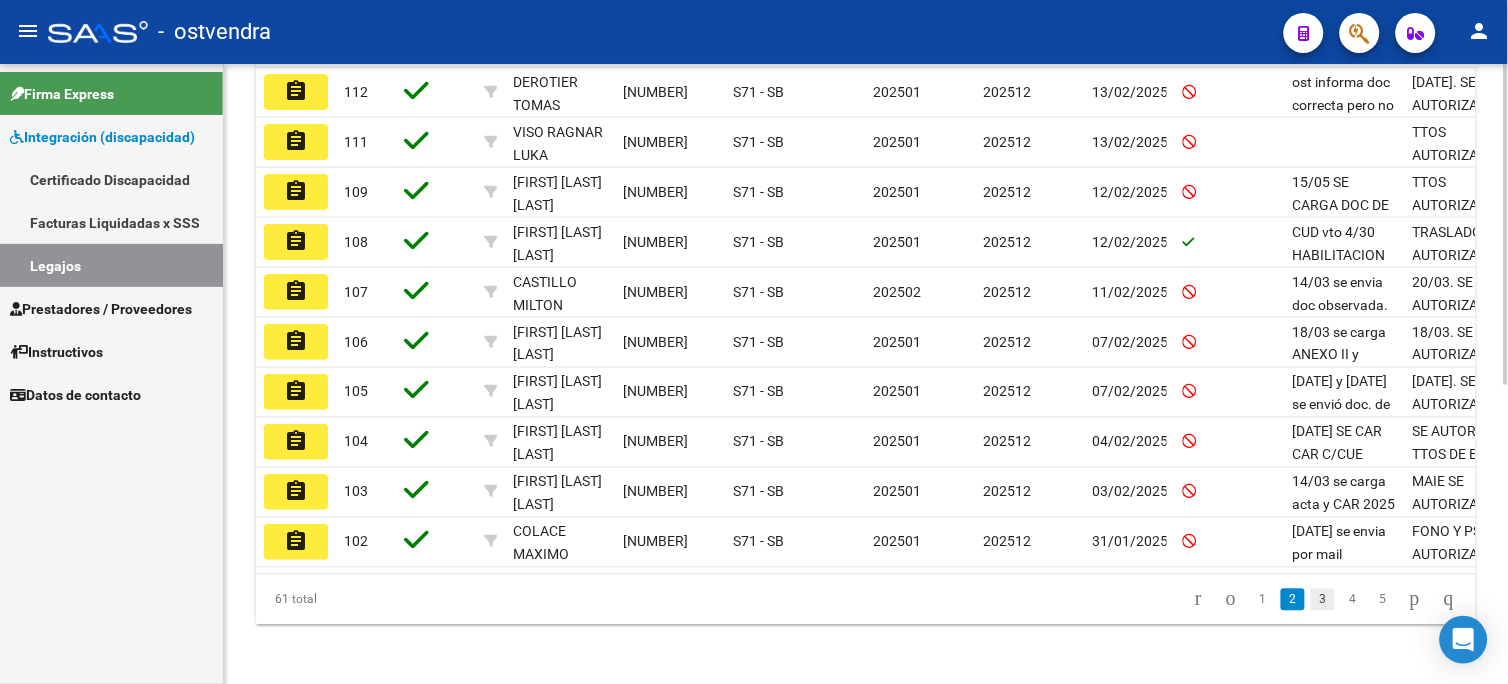 click on "3" 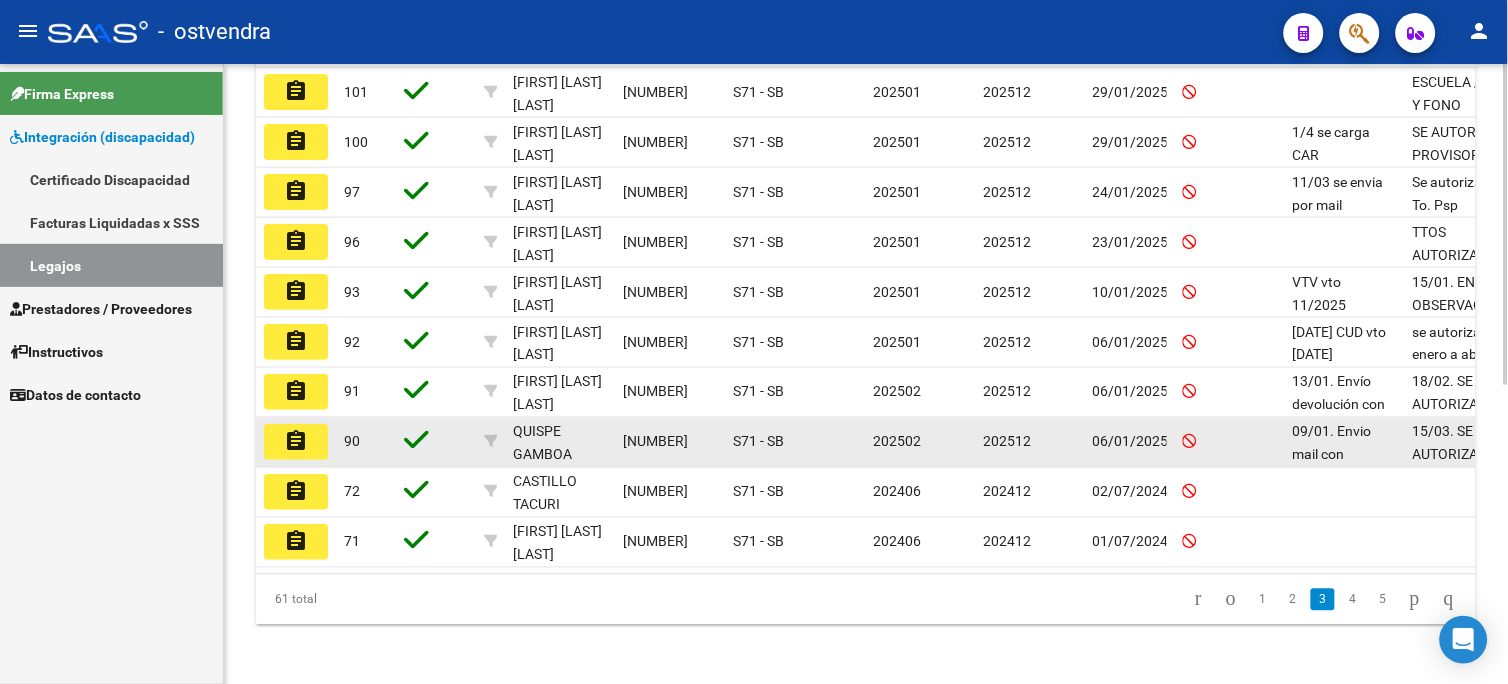 click on "assignment" 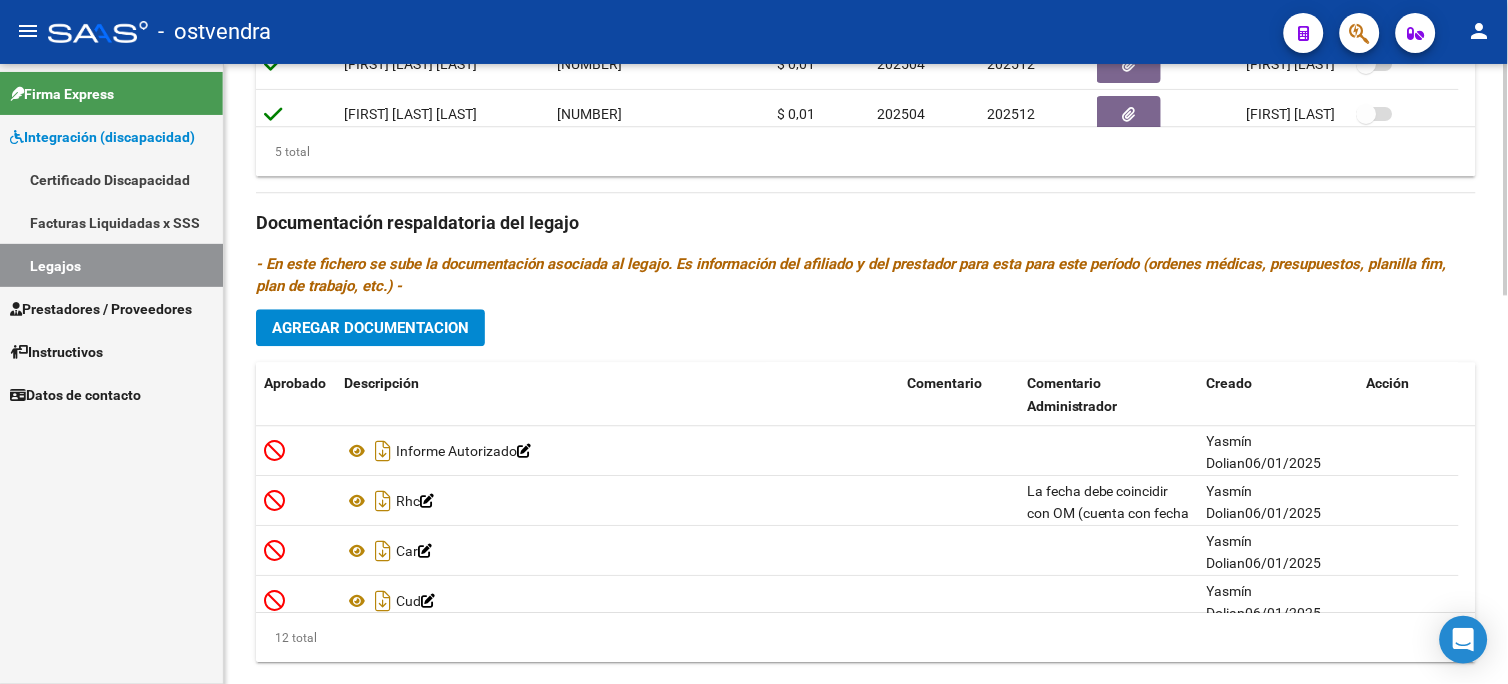 scroll, scrollTop: 1044, scrollLeft: 0, axis: vertical 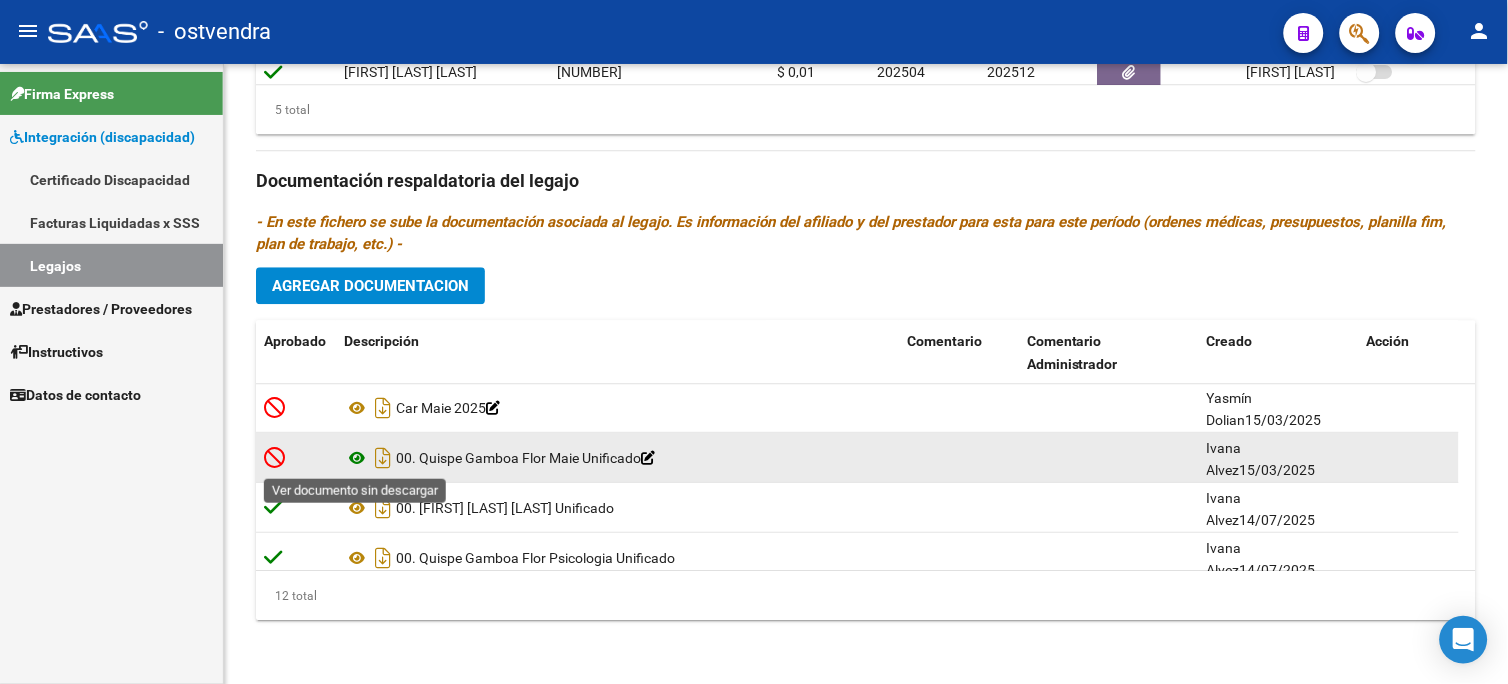 click 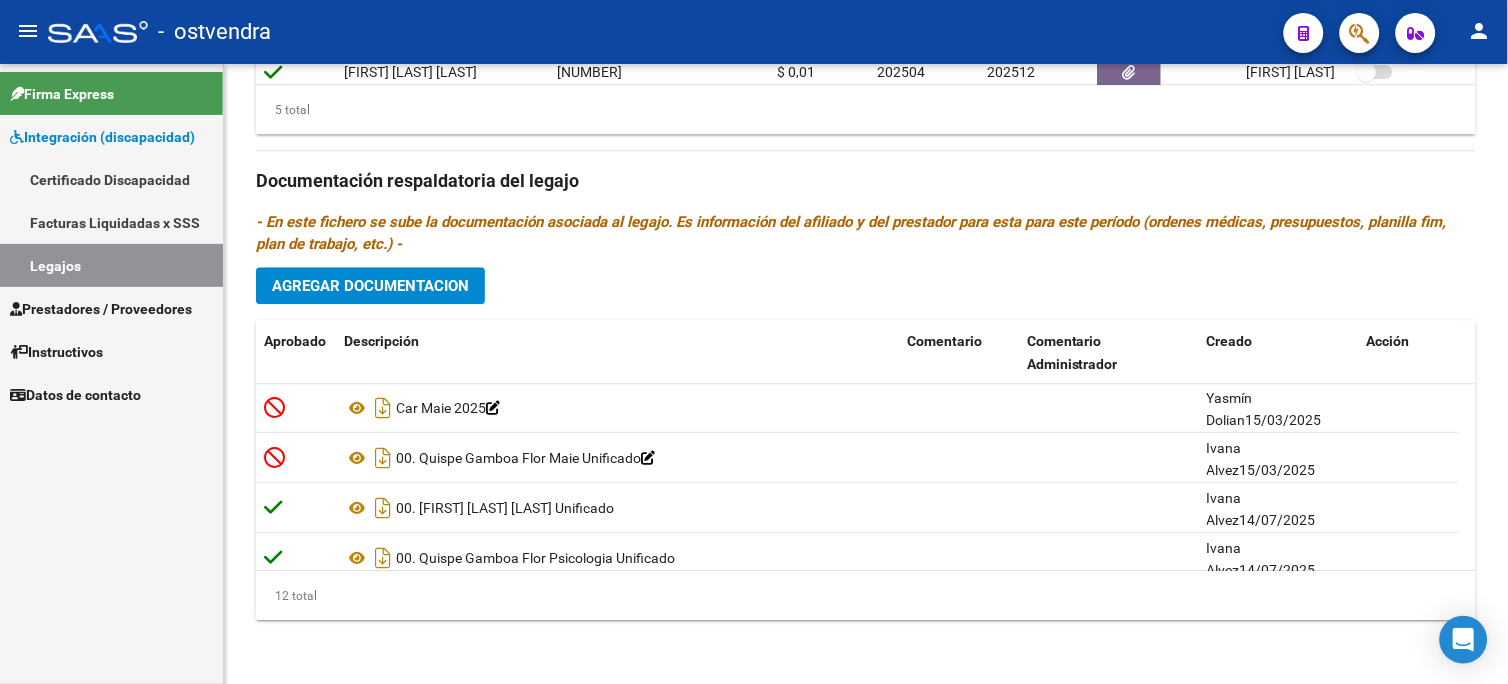 click on "Prestadores / Proveedores" at bounding box center (101, 309) 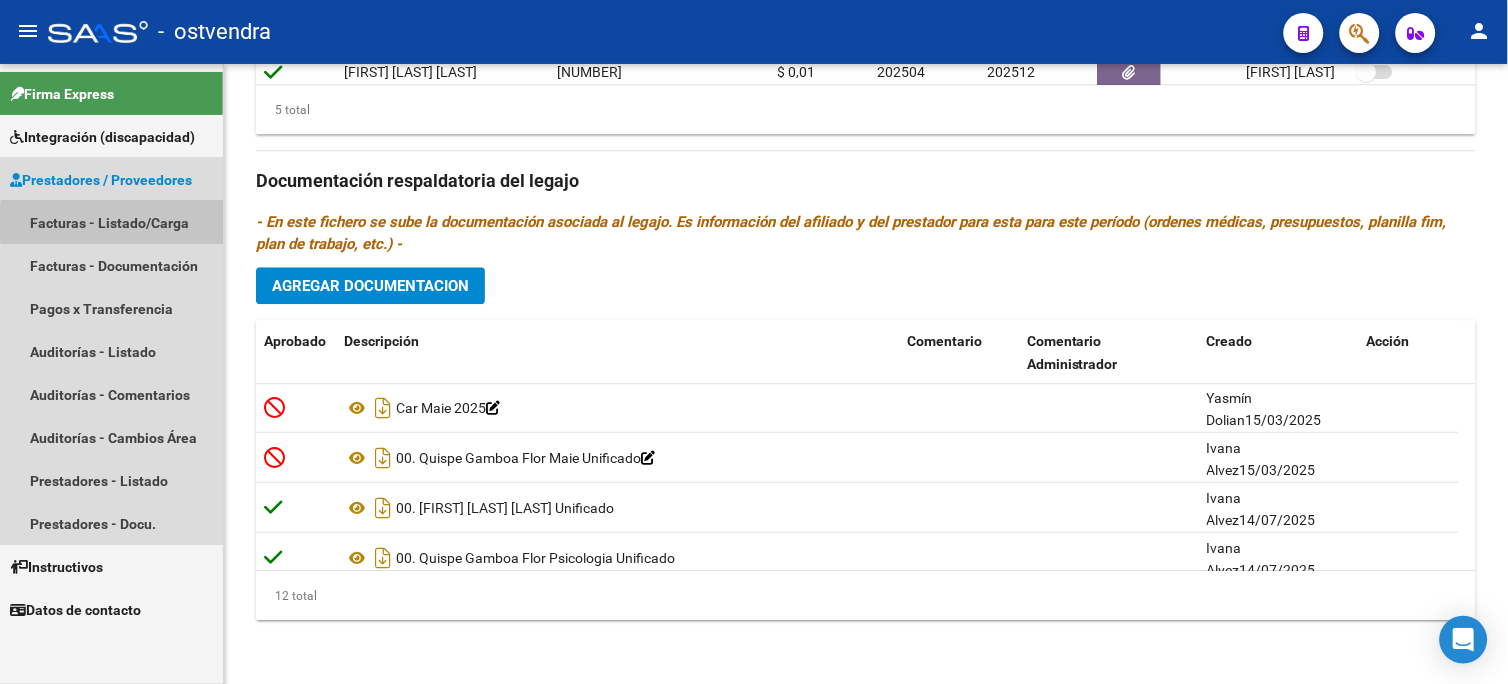 click on "Facturas - Listado/Carga" at bounding box center [111, 222] 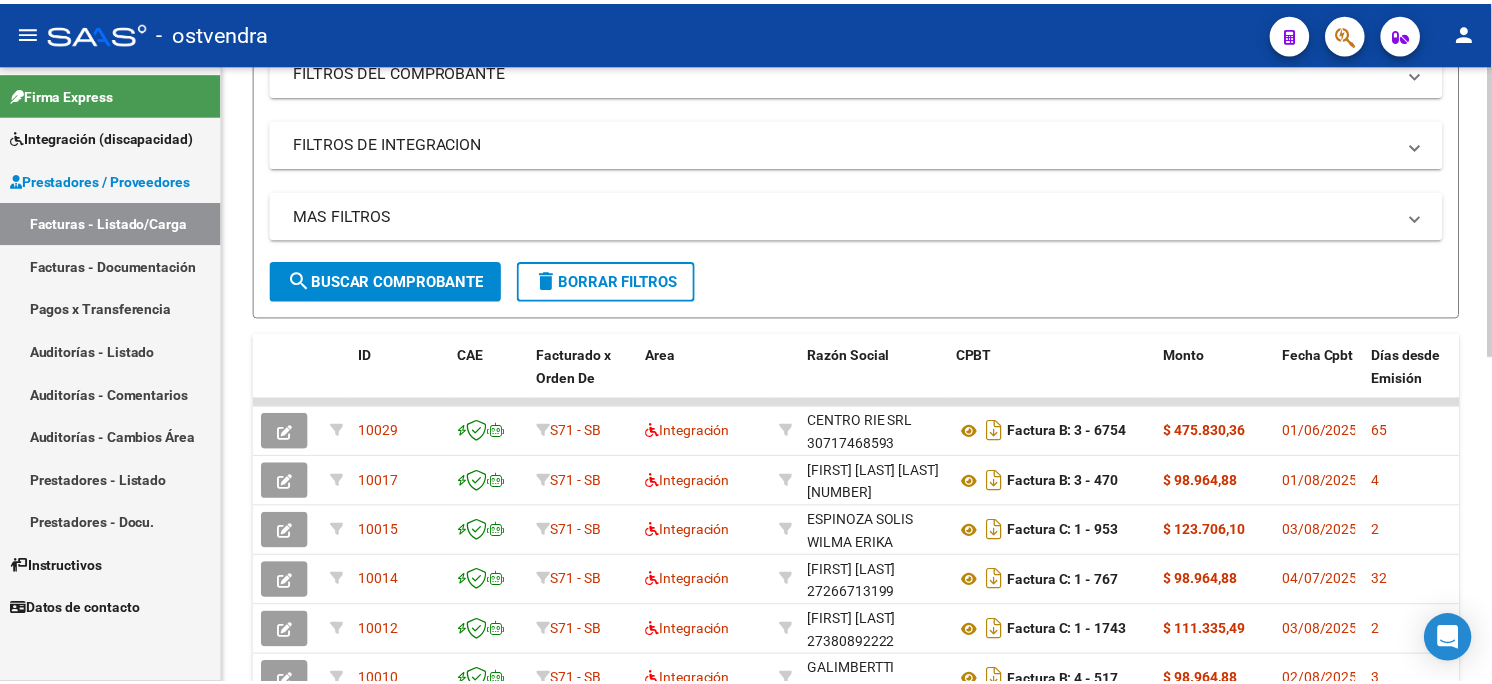 scroll, scrollTop: 0, scrollLeft: 0, axis: both 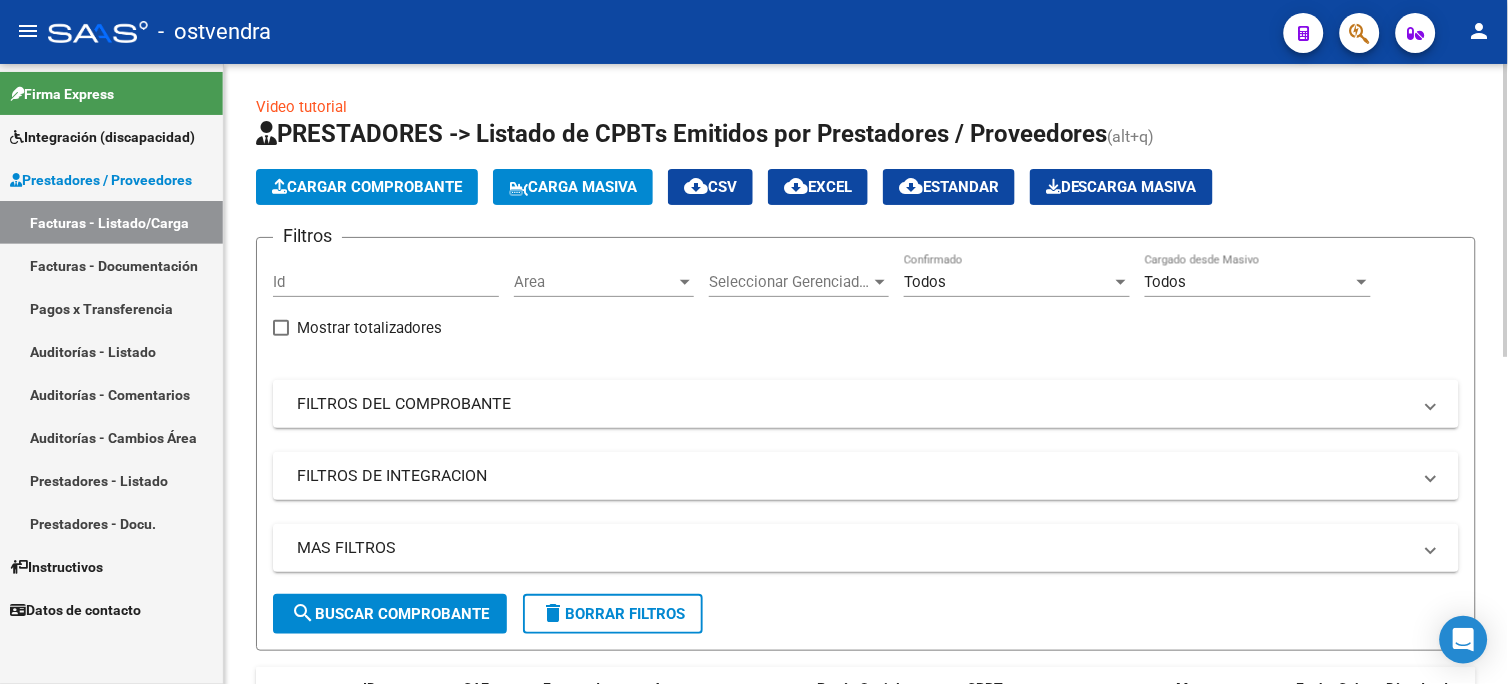 click on "Cargar Comprobante" 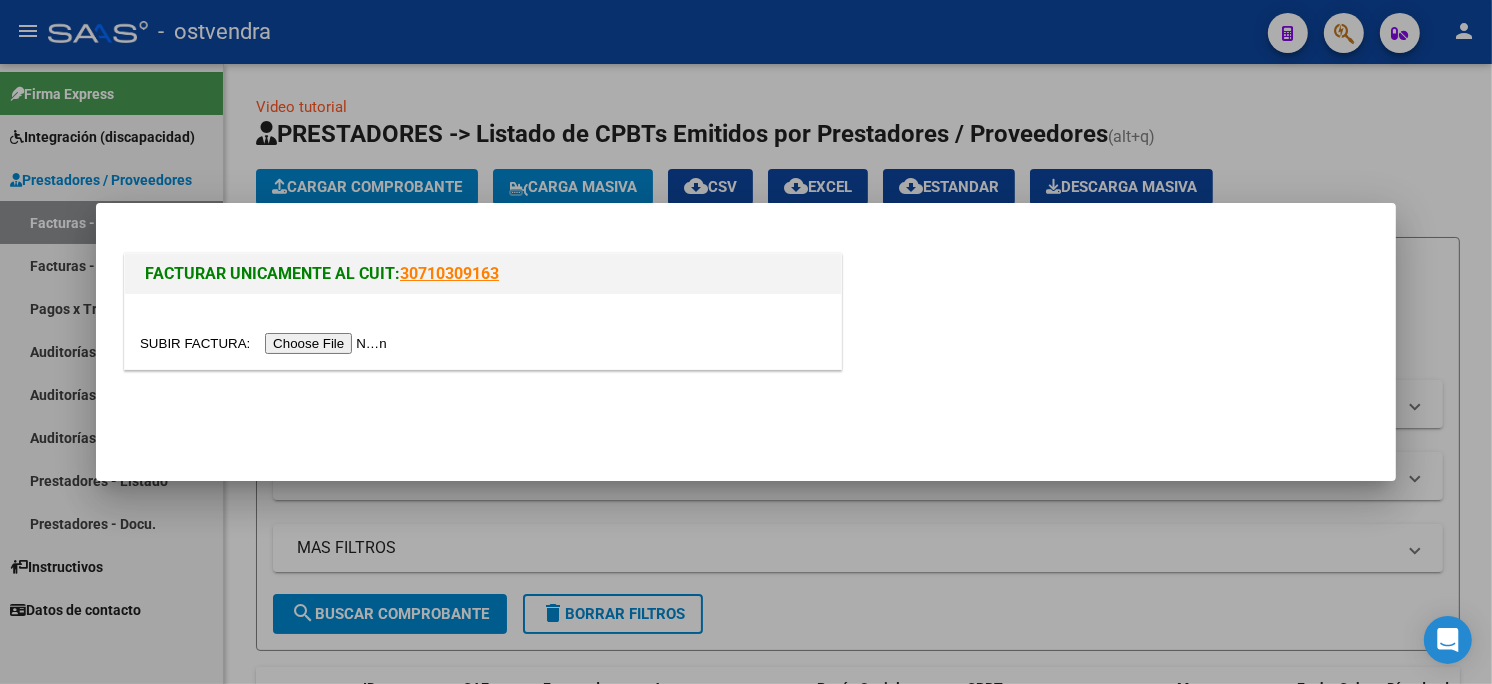 click at bounding box center [266, 343] 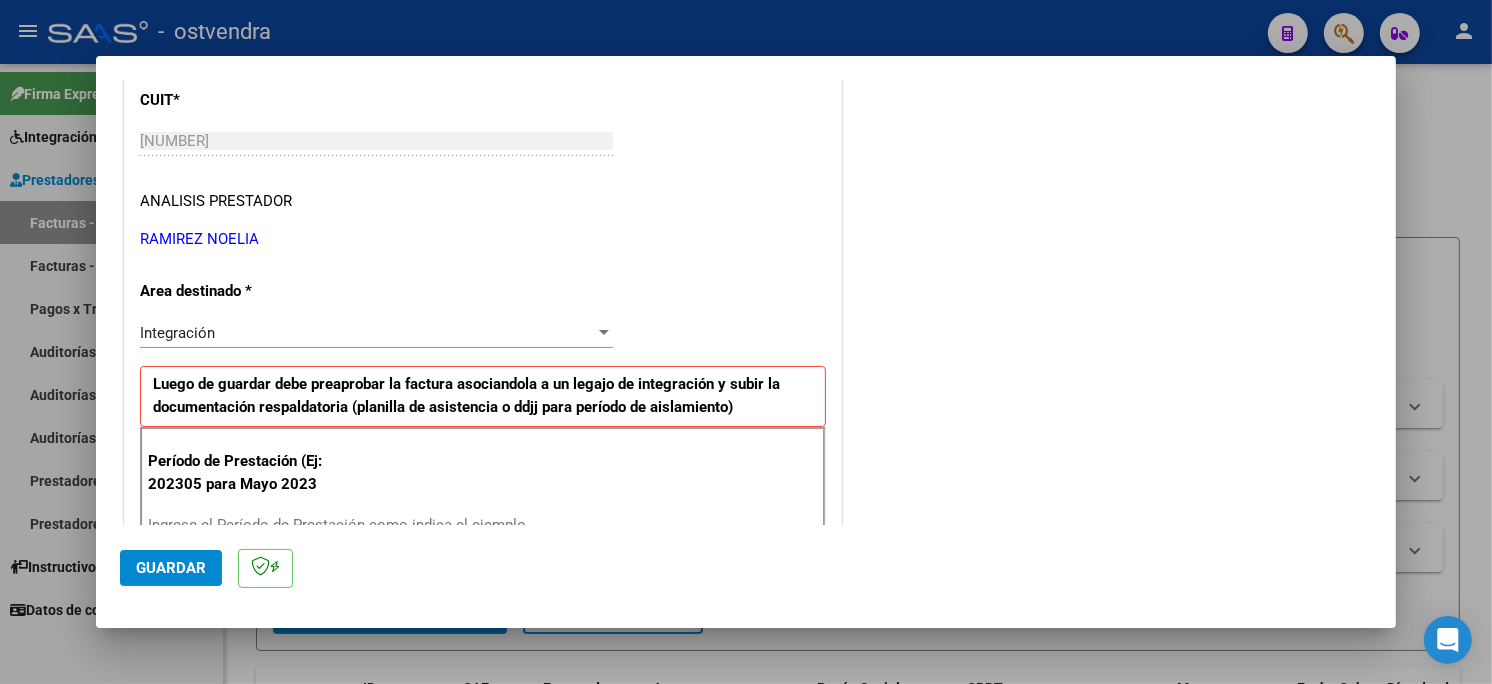scroll, scrollTop: 333, scrollLeft: 0, axis: vertical 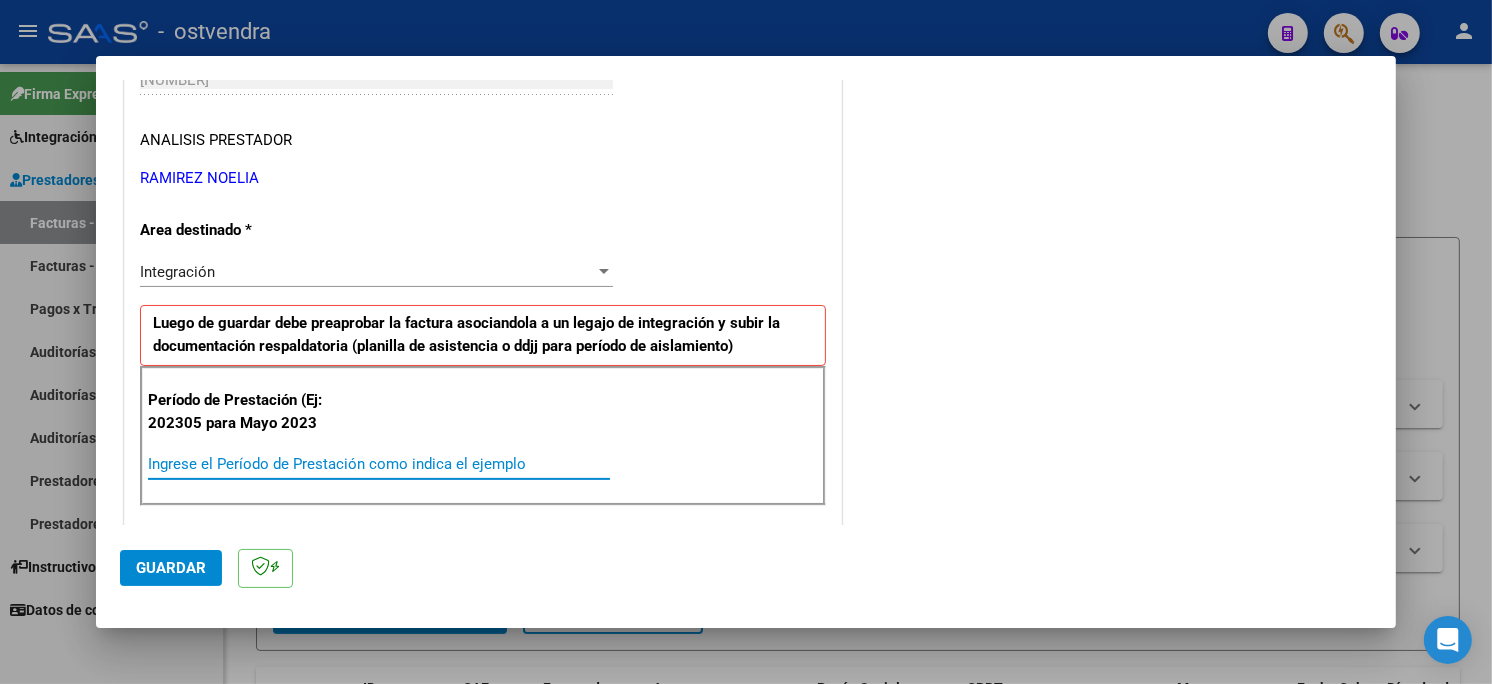 click on "Ingrese el Período de Prestación como indica el ejemplo" at bounding box center [379, 464] 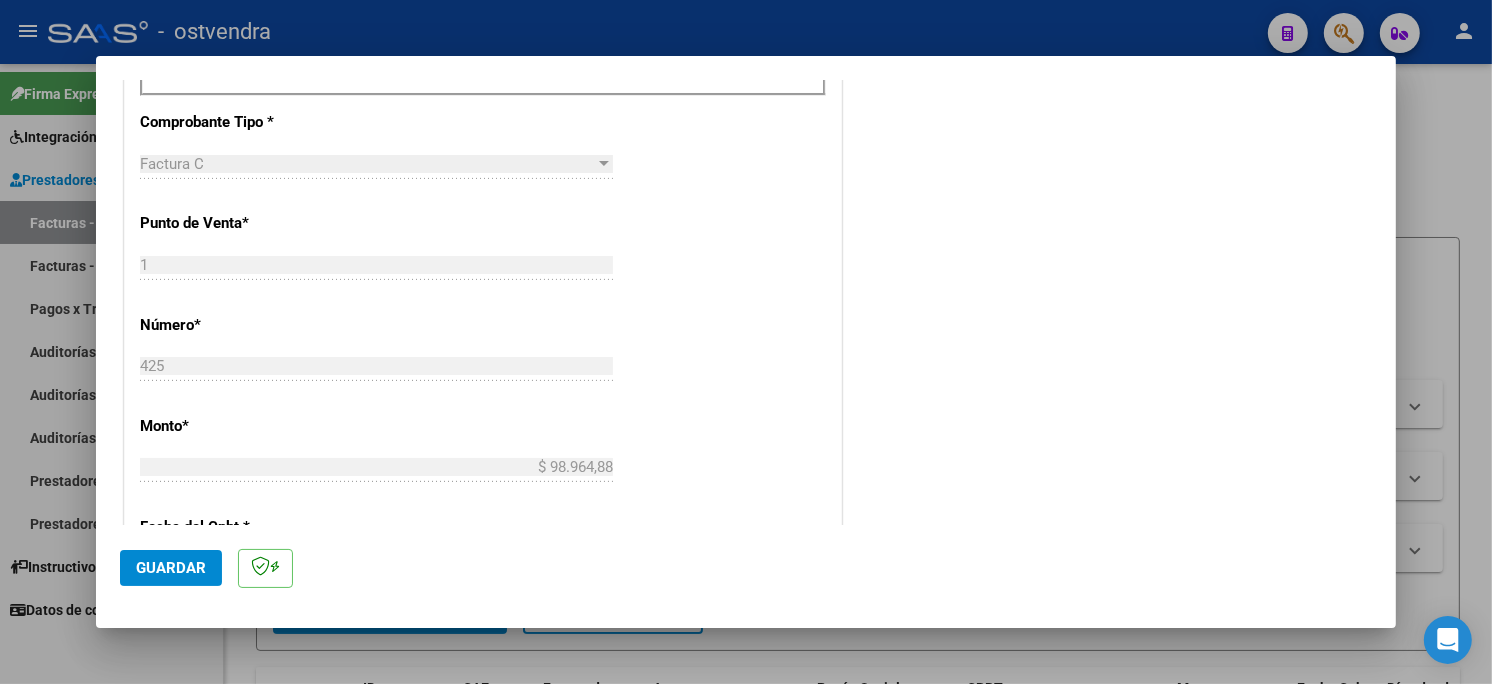 scroll, scrollTop: 777, scrollLeft: 0, axis: vertical 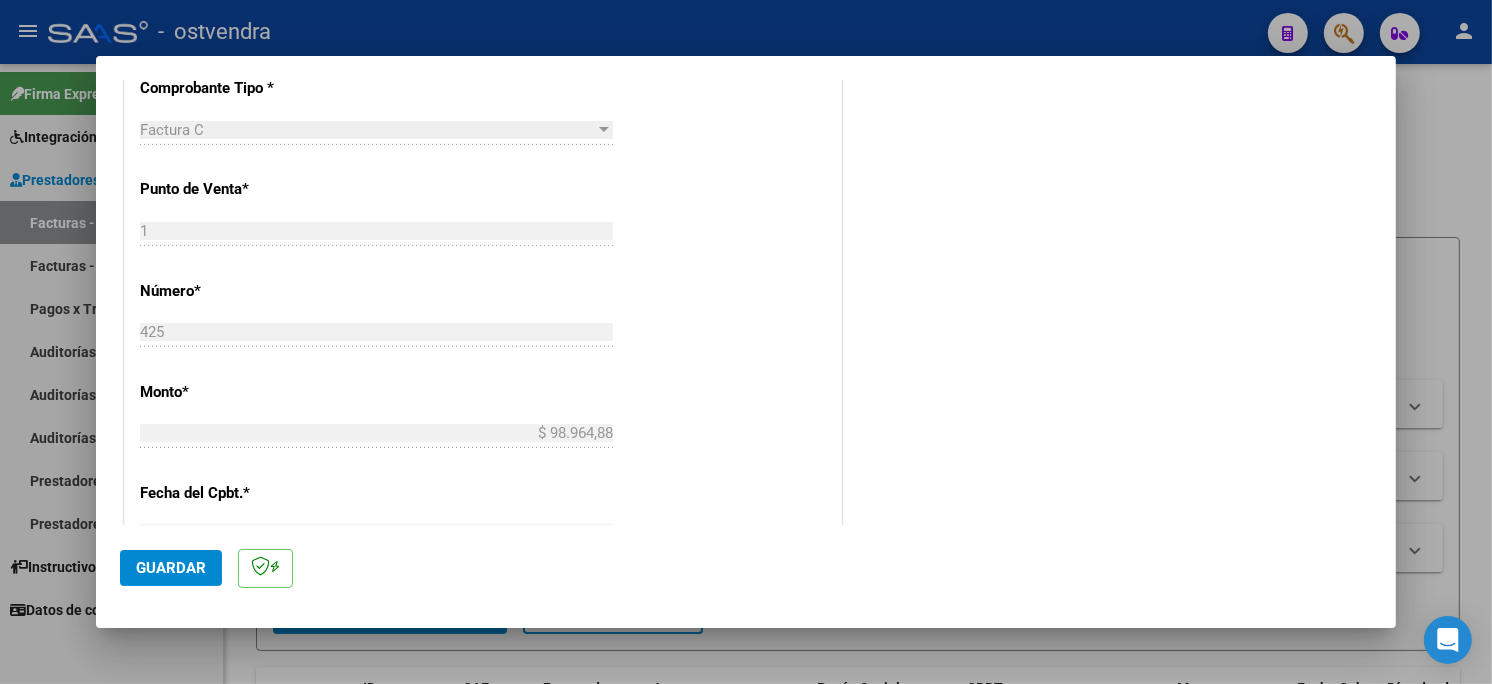 type on "202507" 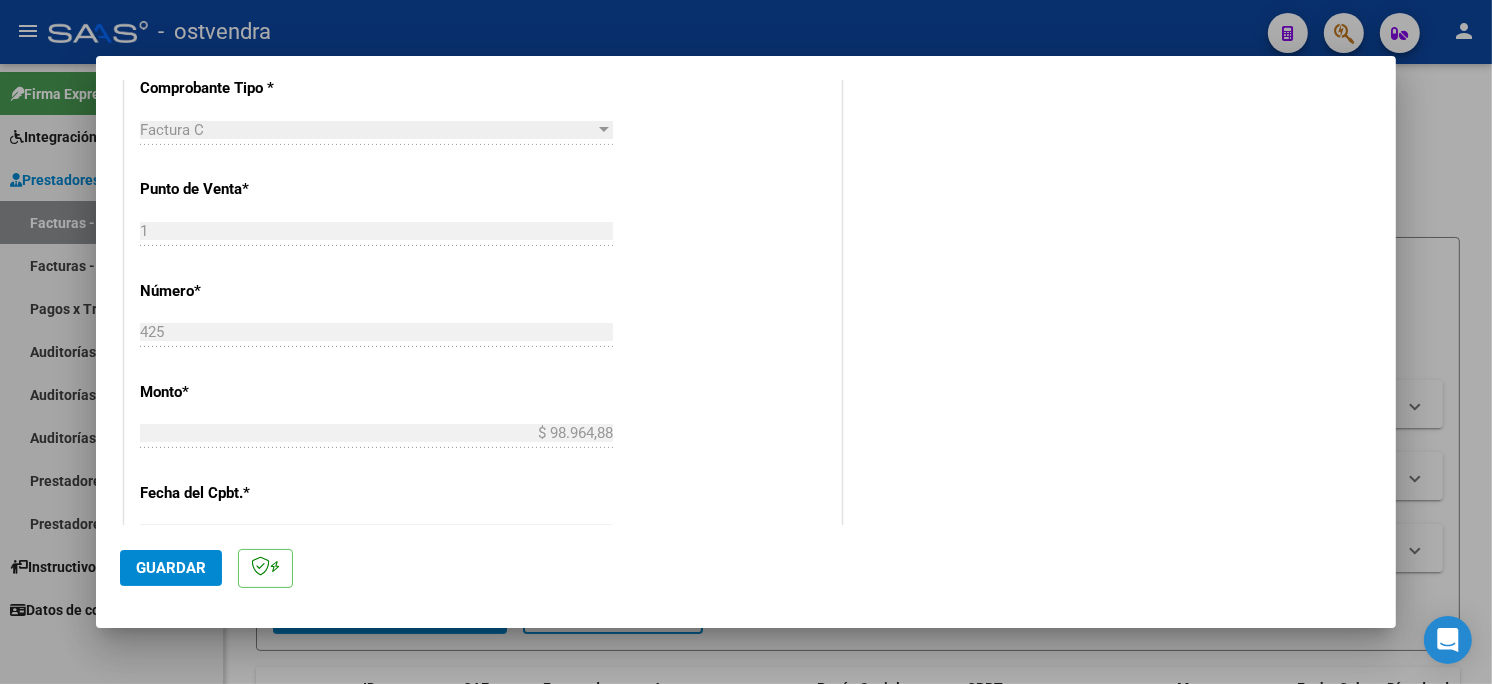 click on "Guardar" 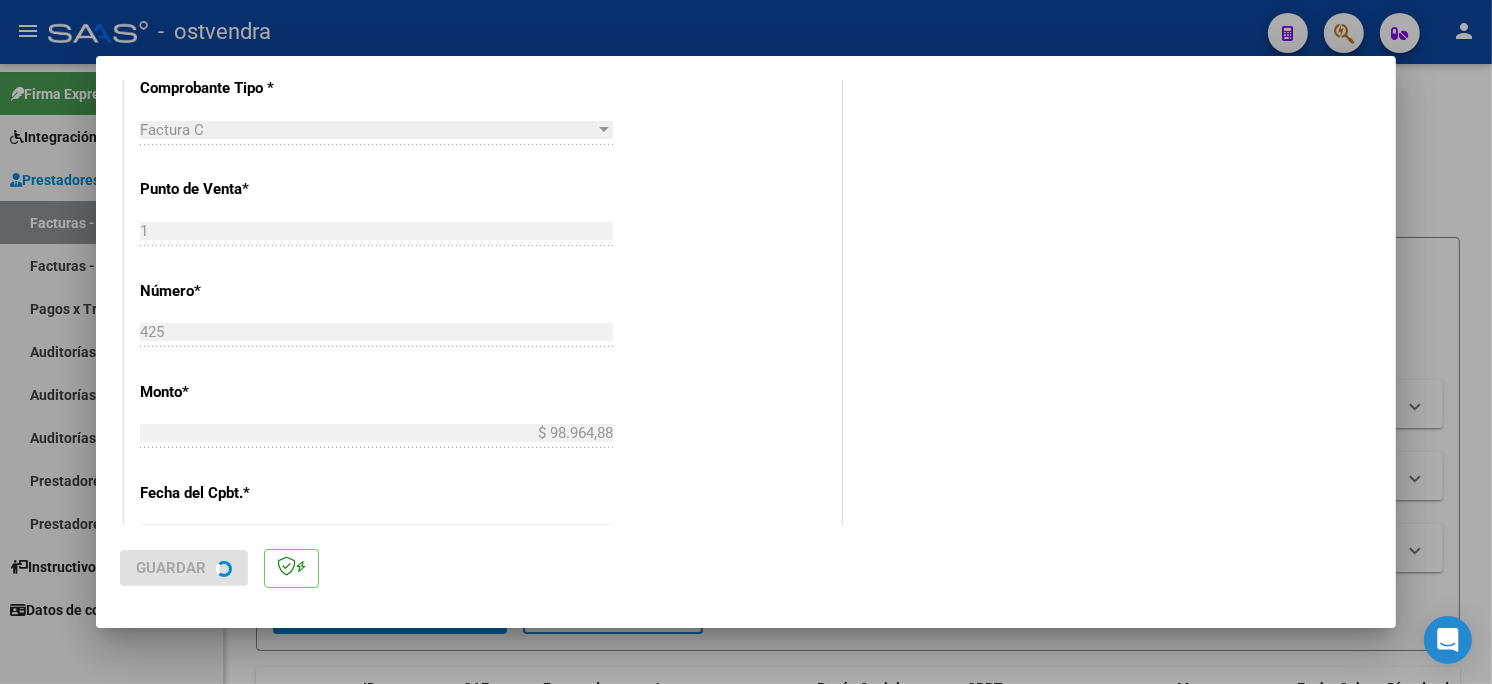 scroll, scrollTop: 0, scrollLeft: 0, axis: both 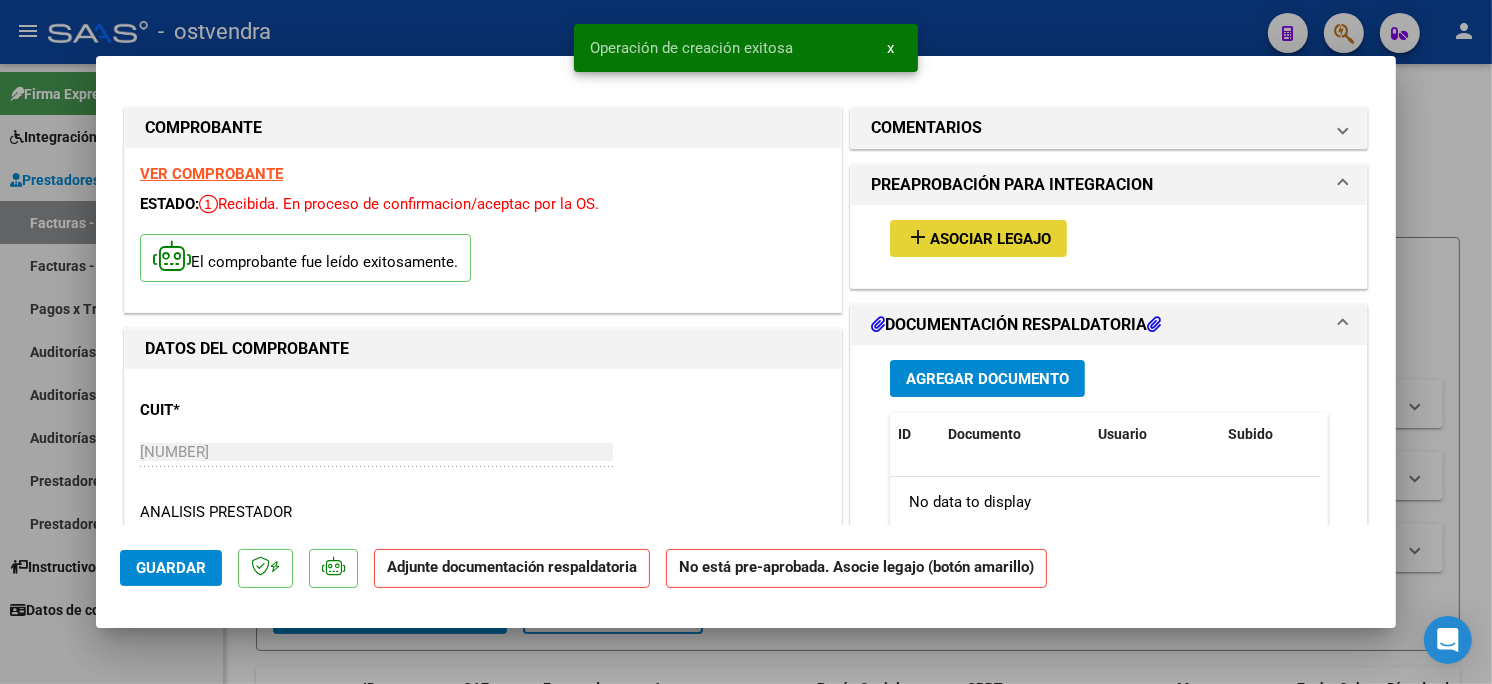 click on "Asociar Legajo" at bounding box center (990, 239) 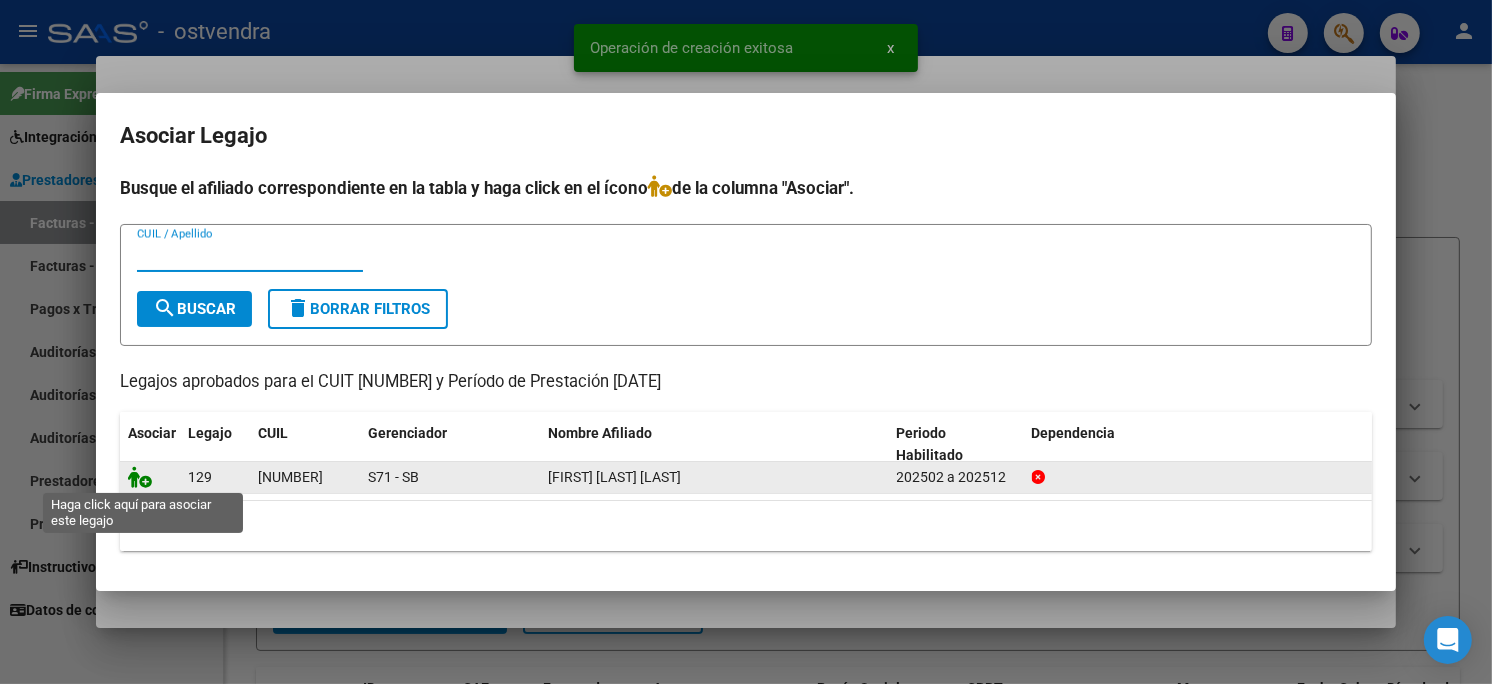 click 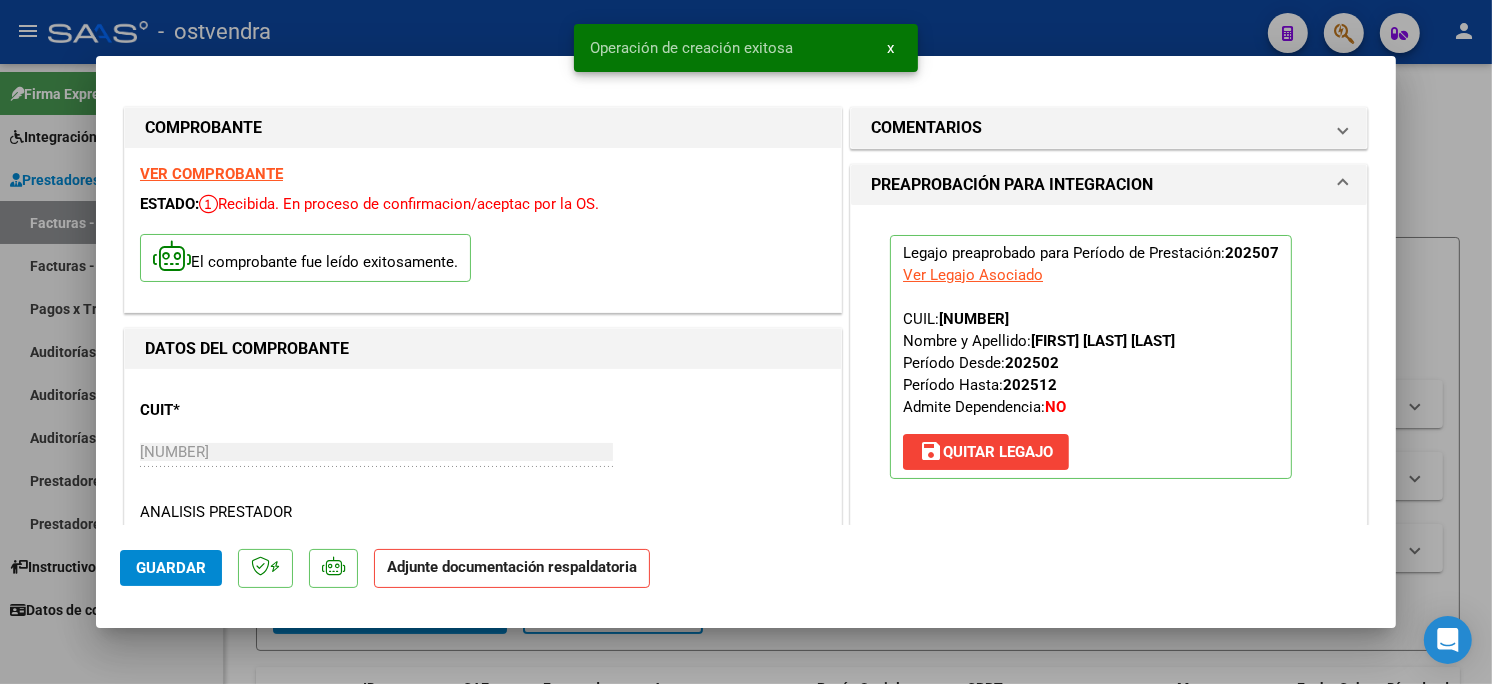 scroll, scrollTop: 222, scrollLeft: 0, axis: vertical 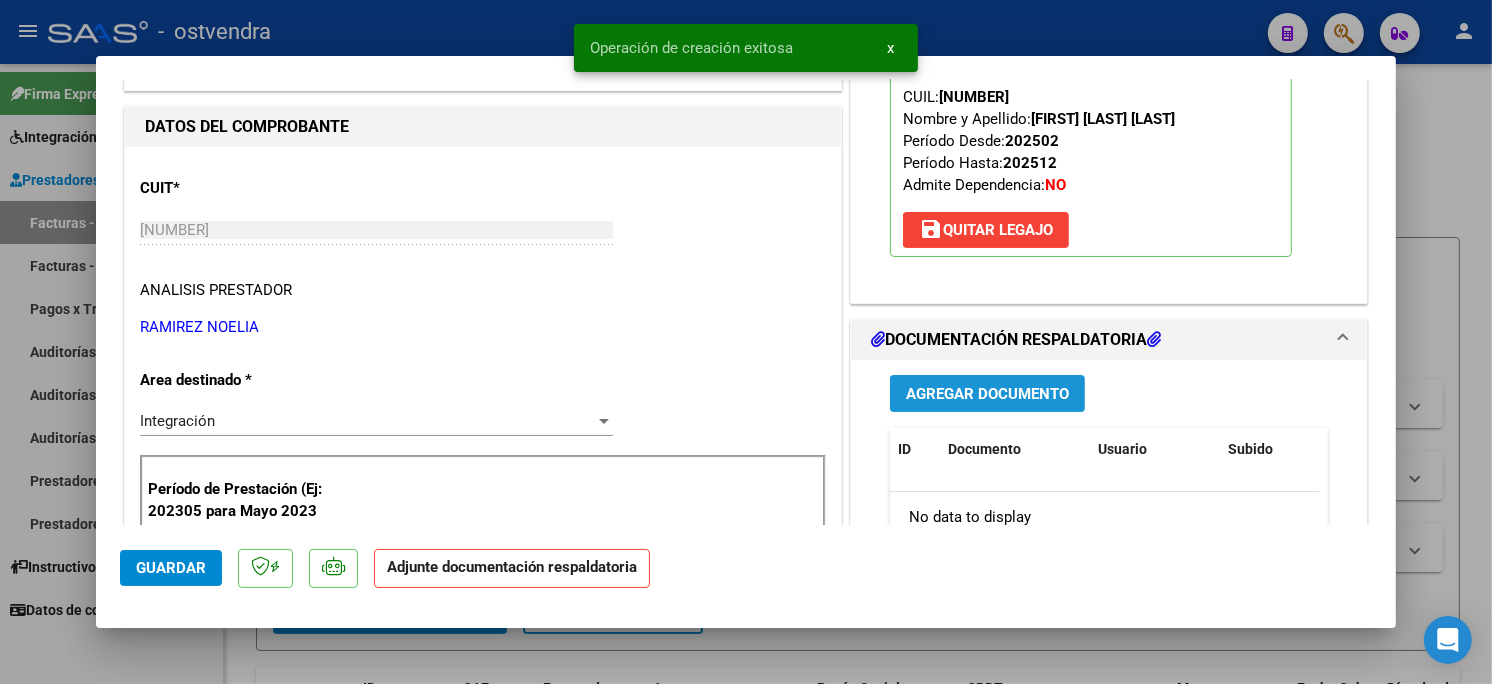 click on "Agregar Documento" at bounding box center (987, 393) 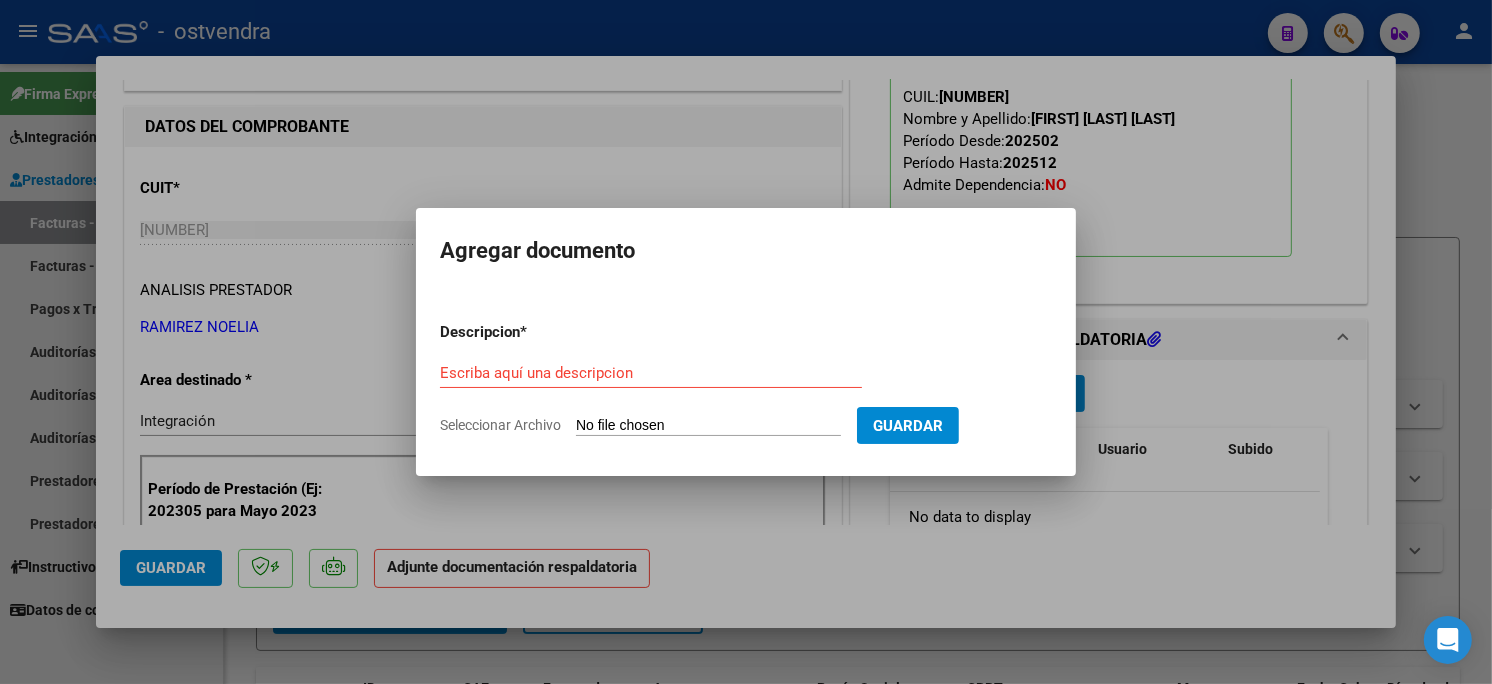 click on "Seleccionar Archivo" at bounding box center [708, 426] 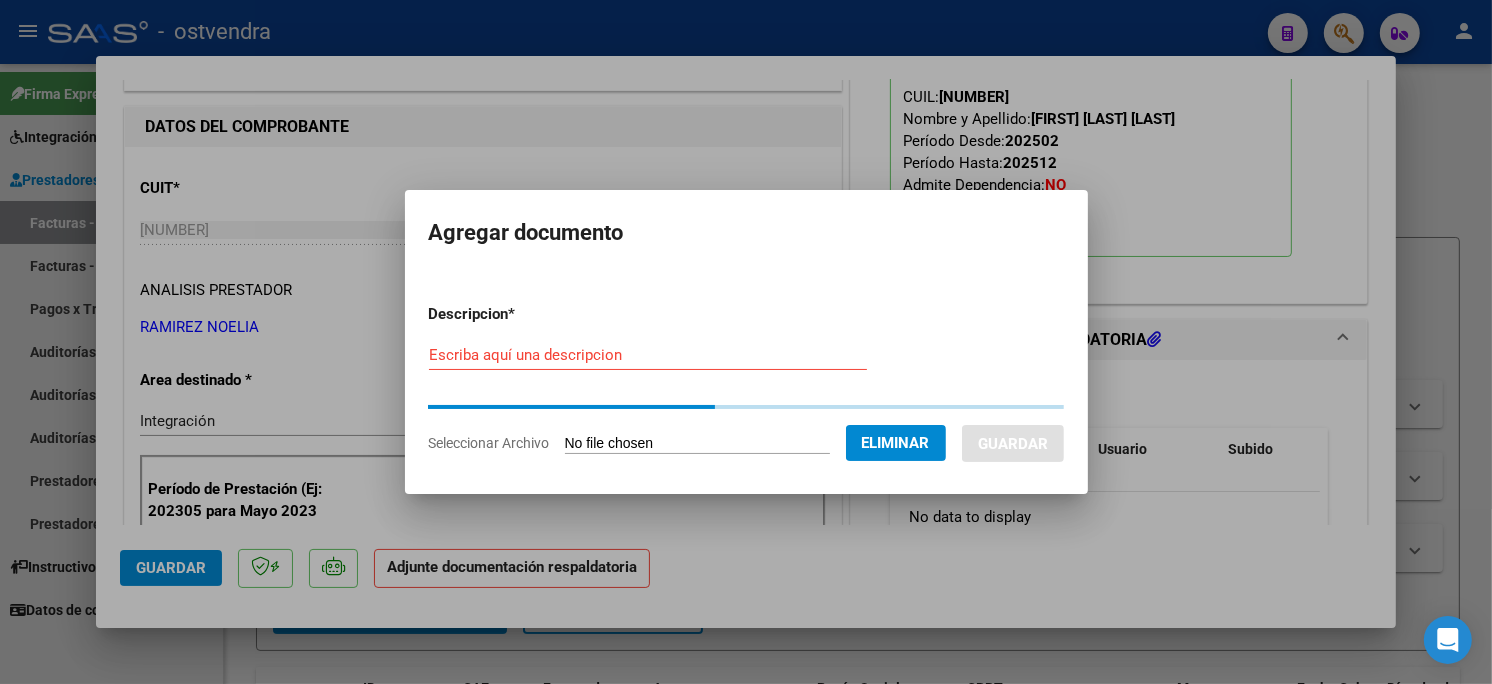 click on "Escriba aquí una descripcion" at bounding box center [648, 355] 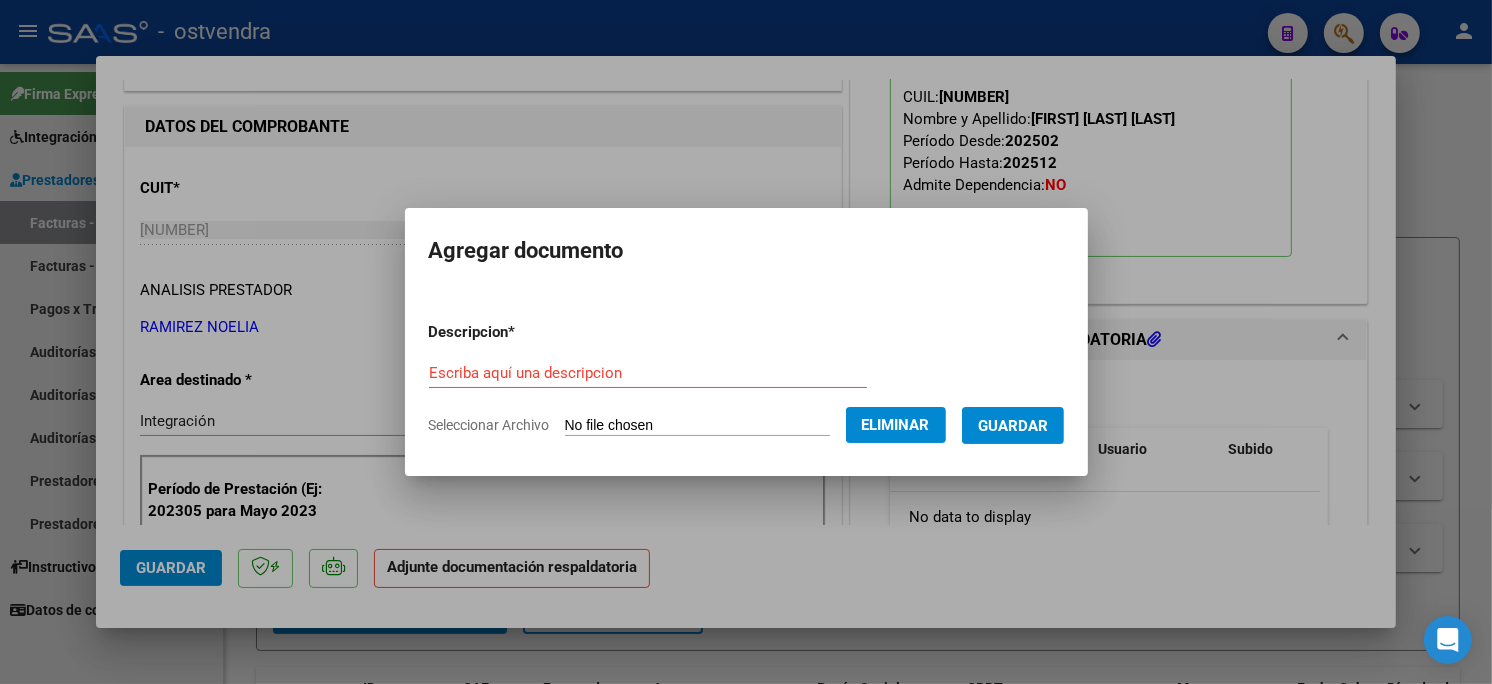 click on "Escriba aquí una descripcion" at bounding box center (648, 373) 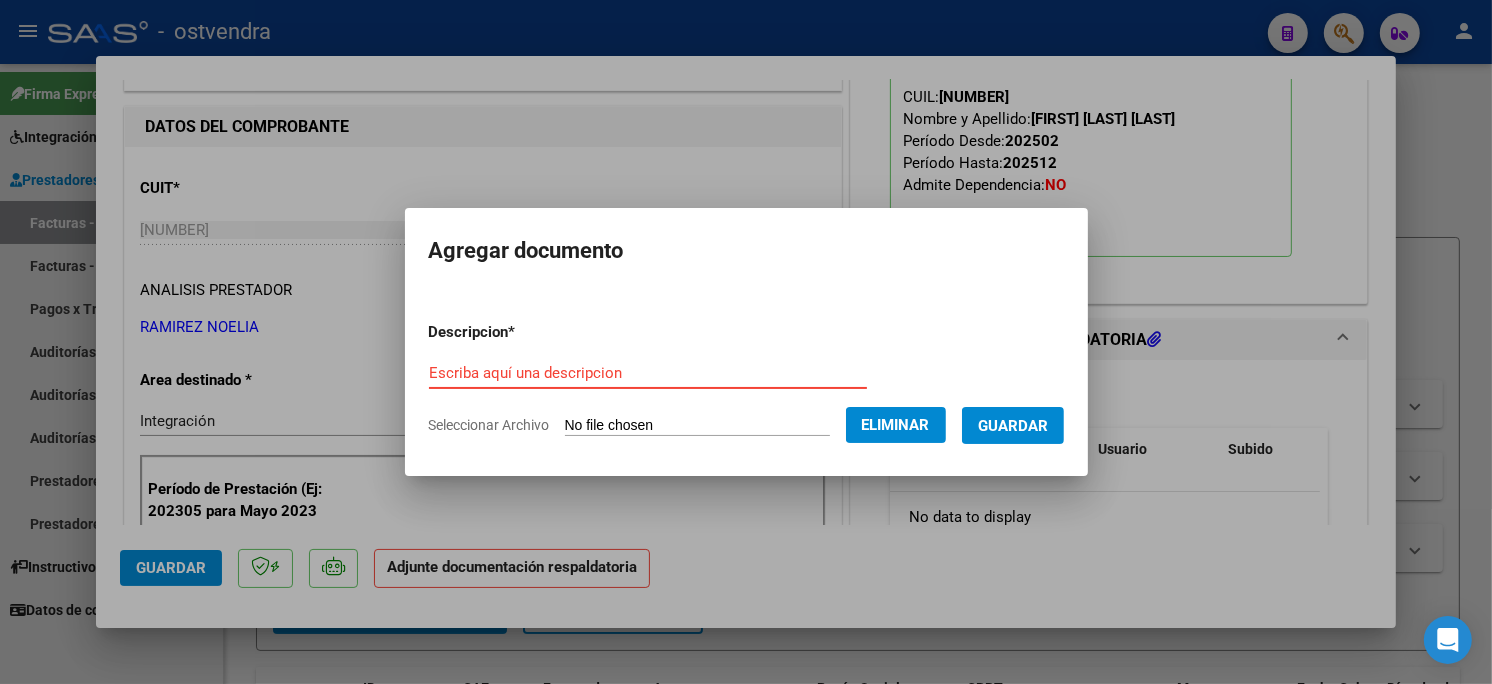 click on "Escriba aquí una descripcion" at bounding box center (648, 373) 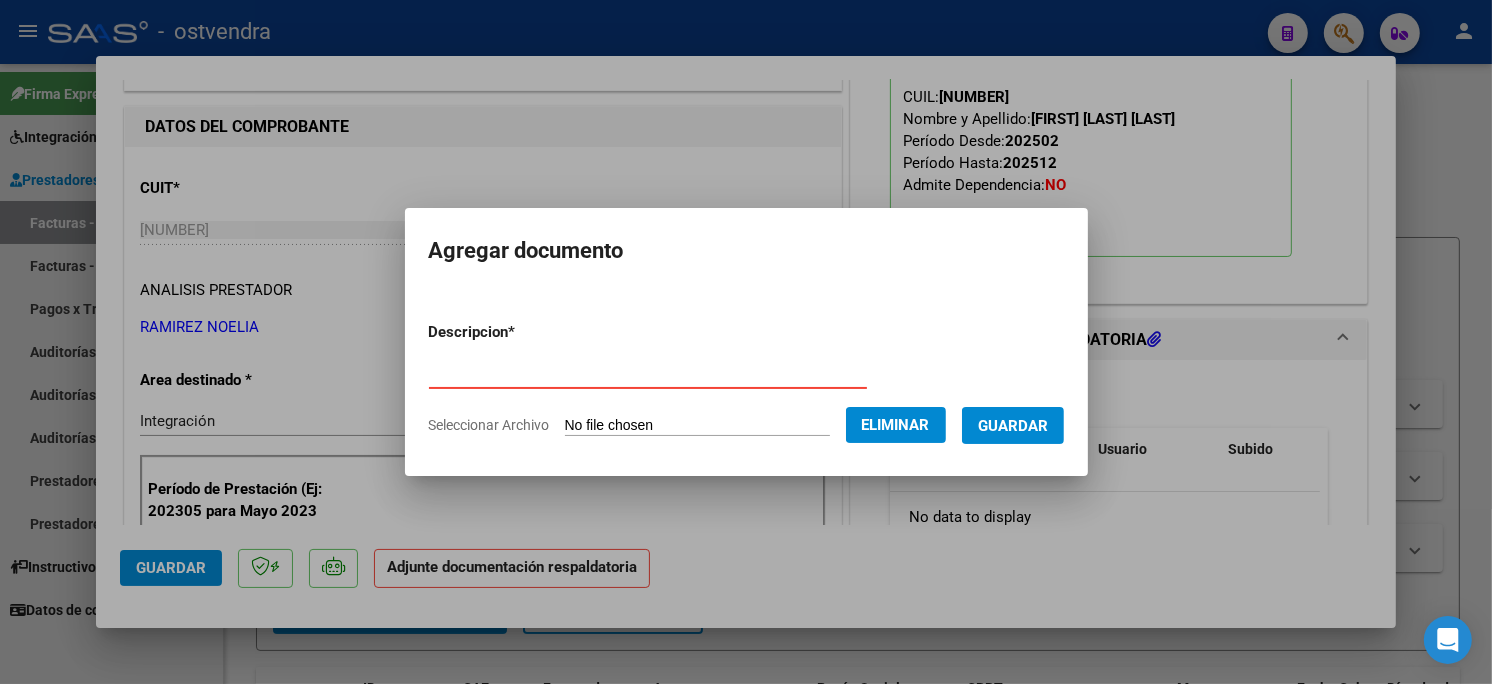 type on "PLANILLA DE ASISTENCIA" 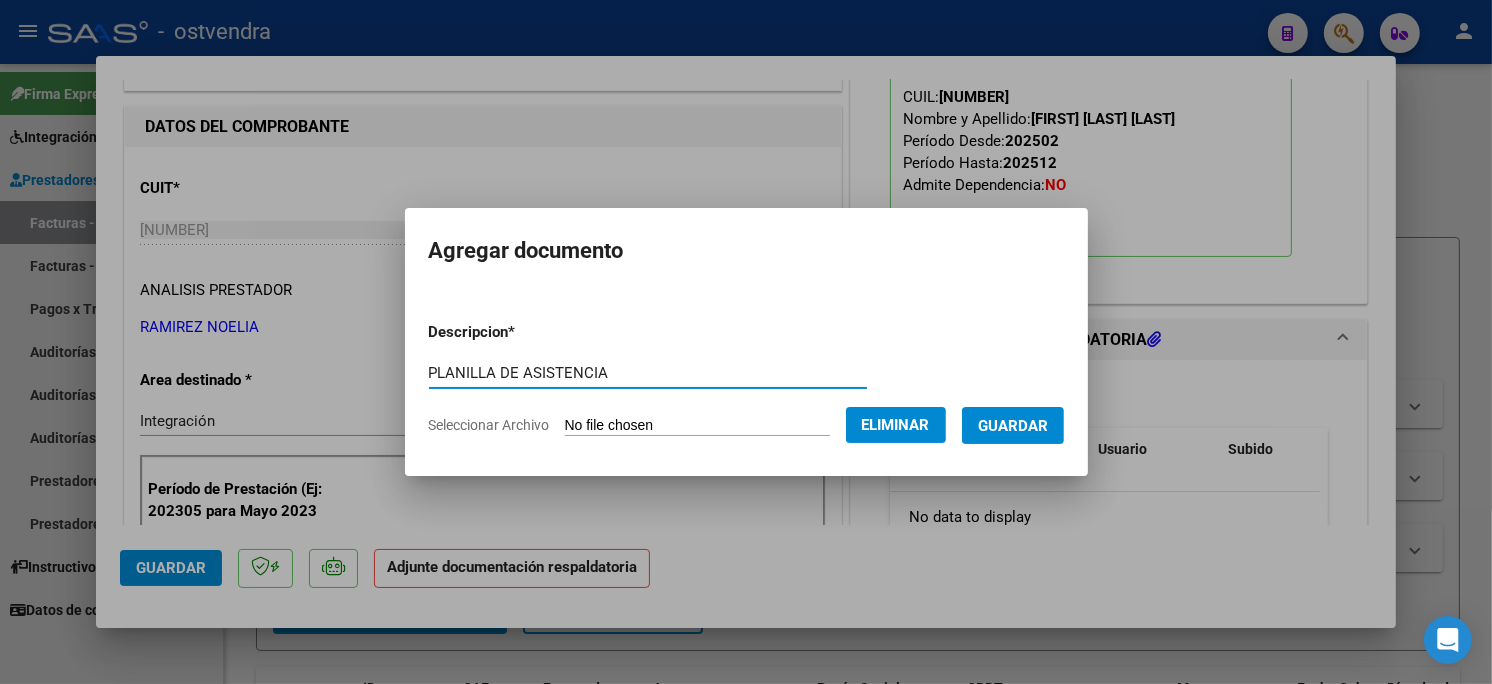 click on "Guardar" at bounding box center [1013, 426] 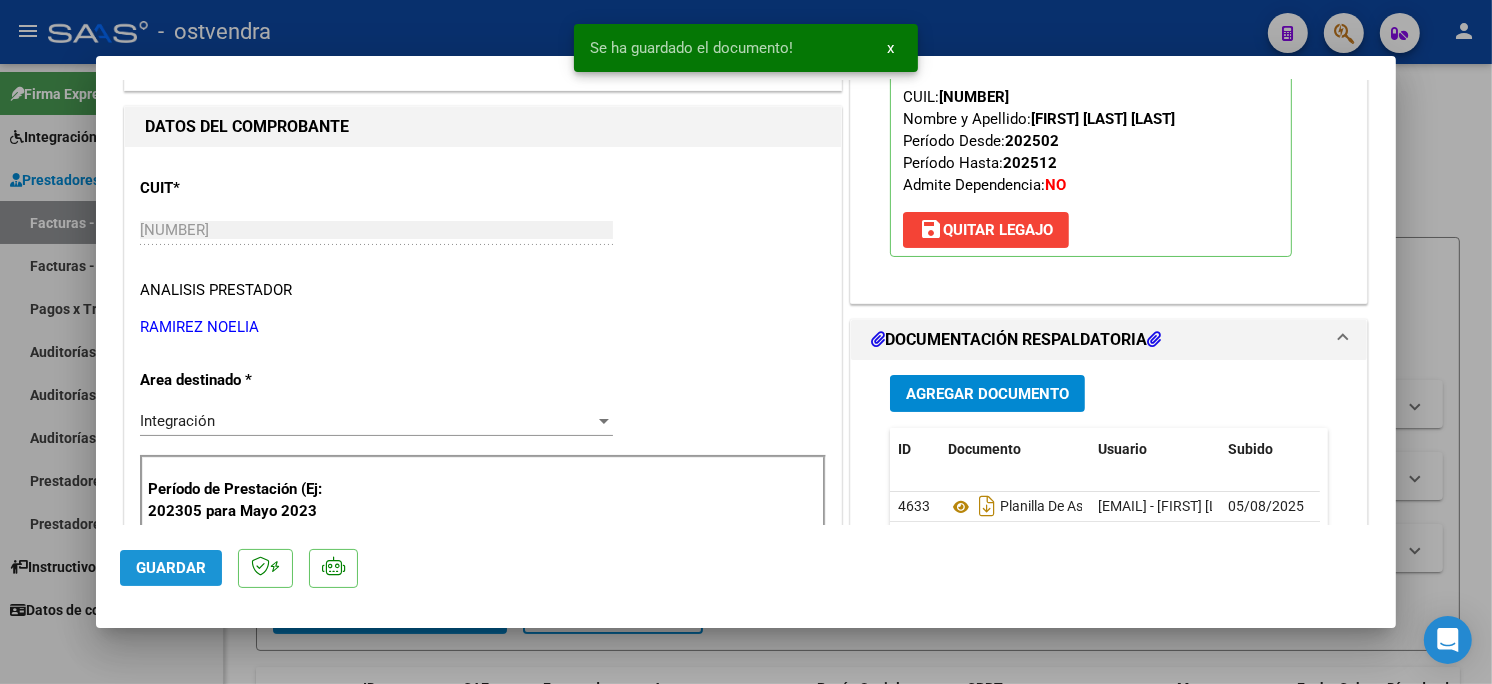 click on "Guardar" 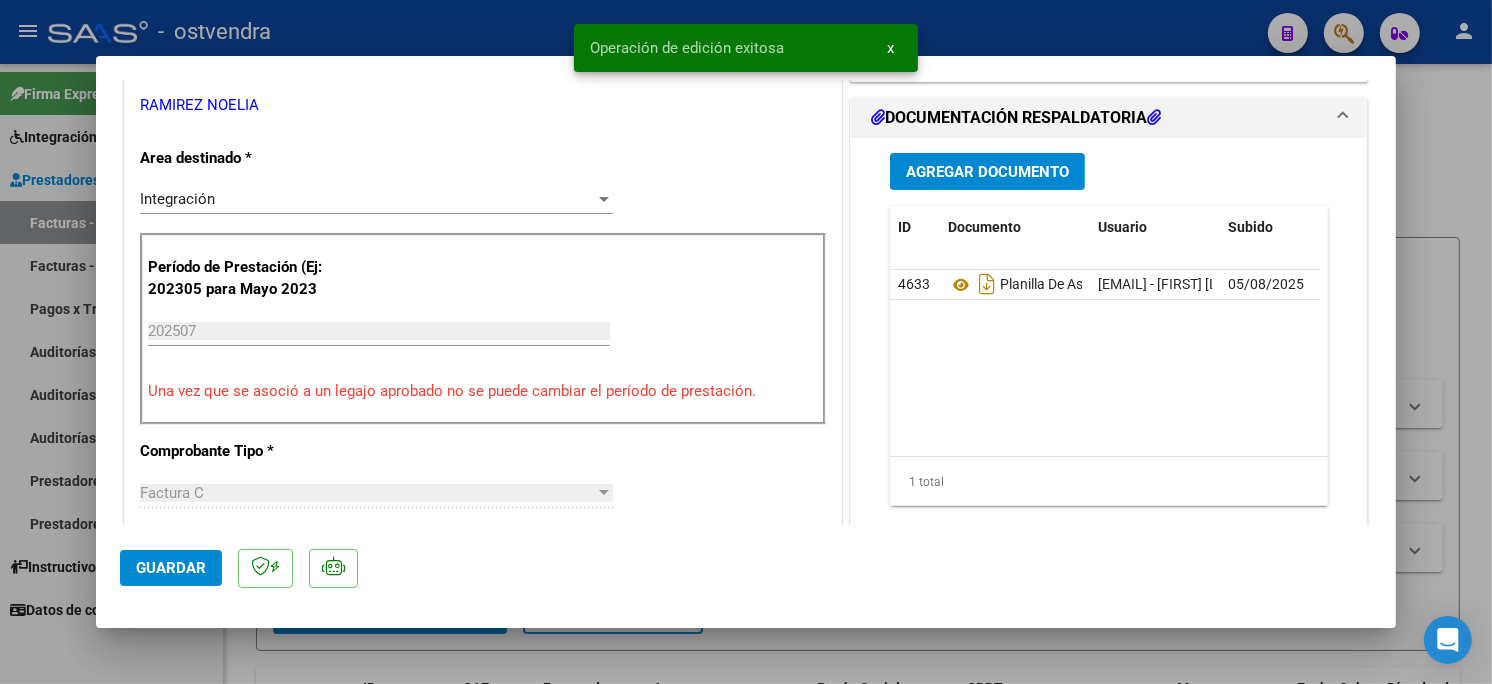 click at bounding box center [746, 342] 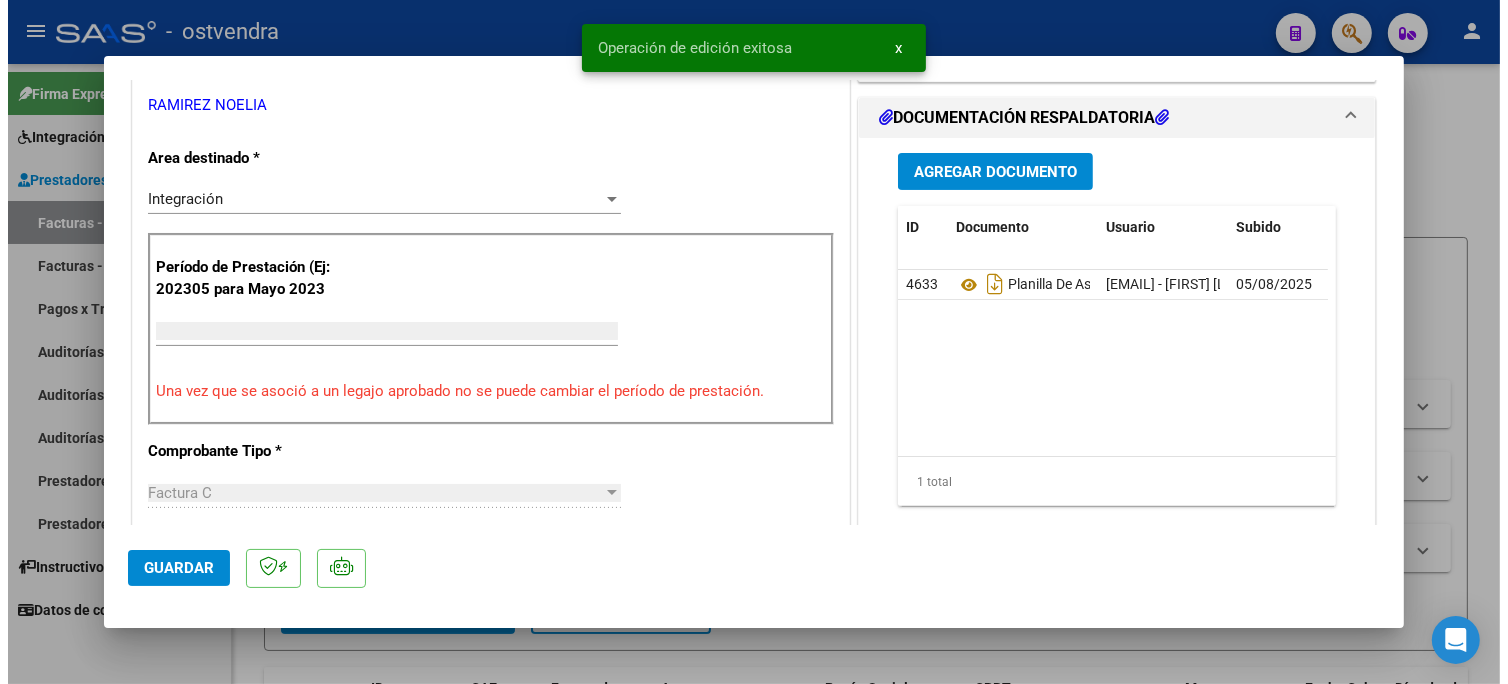 scroll, scrollTop: 360, scrollLeft: 0, axis: vertical 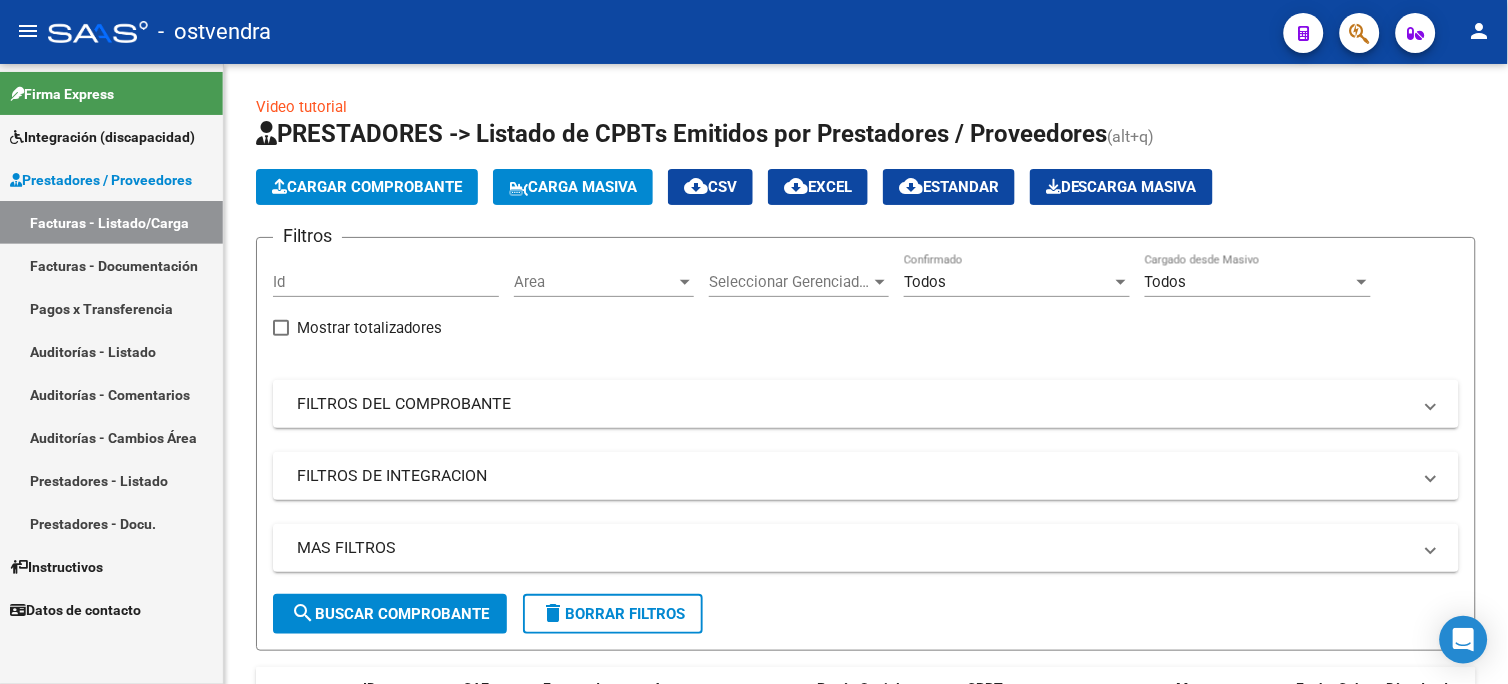 drag, startPoint x: 148, startPoint y: 132, endPoint x: 147, endPoint y: 144, distance: 12.0415945 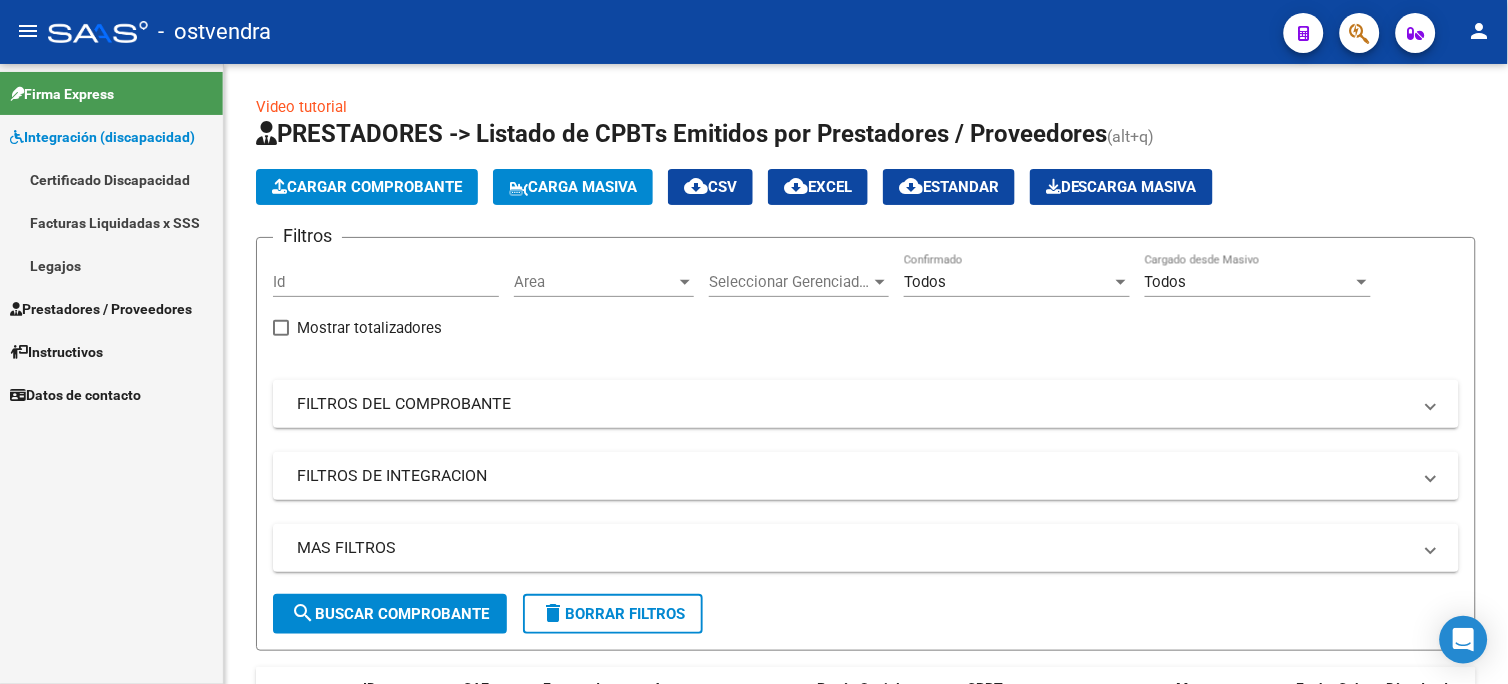 click on "Legajos" at bounding box center [111, 265] 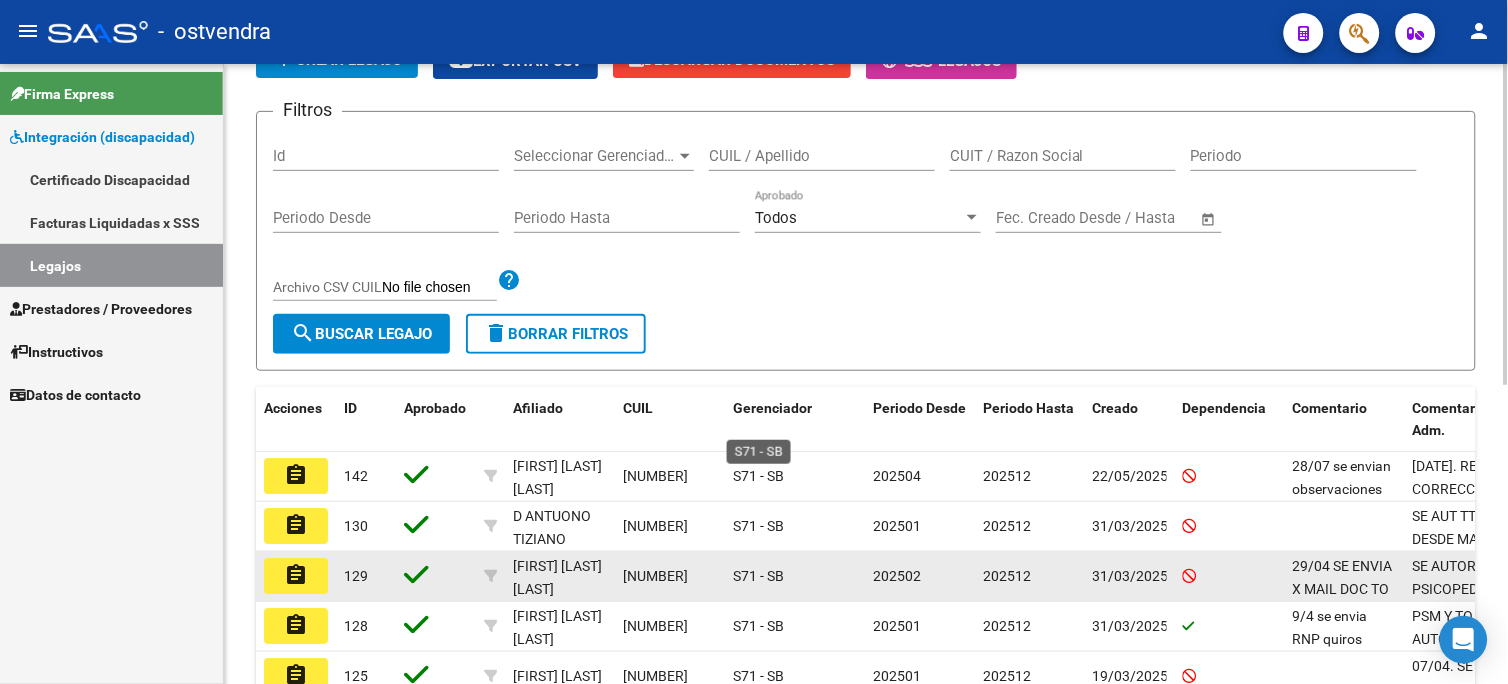 scroll, scrollTop: 222, scrollLeft: 0, axis: vertical 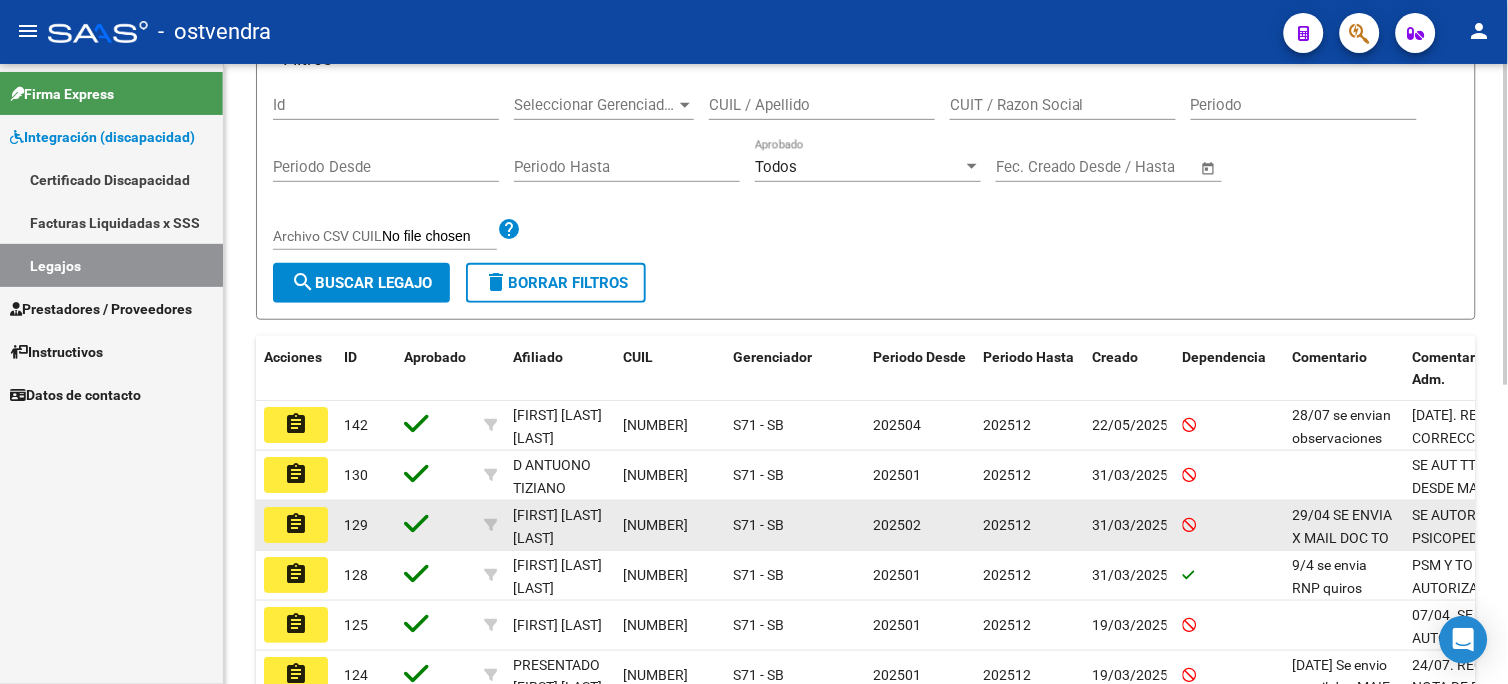 click on "assignment" 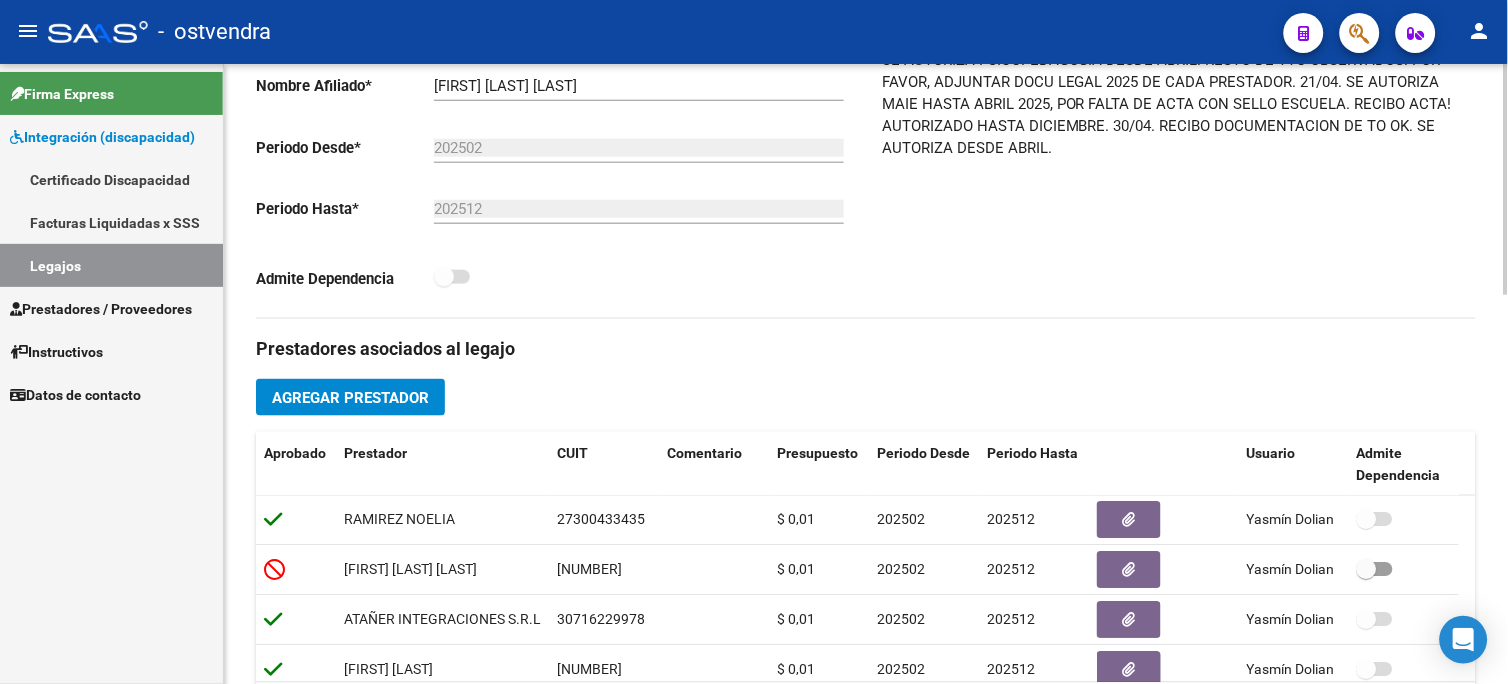 scroll, scrollTop: 555, scrollLeft: 0, axis: vertical 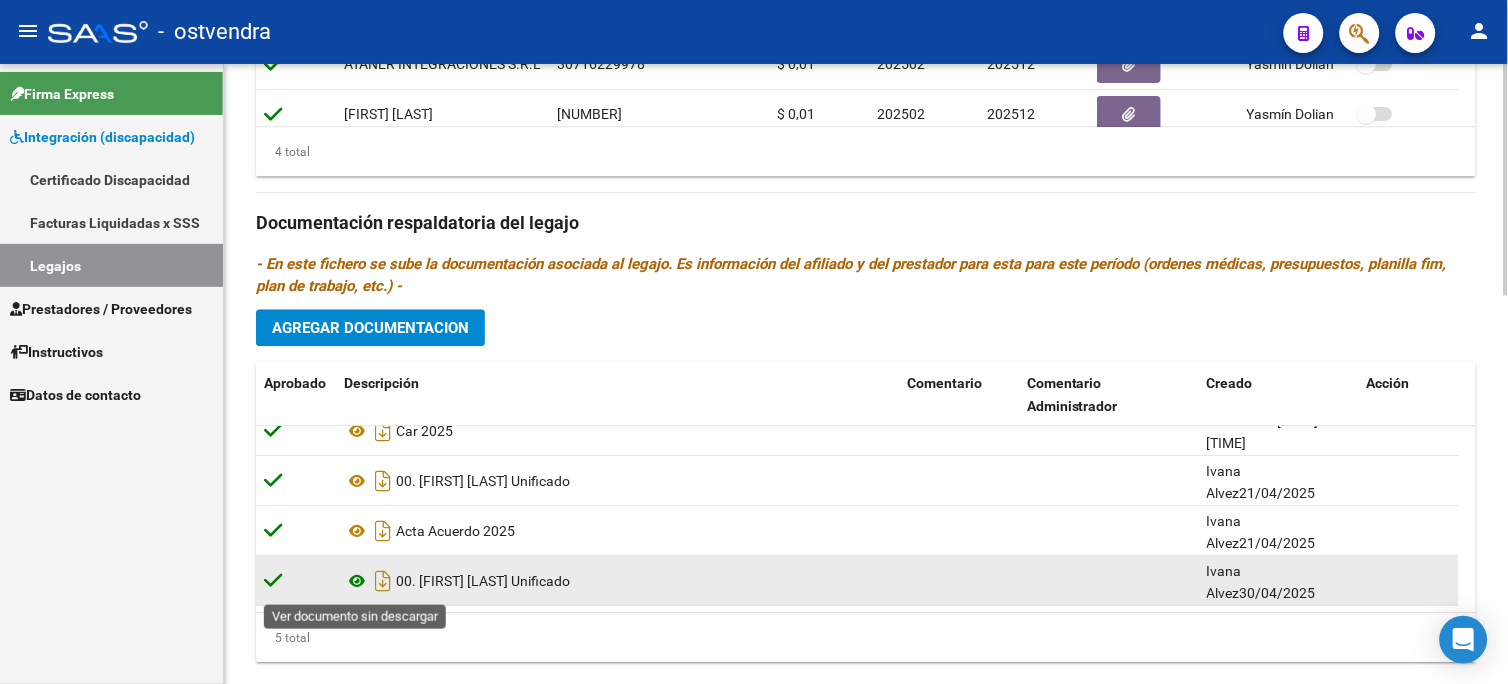 click 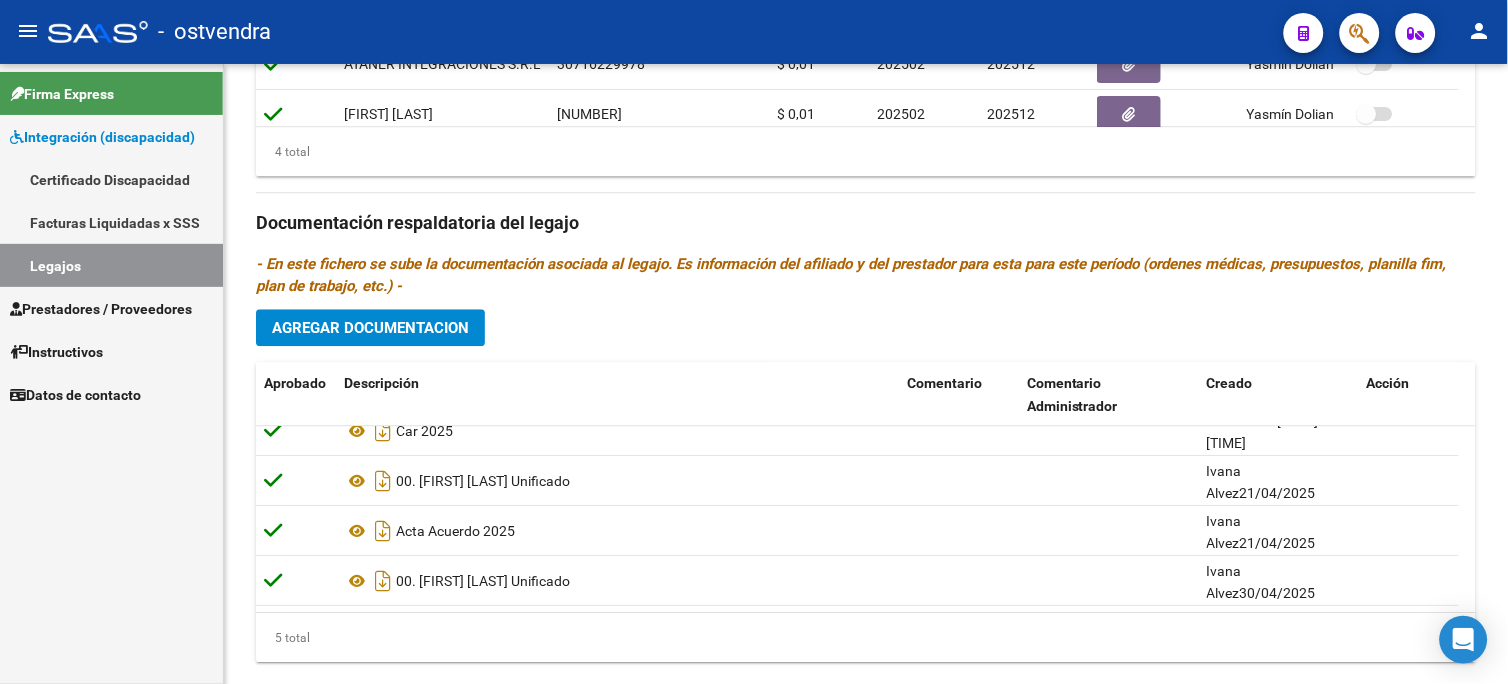 click on "Integración (discapacidad)" at bounding box center (111, 136) 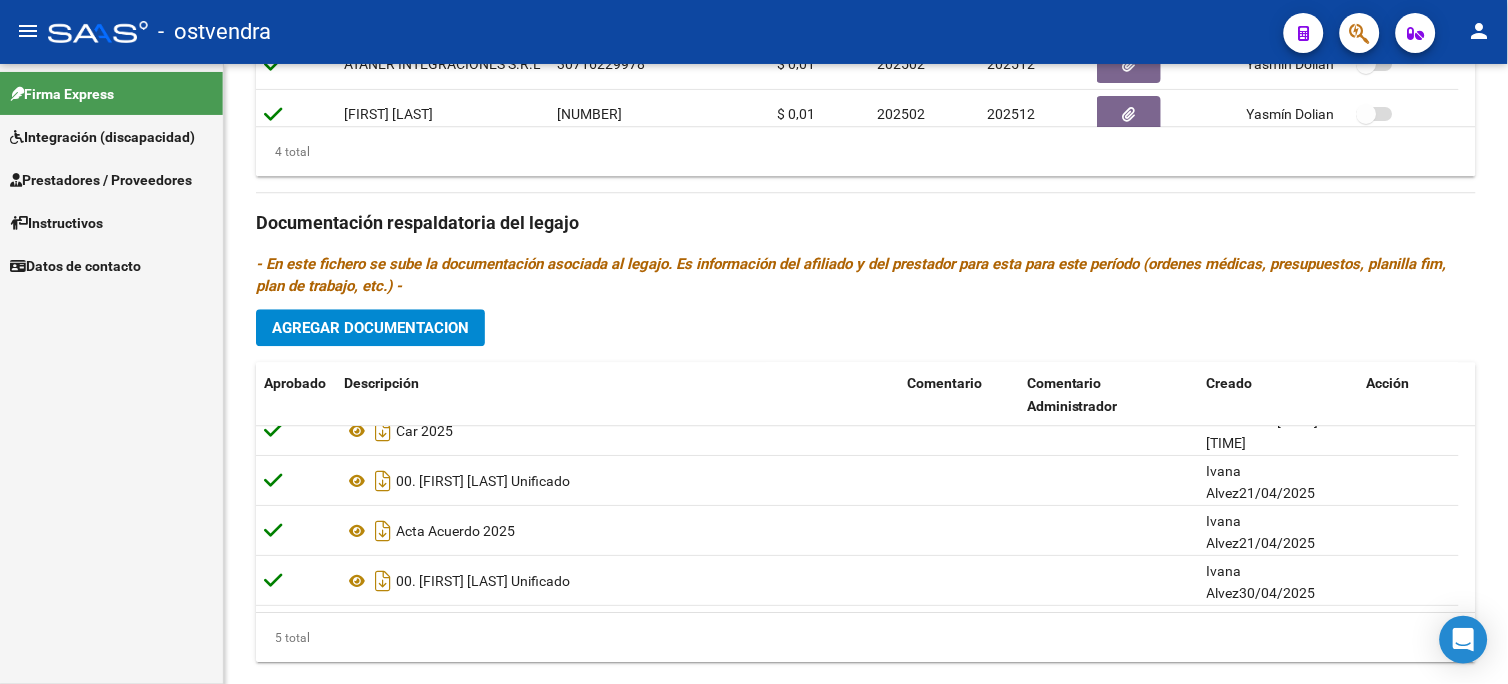 click on "Prestadores / Proveedores" at bounding box center (111, 179) 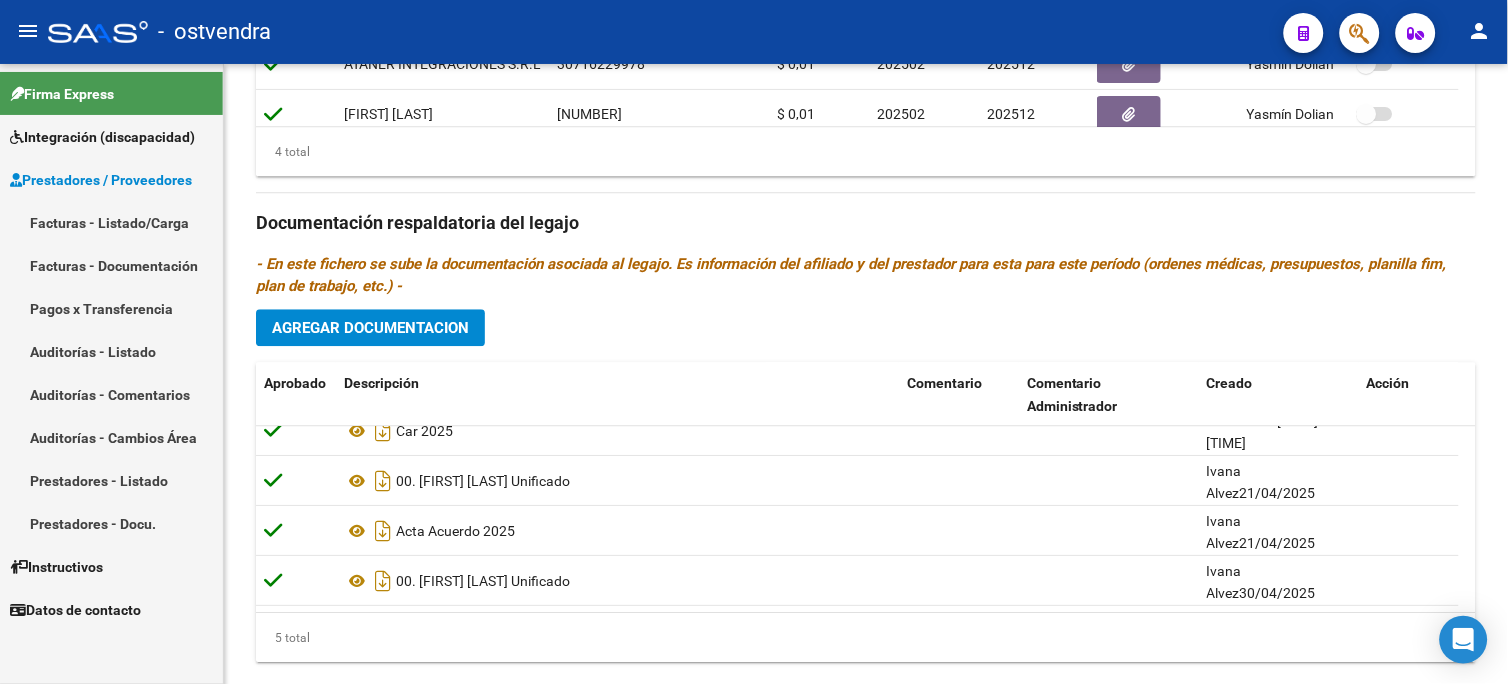 click on "Facturas - Listado/Carga" at bounding box center [111, 222] 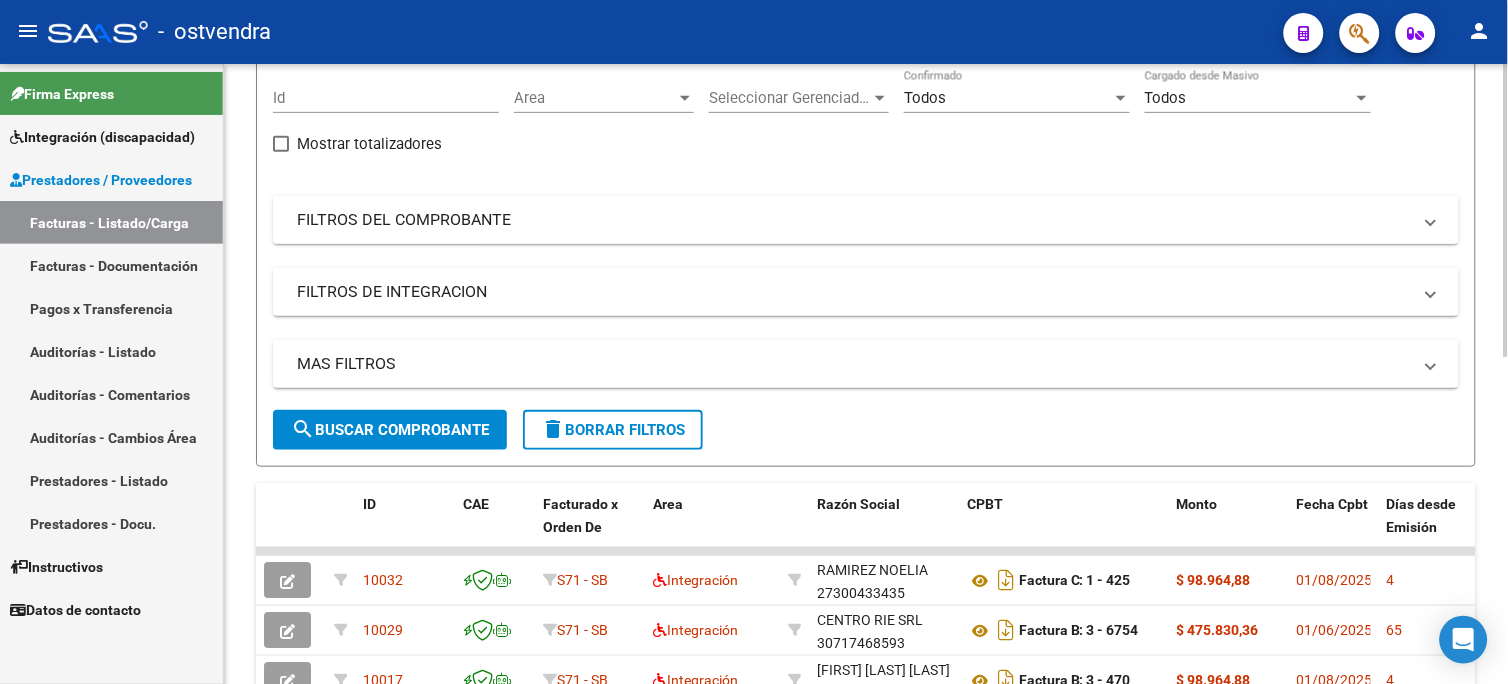 scroll, scrollTop: 276, scrollLeft: 0, axis: vertical 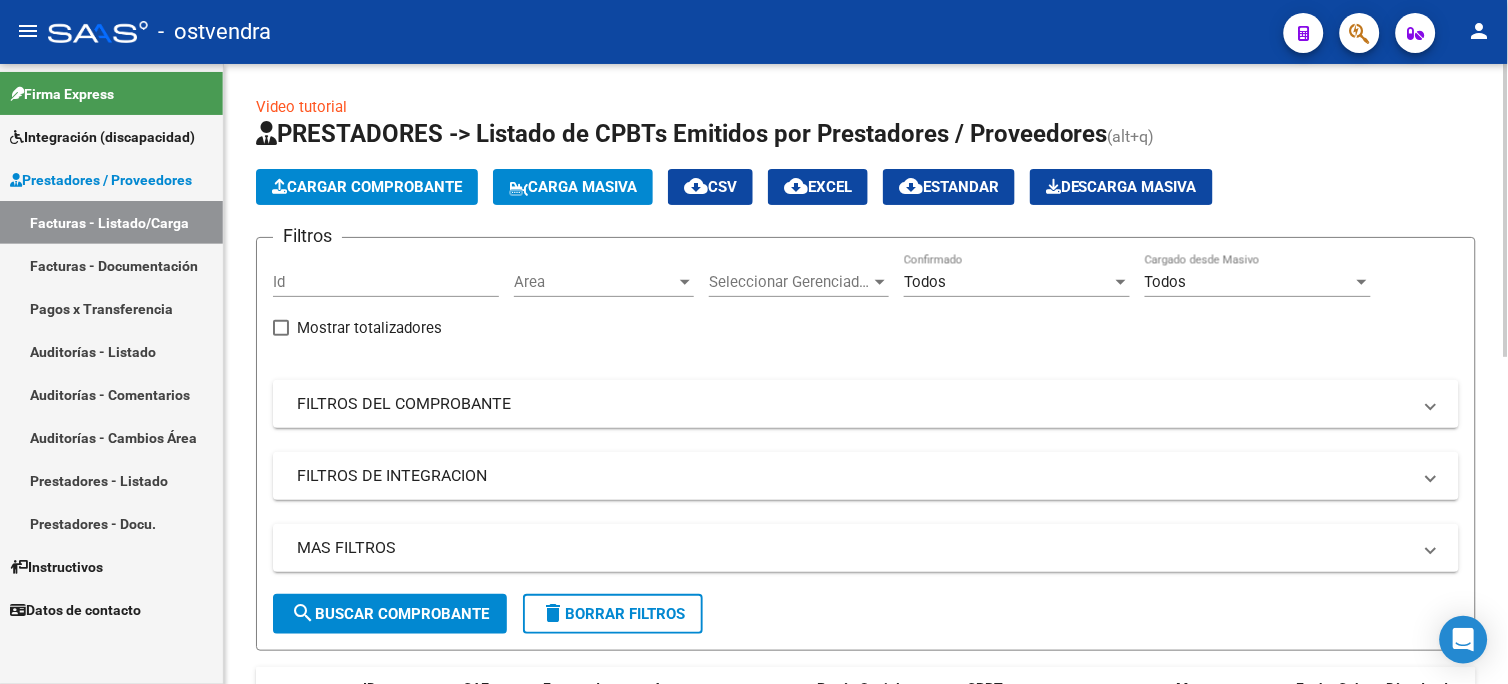 click on "Cargar Comprobante" 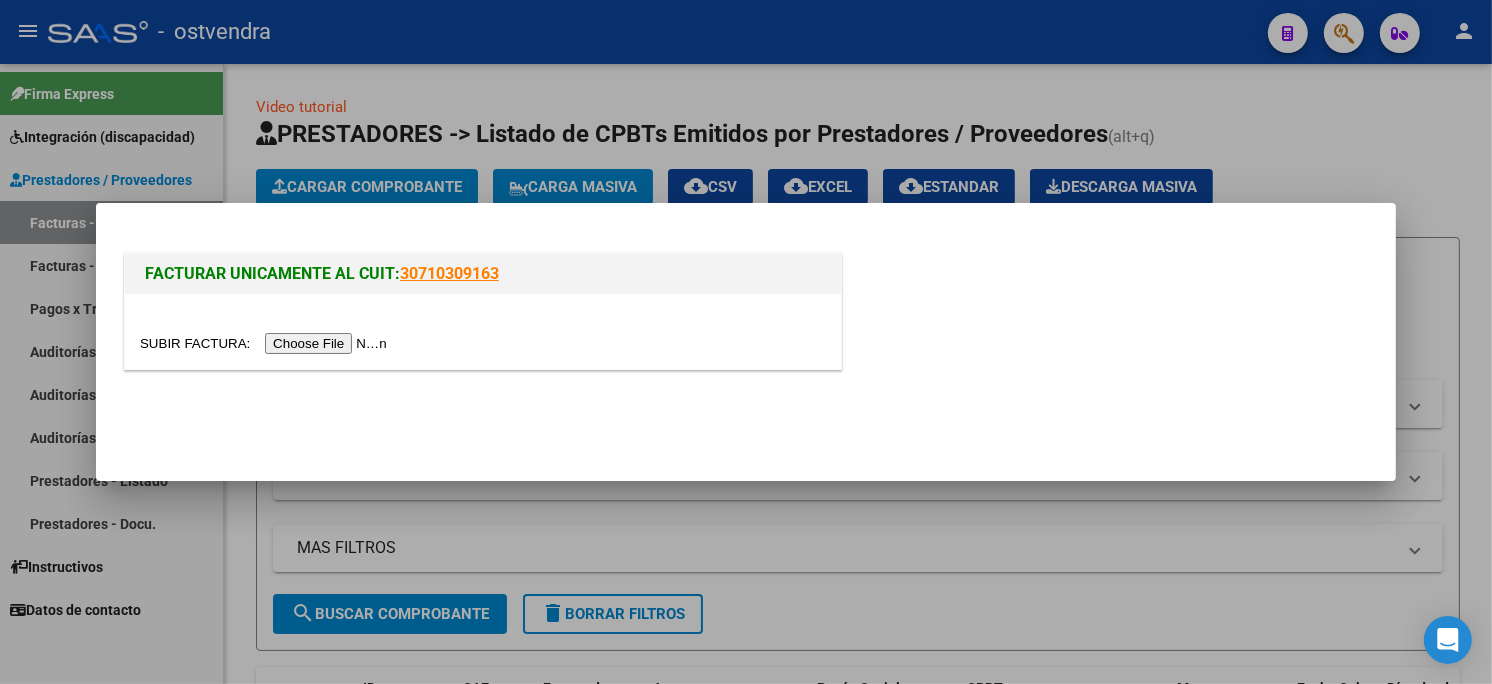 click at bounding box center (266, 343) 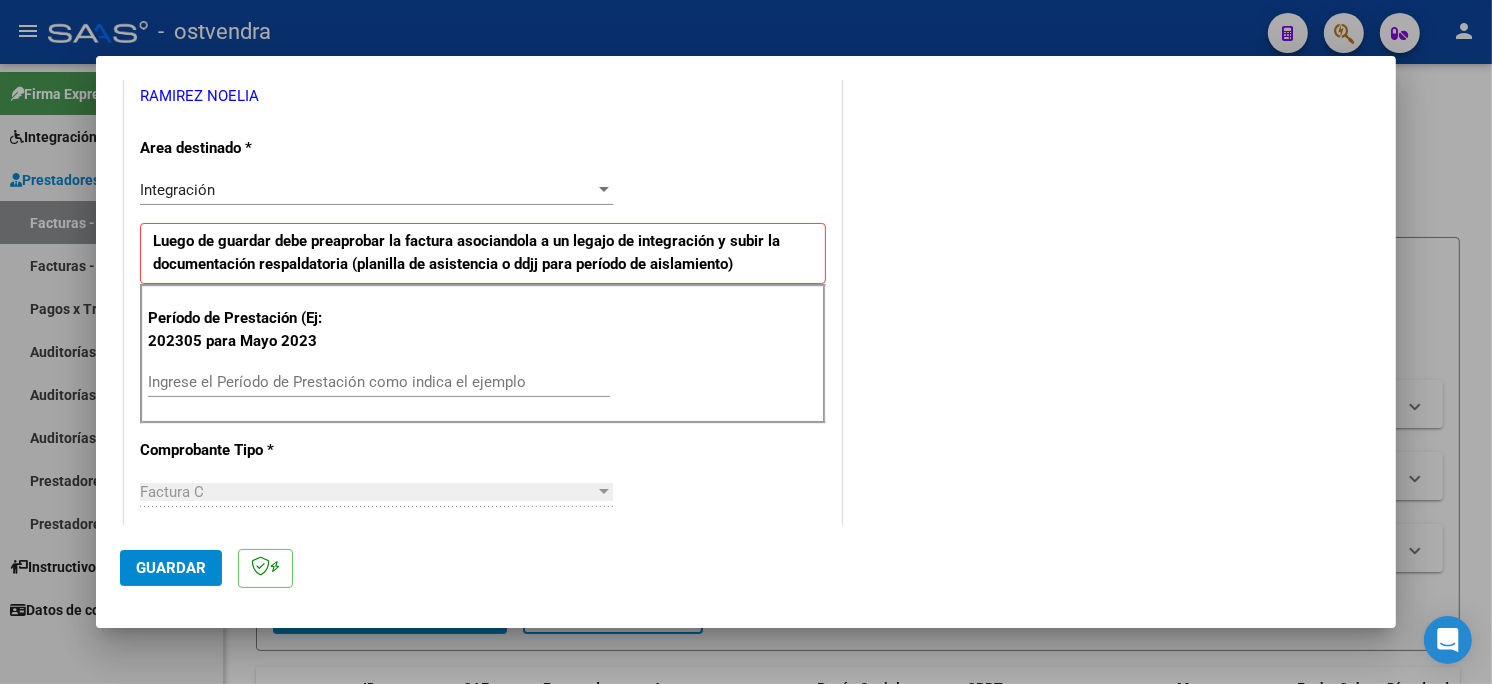 scroll, scrollTop: 444, scrollLeft: 0, axis: vertical 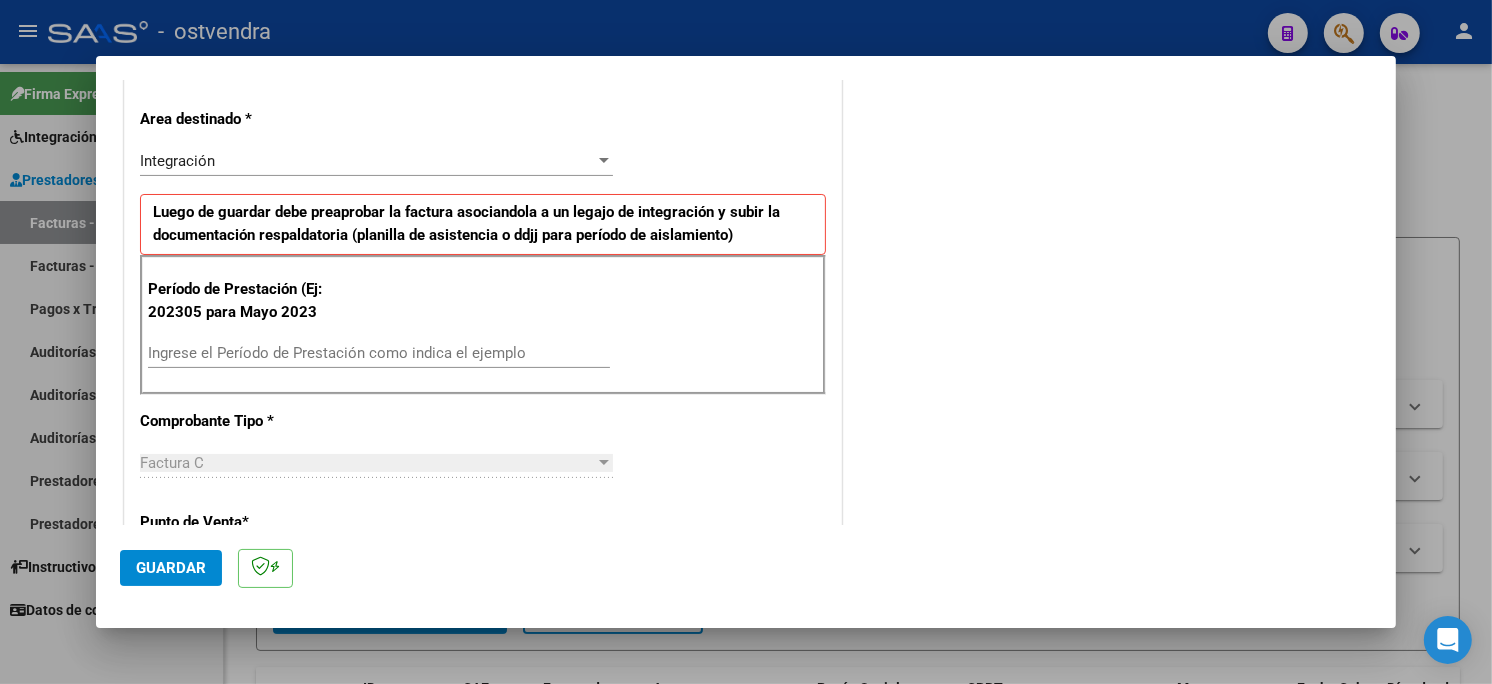 click on "Ingrese el Período de Prestación como indica el ejemplo" at bounding box center [379, 353] 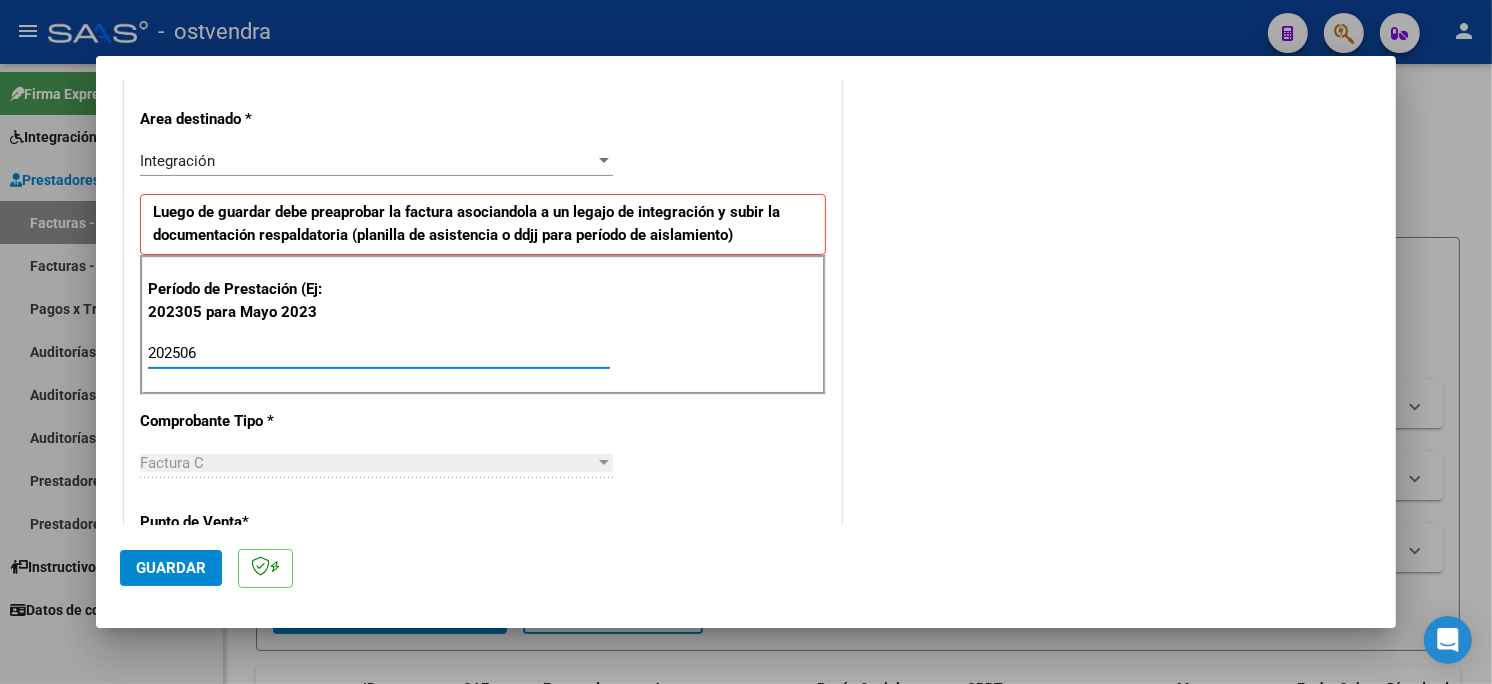 type on "202506" 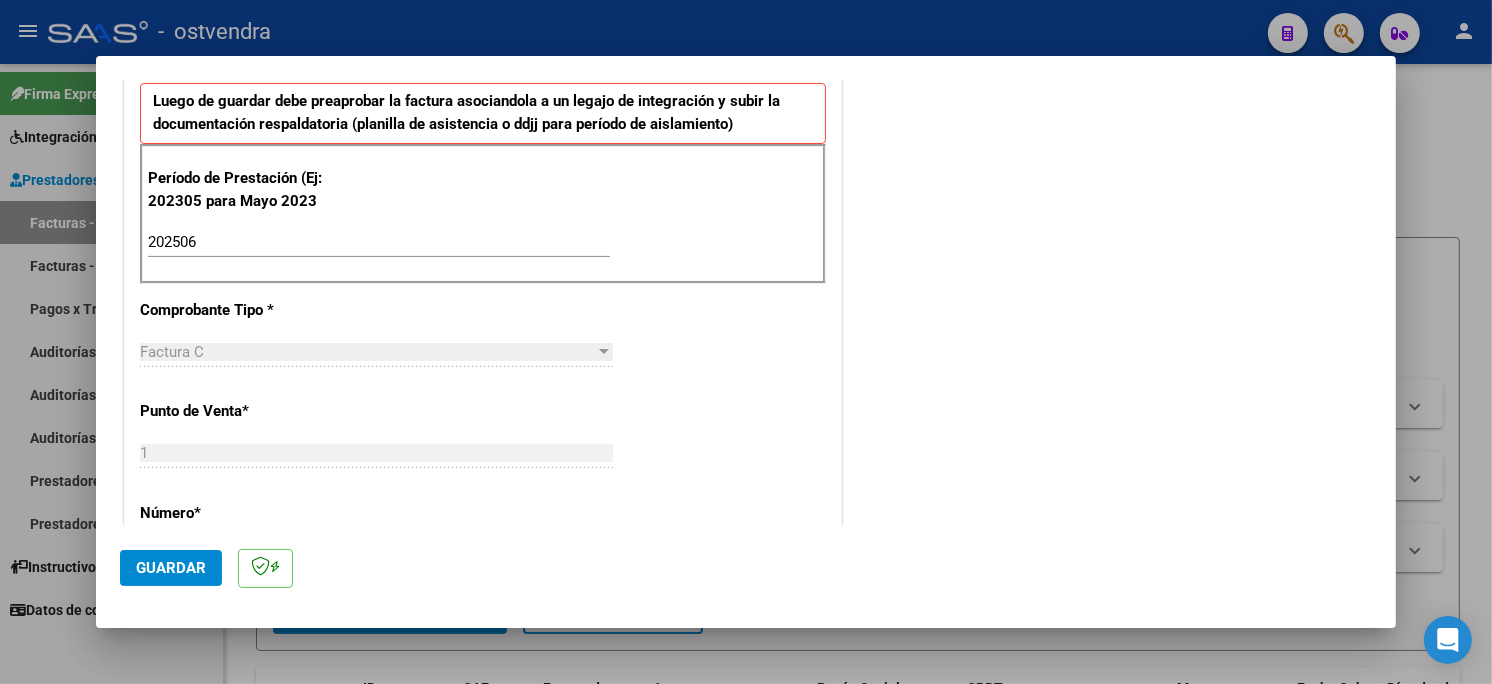 scroll, scrollTop: 666, scrollLeft: 0, axis: vertical 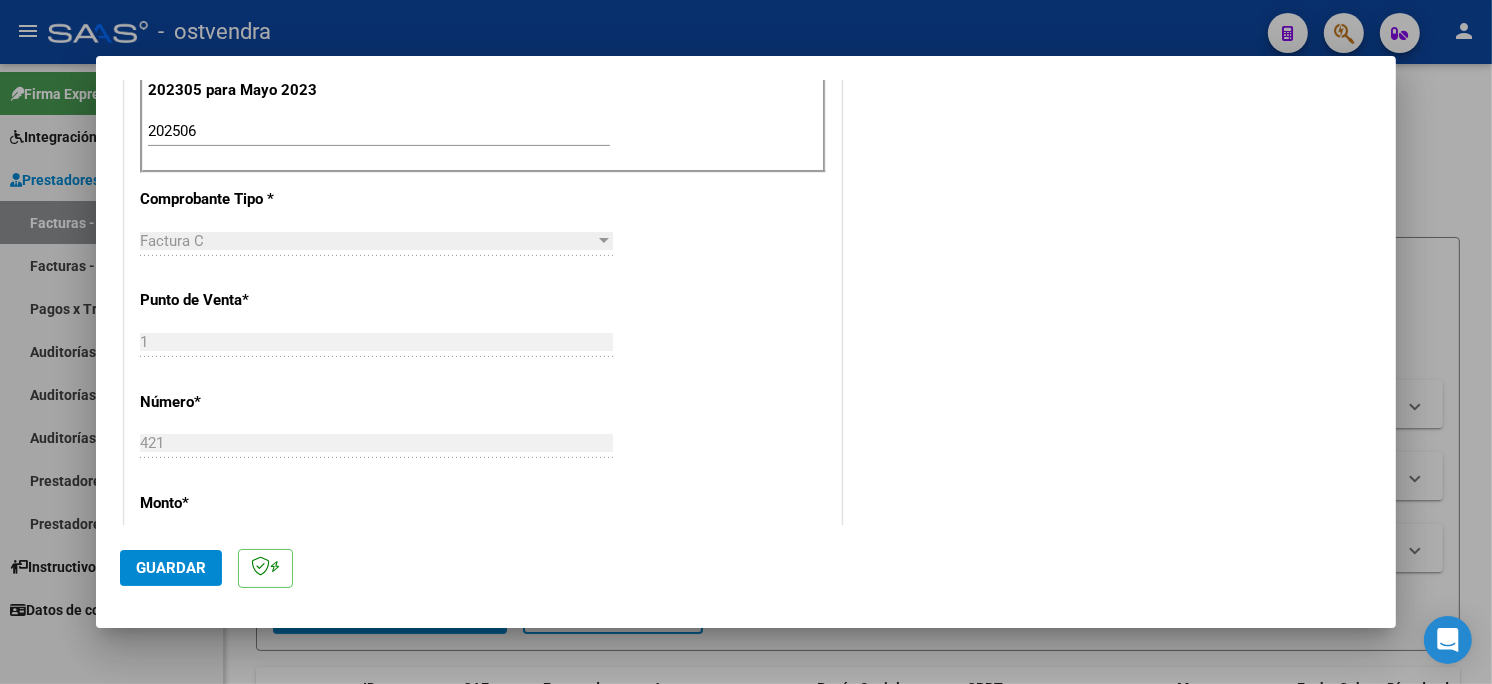 click on "Guardar" 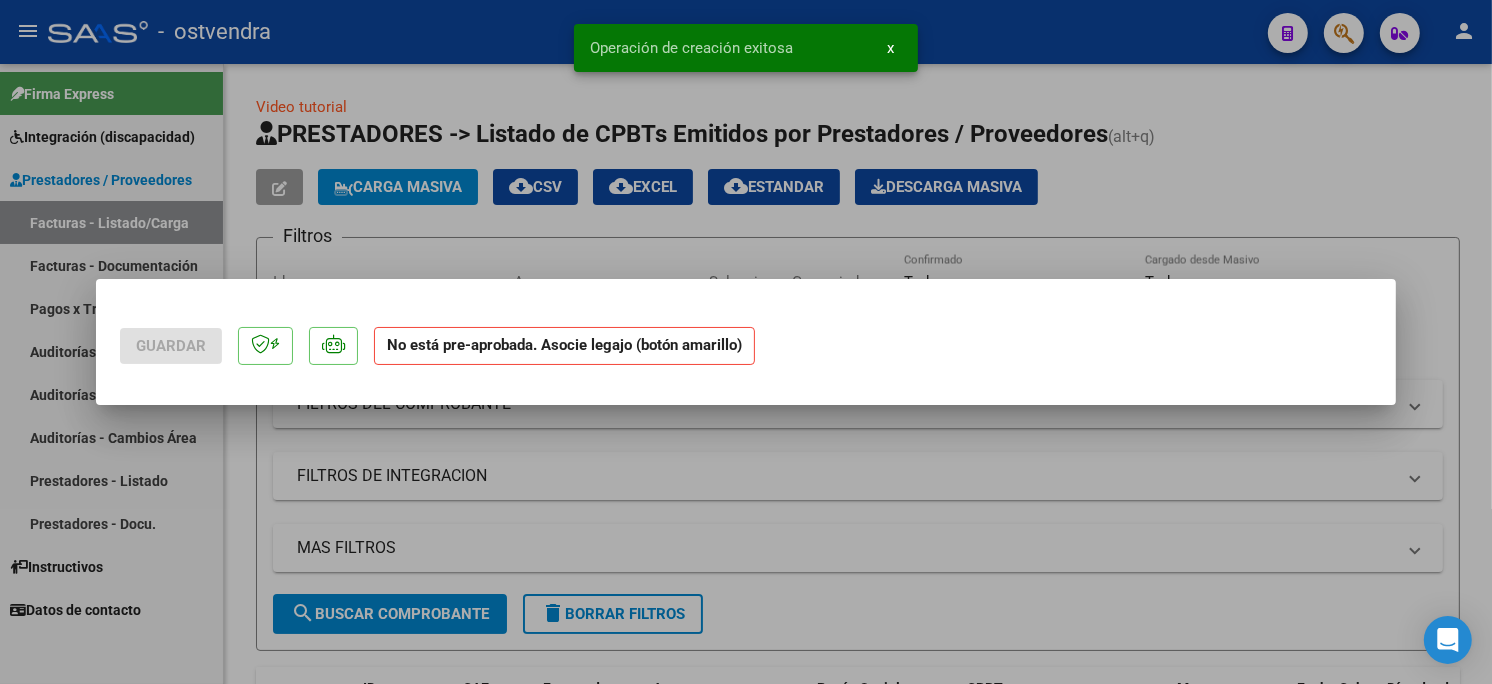 scroll, scrollTop: 0, scrollLeft: 0, axis: both 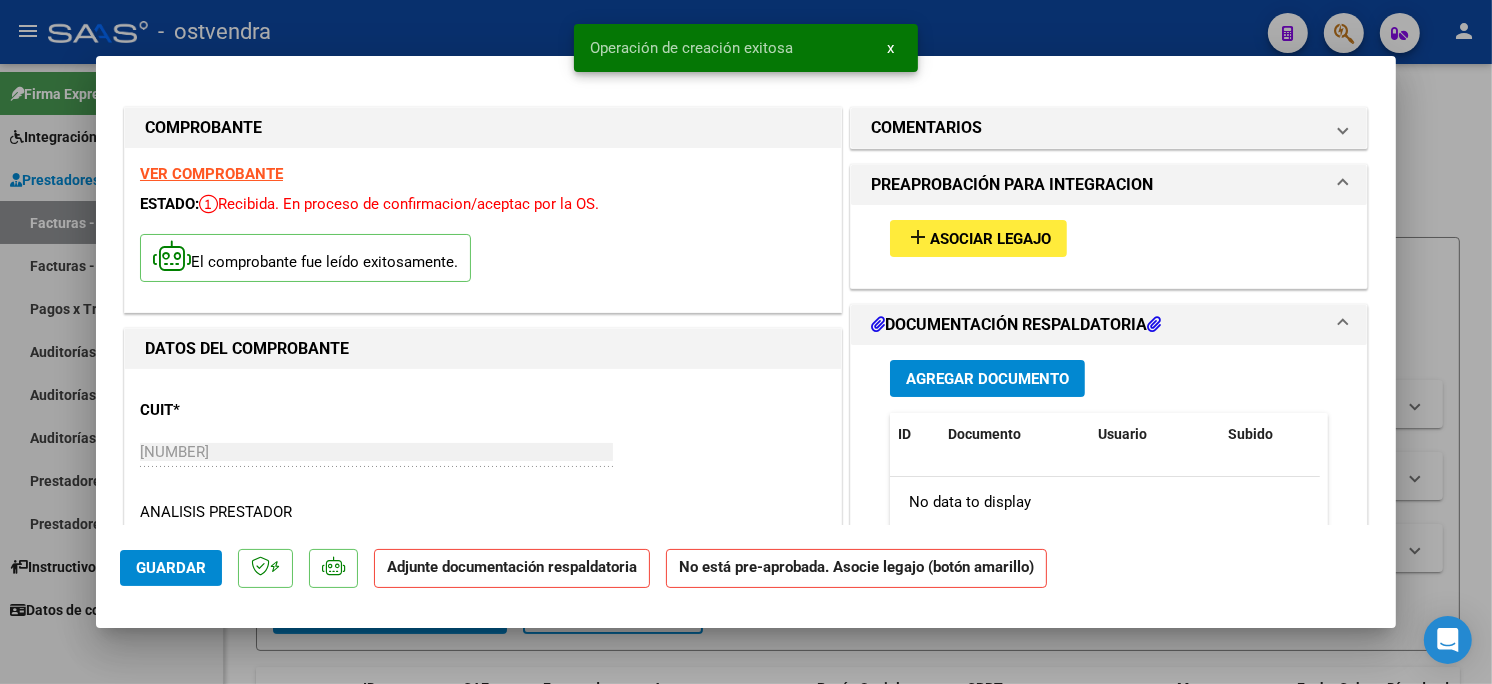 click on "add Asociar Legajo" at bounding box center [978, 238] 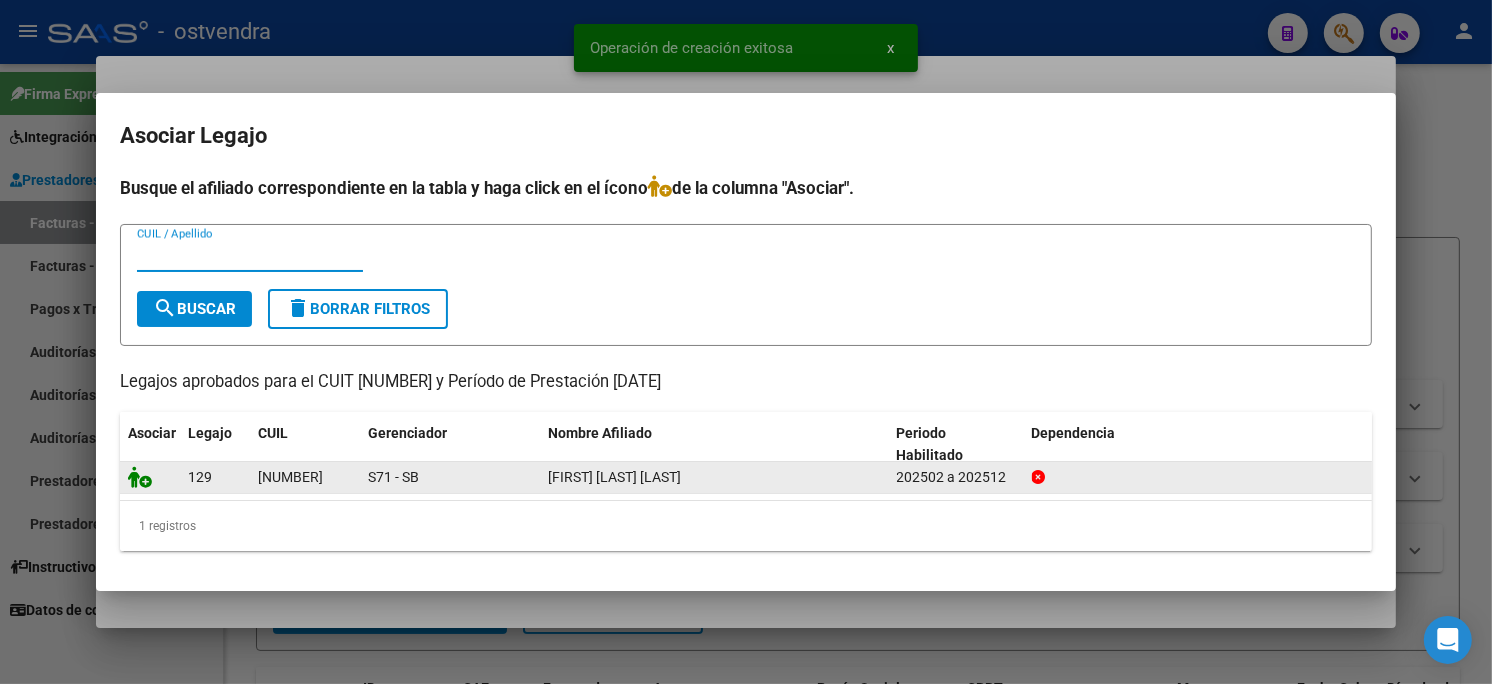 click 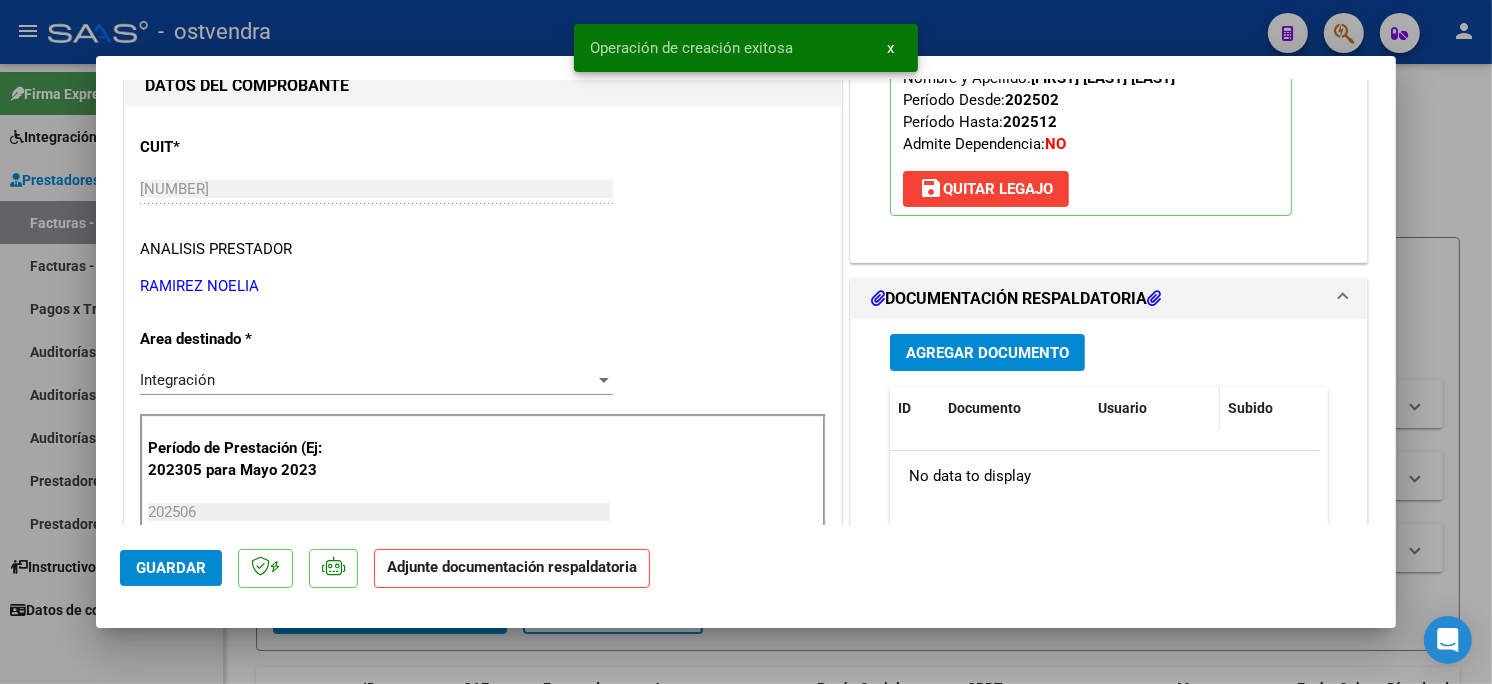scroll, scrollTop: 333, scrollLeft: 0, axis: vertical 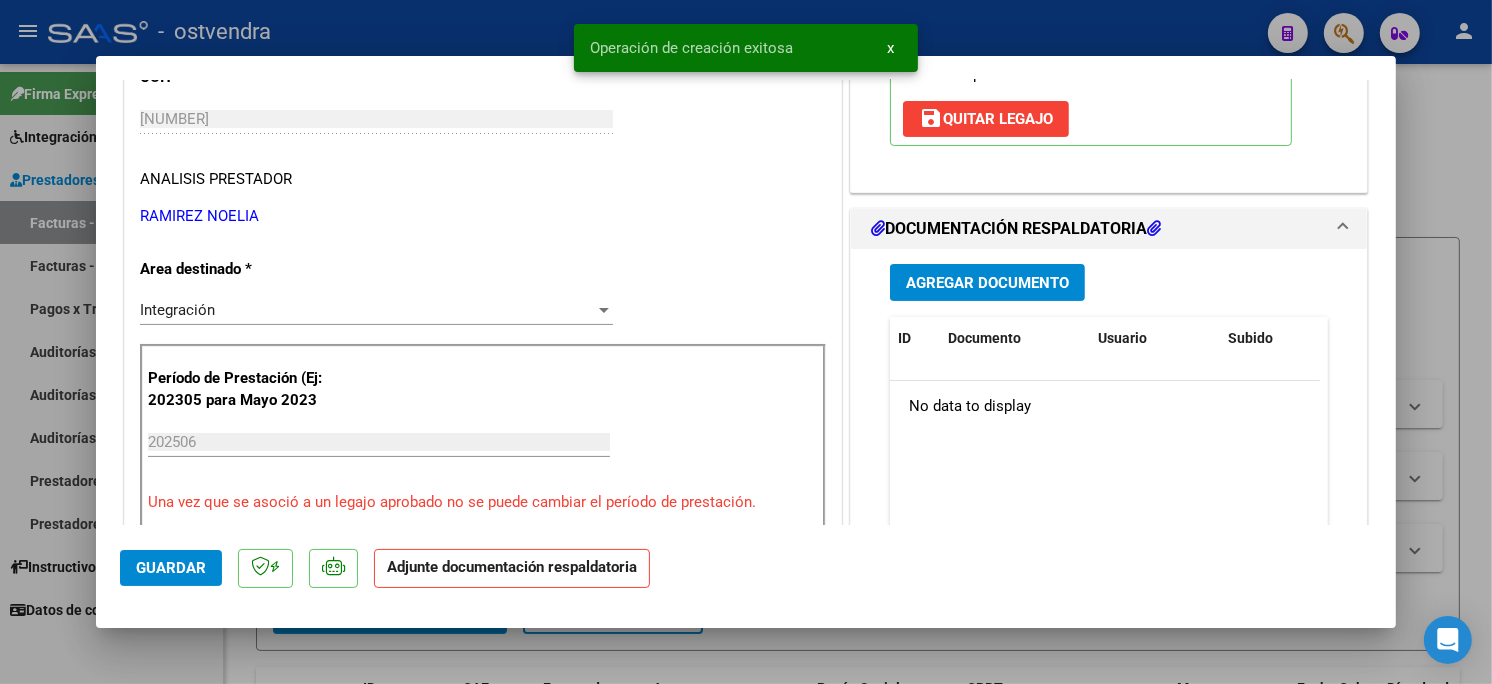 click on "Agregar Documento" at bounding box center [987, 283] 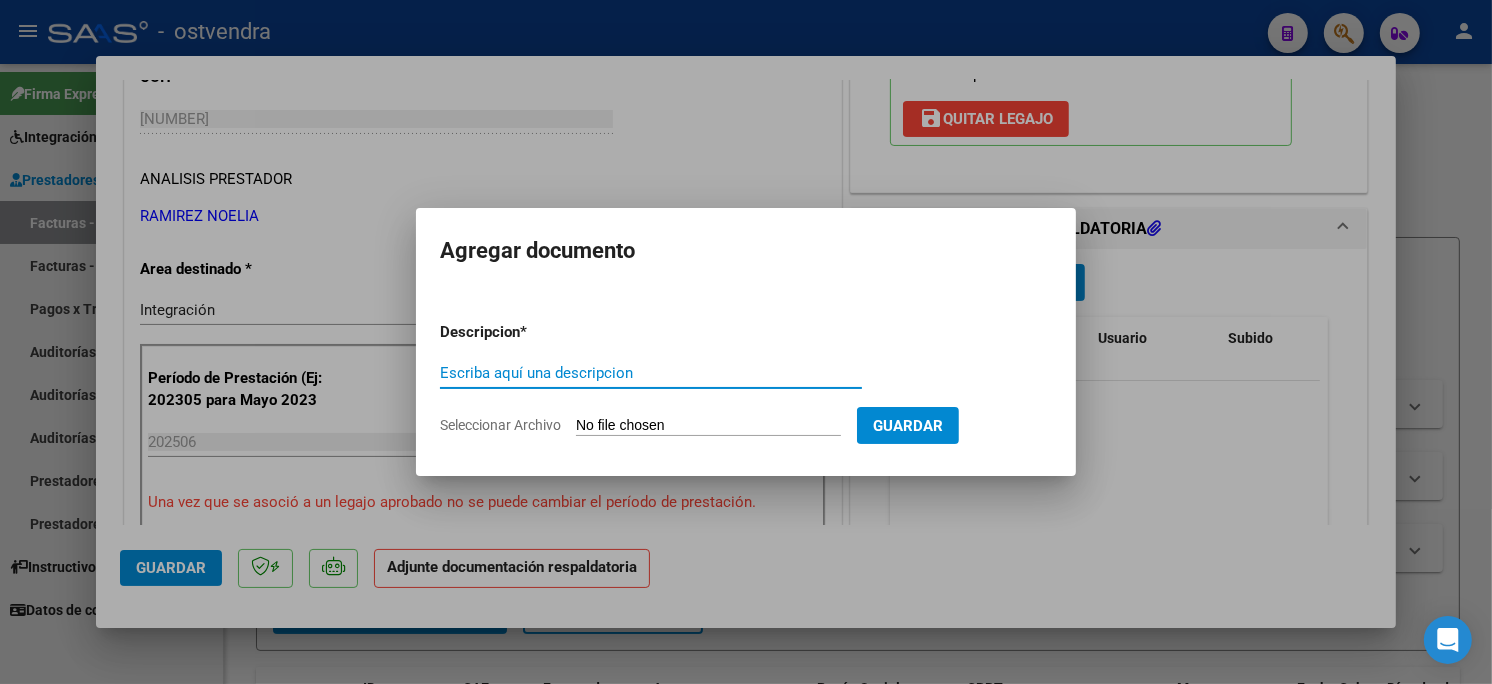 click on "Seleccionar Archivo" at bounding box center (708, 426) 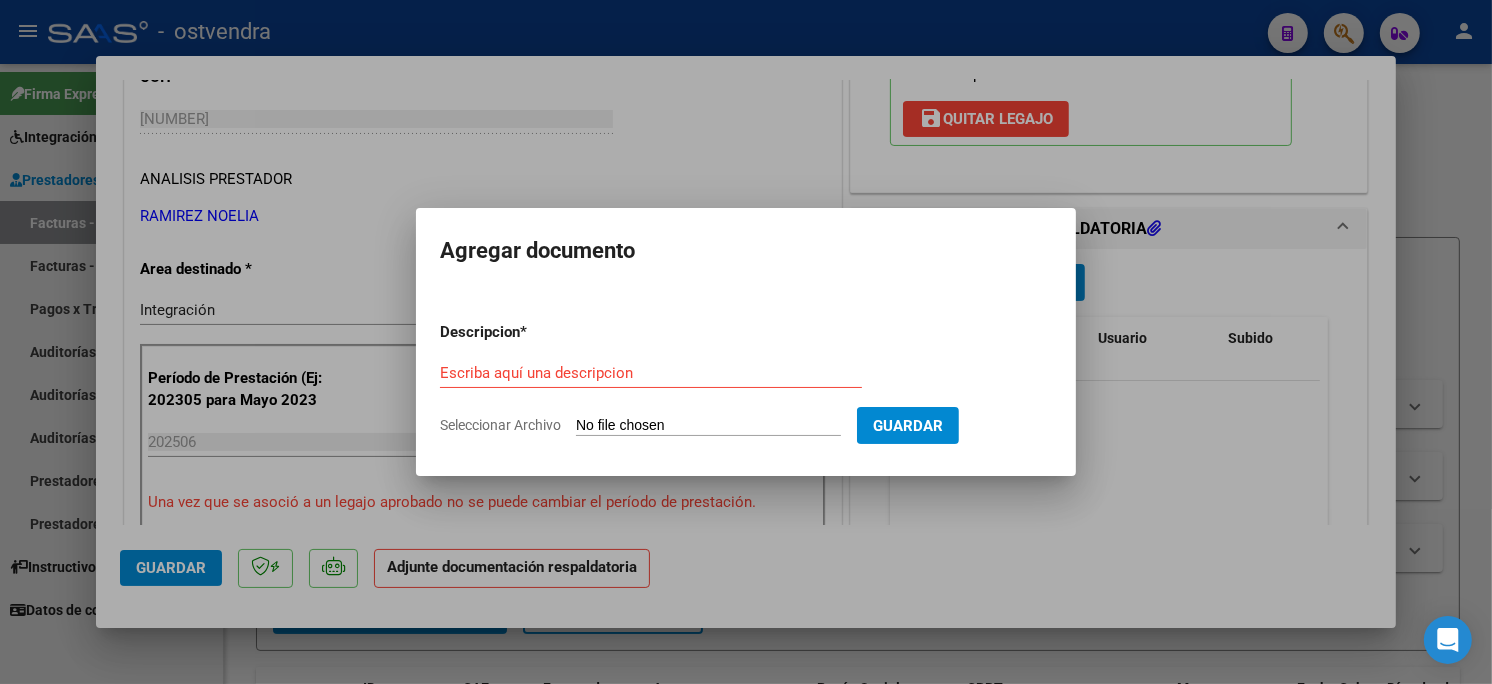 type on "C:\fakepath\ASISTENCIA C-1-421.pdf" 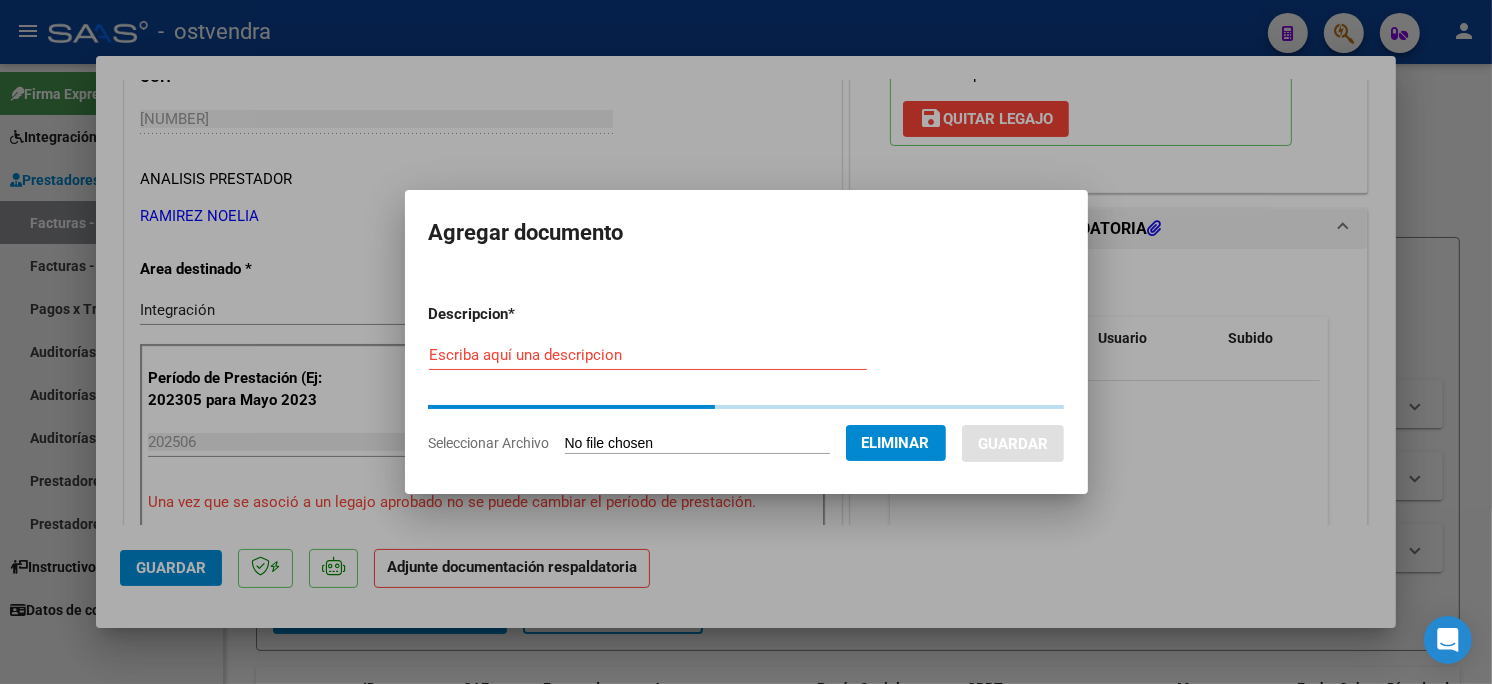 click on "Escriba aquí una descripcion" at bounding box center (648, 355) 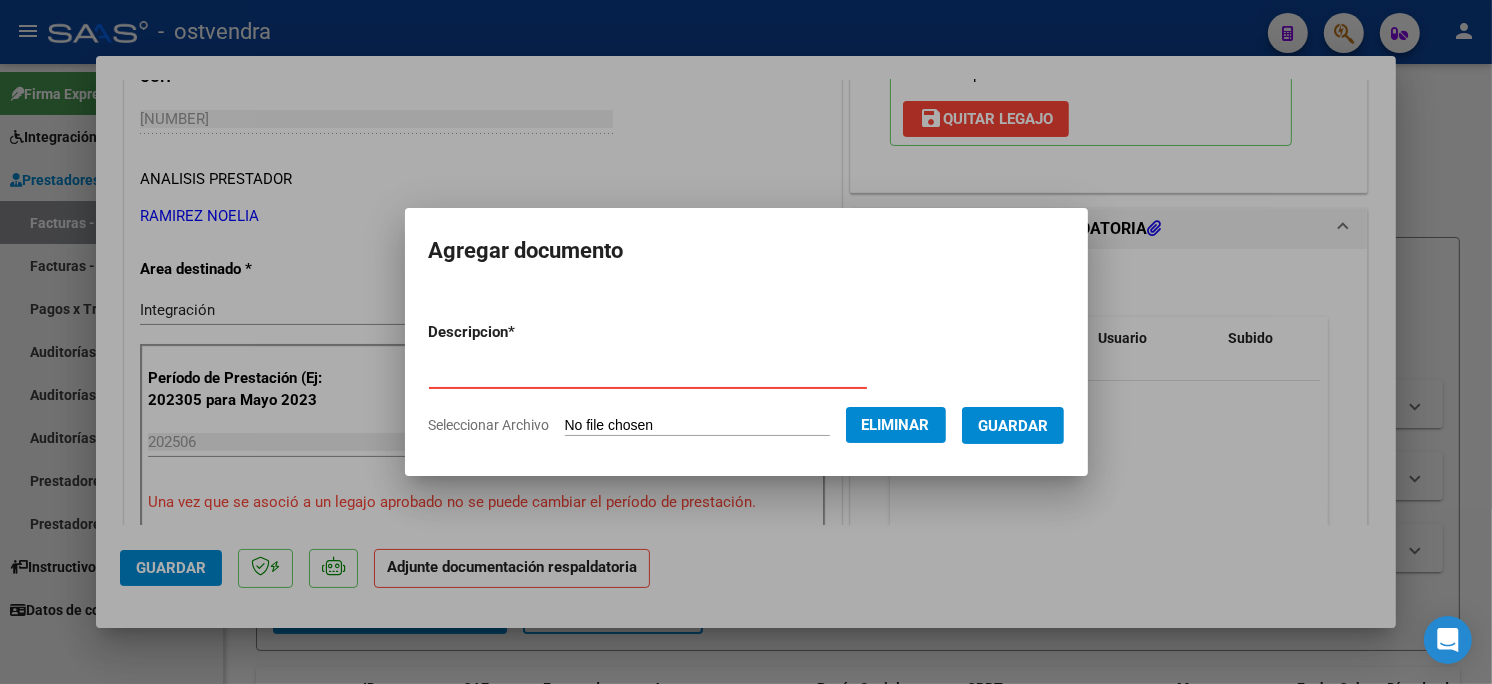 type on "PLANILLA DE ASISTENCIA" 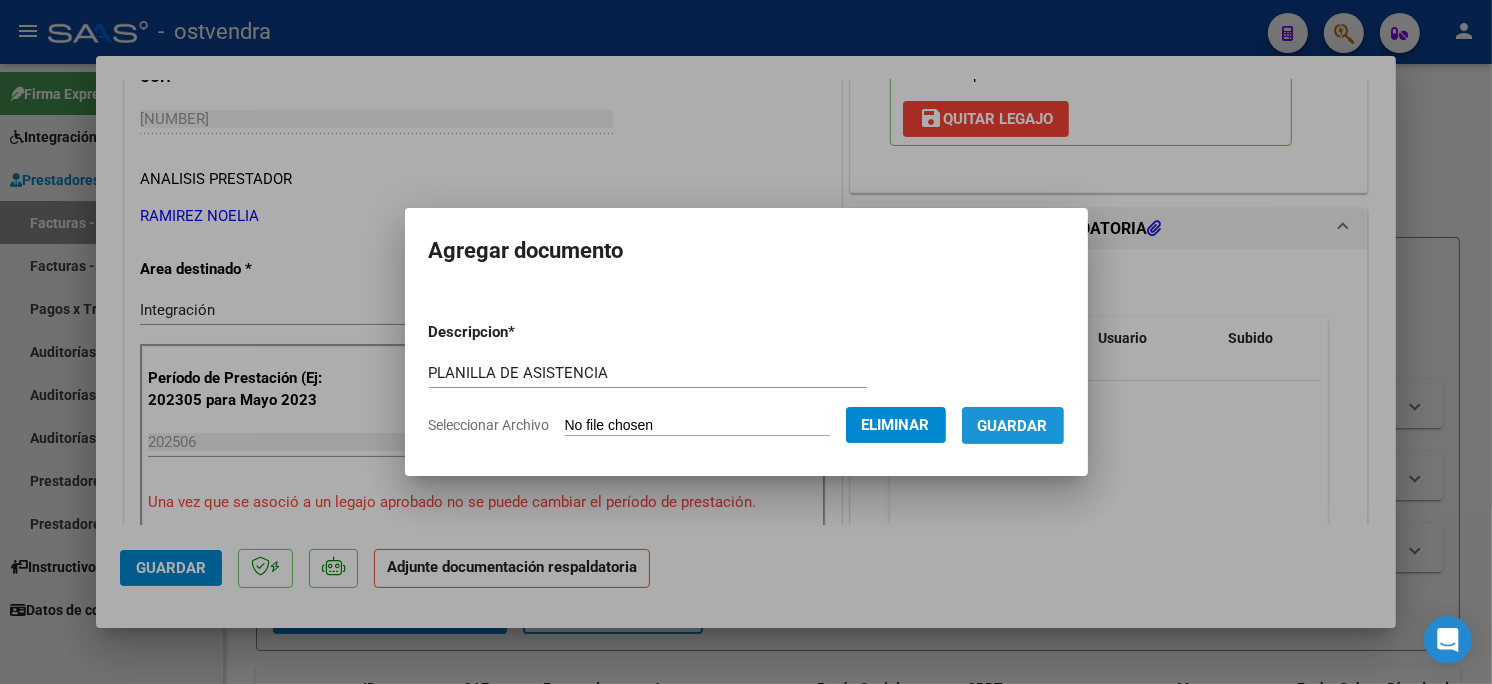 click on "Guardar" at bounding box center [1013, 426] 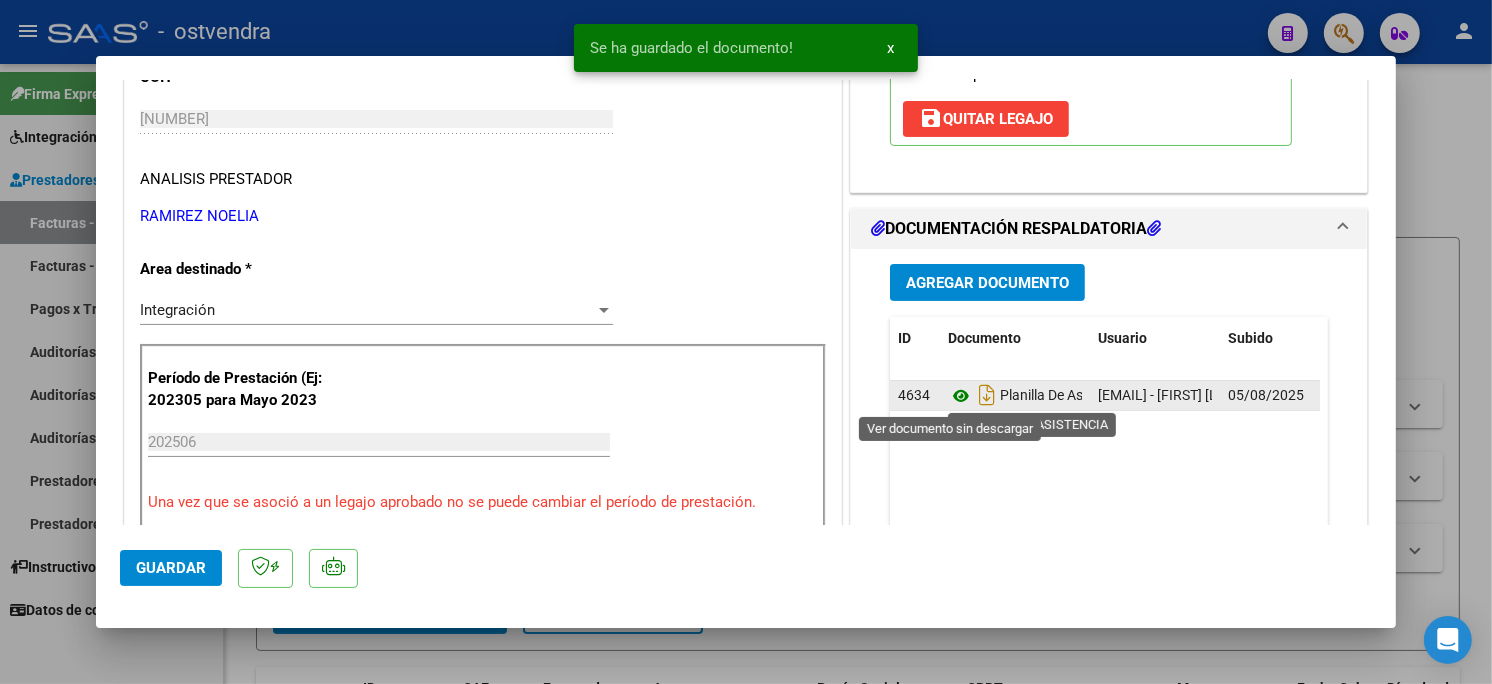 click 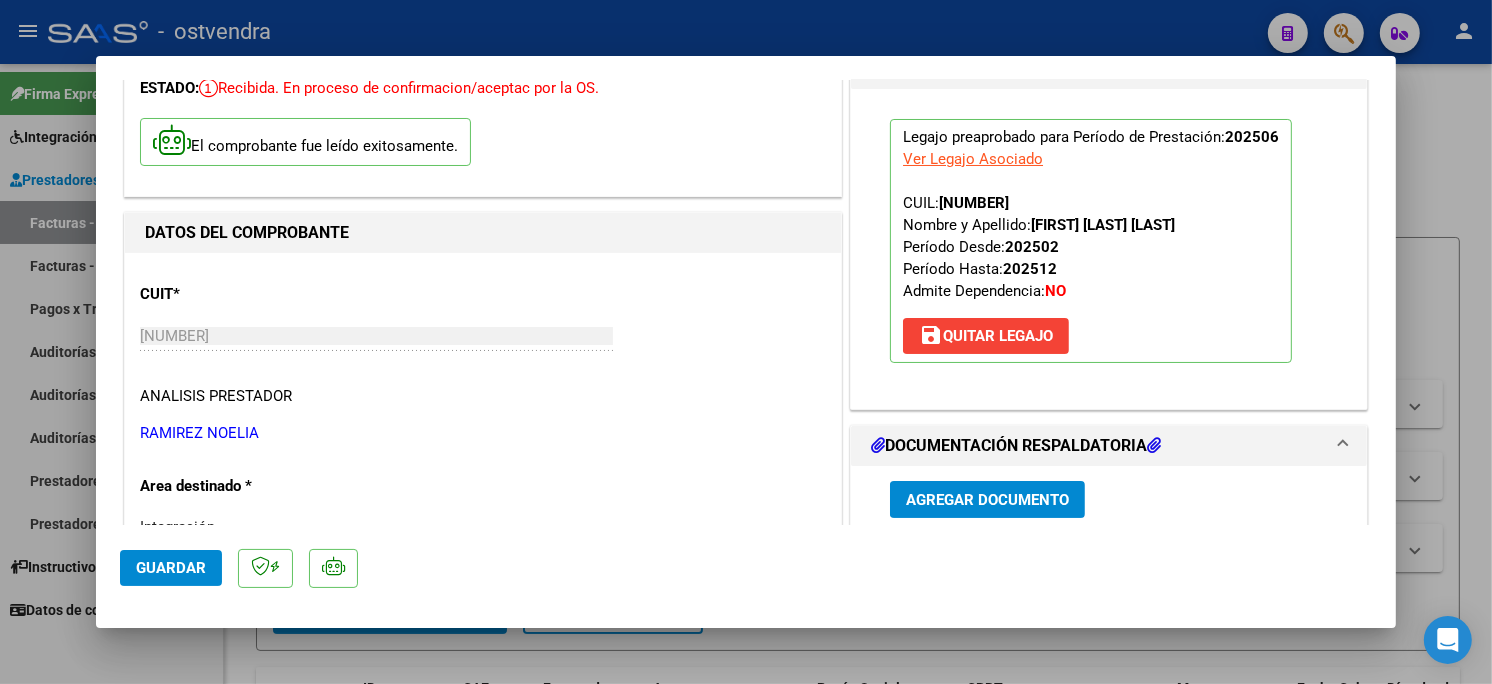 scroll, scrollTop: 111, scrollLeft: 0, axis: vertical 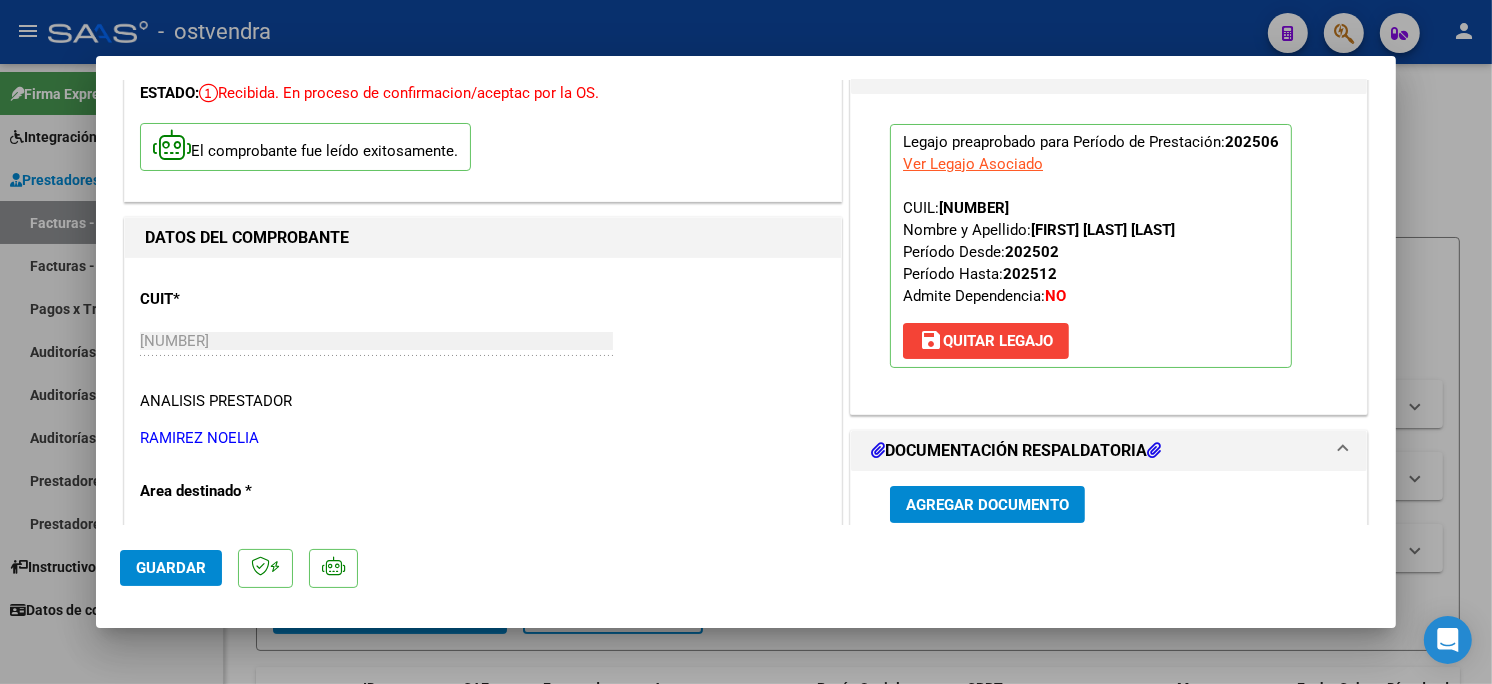click on "Agregar Documento" at bounding box center [987, 505] 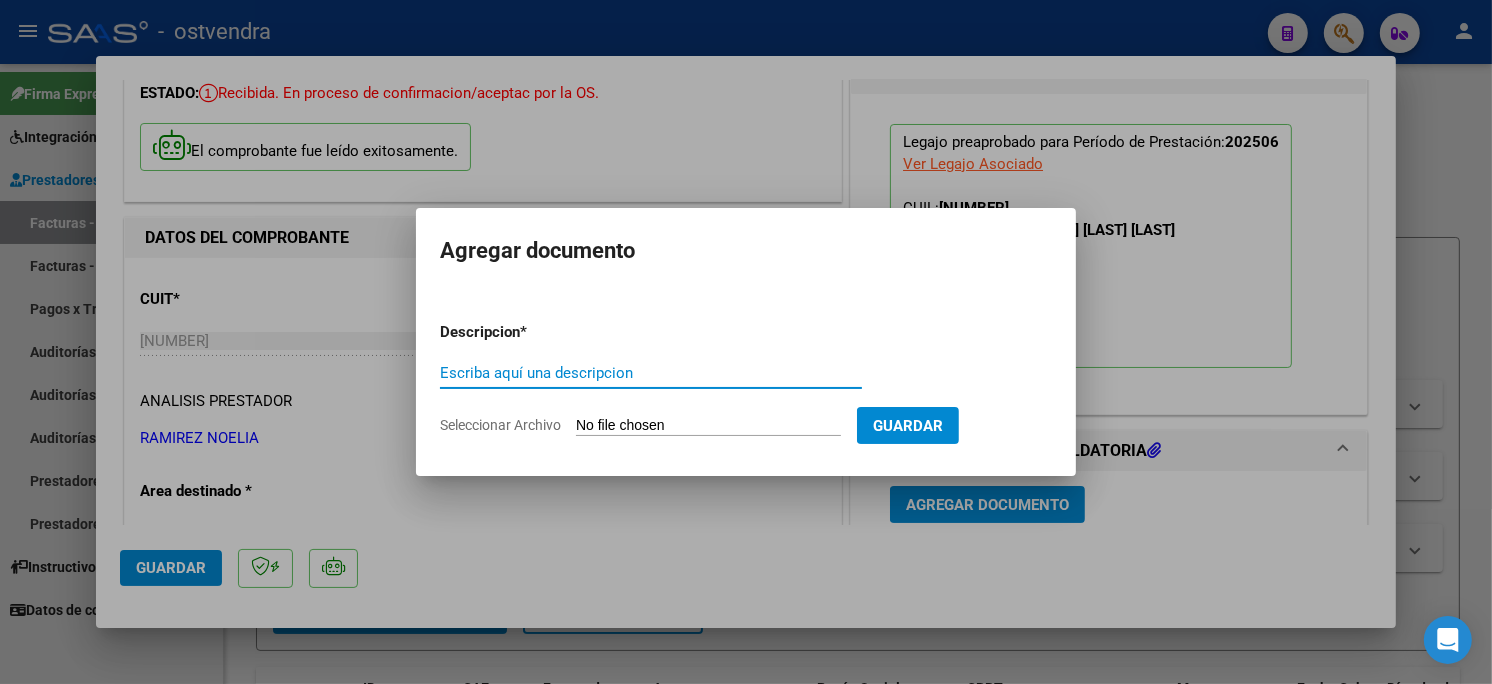 click on "Descripcion  *   Escriba aquí una descripcion  Seleccionar Archivo Guardar" at bounding box center [746, 379] 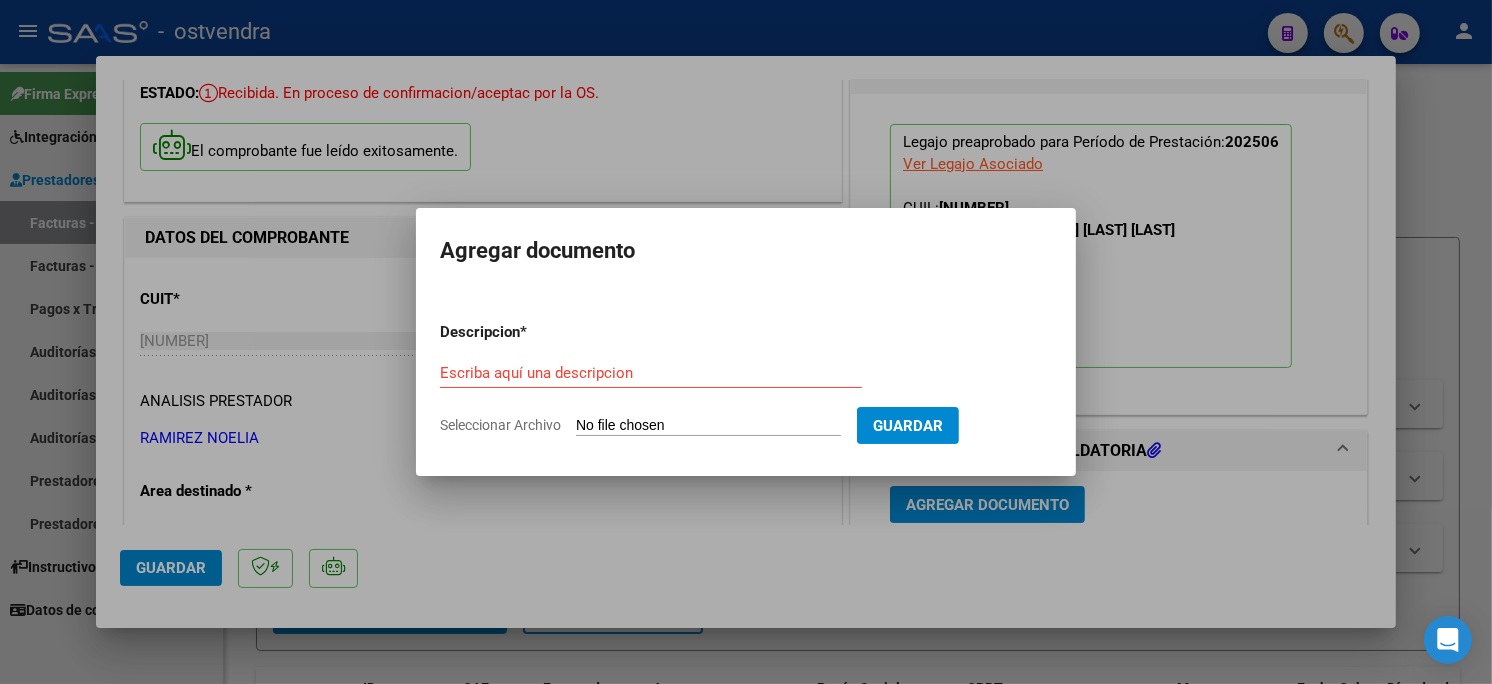 click on "Seleccionar Archivo" at bounding box center (708, 426) 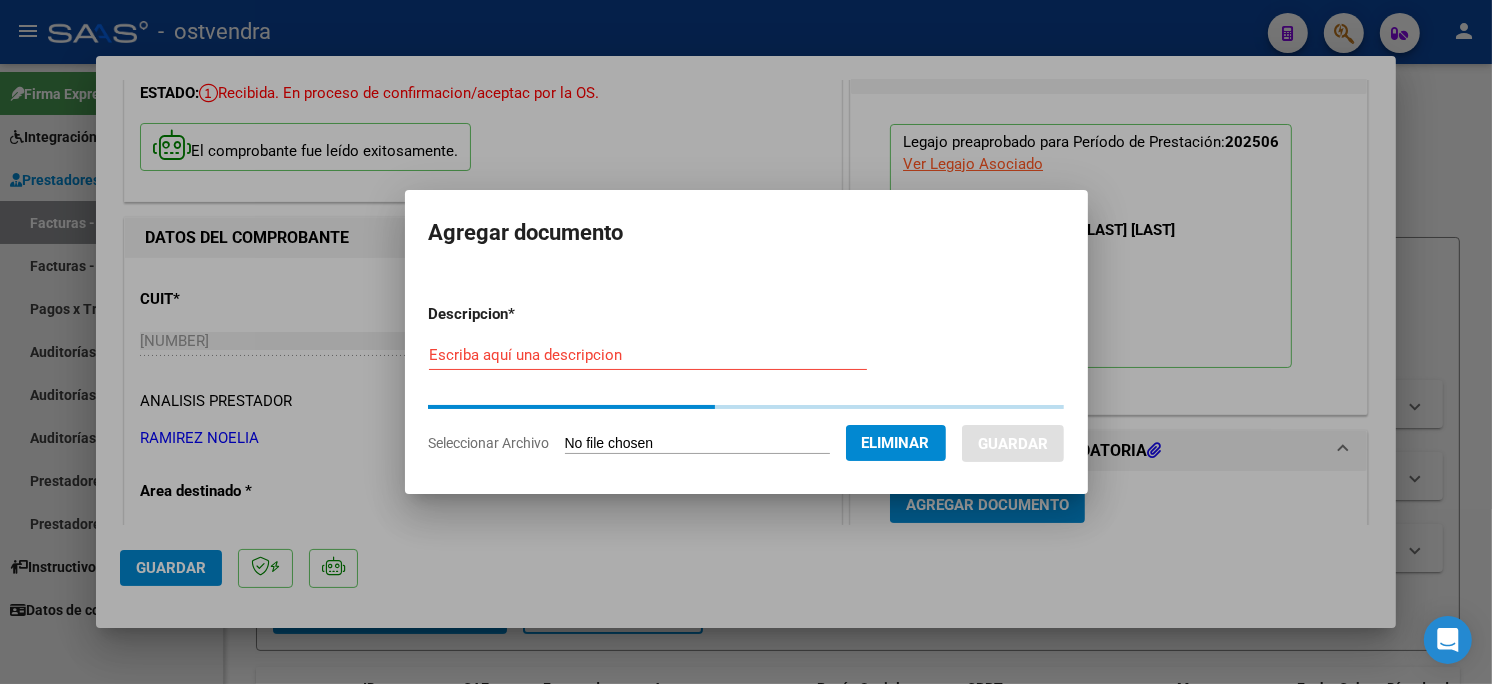click on "Escriba aquí una descripcion" at bounding box center (648, 355) 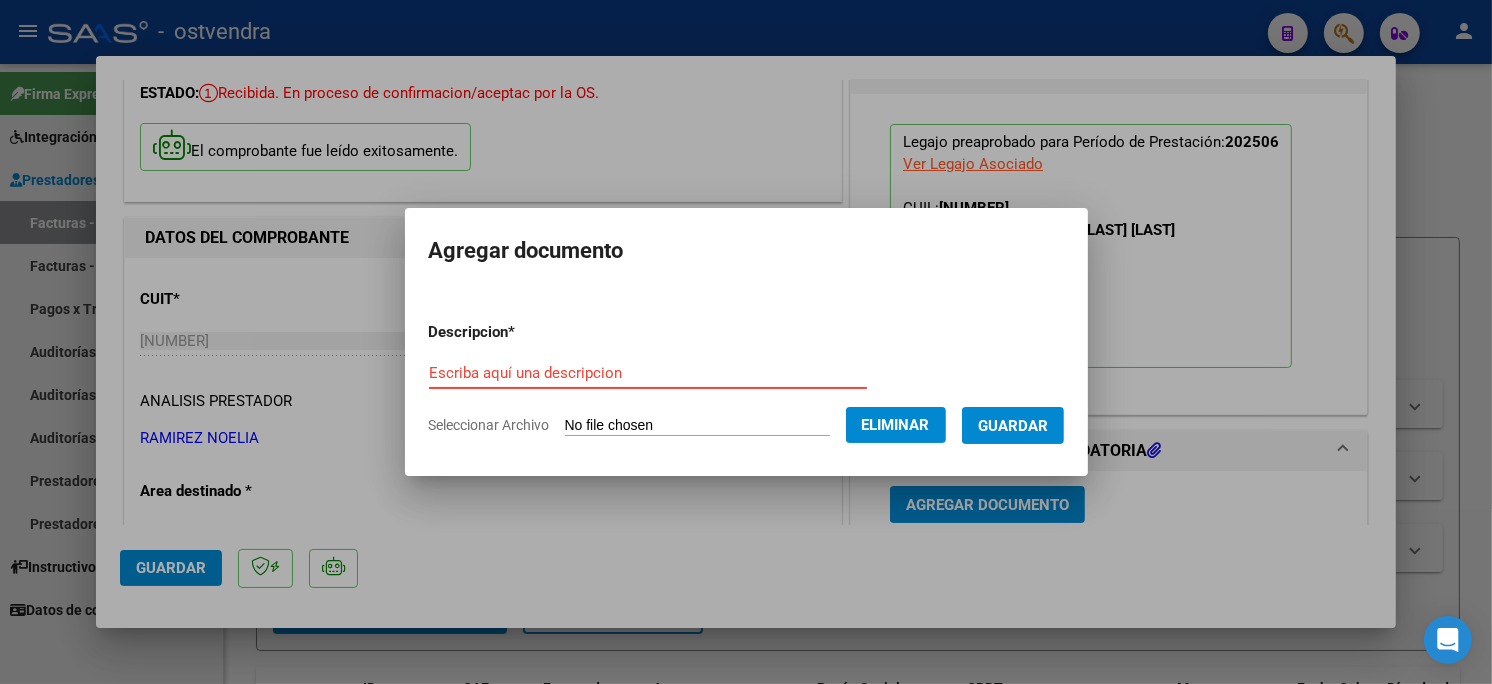 click on "Escriba aquí una descripcion" at bounding box center [648, 373] 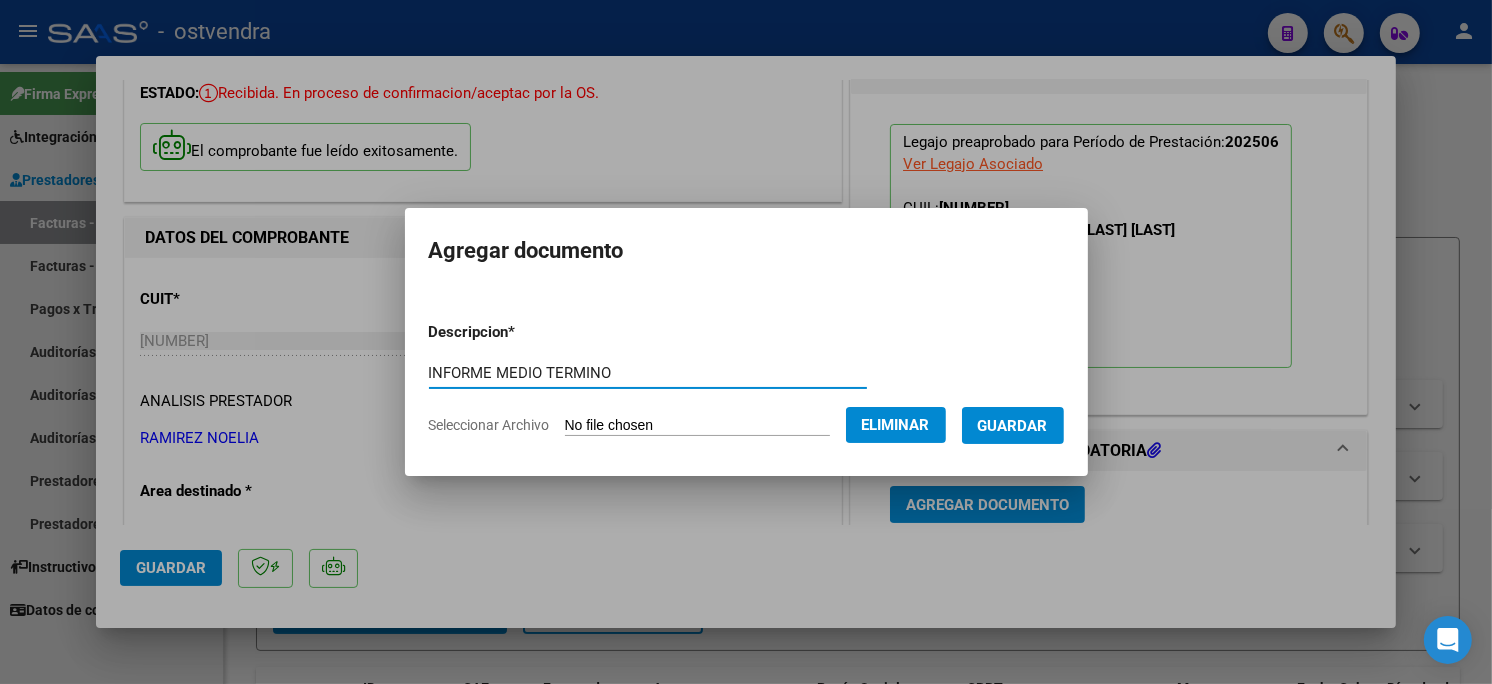 type on "INFORME MEDIO TERMINO" 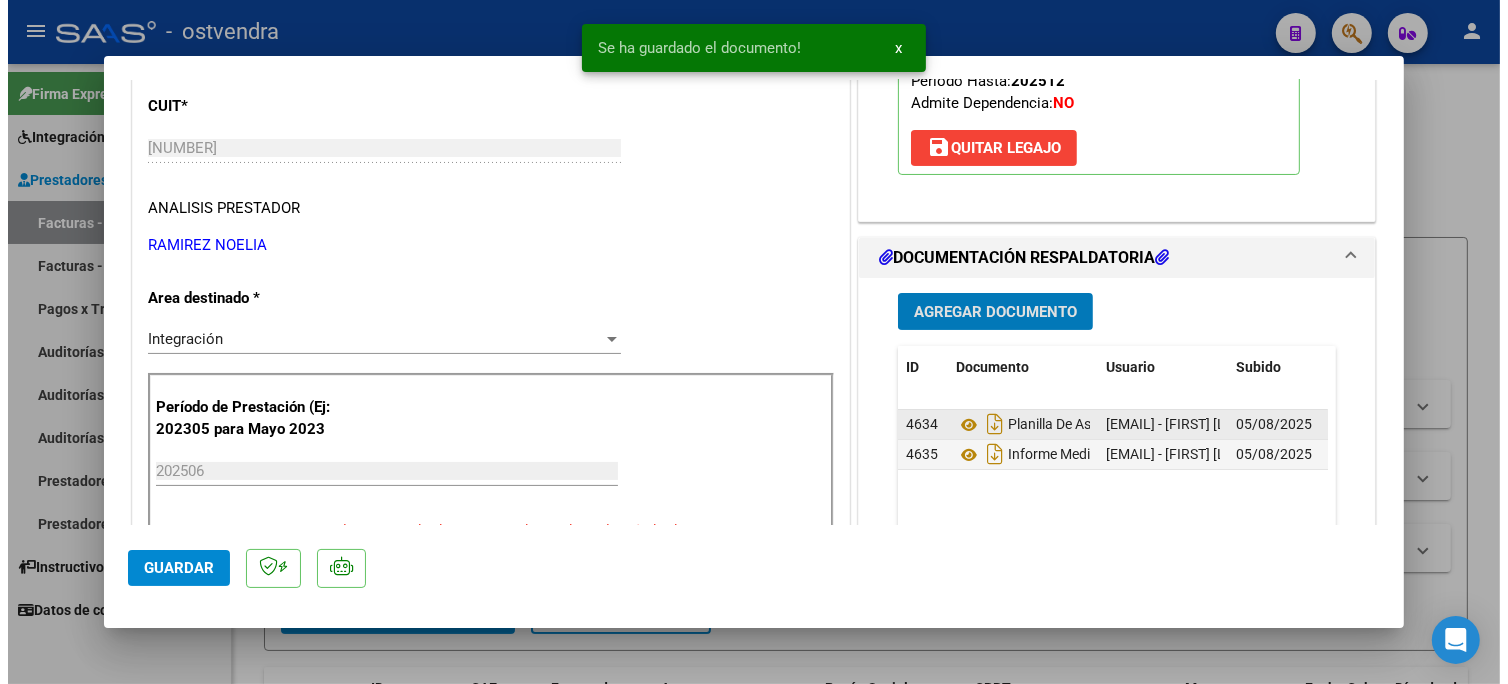 scroll, scrollTop: 333, scrollLeft: 0, axis: vertical 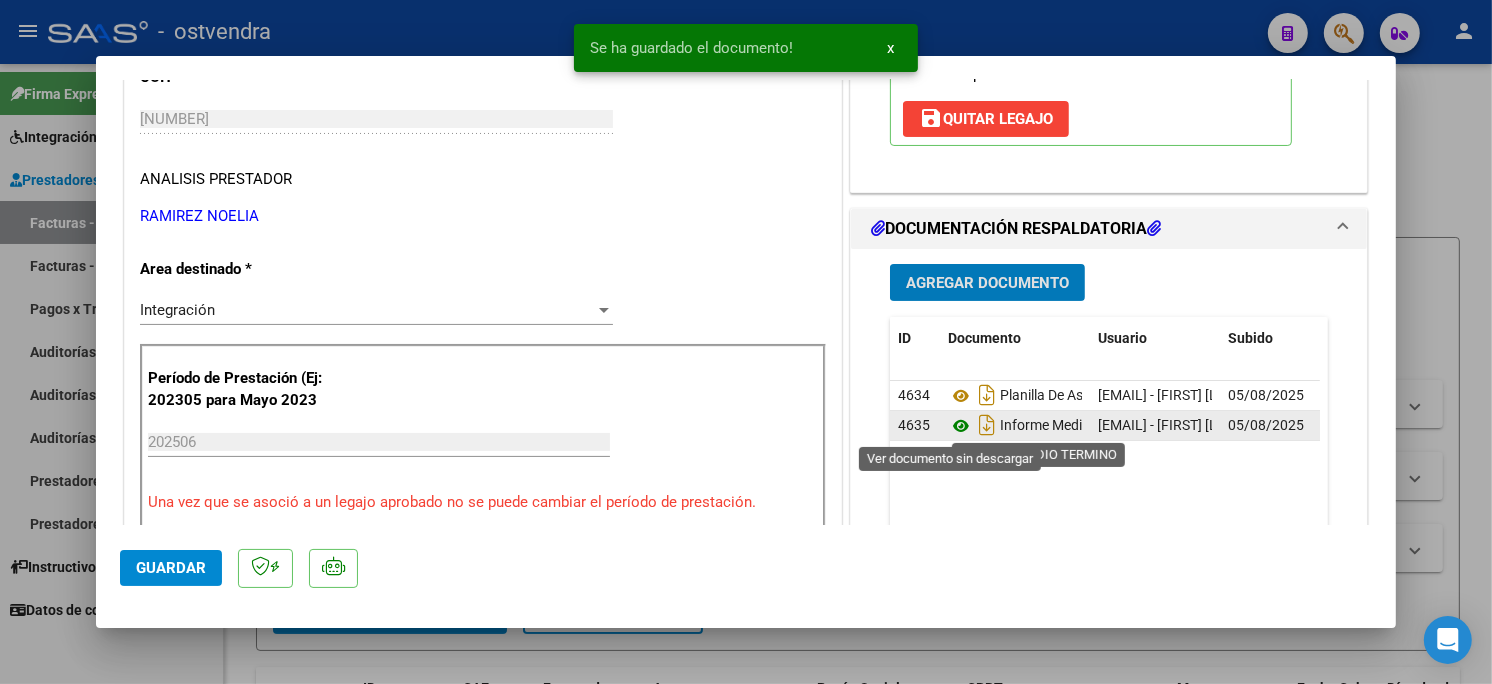 click 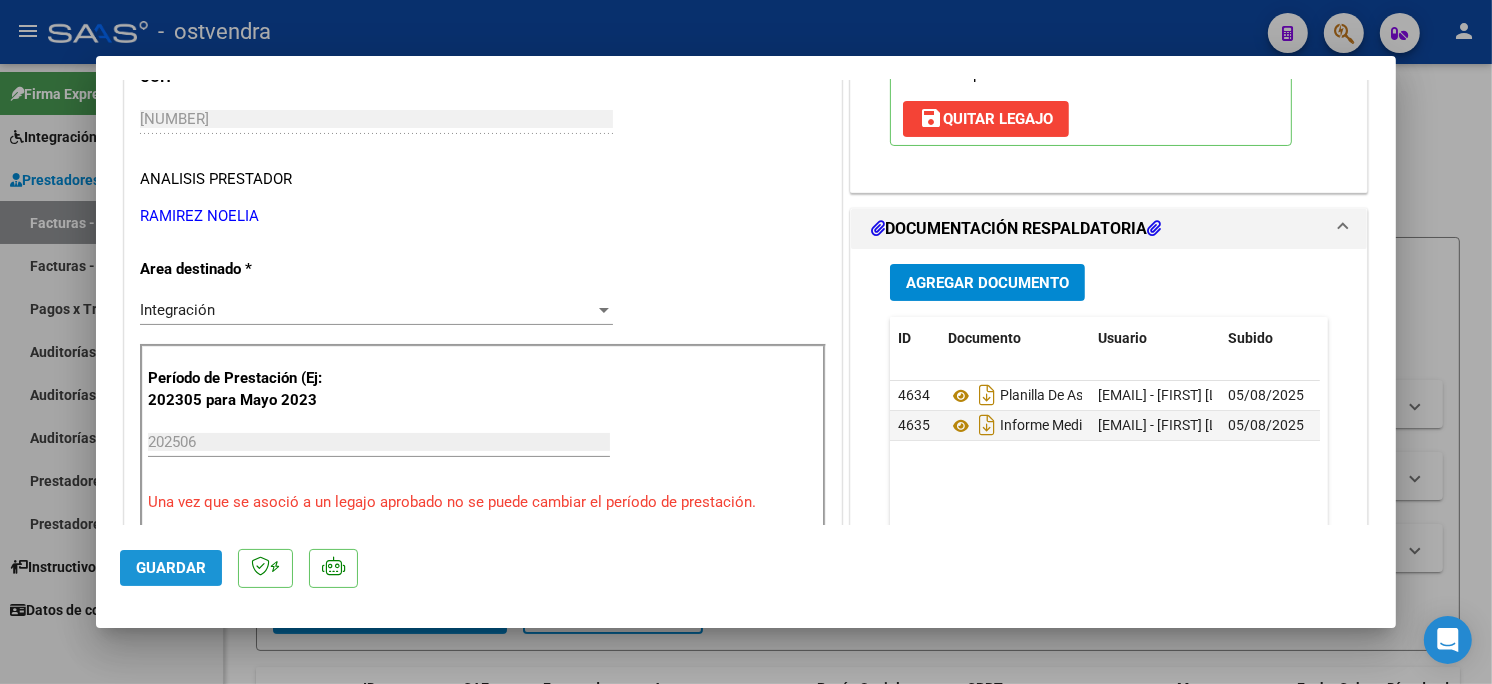 click on "Guardar" 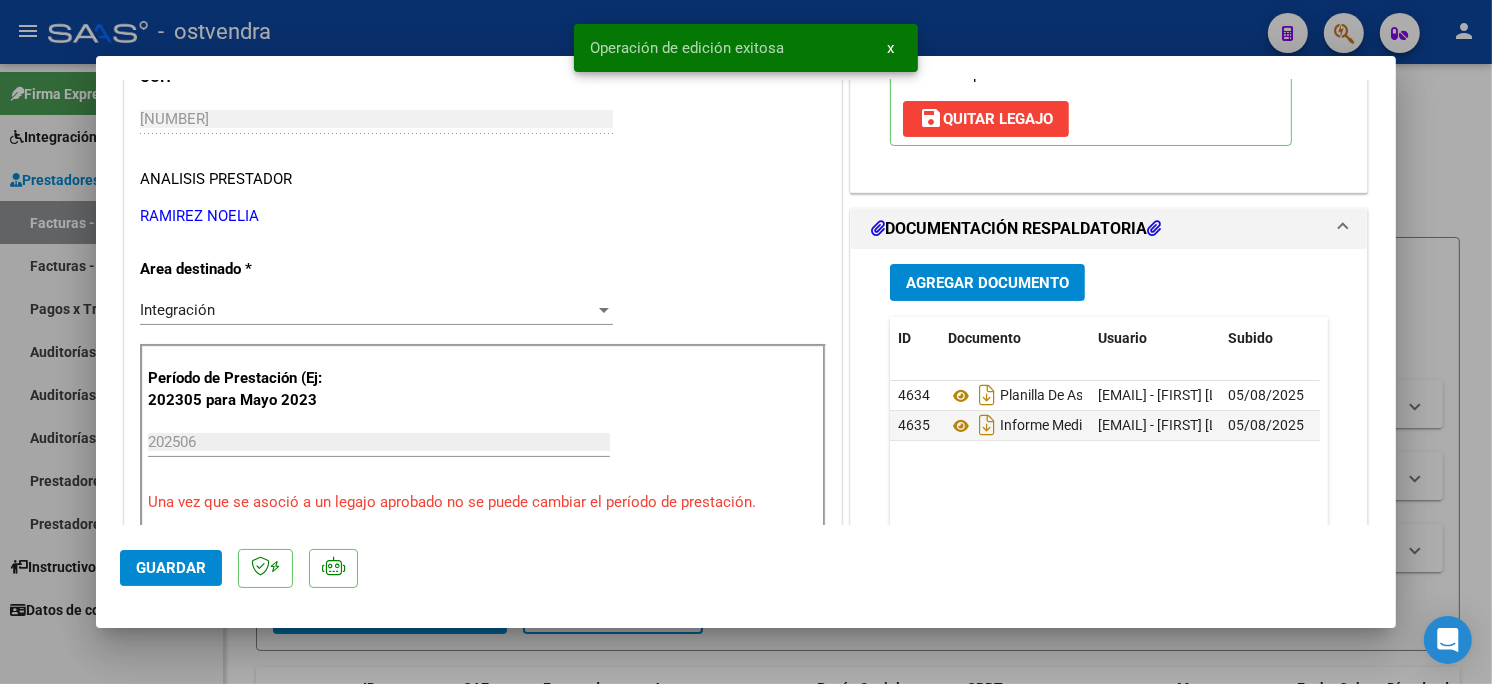 click at bounding box center (746, 342) 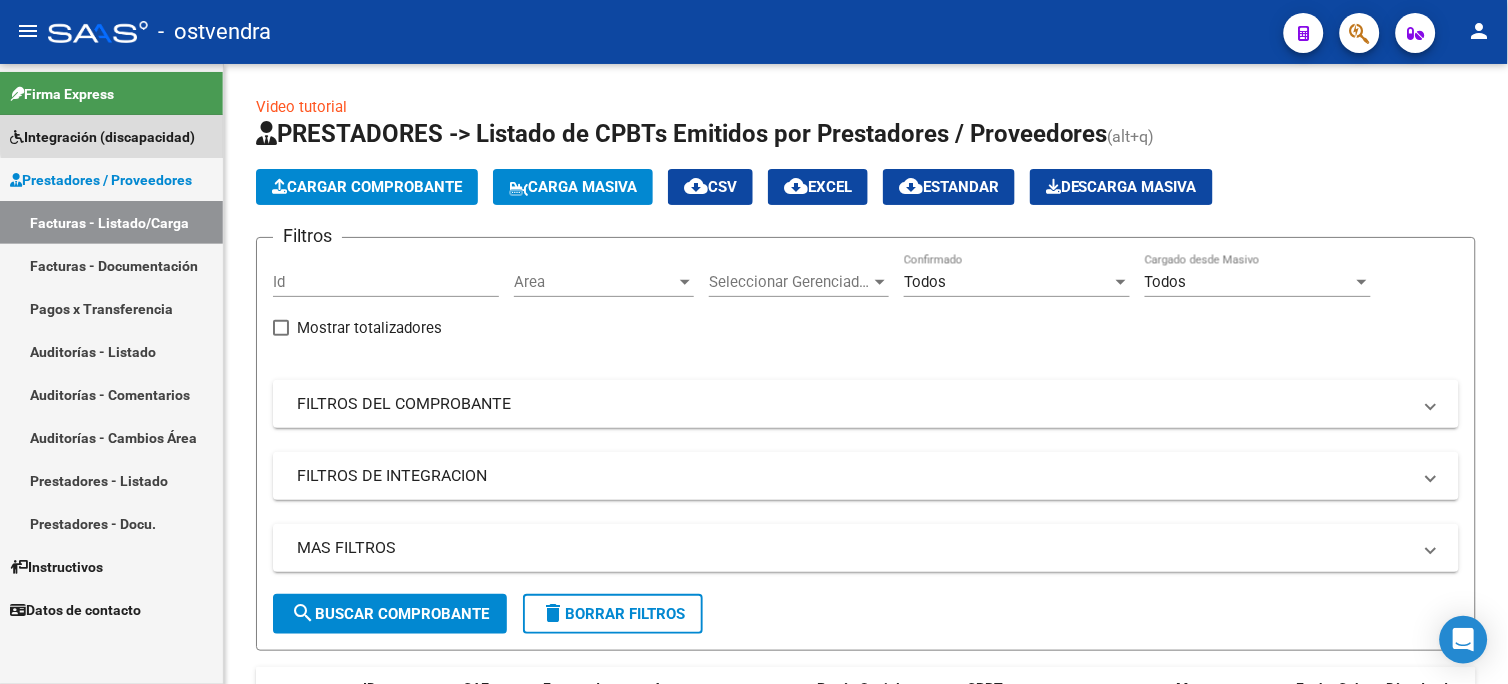 click on "Integración (discapacidad)" at bounding box center (102, 137) 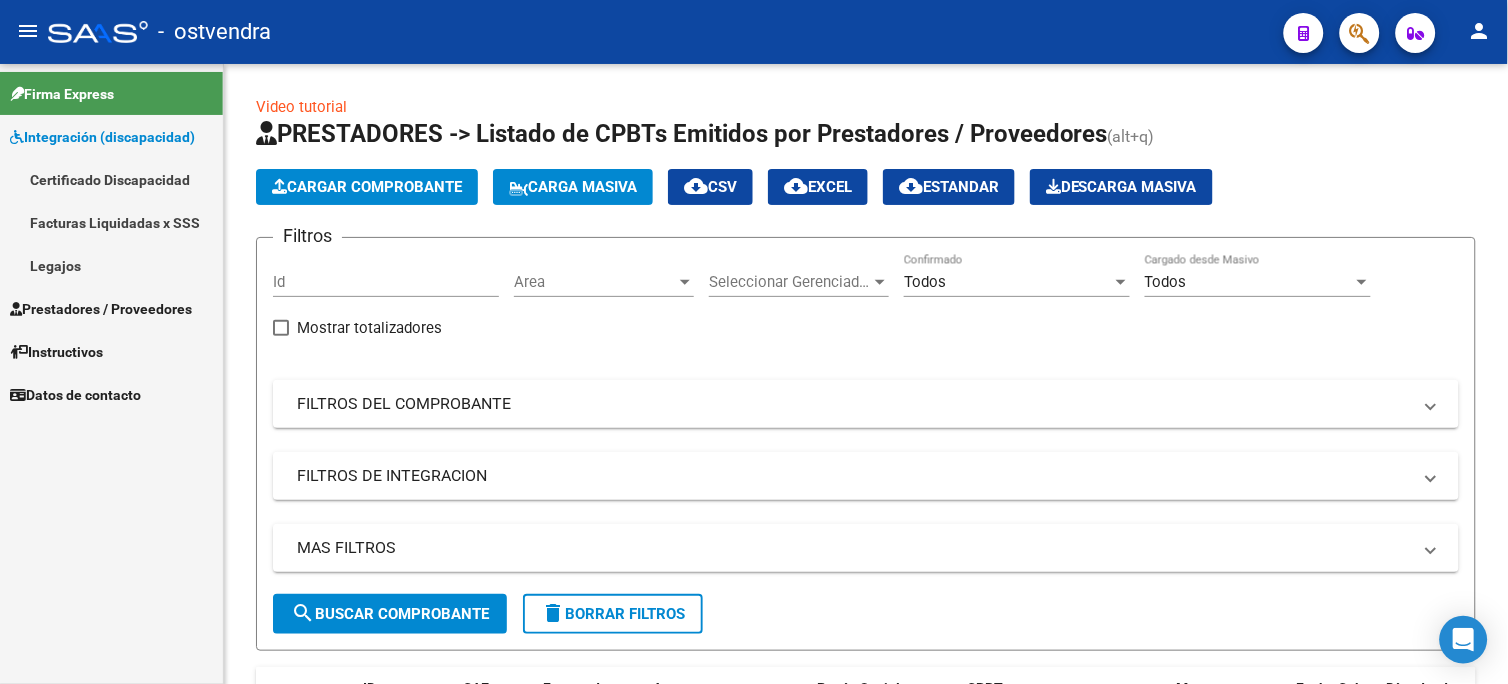 click on "Legajos" at bounding box center [111, 265] 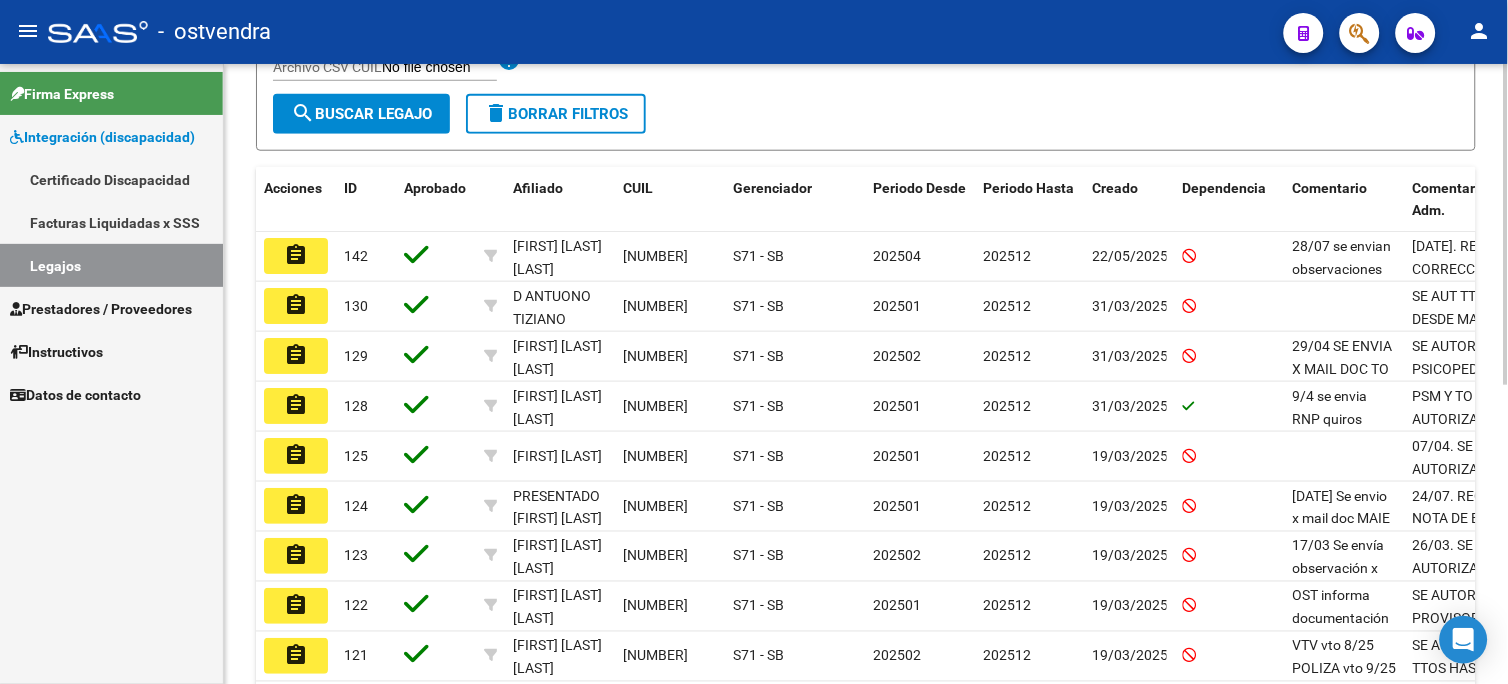 scroll, scrollTop: 502, scrollLeft: 0, axis: vertical 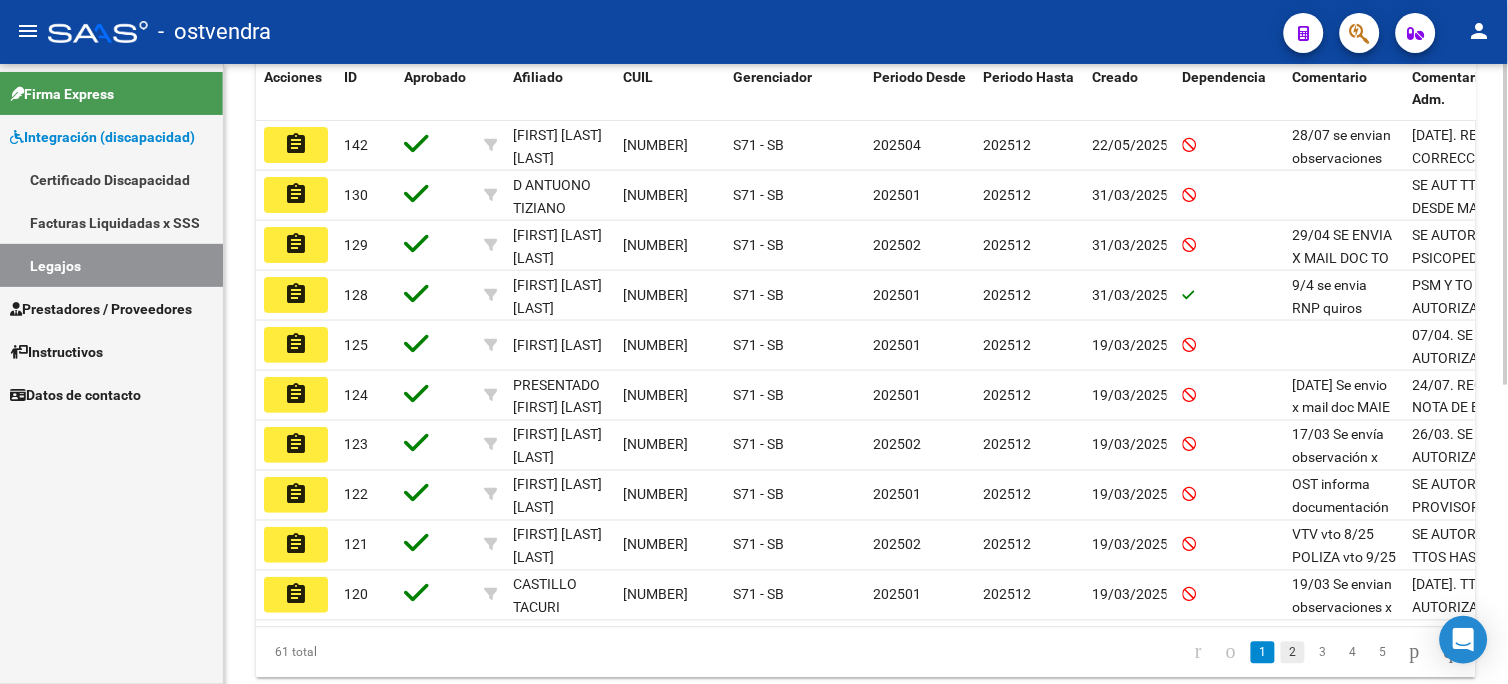 click on "2" 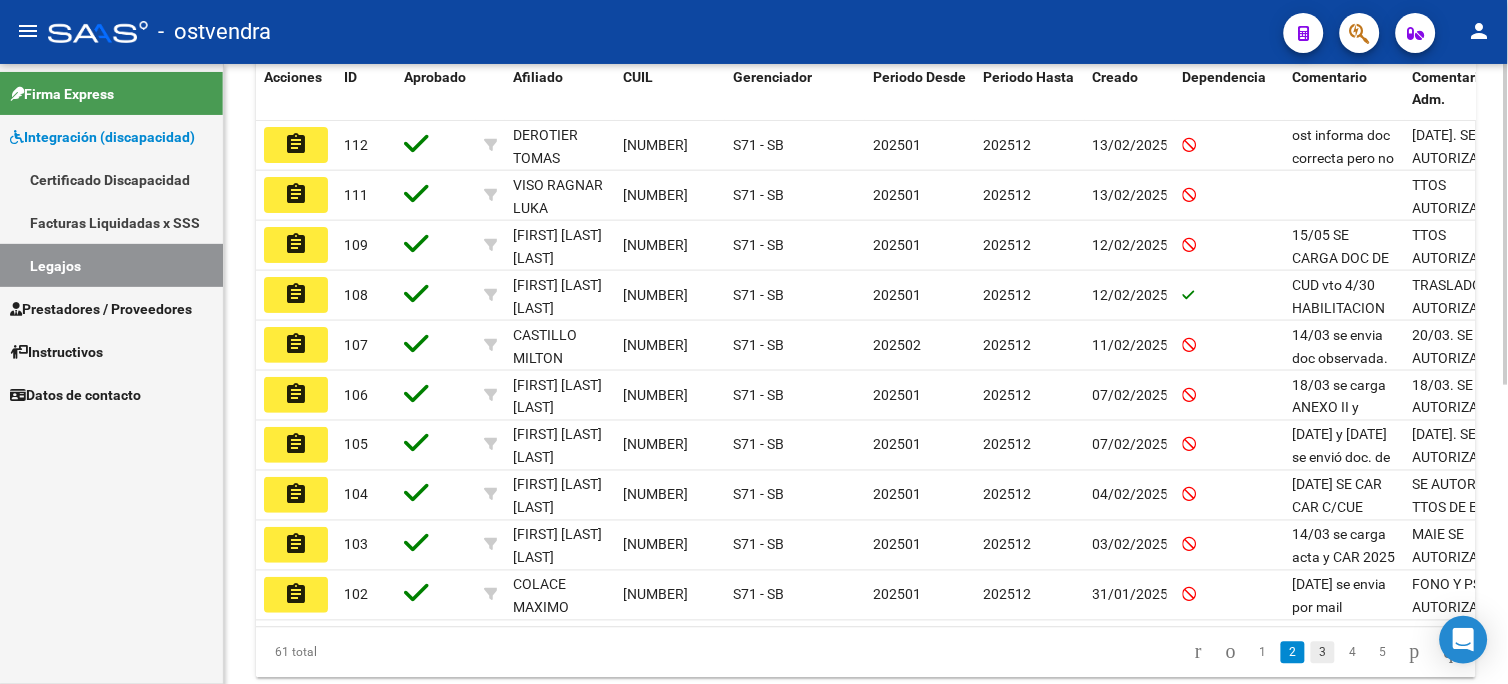 click on "3" 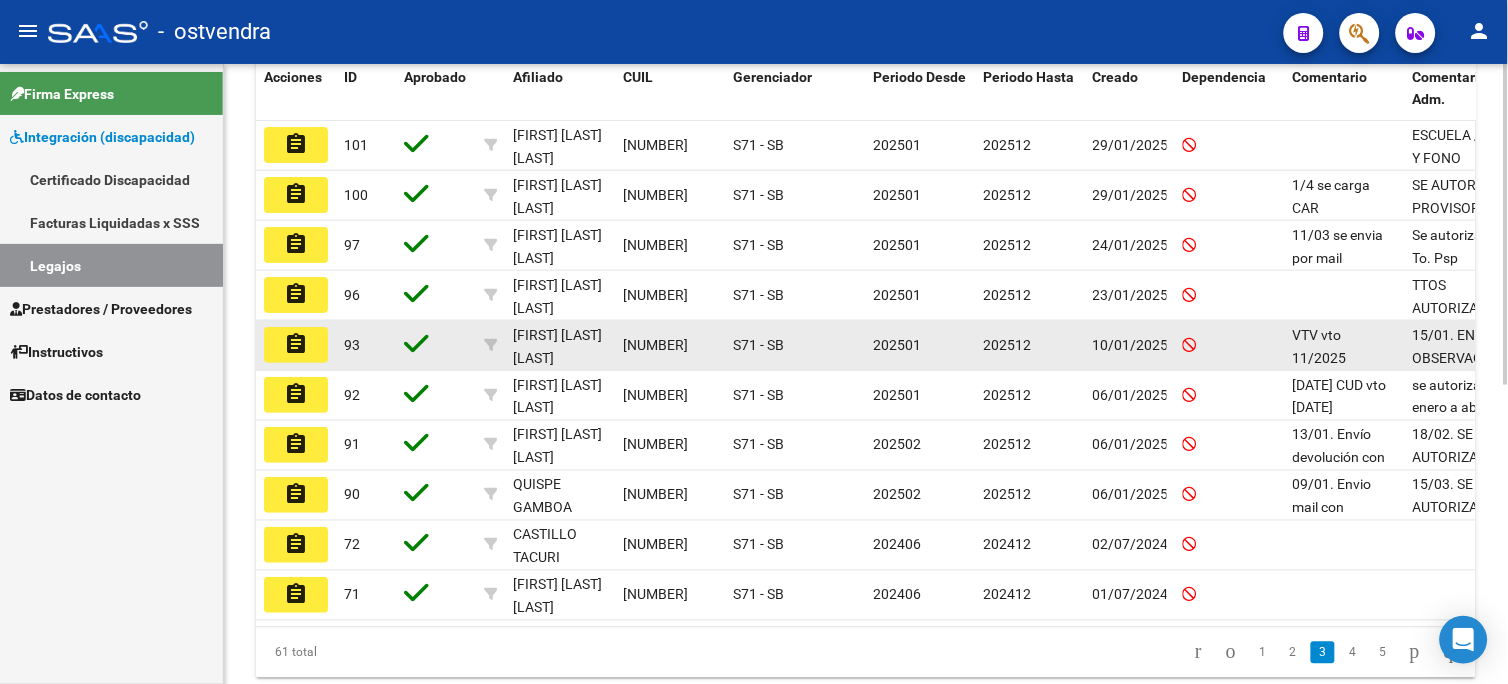 click on "assignment" 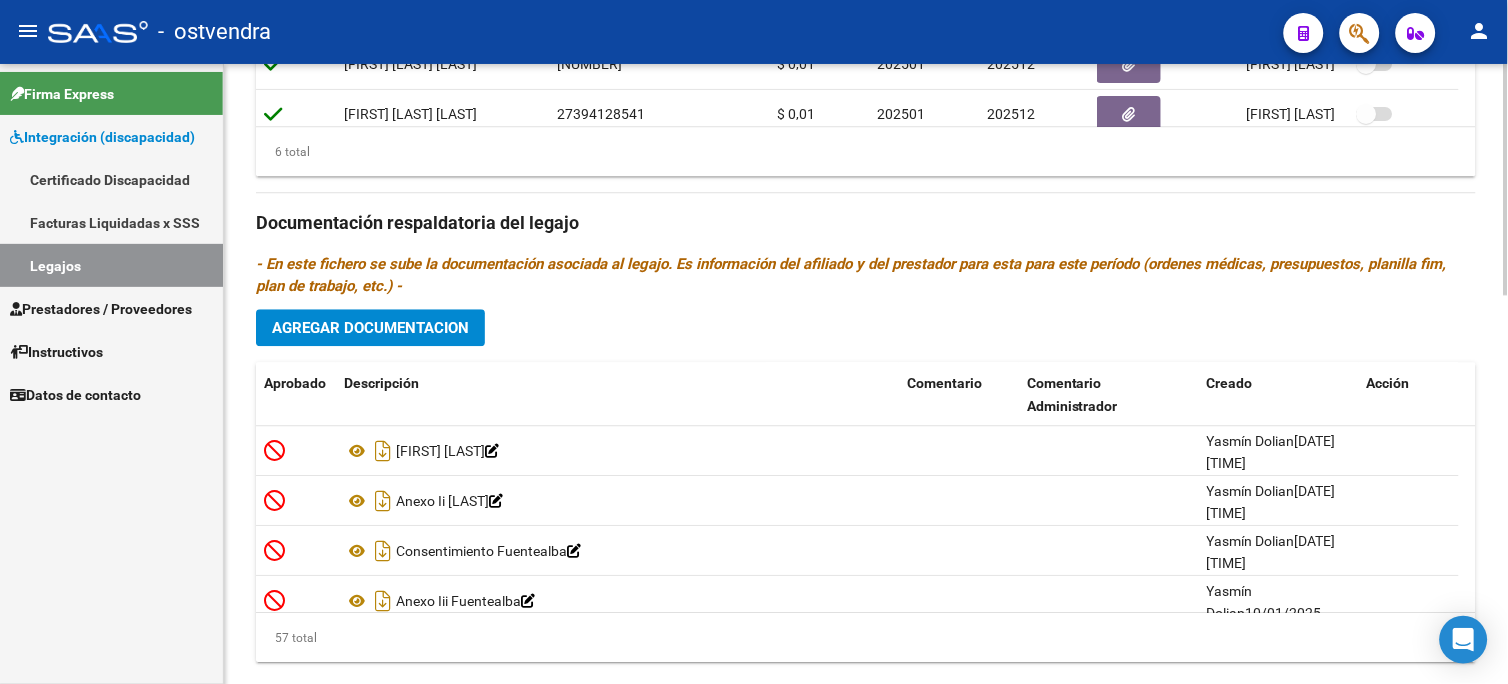 scroll, scrollTop: 1044, scrollLeft: 0, axis: vertical 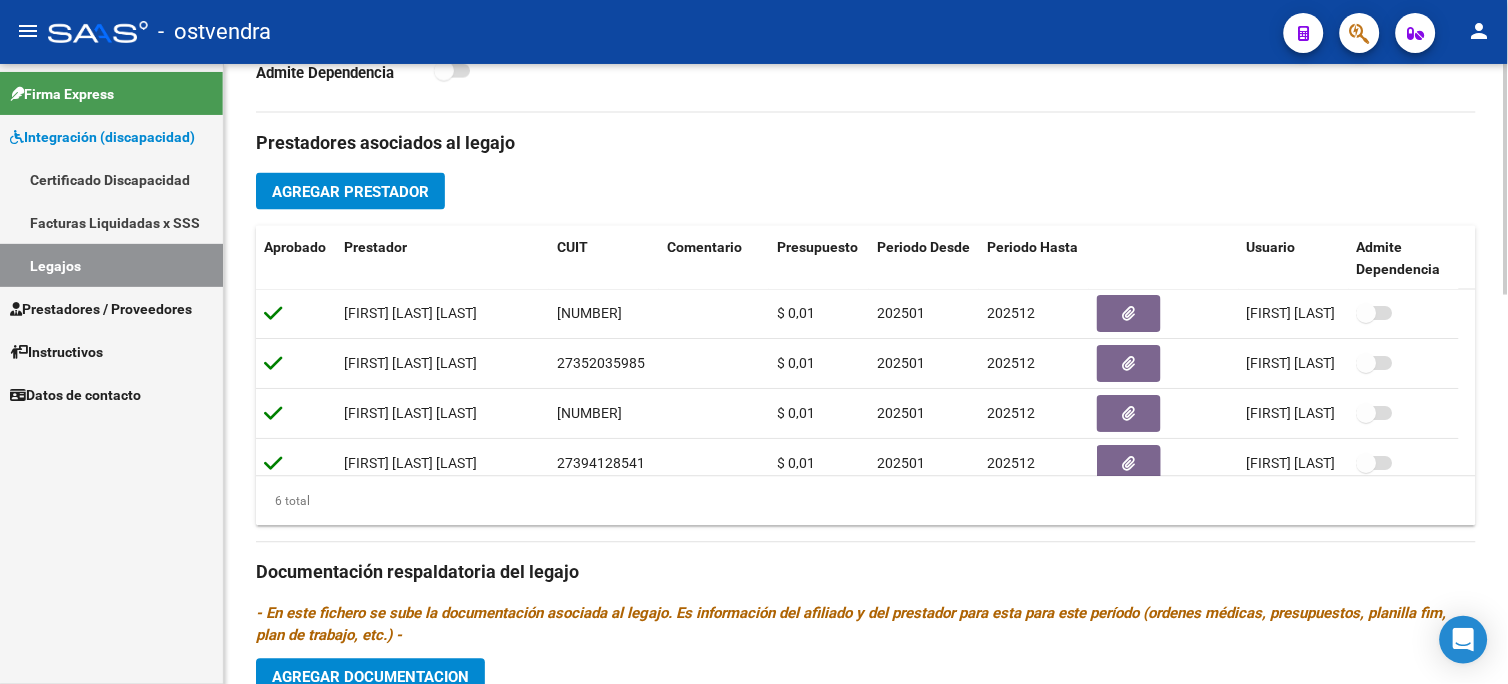 click on "arrow_back Editar 93    save Guardar cambios Legajo de Integración Modelo Formulario DDJJ para Transporte  /  Modelo Conformidad Transporte  /  Modelo Presupuesto Transporte  /  Modelo Conformidad Prestacional  /  Modelo Presupuesto Prestacional  /  ModeloResumen HC  /  Modelo Planilla FIM  Legajo Aprobado.  CUIL  *   [NUMBER] Ingresar CUIL  [FIRST] [LAST] [LAST]     Análisis Afiliado    Certificado Discapacidad ARCA Padrón Nombre Afiliado  *   [FIRST] [LAST] [LAST] Ingresar el nombre  Periodo Desde  *   [DATE] Ej: 202203  Periodo Hasta  *   [DATE] Ej: 202212  Admite Dependencia   Comentarios                                  Comentarios Administrador  [DATE]. ENVIO OBSERVACIONES POR CORREO. [DATE]. QUEDA PENDIENTE DE AUTORIZACION PSP Y TRASLADO A DICHO TTO. [DATE]. SE AUTORIZA PSP Y TRASLADO A PSP. ACTUALIZAR DOCU LEGAL DE TRASLADO SEGUN VTOS. . [DATE]. RECIBO POLIZA HASTA JULIO 25 Prestadores asociados al legajo Agregar Prestador Aprobado Prestador CUIT Comentario Presupuesto Periodo Desde Periodo Hasta" 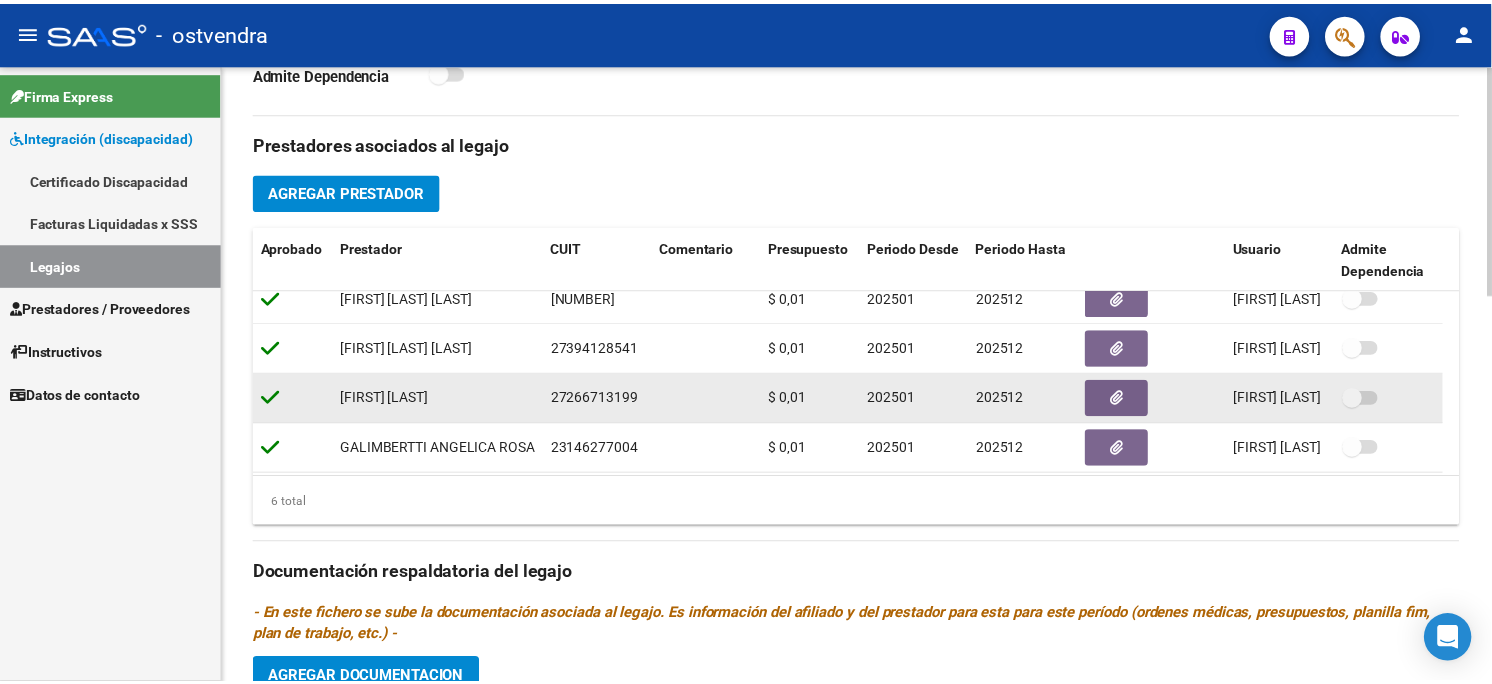 scroll, scrollTop: 121, scrollLeft: 0, axis: vertical 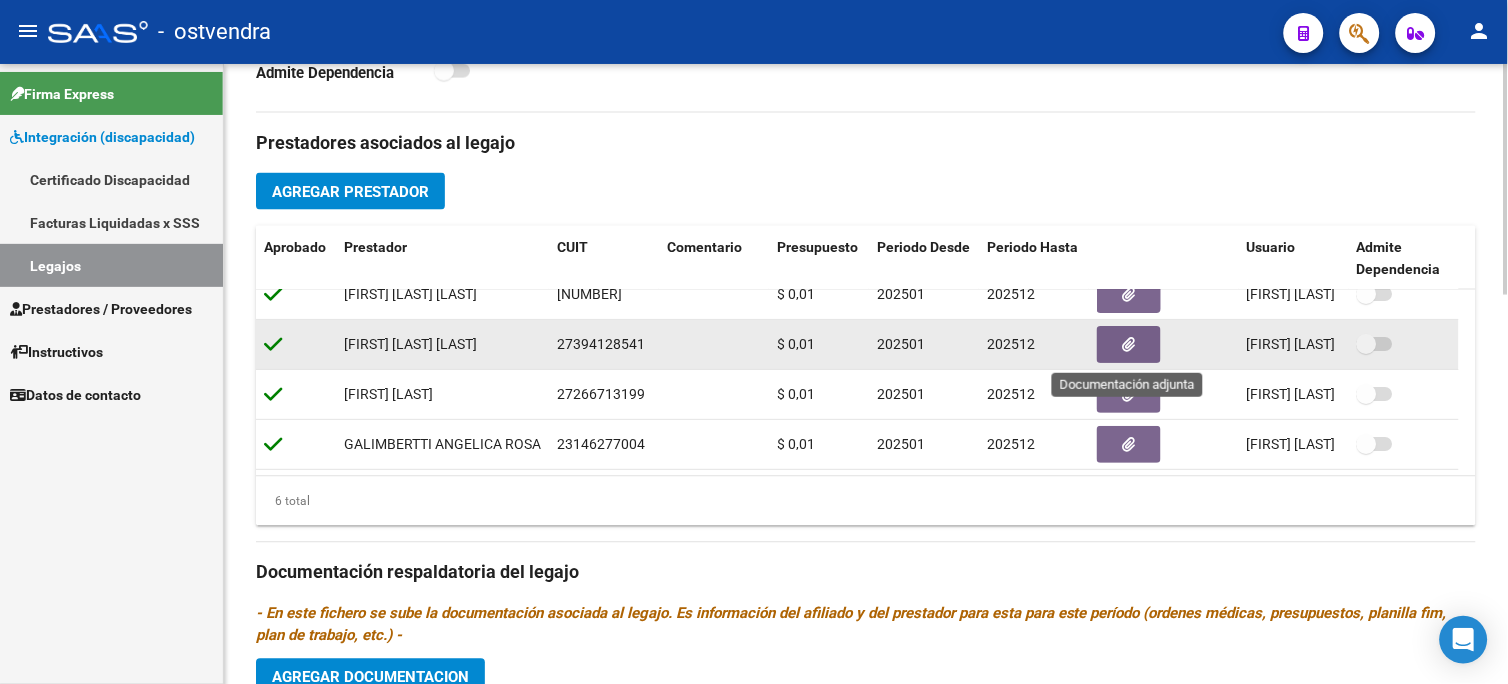 click 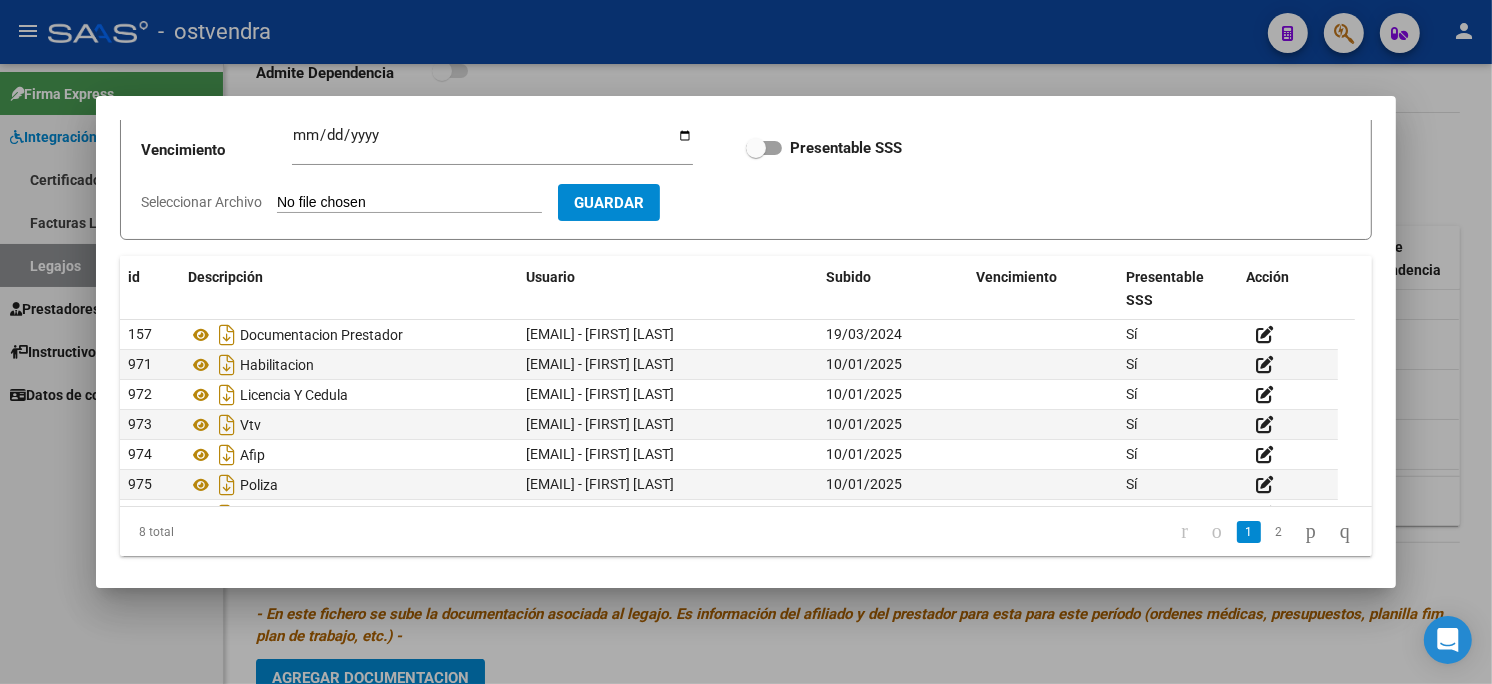 scroll, scrollTop: 194, scrollLeft: 0, axis: vertical 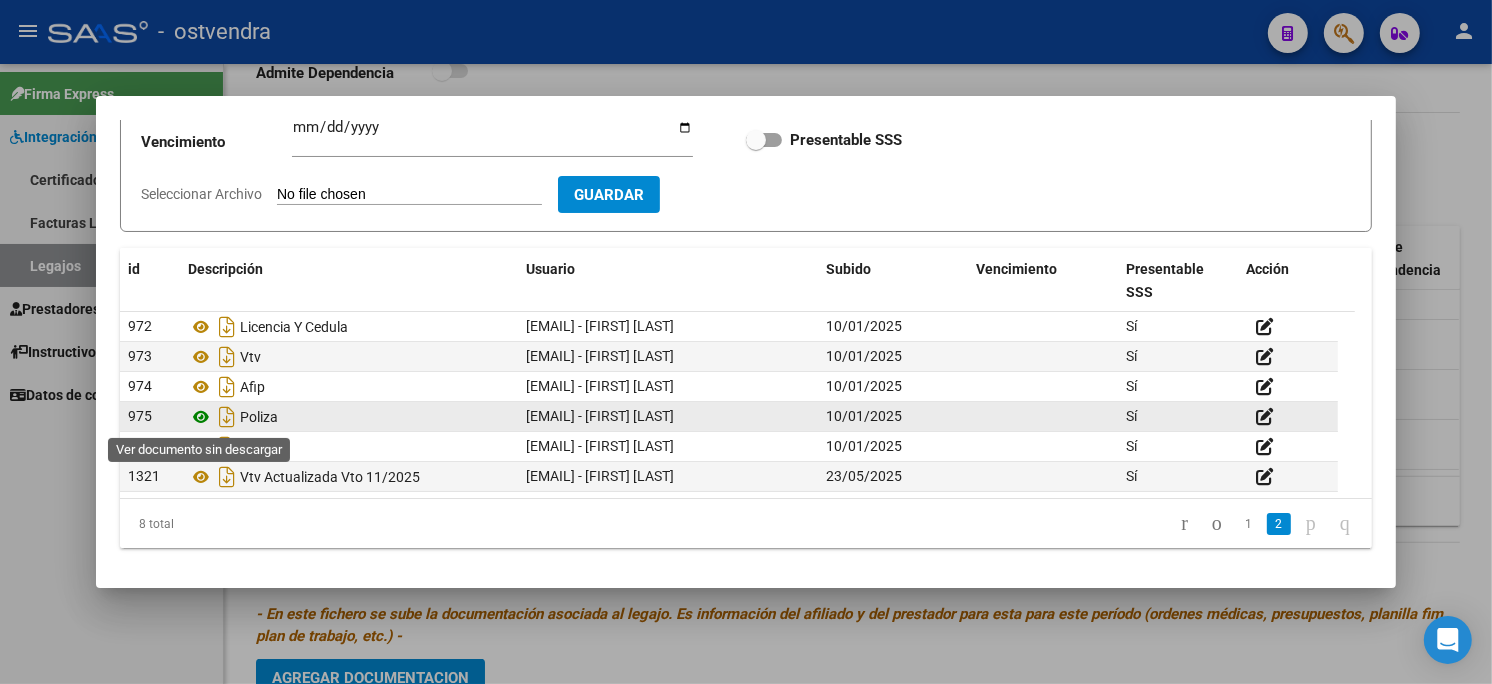 click 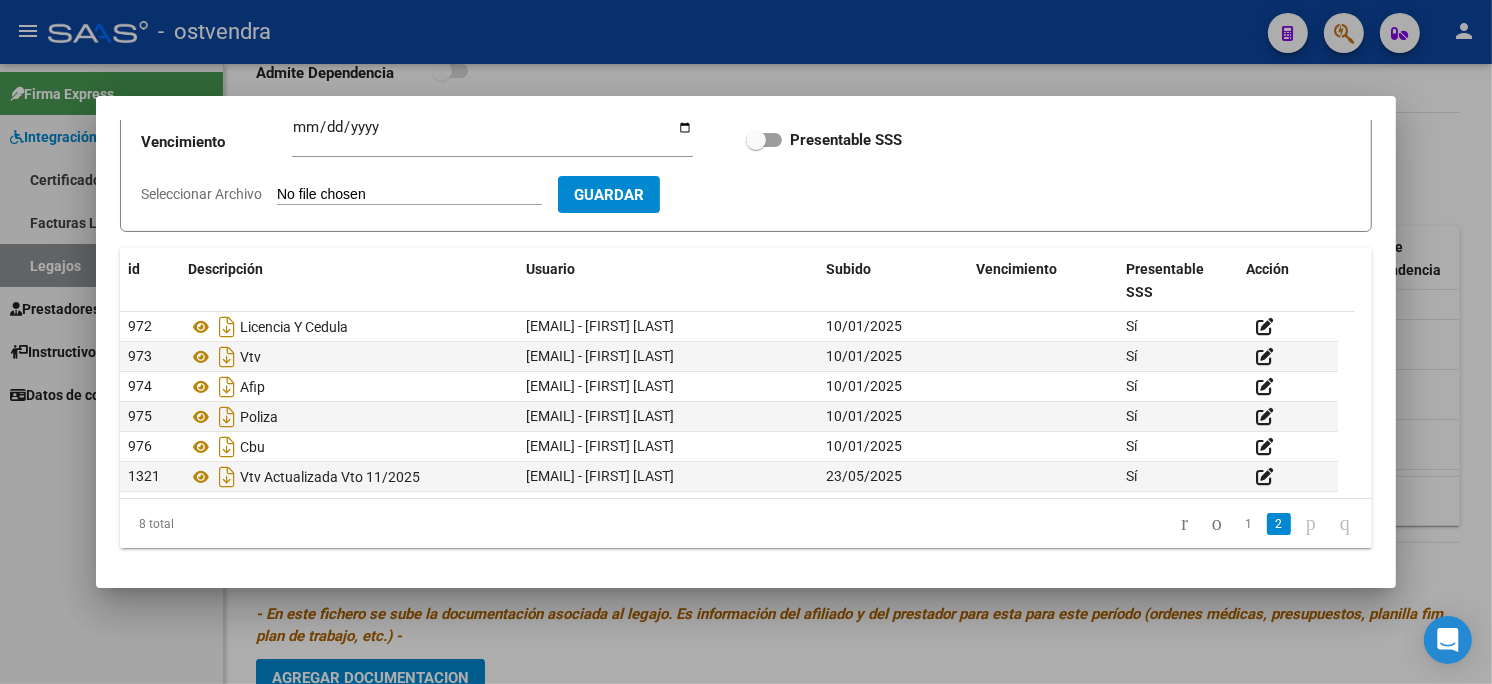 click at bounding box center (746, 342) 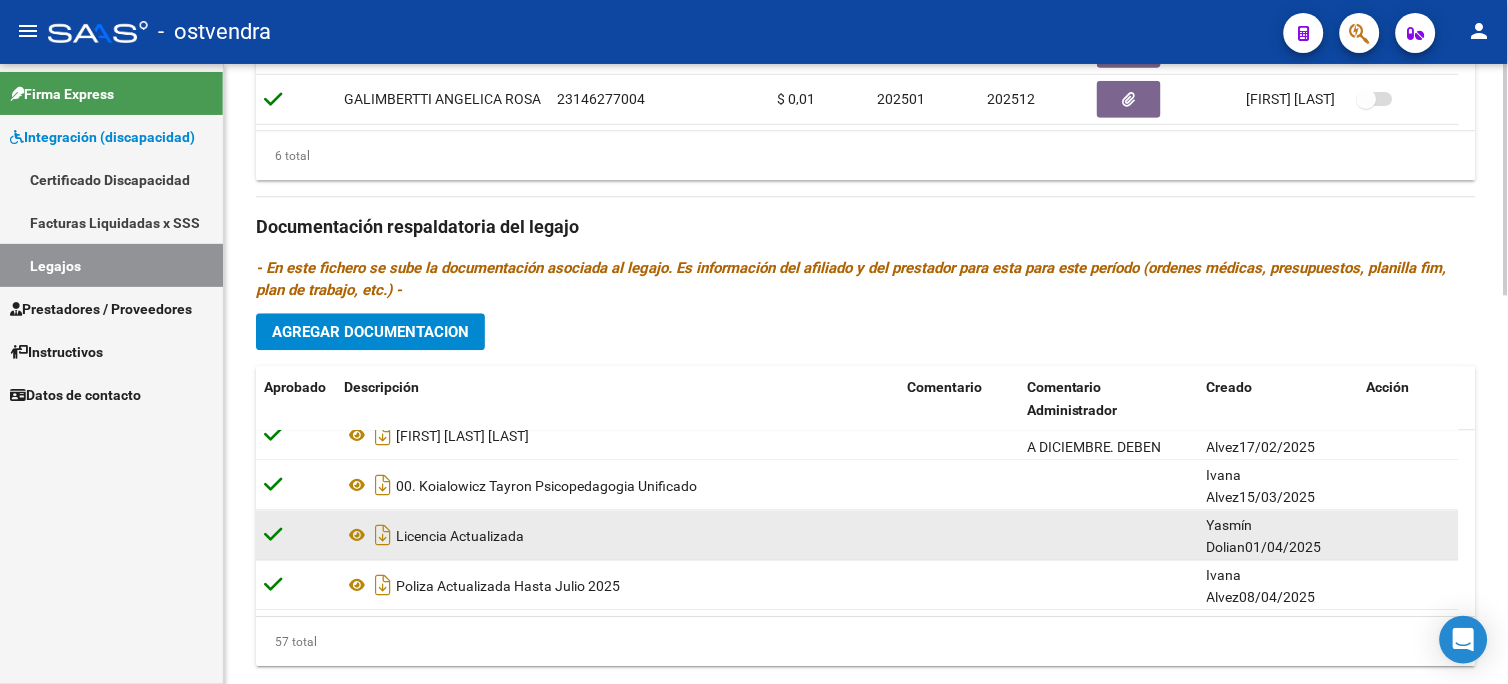 scroll, scrollTop: 1044, scrollLeft: 0, axis: vertical 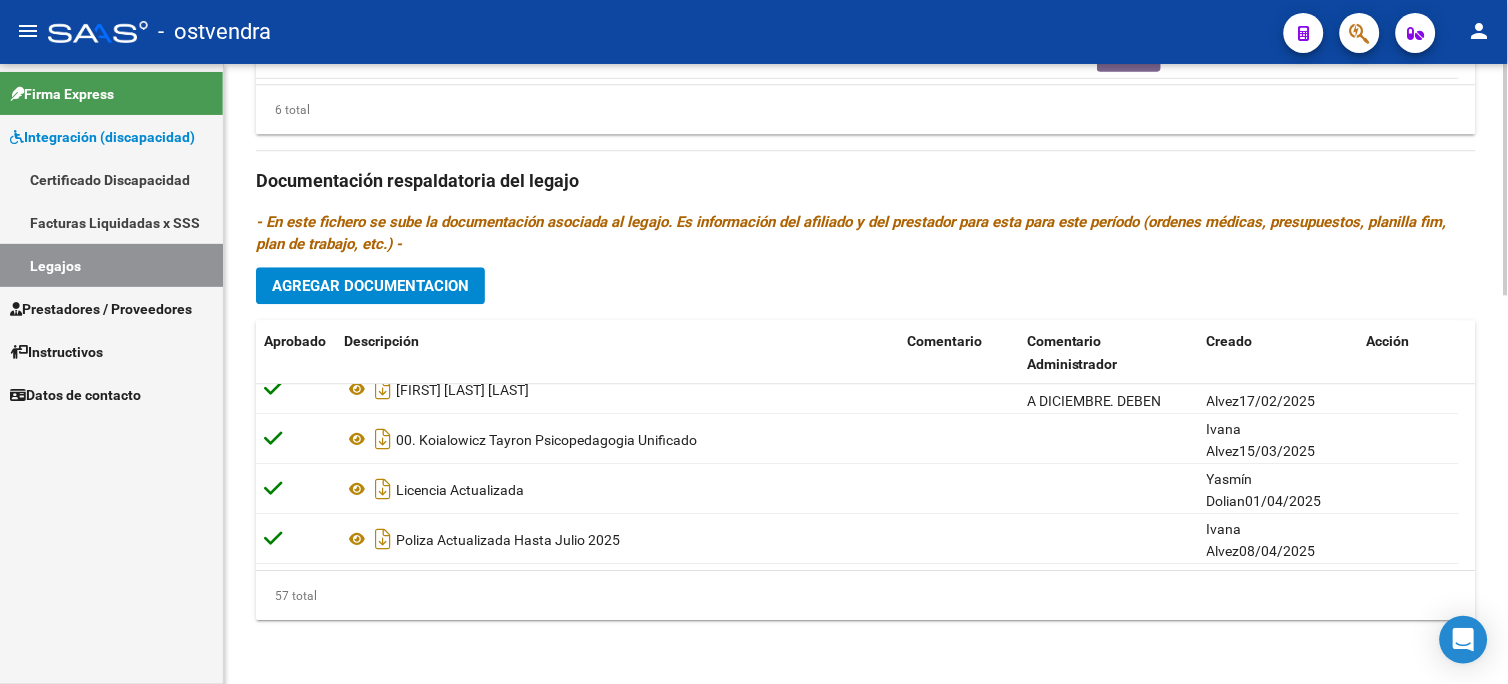 click on "Agregar Documentacion" 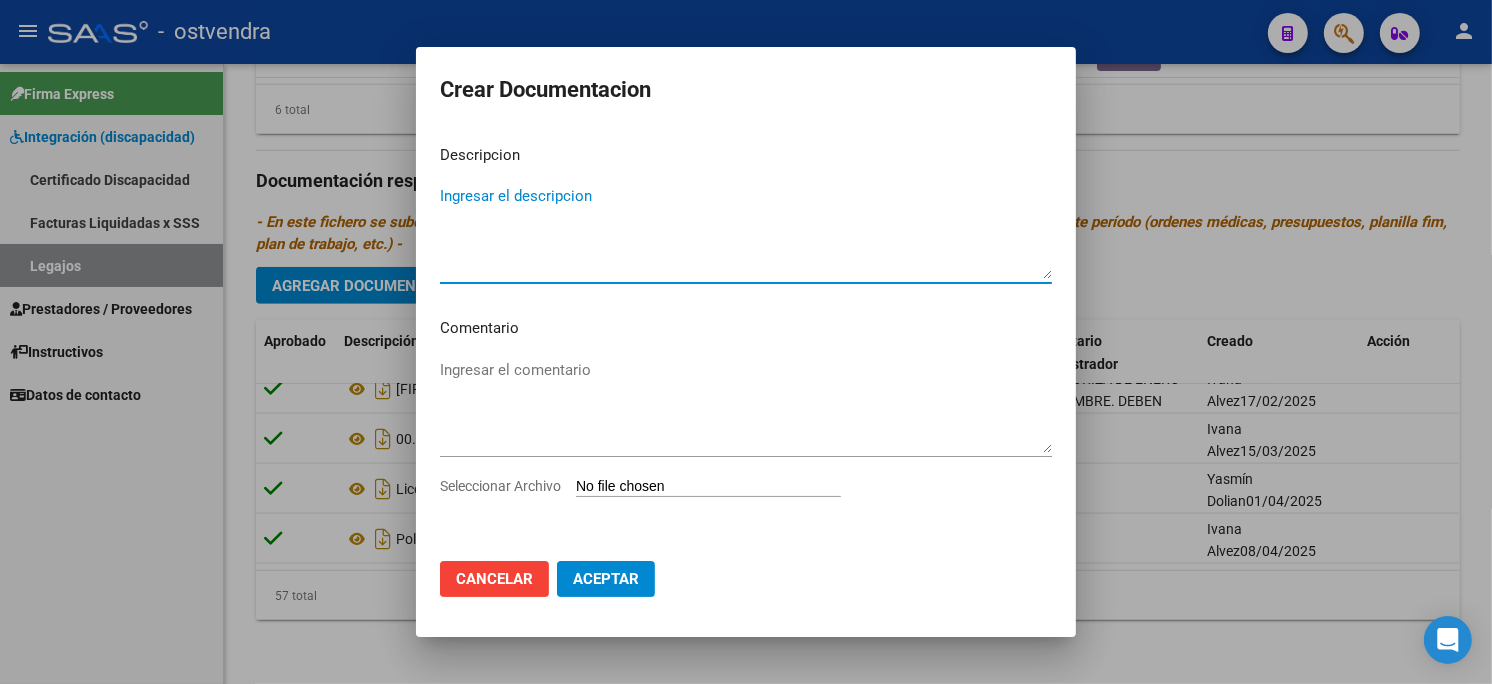 click on "Seleccionar Archivo" at bounding box center [708, 487] 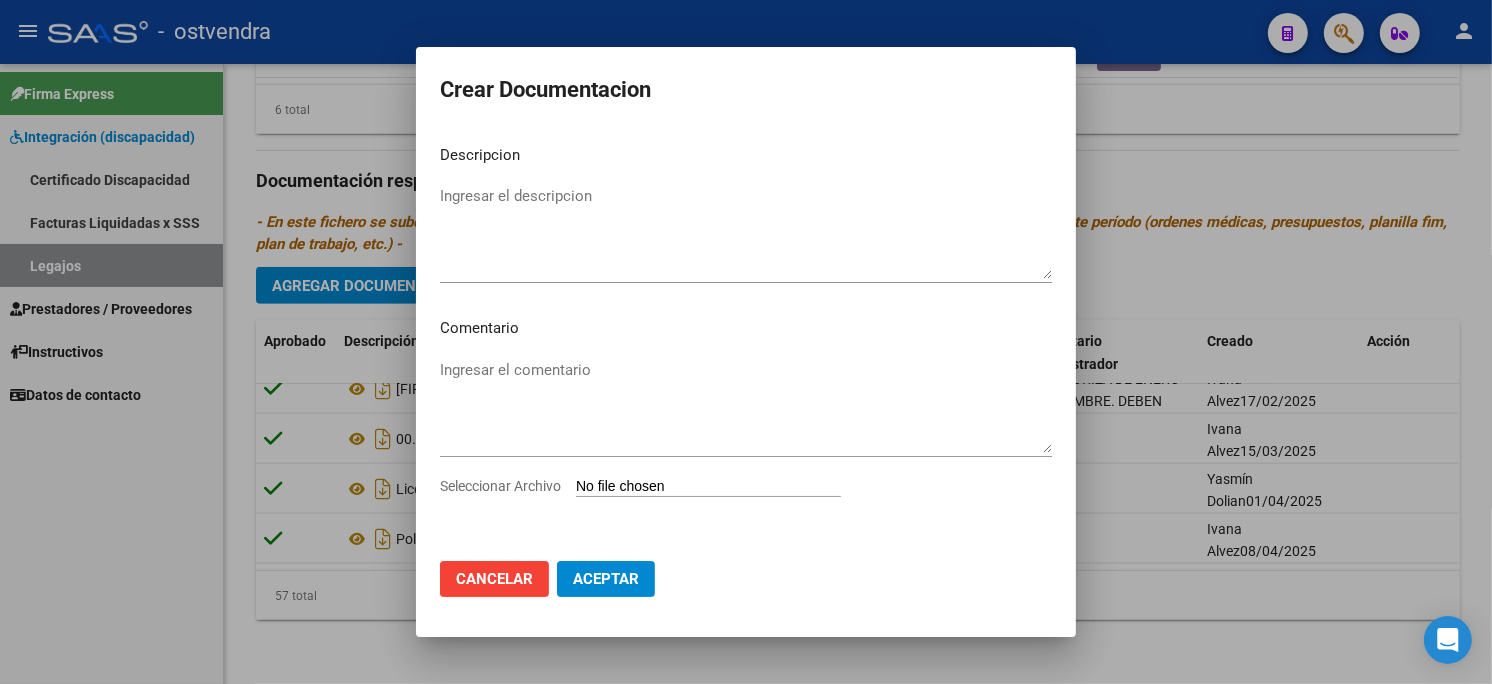 type on "C:\fakepath\poliza VTO 29-11-2025.pdf" 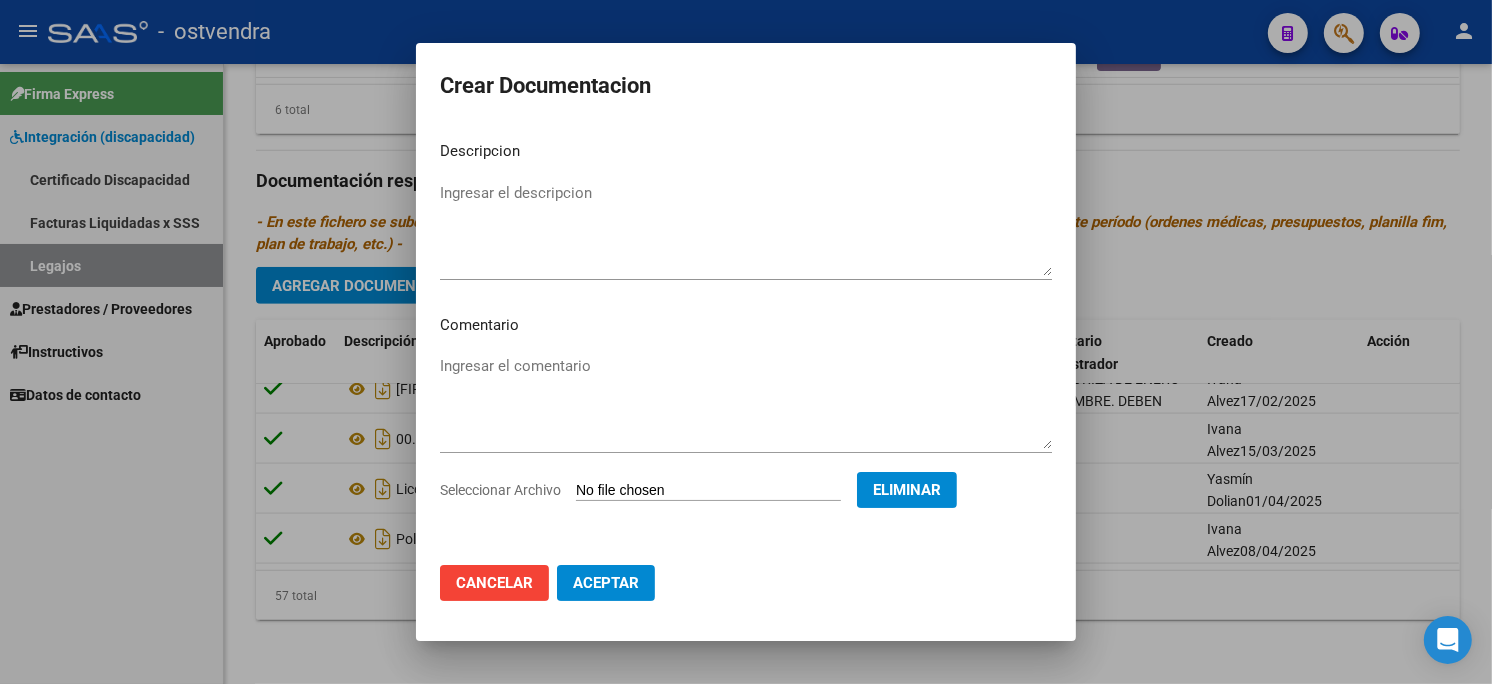 click on "Ingresar el descripcion" at bounding box center [746, 229] 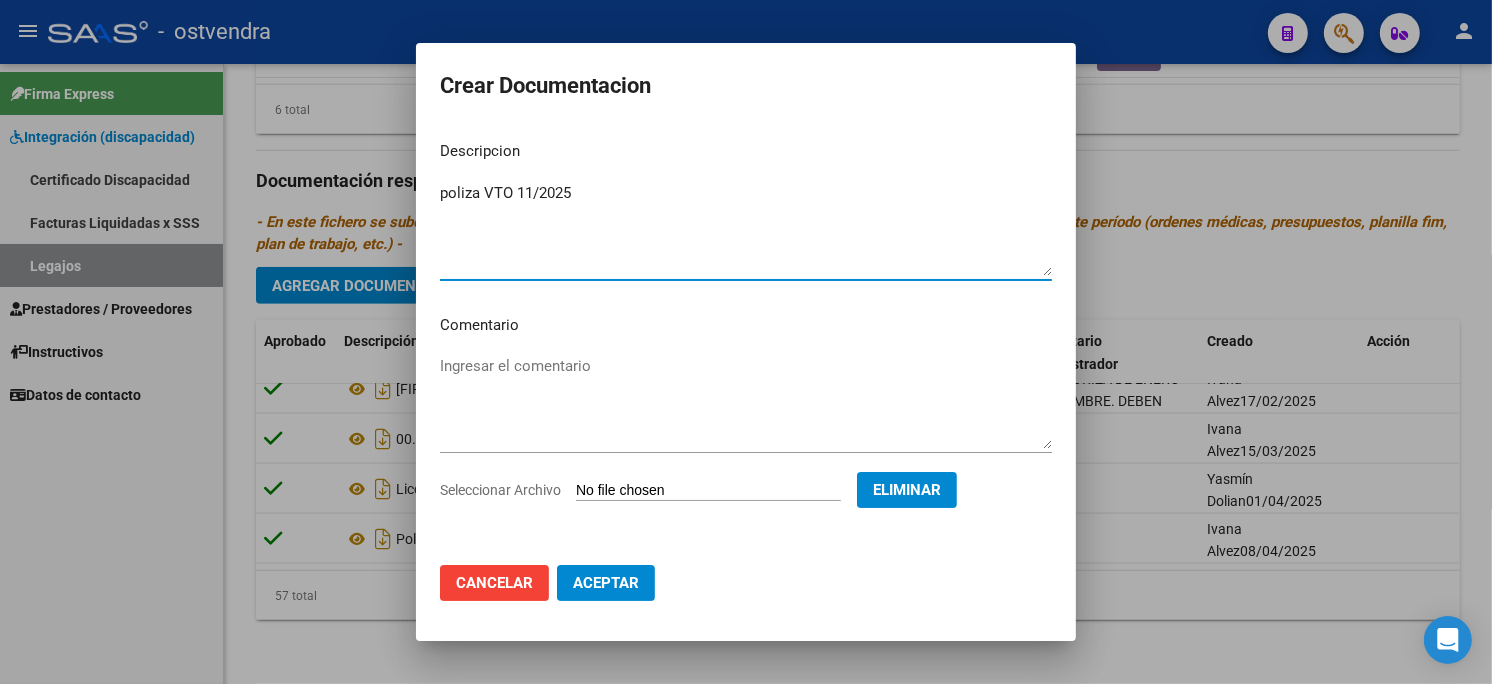 type on "poliza VTO 11/2025" 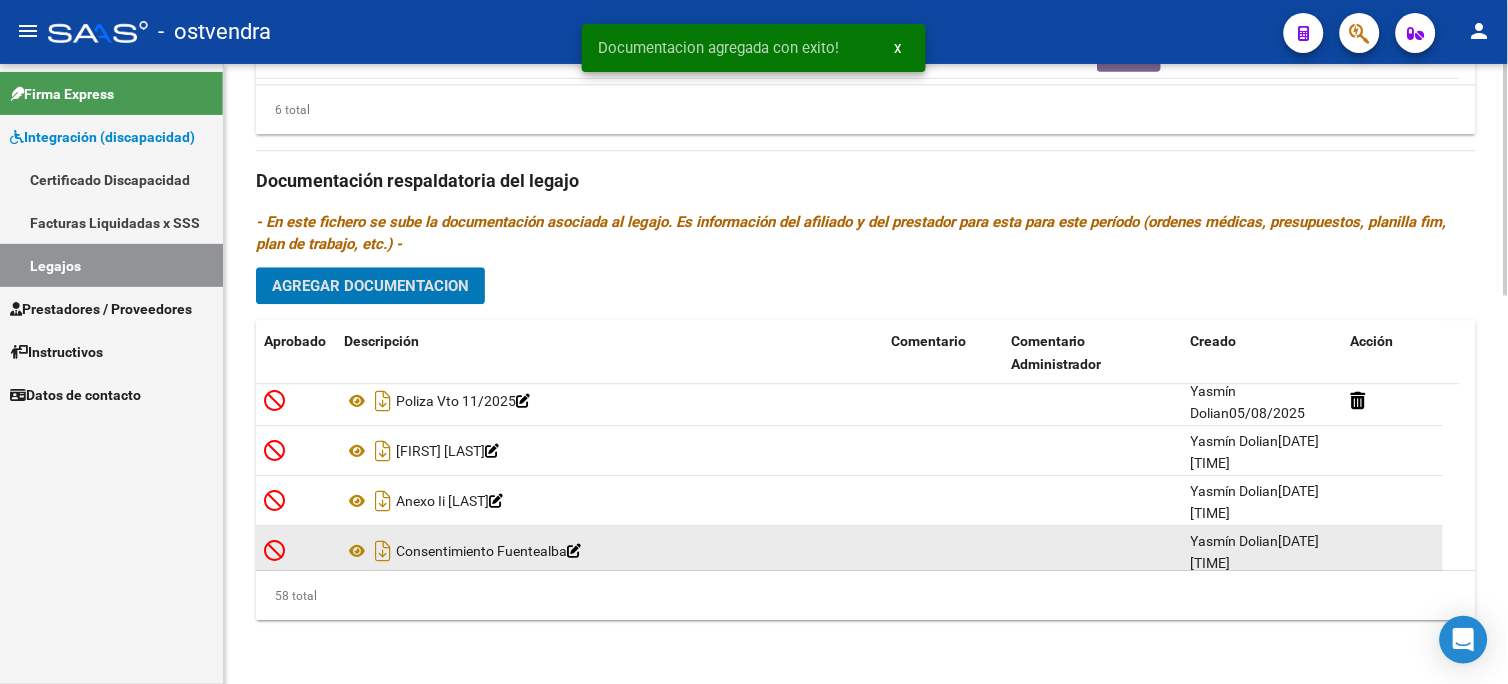 scroll, scrollTop: 0, scrollLeft: 0, axis: both 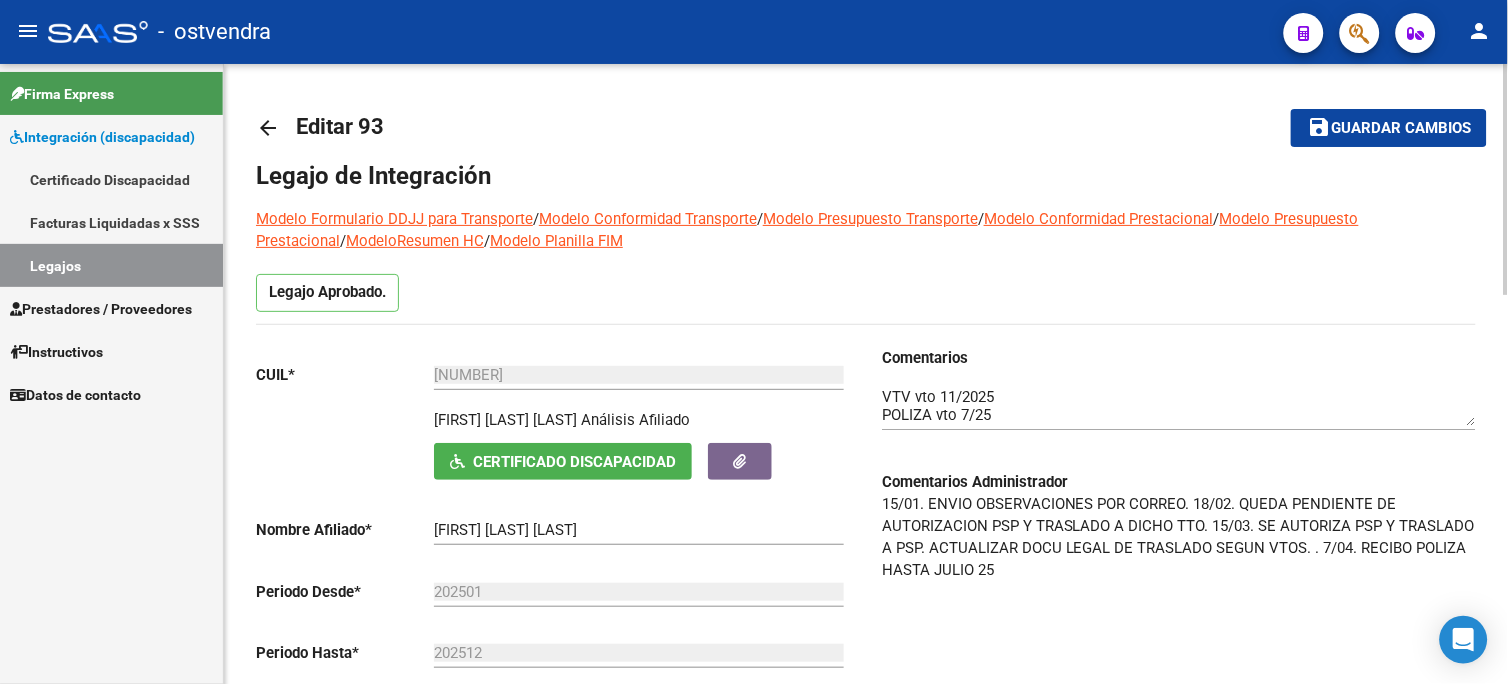 click at bounding box center [1179, 406] 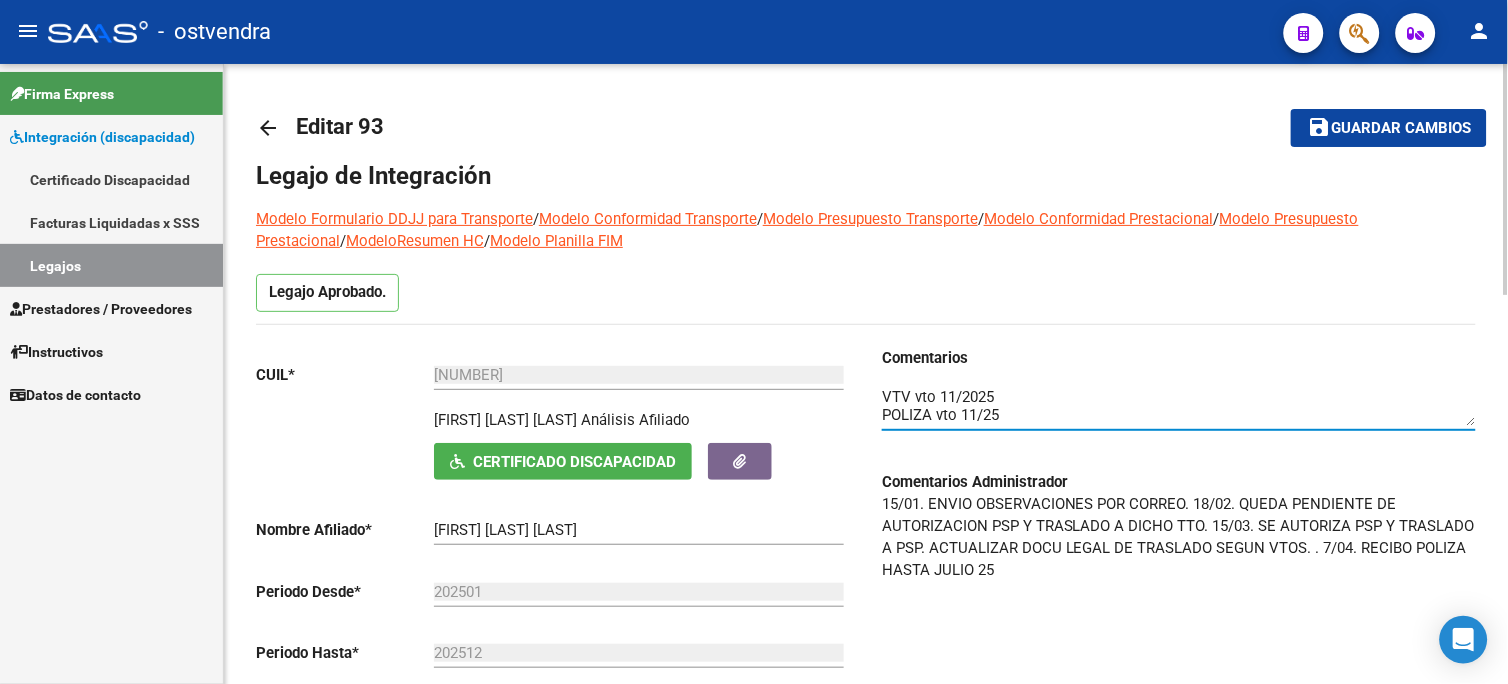 type on "VTV vto 11/2025
POLIZA vto 11/25
Licencia vto 6/2/2026" 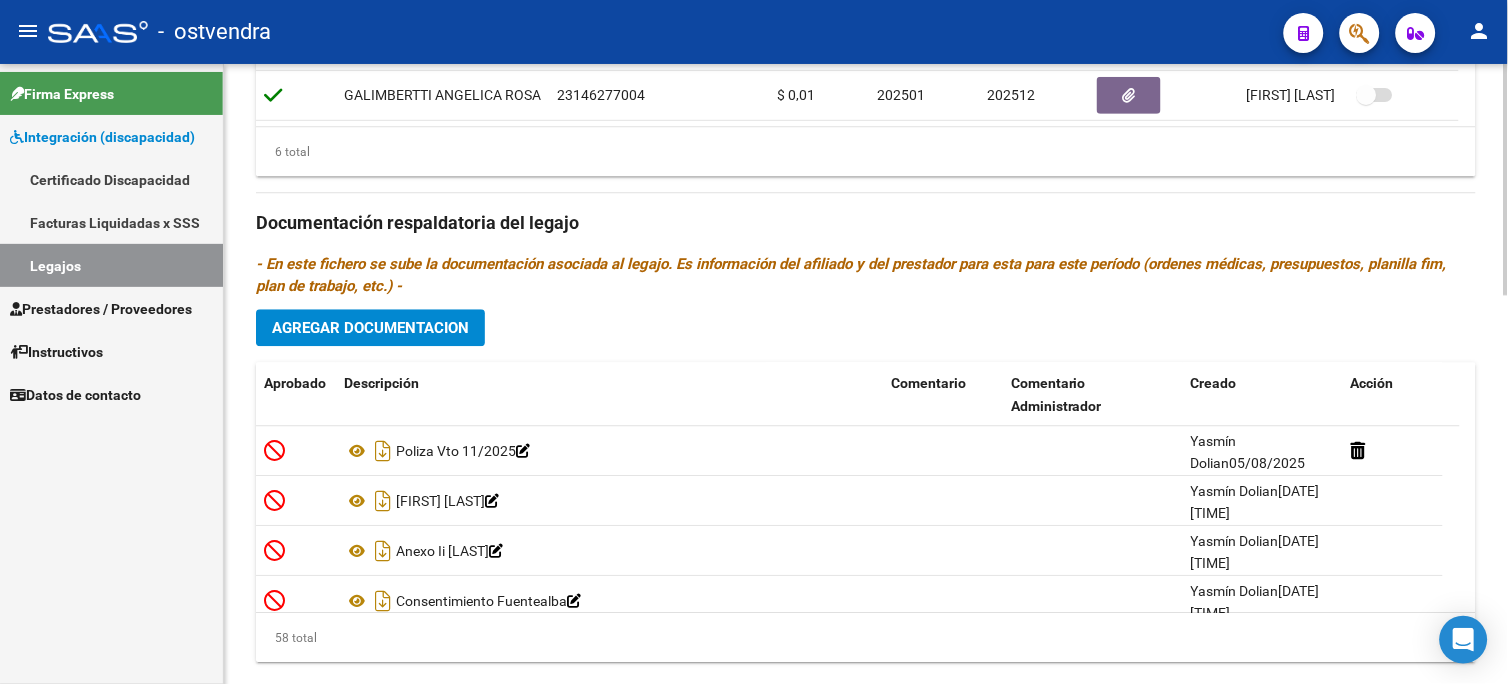 scroll, scrollTop: 1044, scrollLeft: 0, axis: vertical 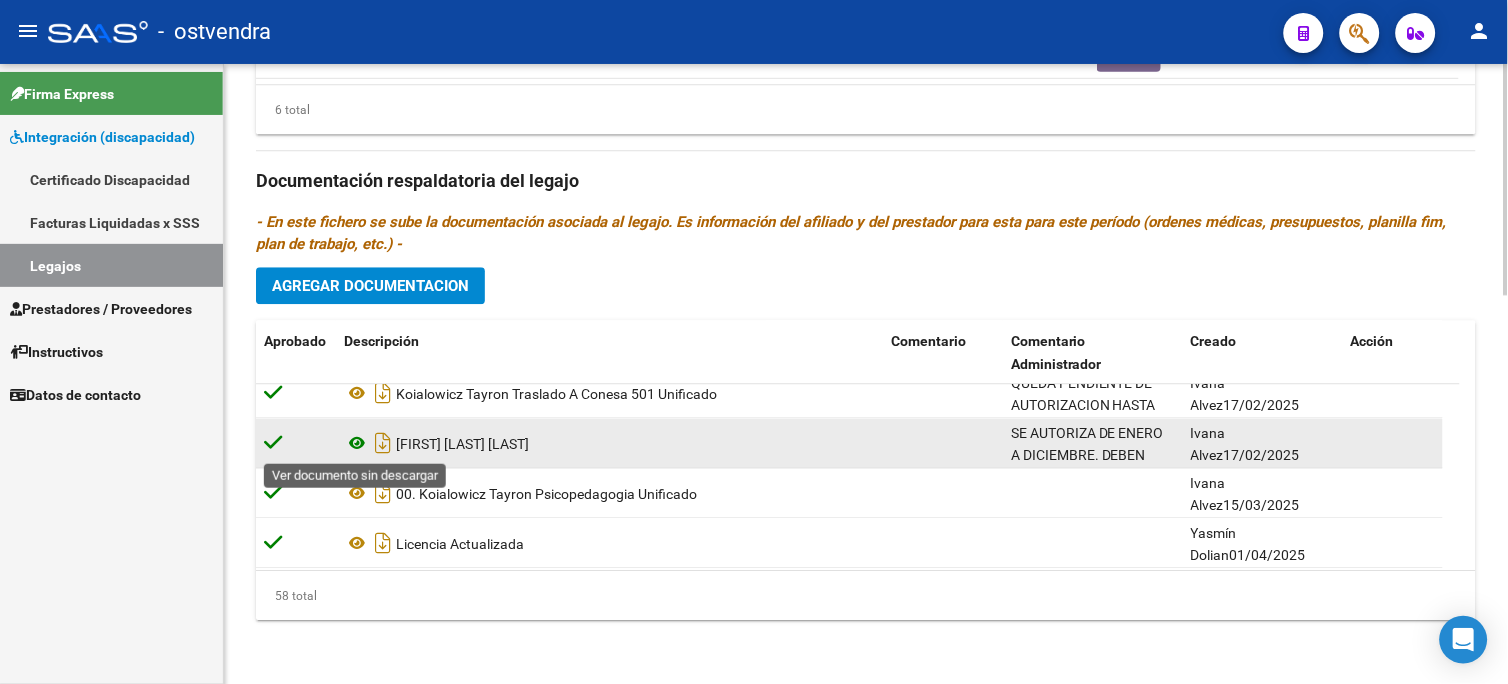 click 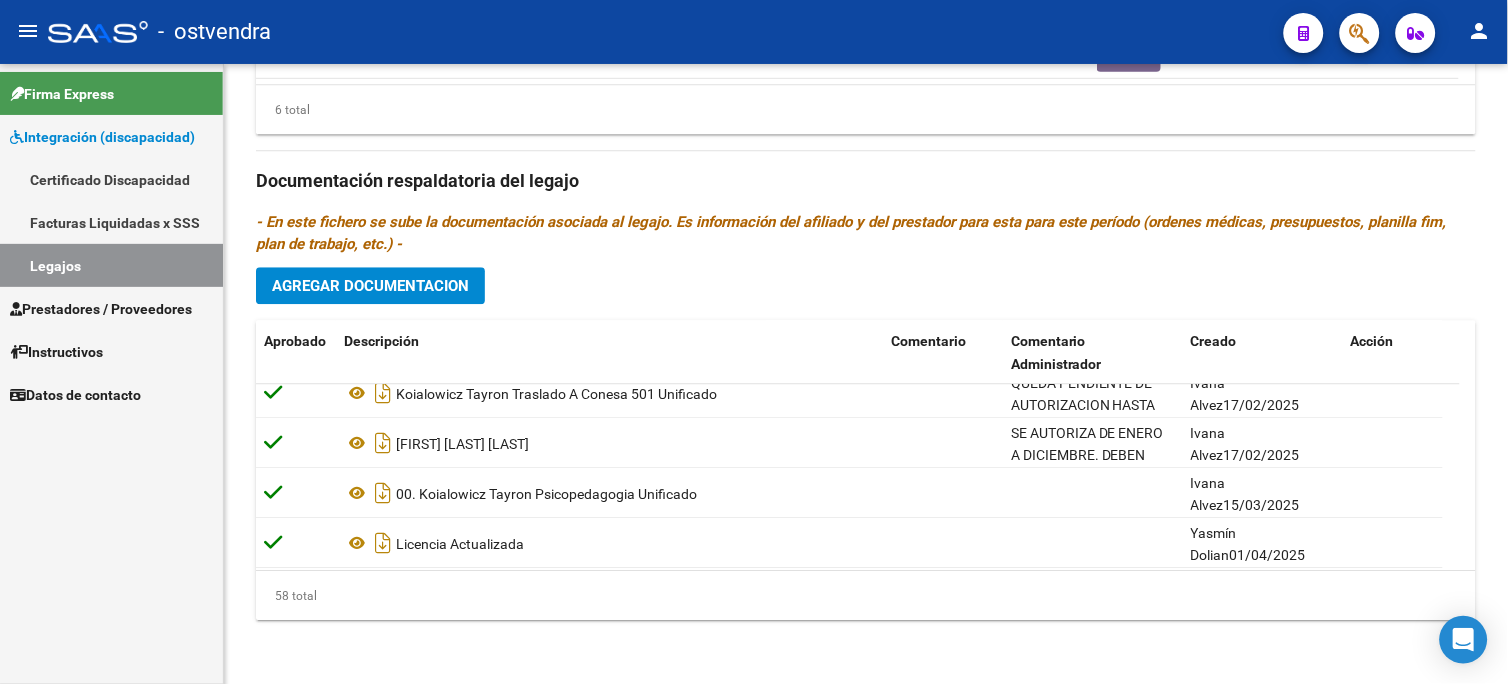click on "Prestadores / Proveedores" at bounding box center (101, 309) 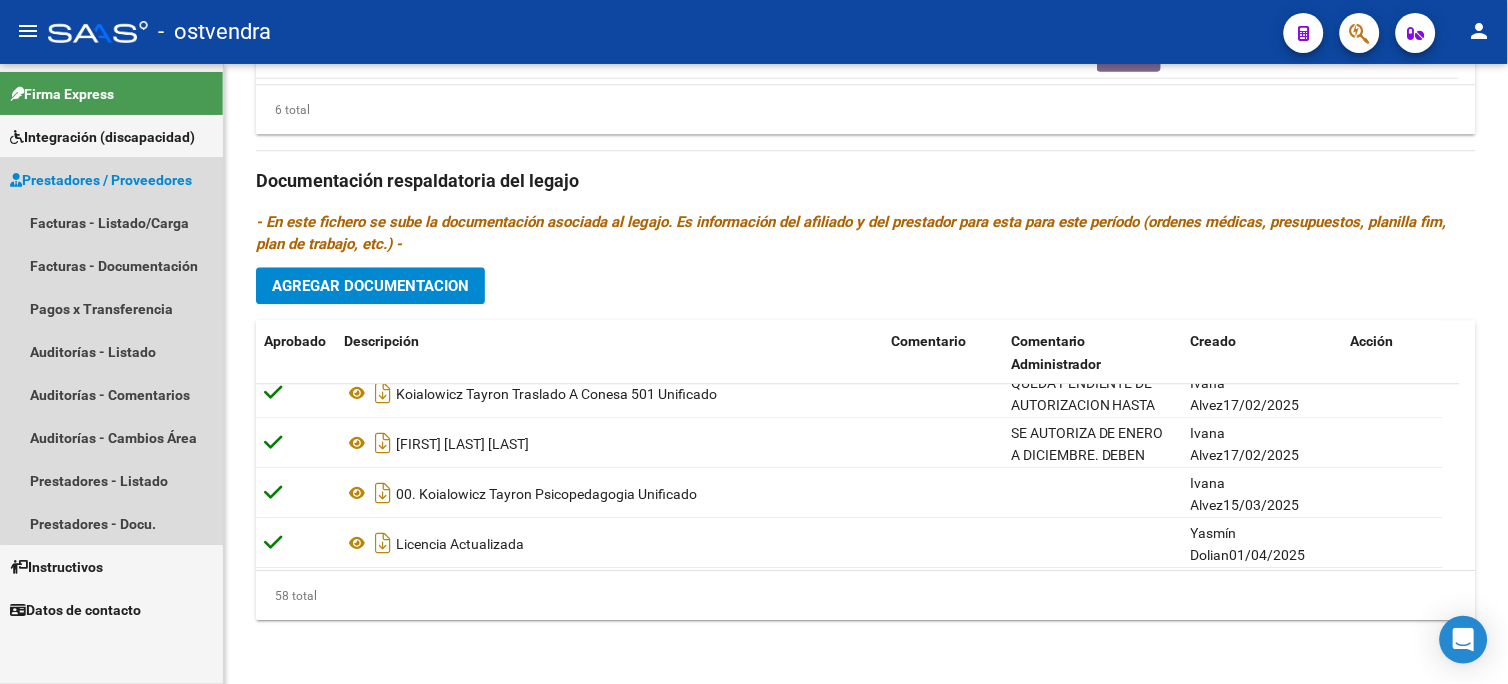 click on "Prestadores / Proveedores" at bounding box center [111, 179] 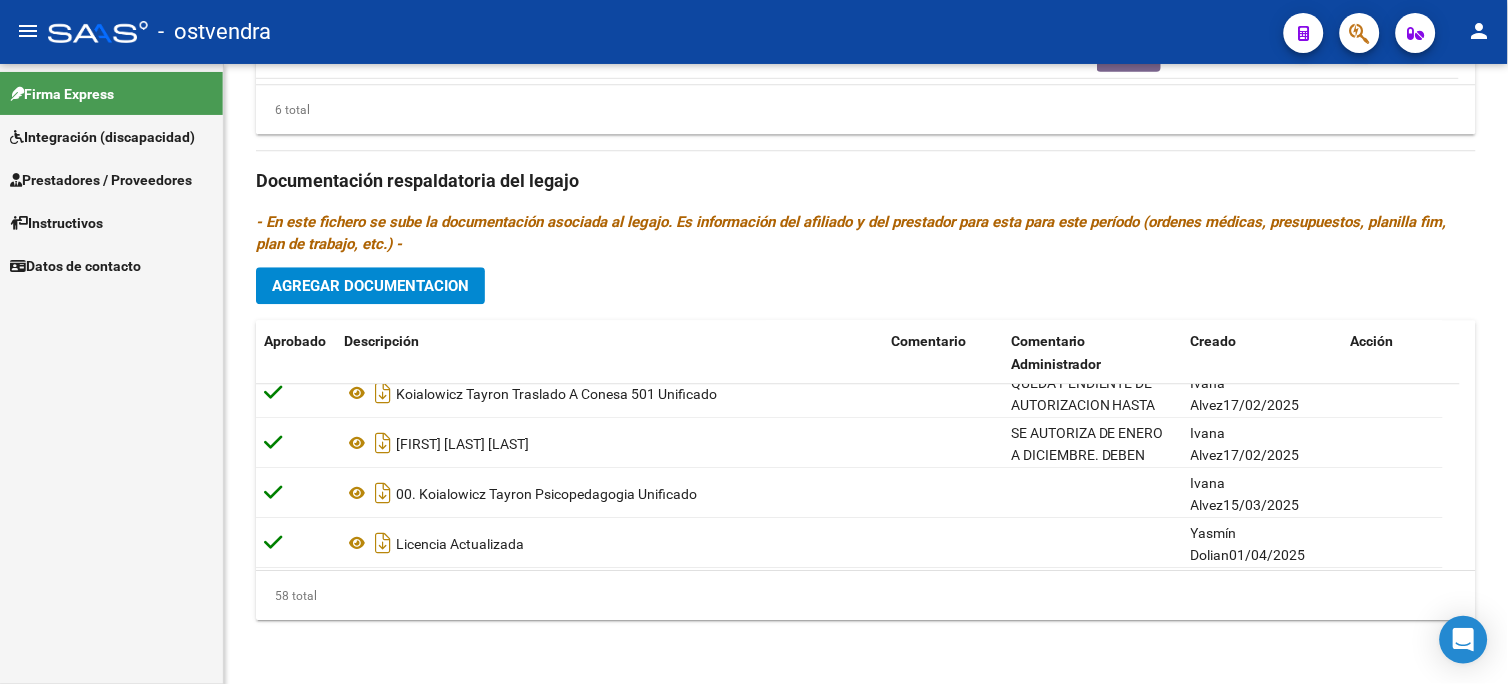 click on "Prestadores / Proveedores" at bounding box center (101, 180) 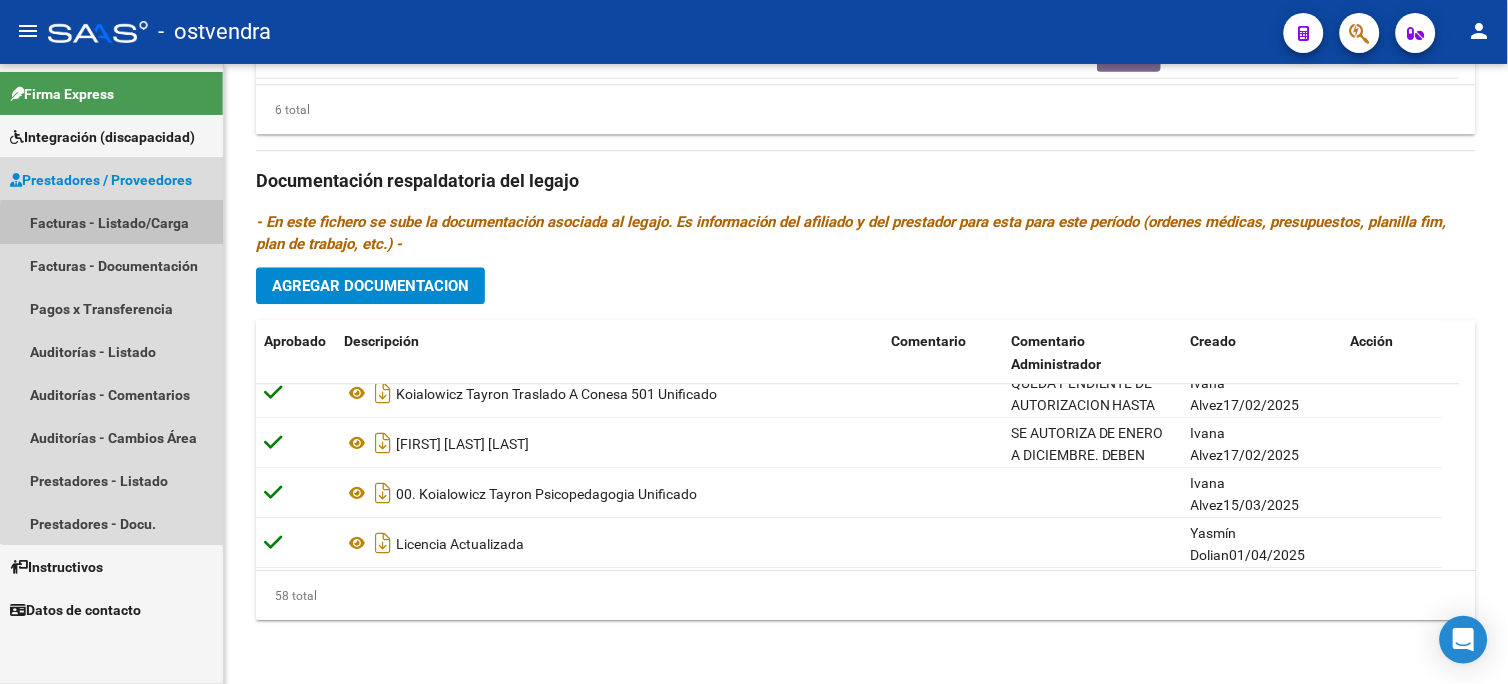 click on "Facturas - Listado/Carga" at bounding box center [111, 222] 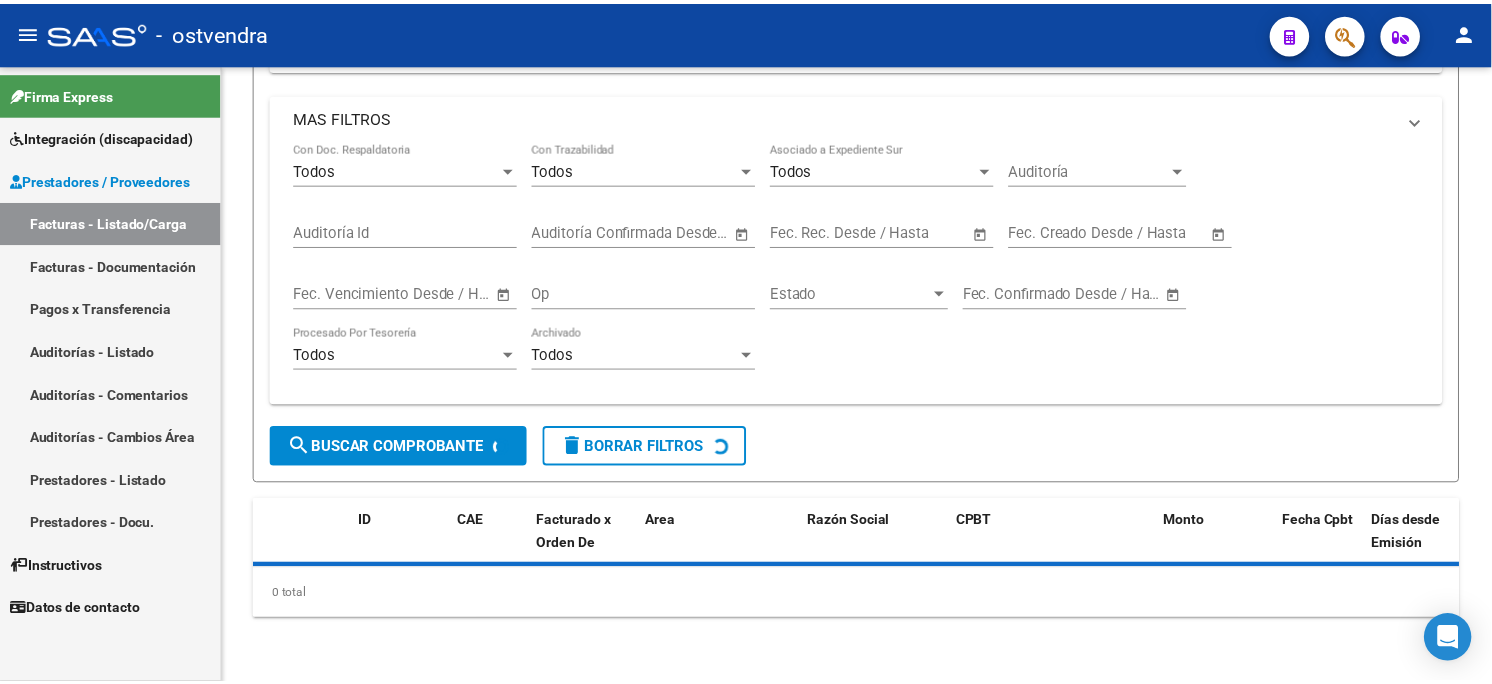 scroll, scrollTop: 0, scrollLeft: 0, axis: both 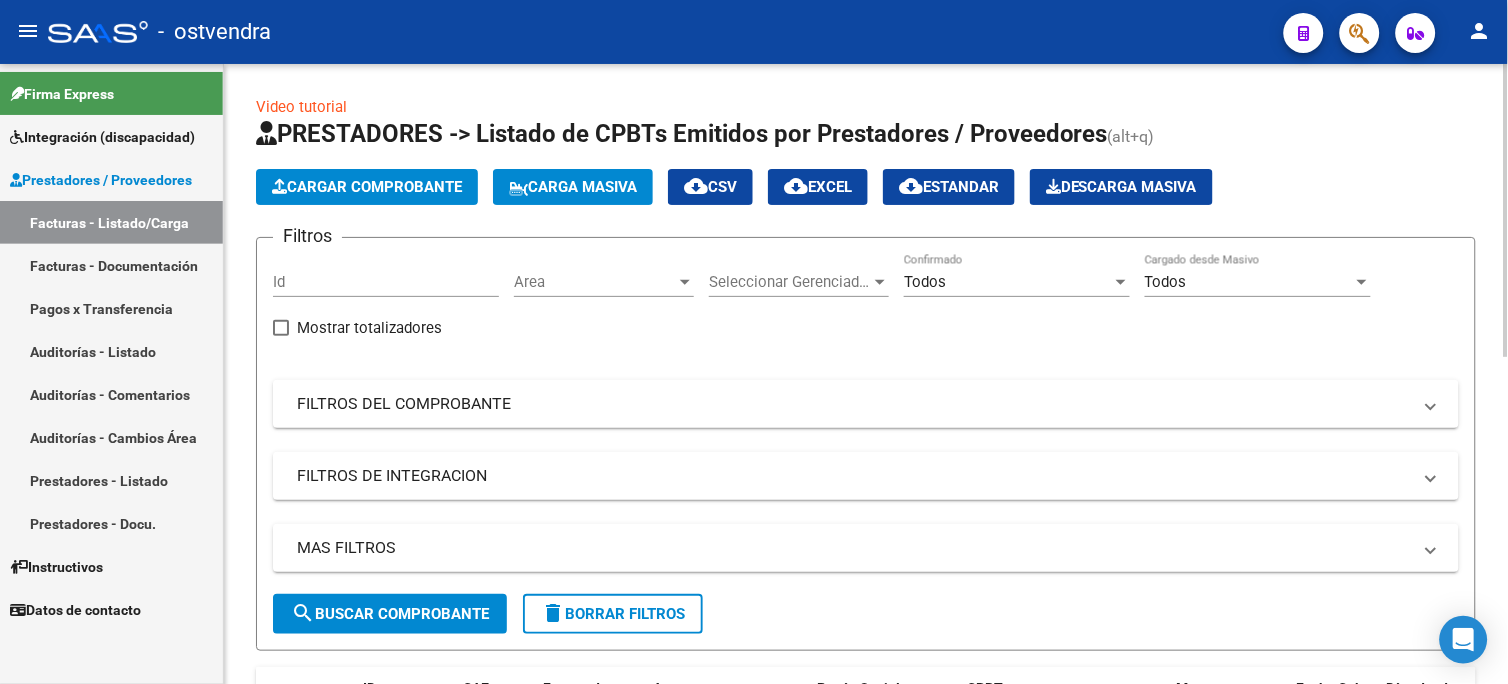 click on "Cargar Comprobante" 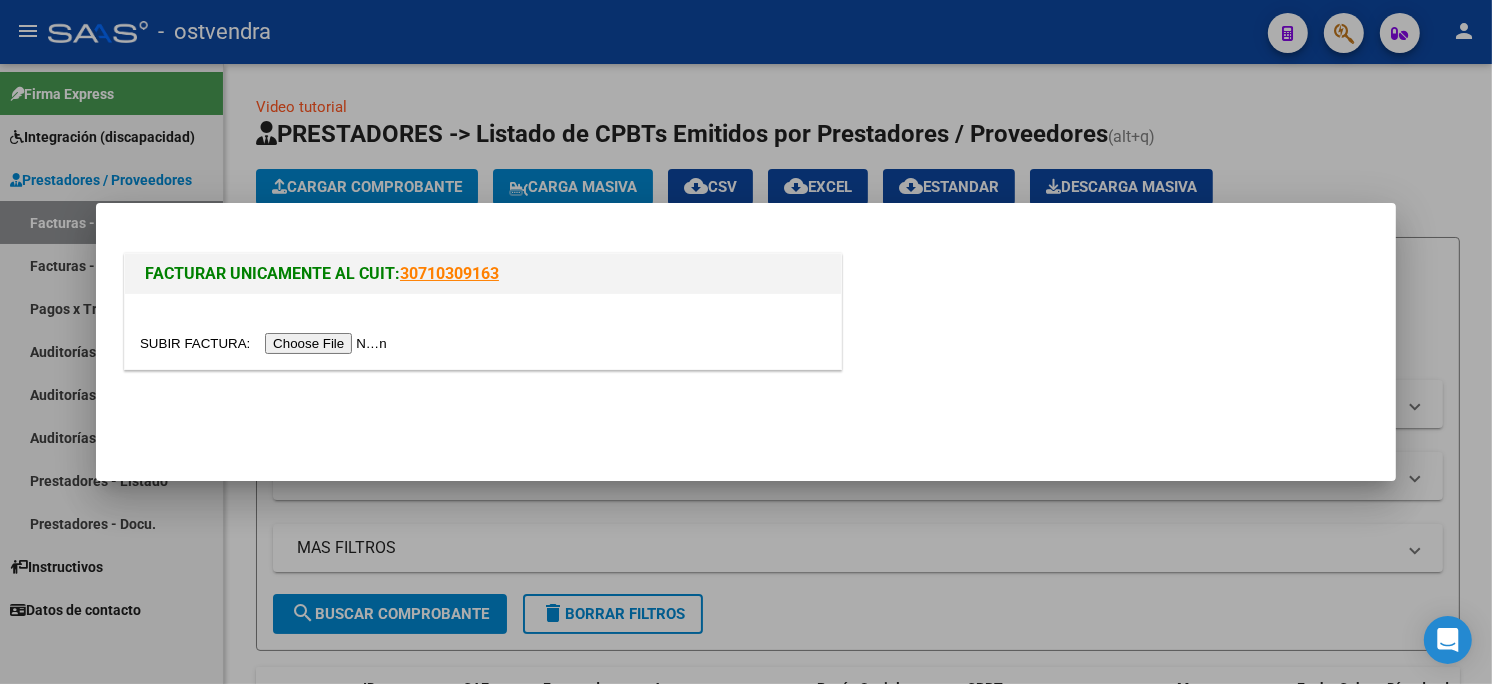 click at bounding box center (483, 331) 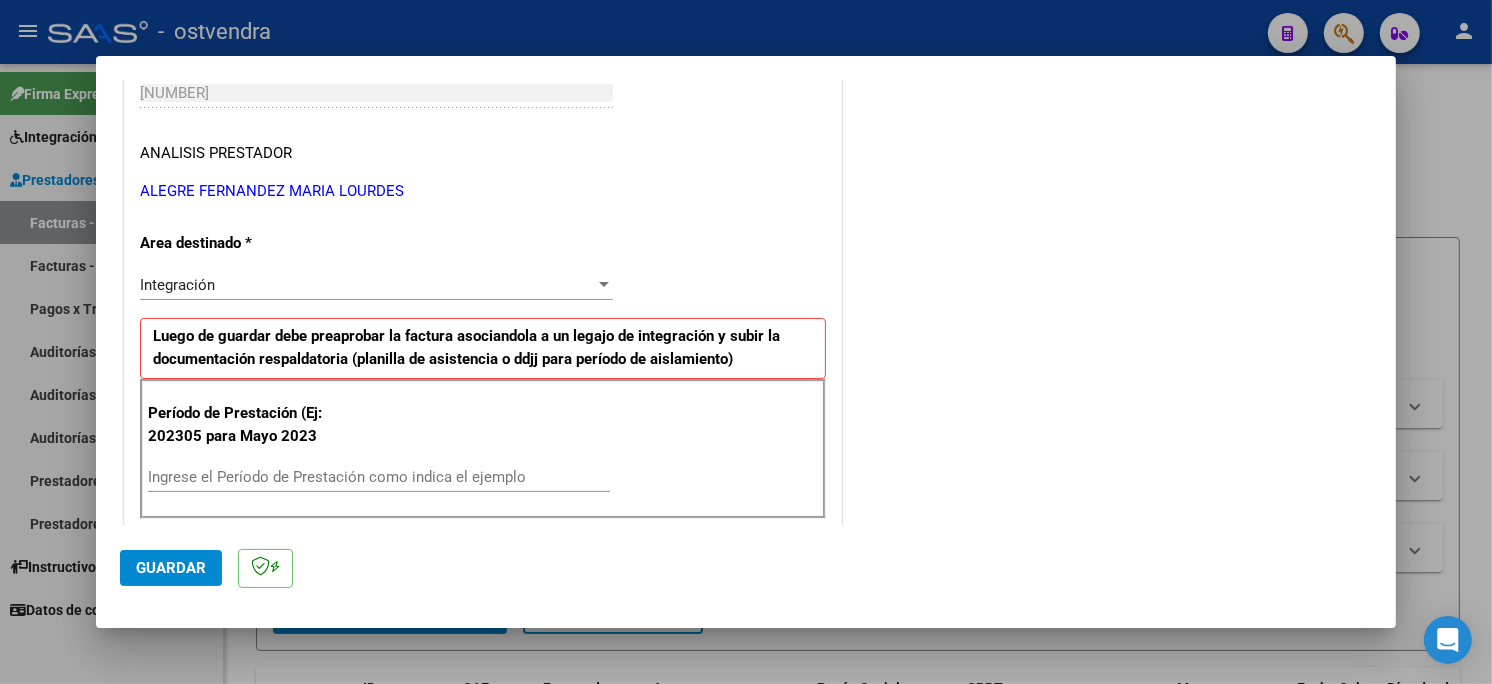 scroll, scrollTop: 333, scrollLeft: 0, axis: vertical 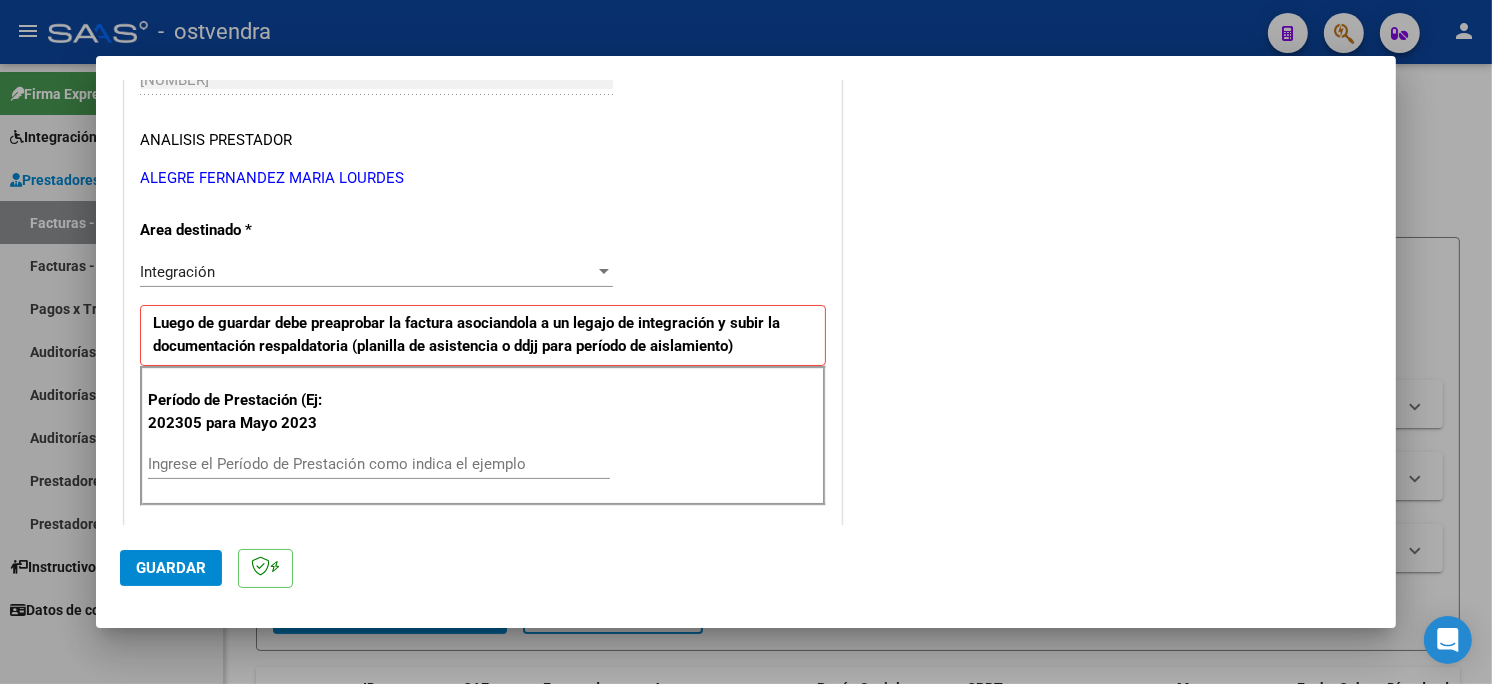 click on "Ingrese el Período de Prestación como indica el ejemplo" at bounding box center [379, 464] 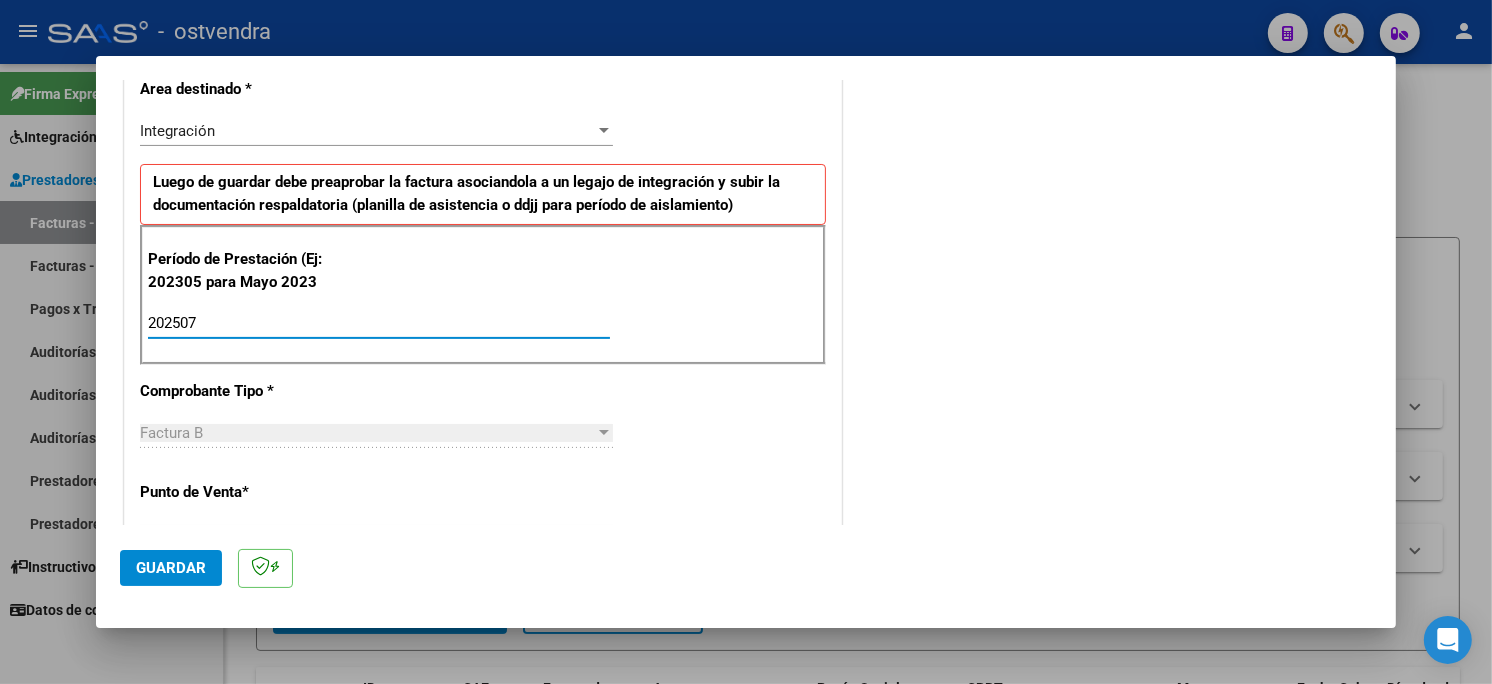 scroll, scrollTop: 666, scrollLeft: 0, axis: vertical 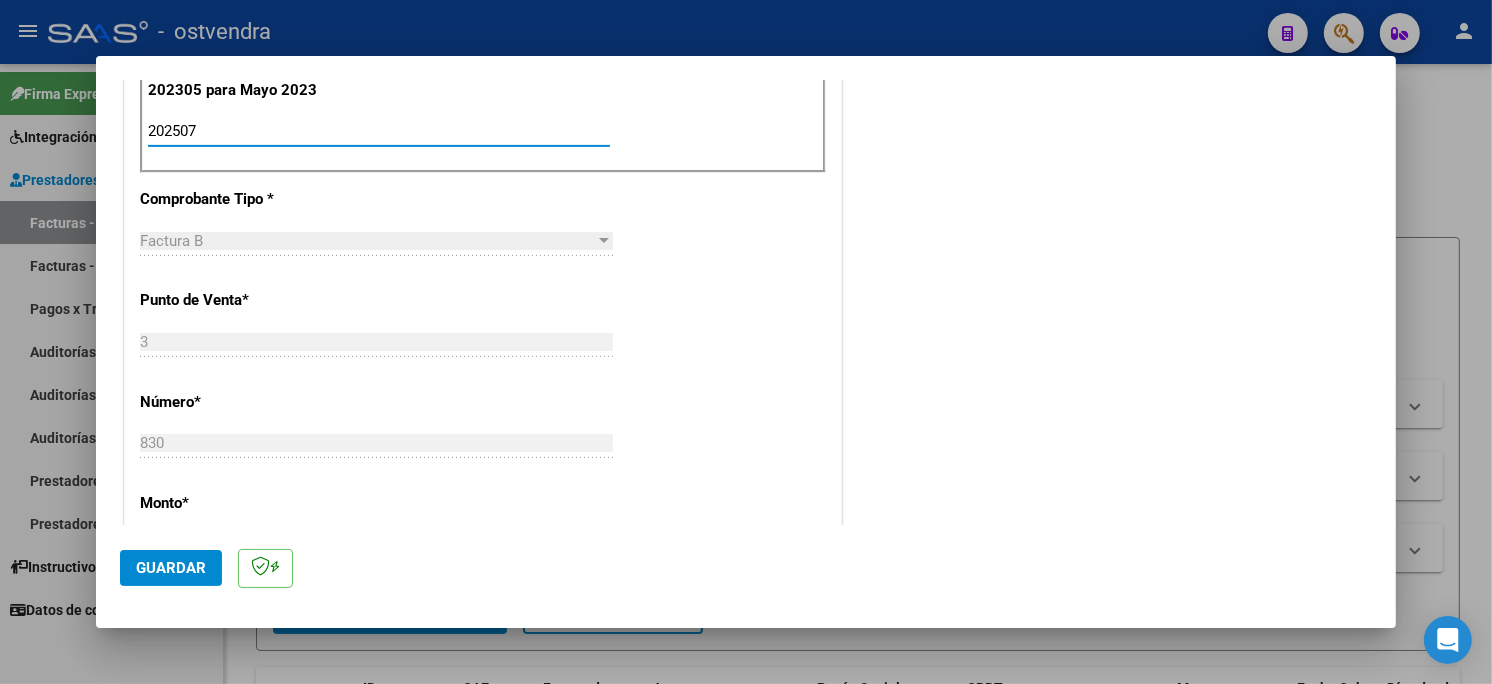 type on "202507" 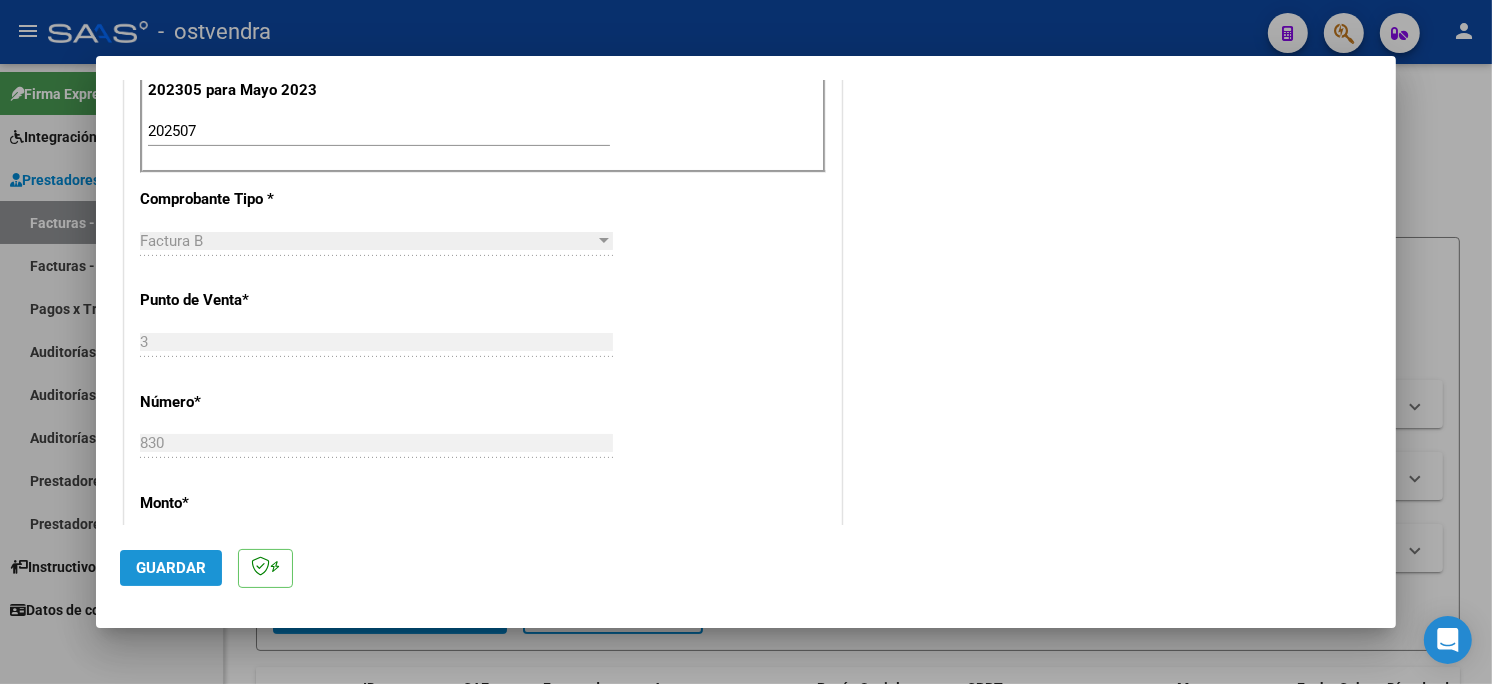 click on "Guardar" 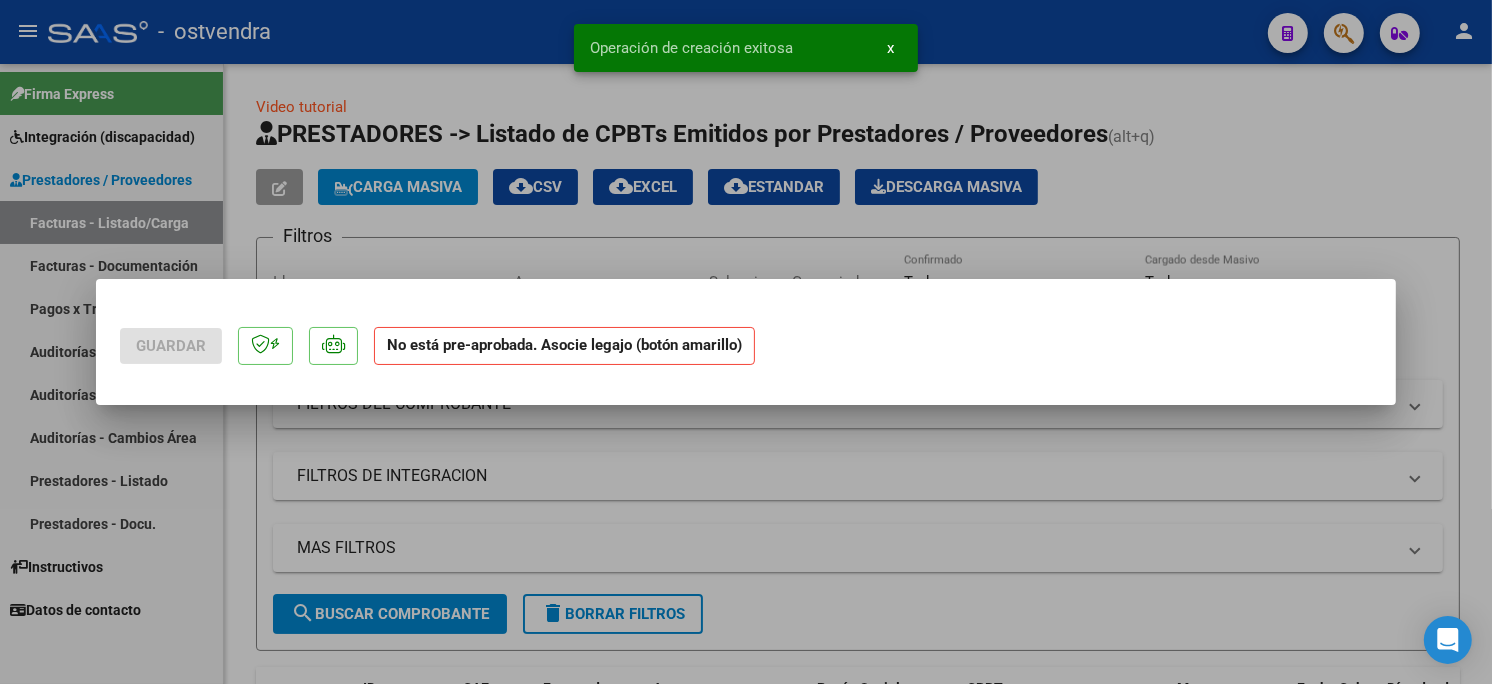 scroll, scrollTop: 0, scrollLeft: 0, axis: both 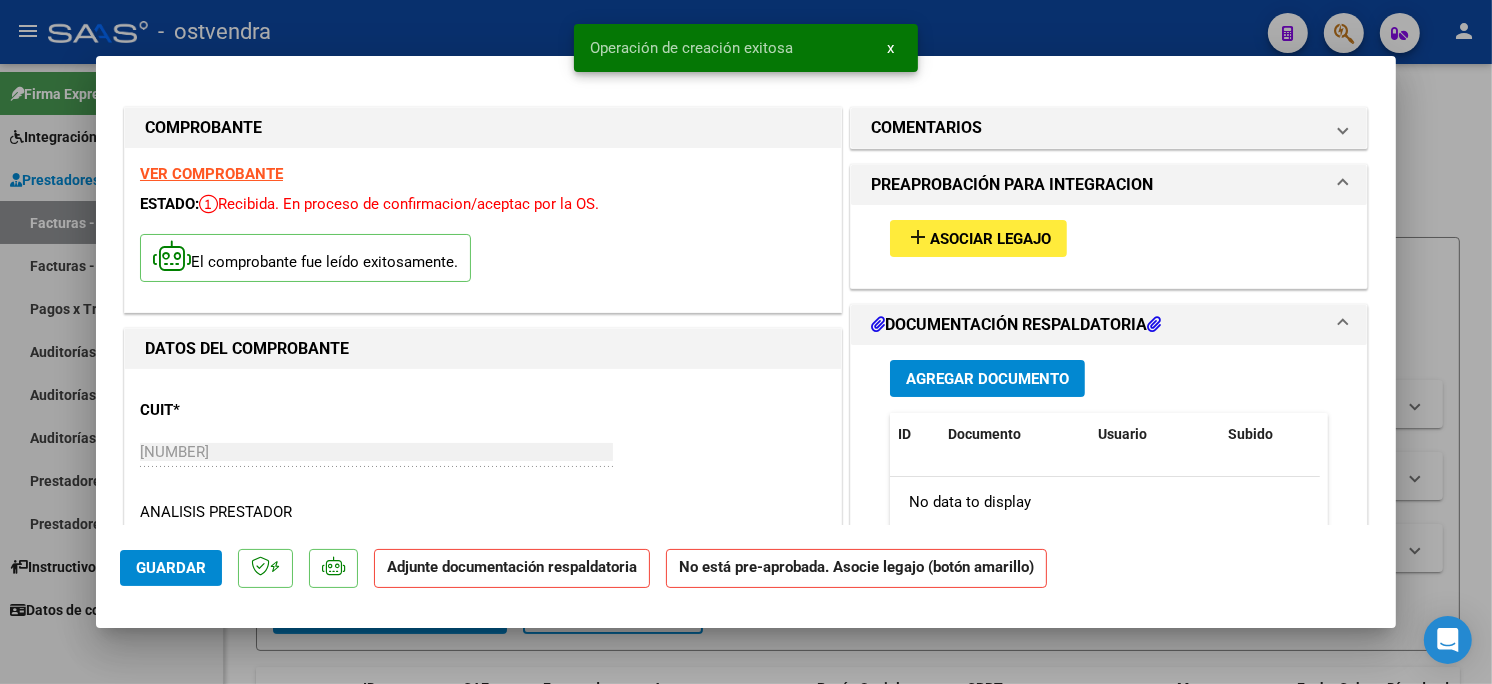 click on "add Asociar Legajo" at bounding box center [978, 238] 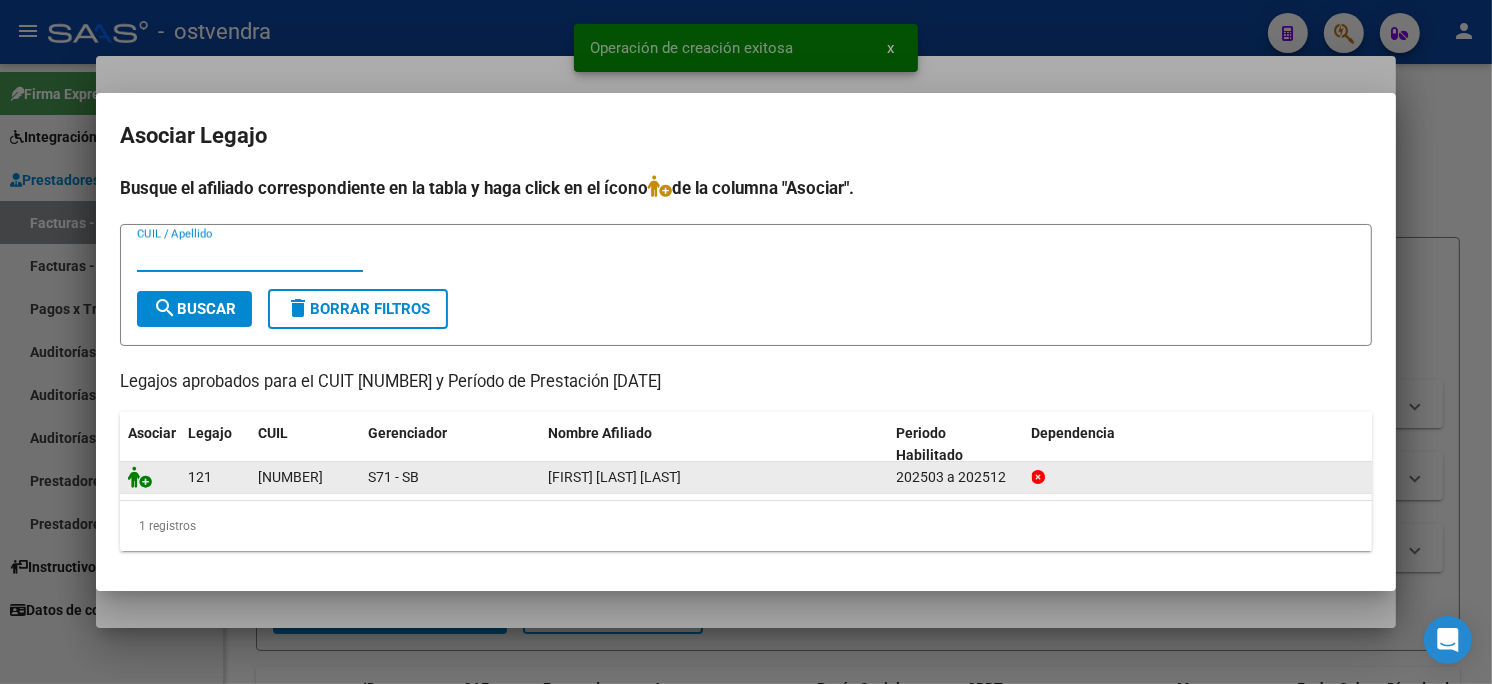 click 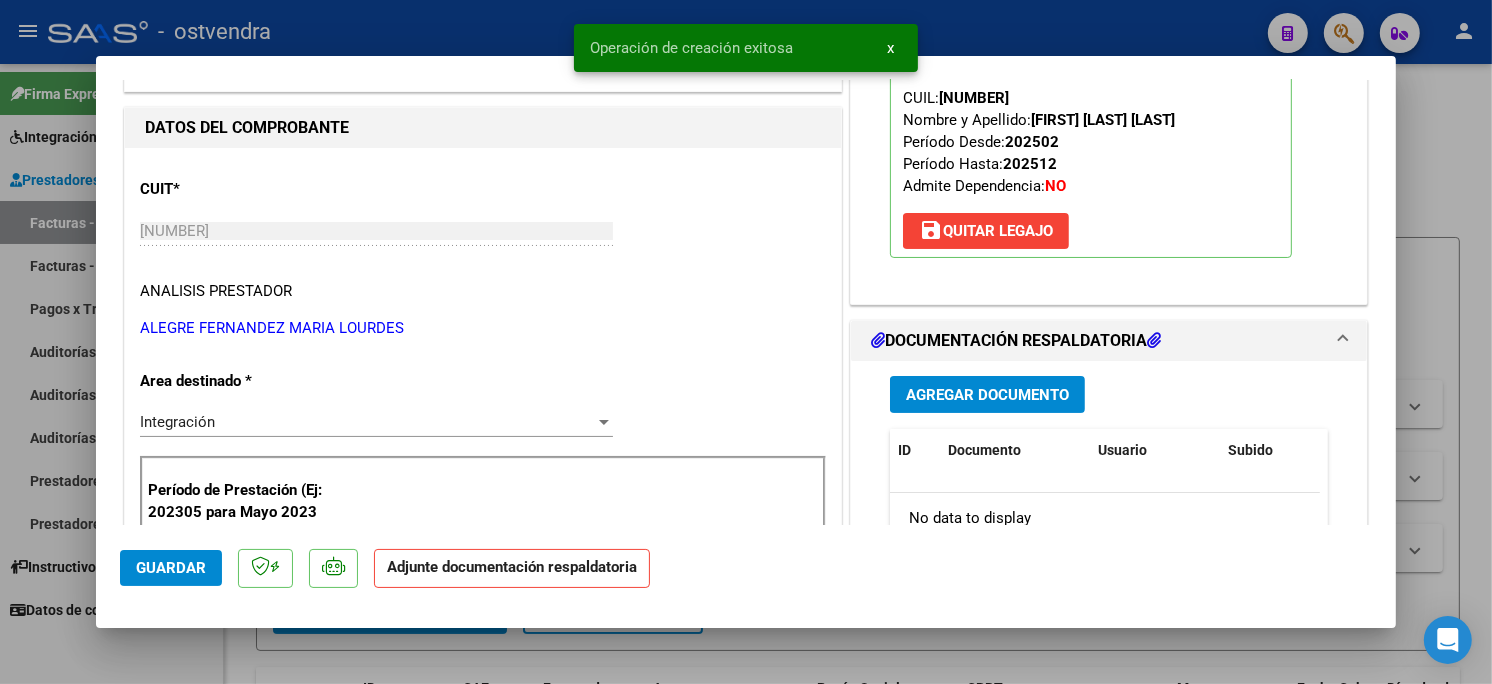 scroll, scrollTop: 222, scrollLeft: 0, axis: vertical 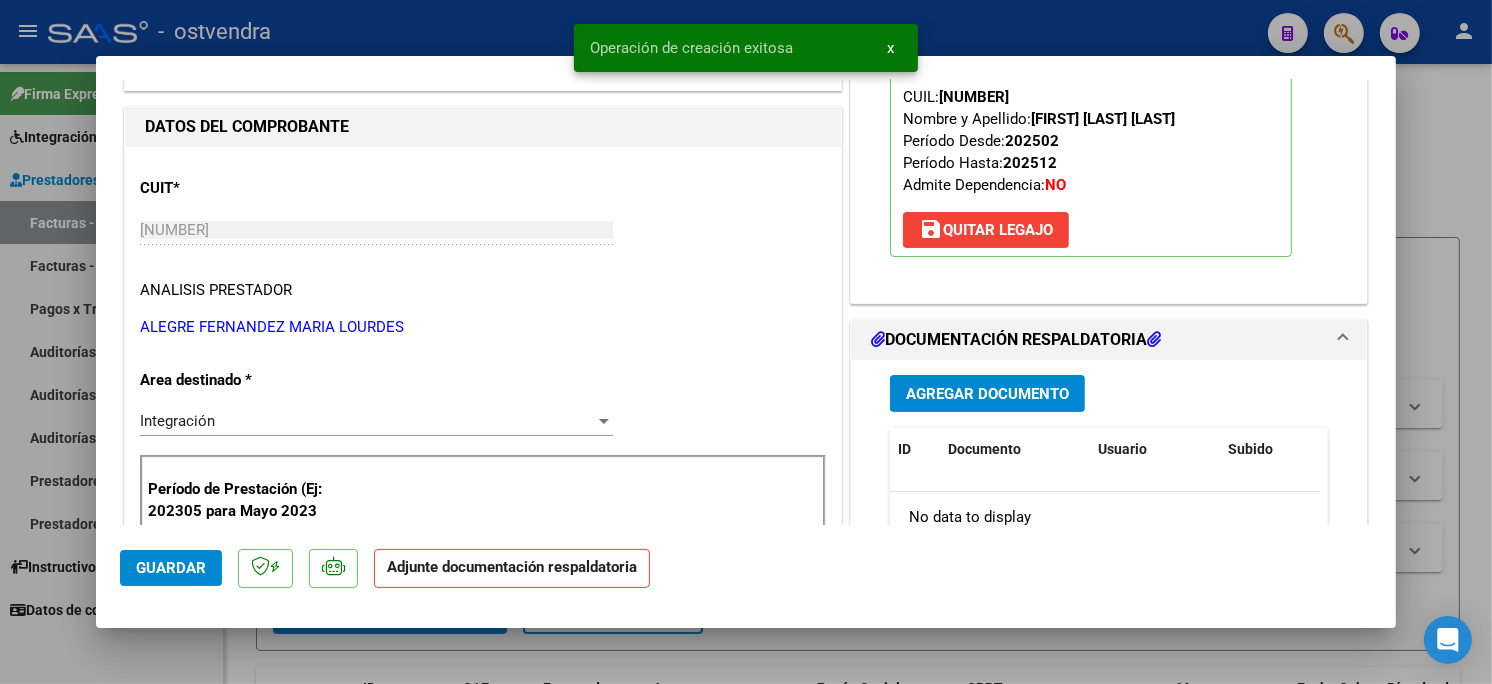 click on "Agregar Documento" at bounding box center [987, 393] 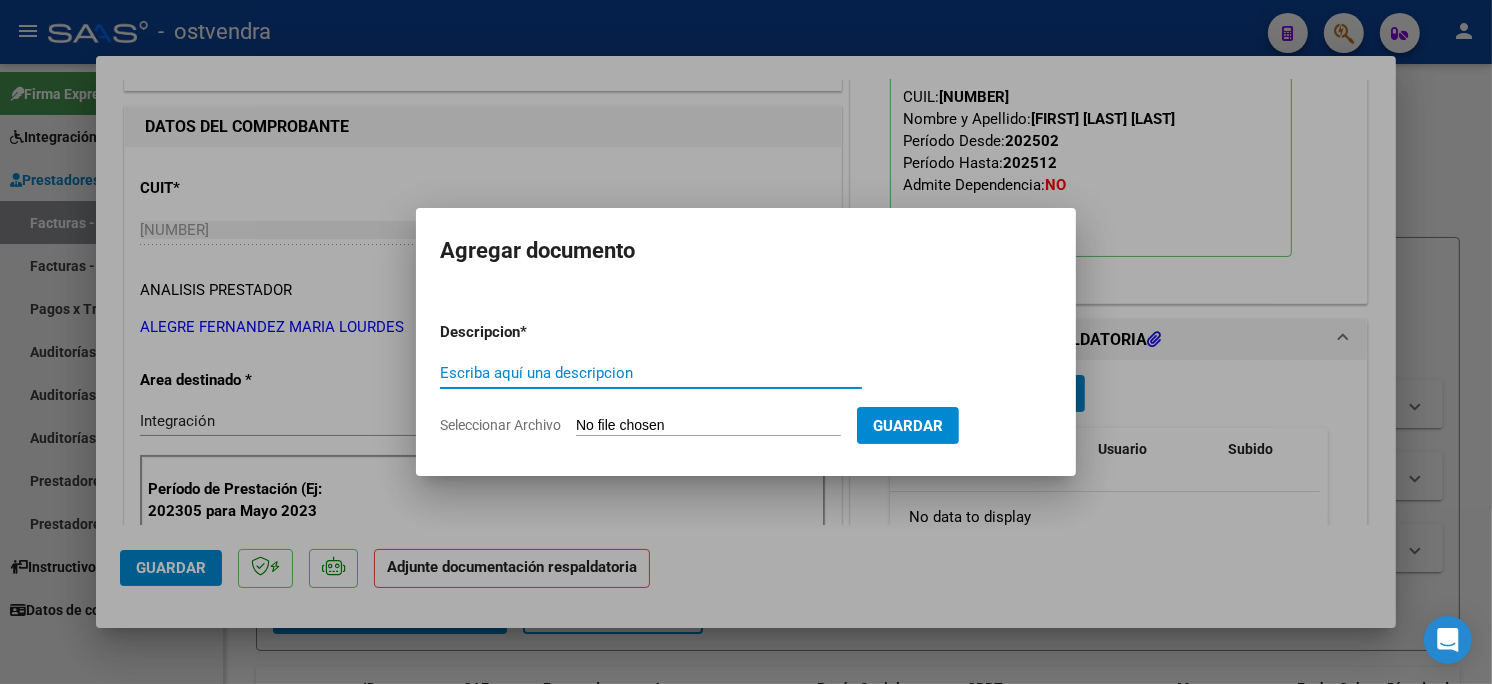 click on "Seleccionar Archivo" at bounding box center (708, 426) 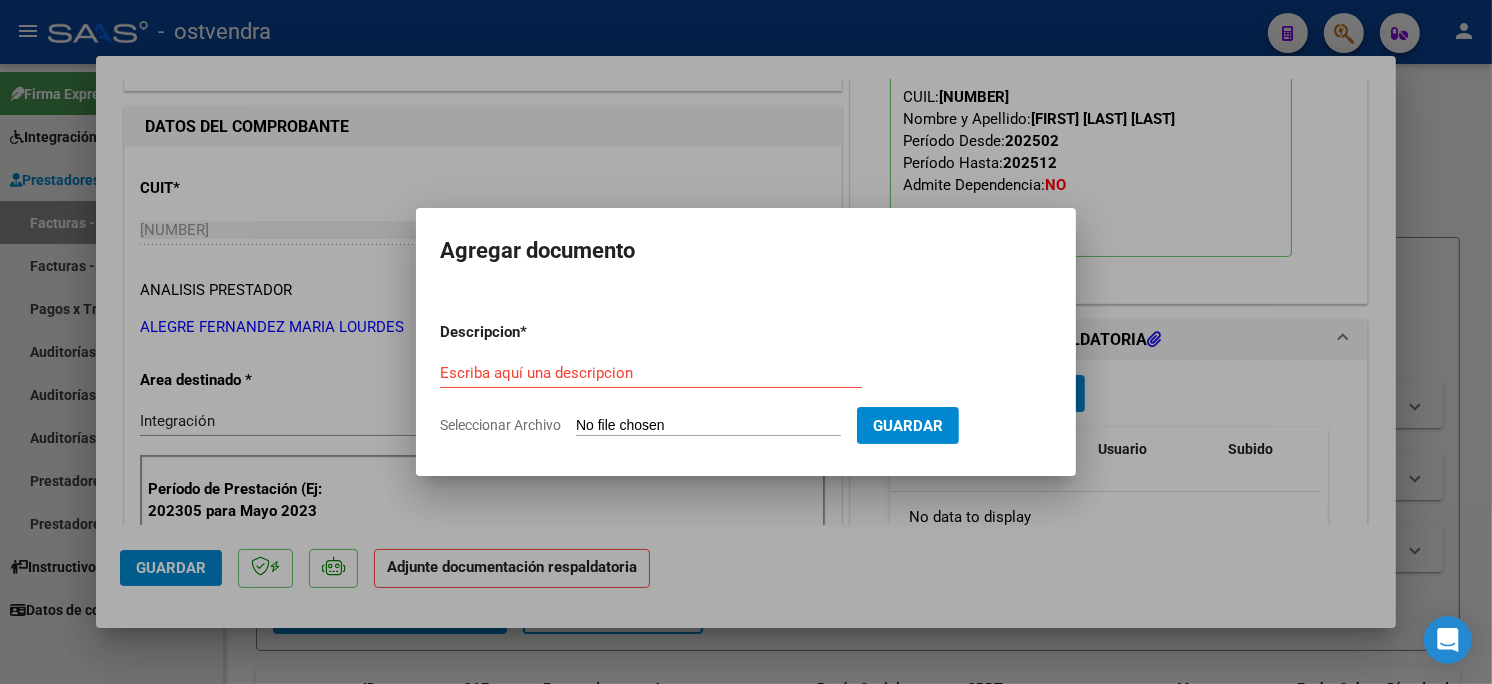 type on "C:\fakepath\ASISTENCIA B-3-830.pdf" 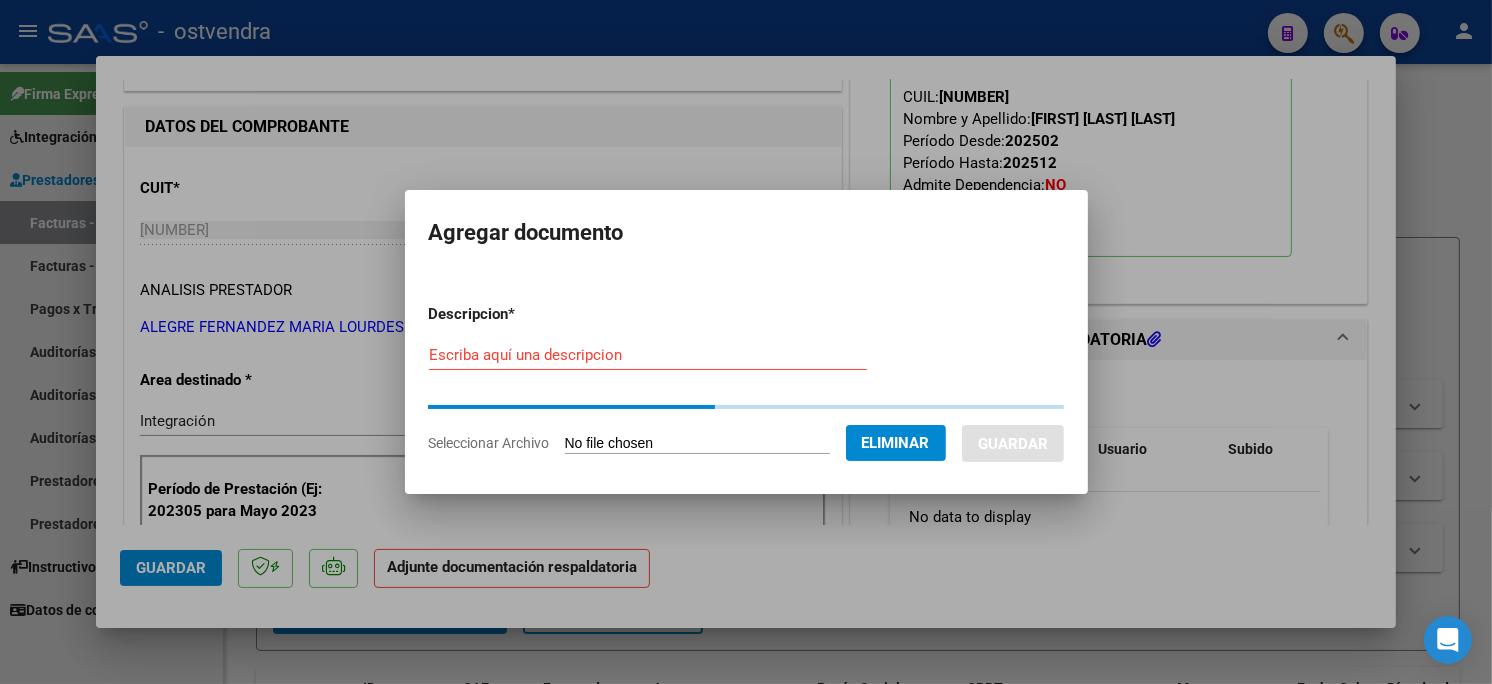 click on "Escriba aquí una descripcion" at bounding box center [648, 355] 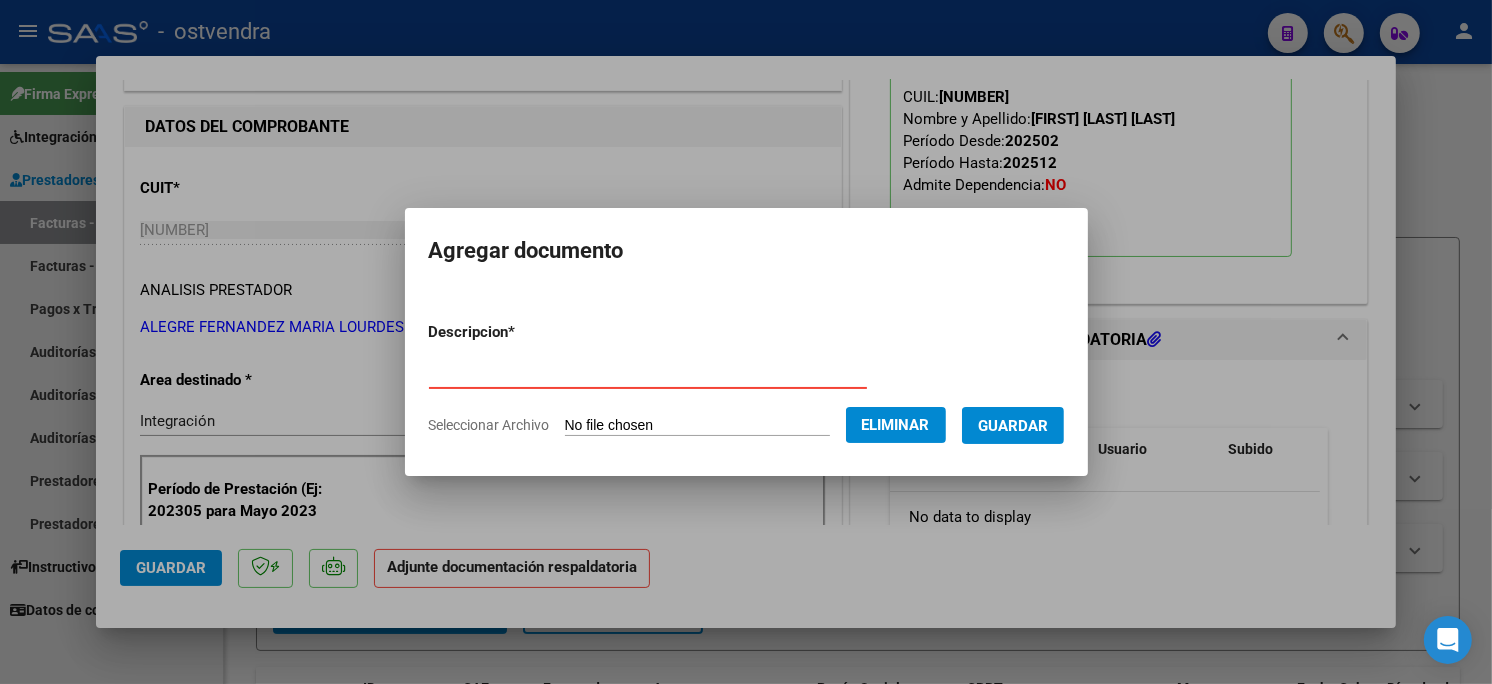type on "PLANILLA DE ASISTENCIA" 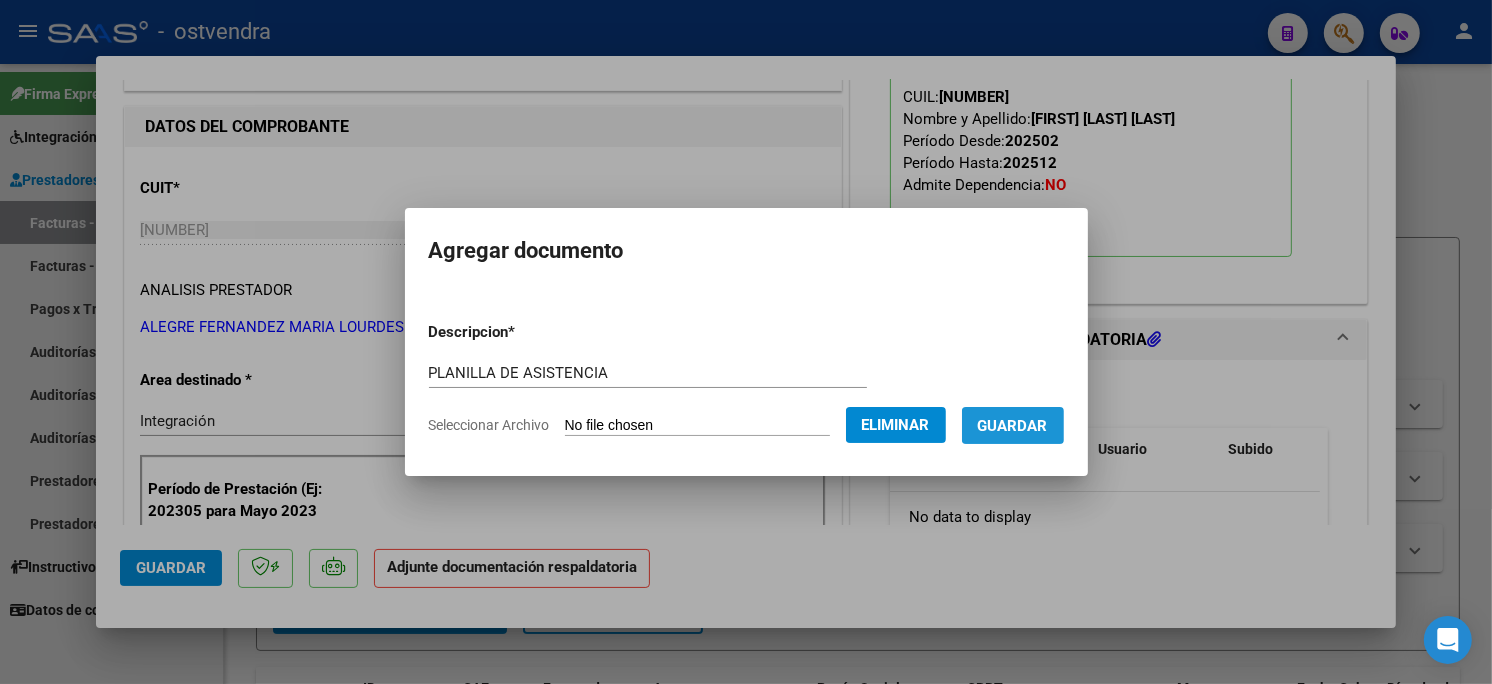 click on "Guardar" at bounding box center [1013, 426] 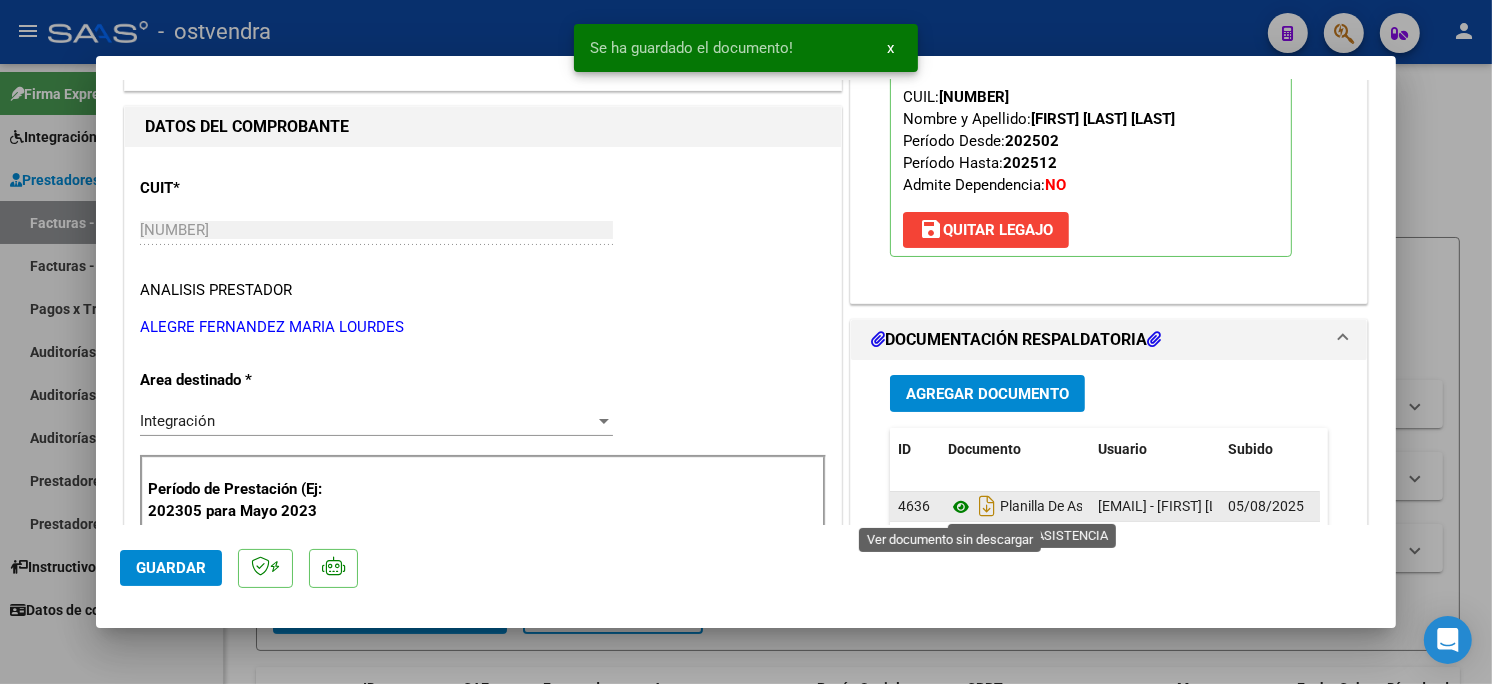 click 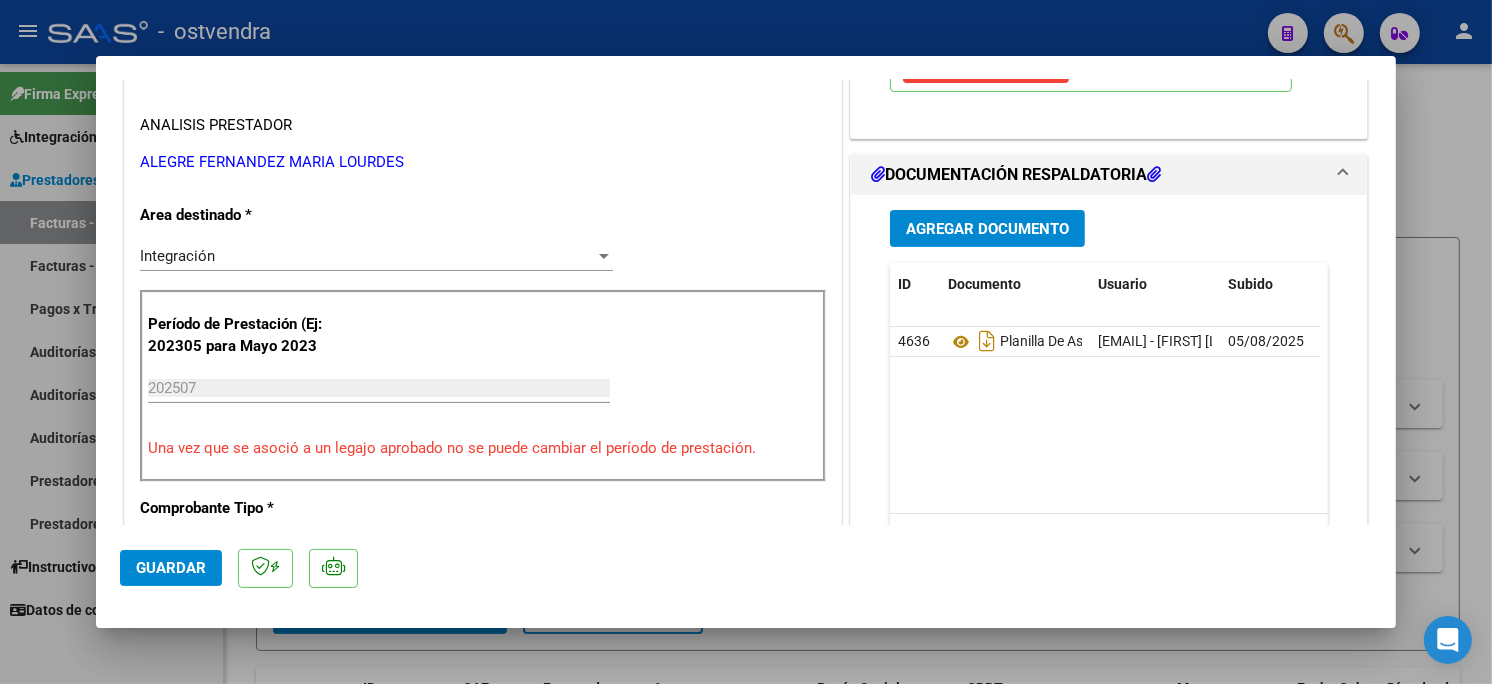 scroll, scrollTop: 444, scrollLeft: 0, axis: vertical 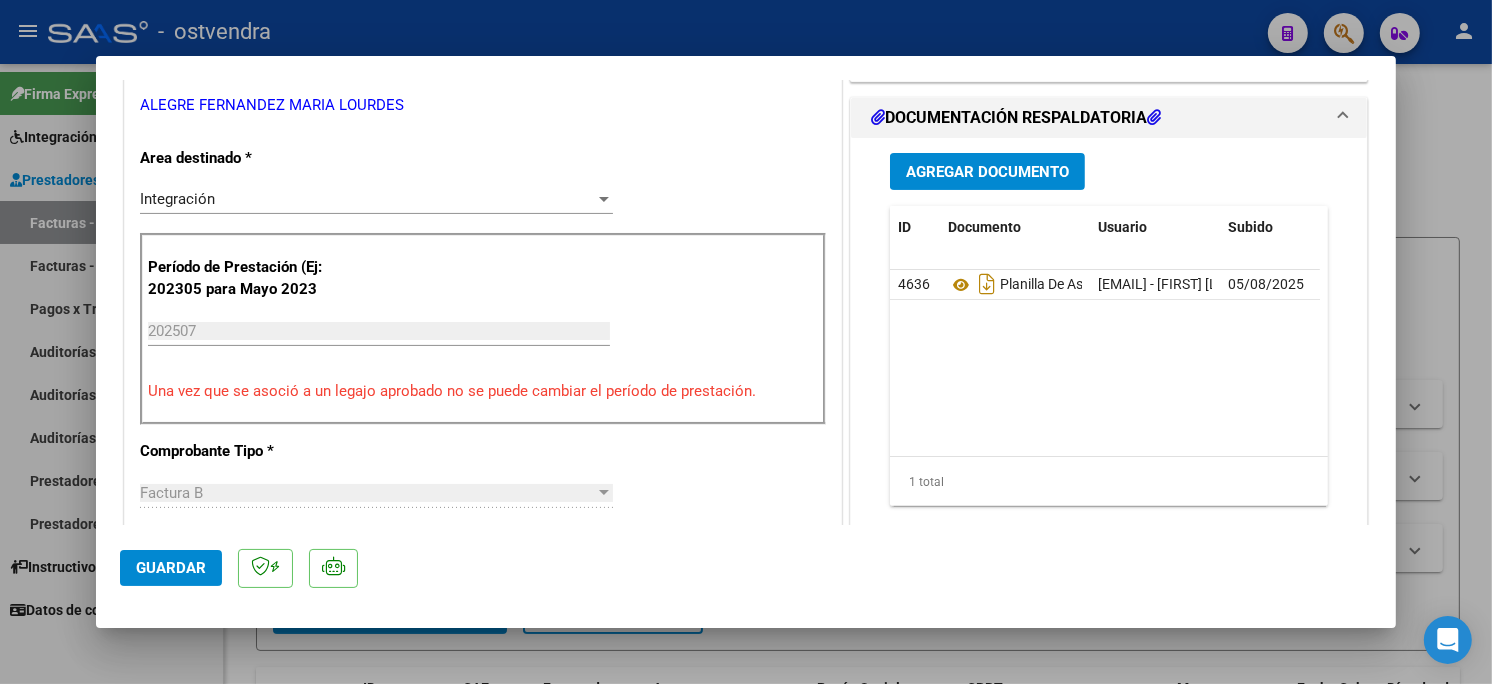 click on "Guardar" 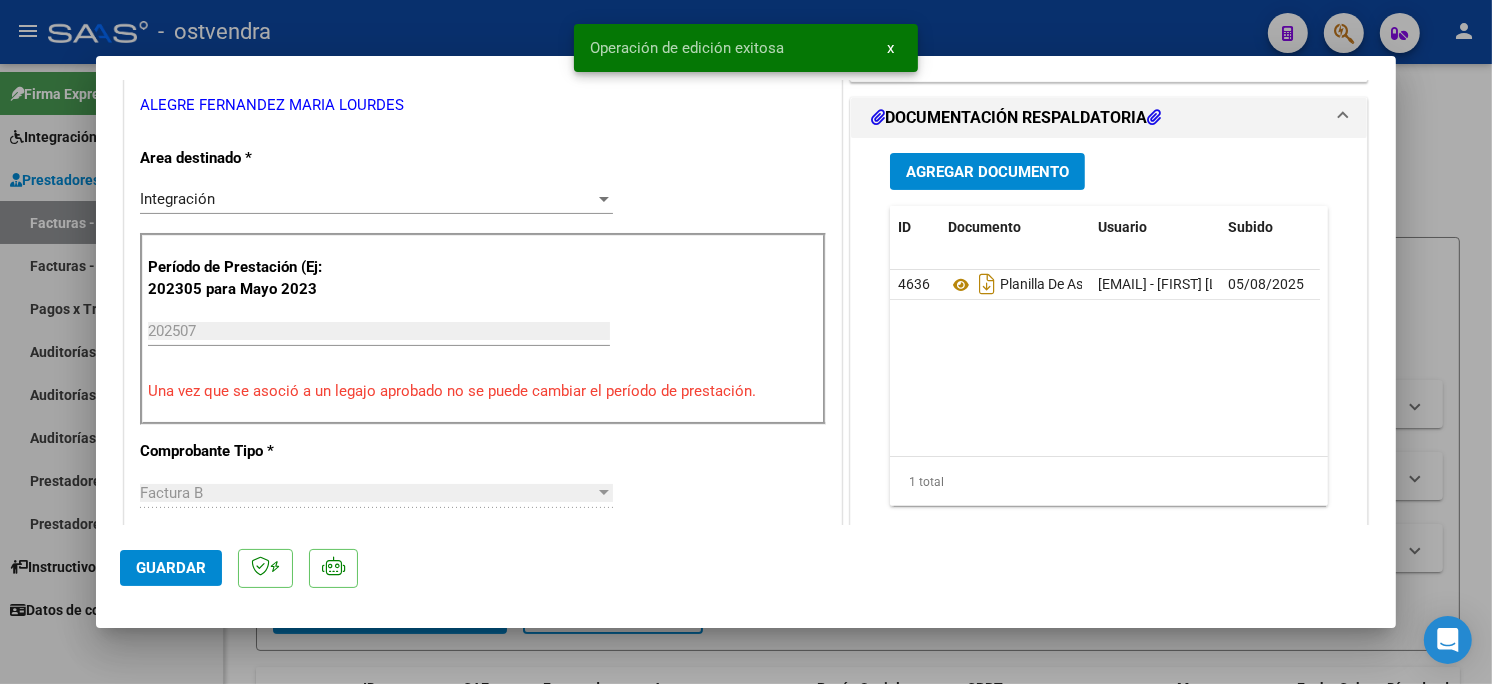 click on "COMPROBANTE VER COMPROBANTE       ESTADO:   Recibida. En proceso de confirmacion/aceptac por la OS.     El comprobante fue leído exitosamente.  DATOS DEL COMPROBANTE CUIT  *   [NUMBER] Ingresar CUIT  ANALISIS PRESTADOR  [FIRST] [LAST] [LAST]  ARCA Padrón ARCA Padrón  Area destinado * Integración Seleccionar Area Período de Prestación (Ej: 202305 para Mayo 2023    [DATE] Ingrese el Período de Prestación como indica el ejemplo   Una vez que se asoció a un legajo aprobado no se puede cambiar el período de prestación.   Comprobante Tipo * Factura B Seleccionar Tipo Punto de Venta  *   3 Ingresar el Nro.  Número  *   830 Ingresar el Nro.  Monto  *   $ 123.706,10 Ingresar el monto  Fecha del Cpbt.  *   [DATE] Ingresar la fecha  CAE / CAEA (no ingrese CAI)    [NUMBER] Ingresar el CAE o CAEA (no ingrese CAI)  Fecha de Vencimiento    Ingresar la fecha  Ref. Externa    Ingresar la ref.  N° Liquidación    Ingresar el N° Liquidación  COMENTARIOS PREAPROBACIÓN PARA INTEGRACION" at bounding box center (746, 341) 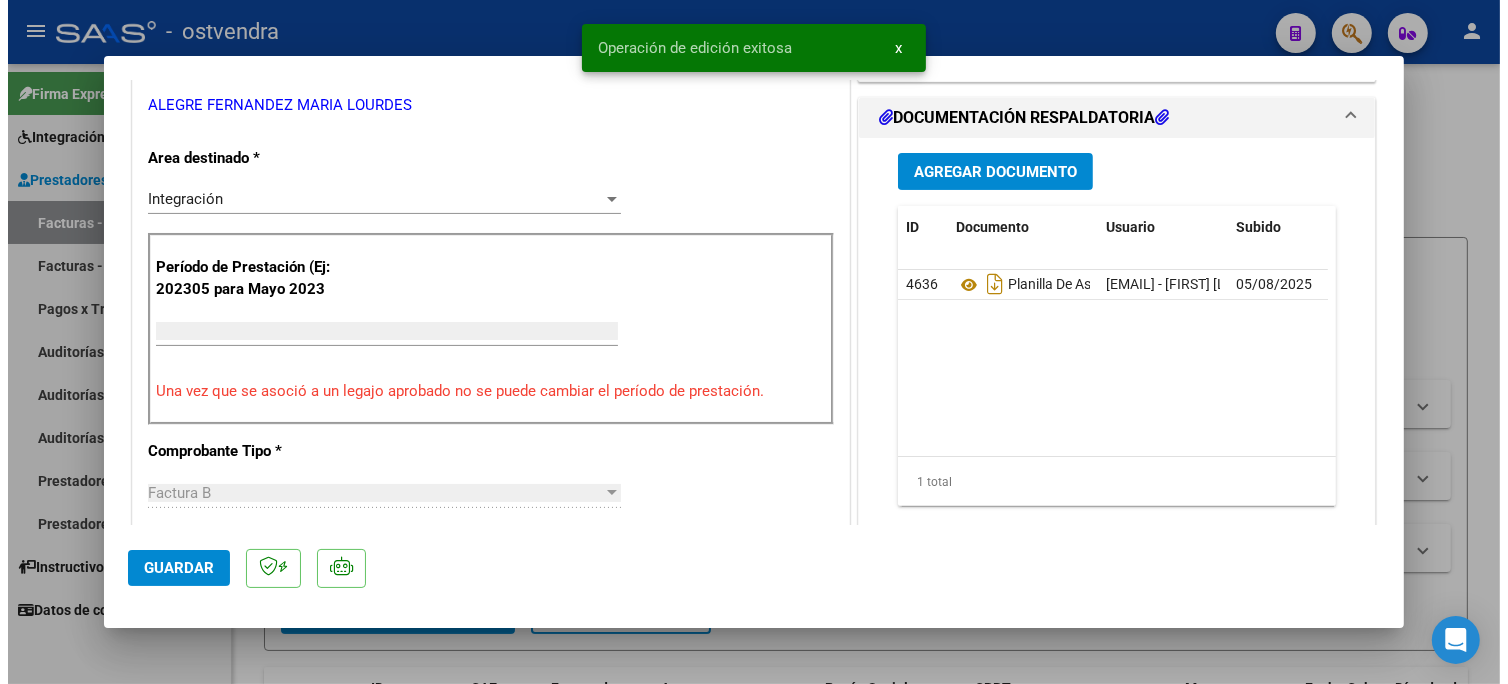 scroll, scrollTop: 360, scrollLeft: 0, axis: vertical 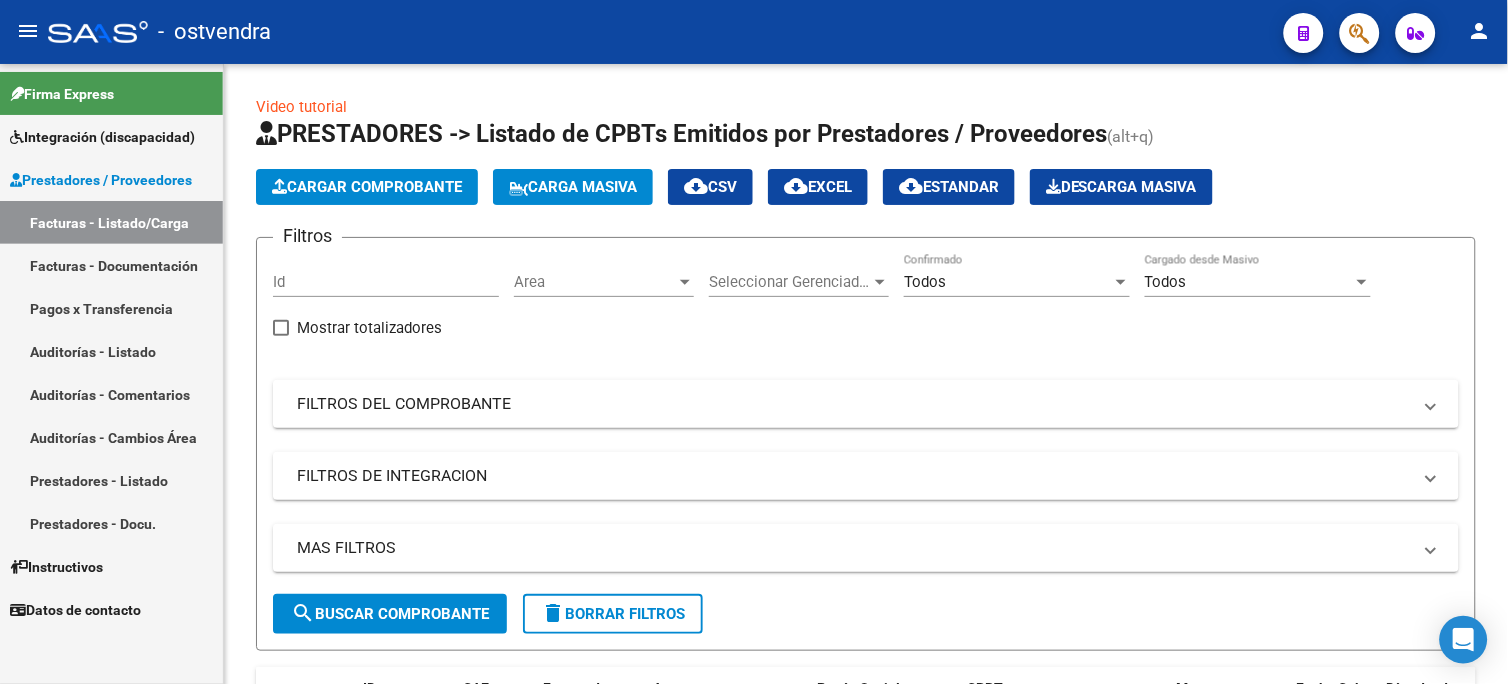 click on "Integración (discapacidad)" at bounding box center [102, 137] 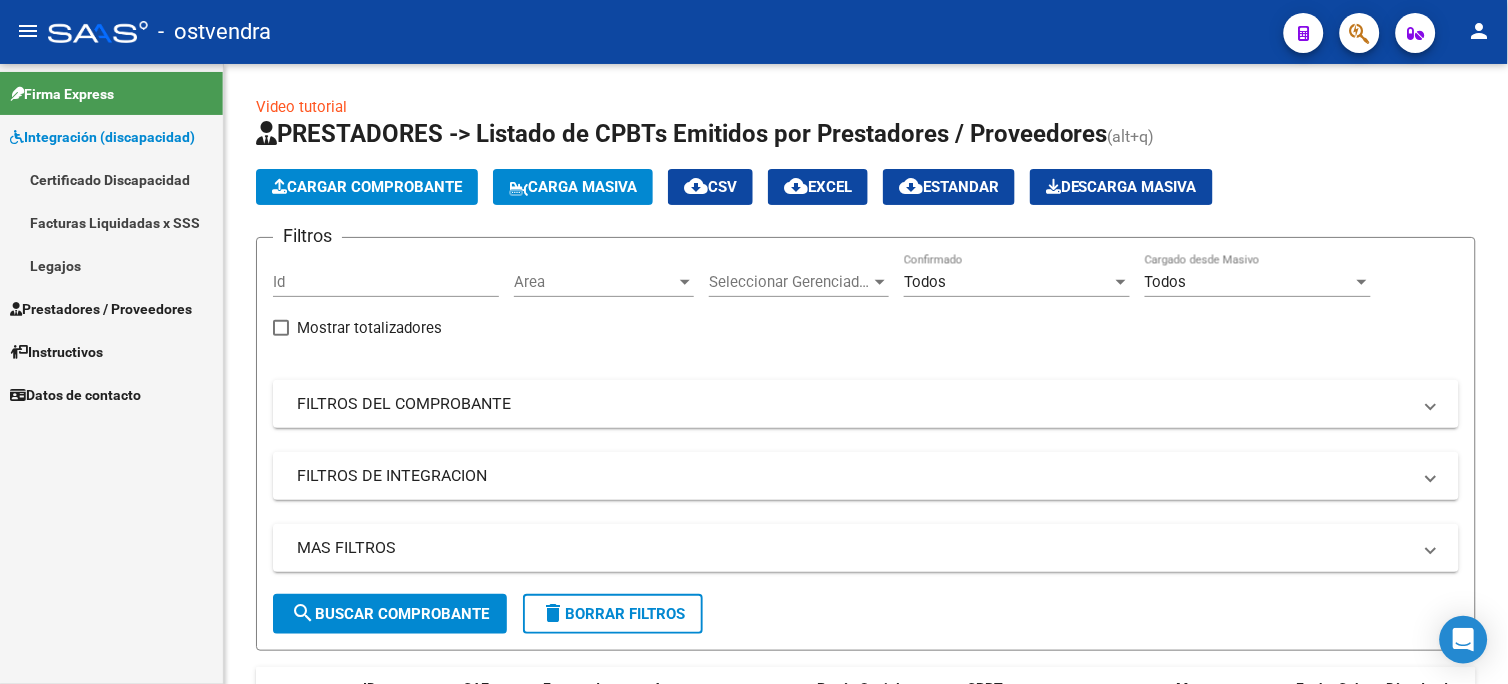 click on "Legajos" at bounding box center (111, 265) 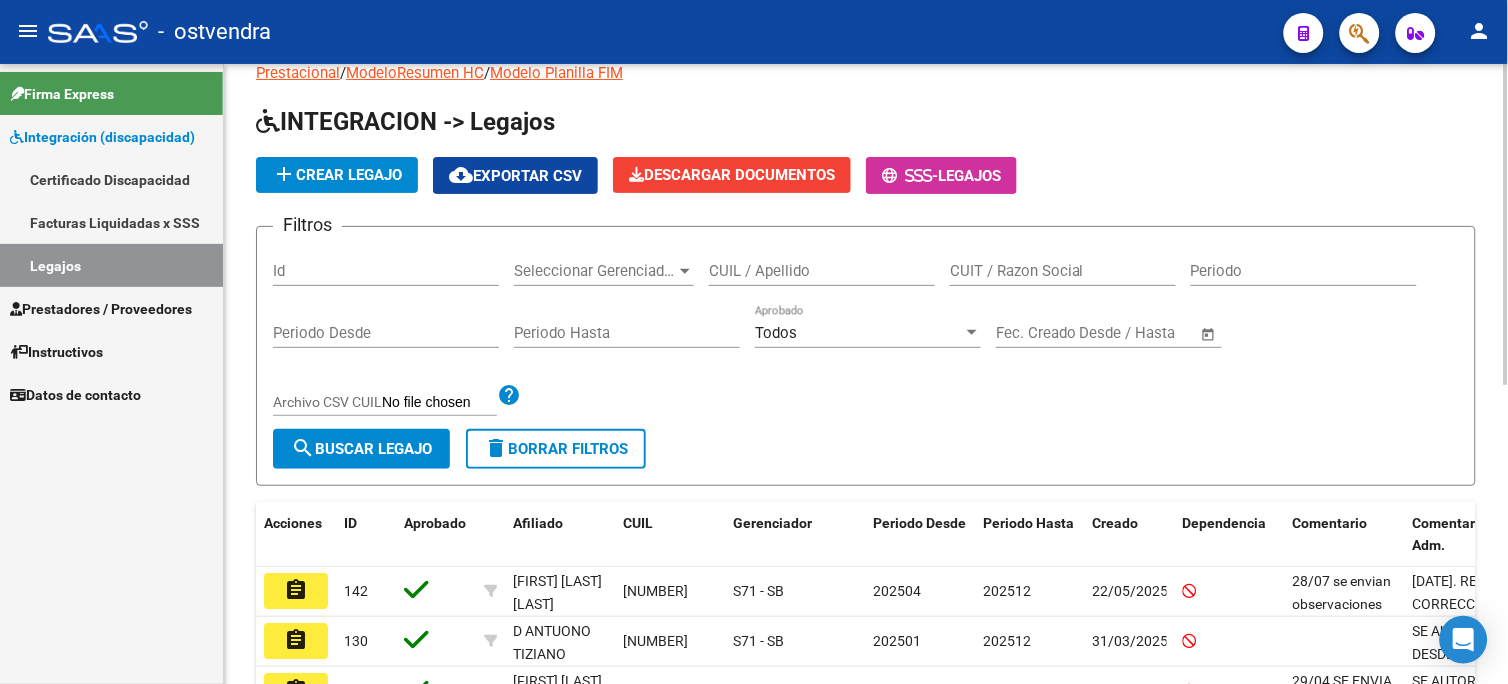 scroll, scrollTop: 111, scrollLeft: 0, axis: vertical 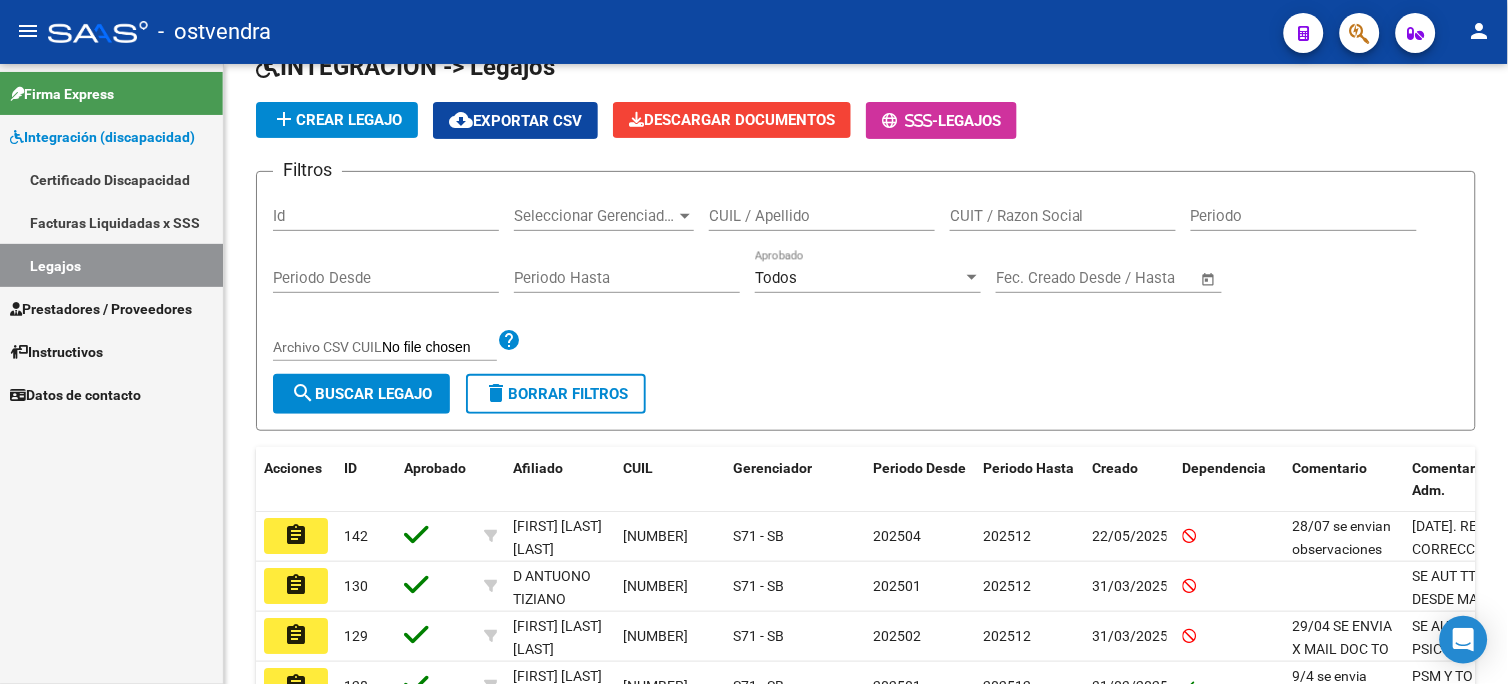 click on "Legajos" at bounding box center [111, 265] 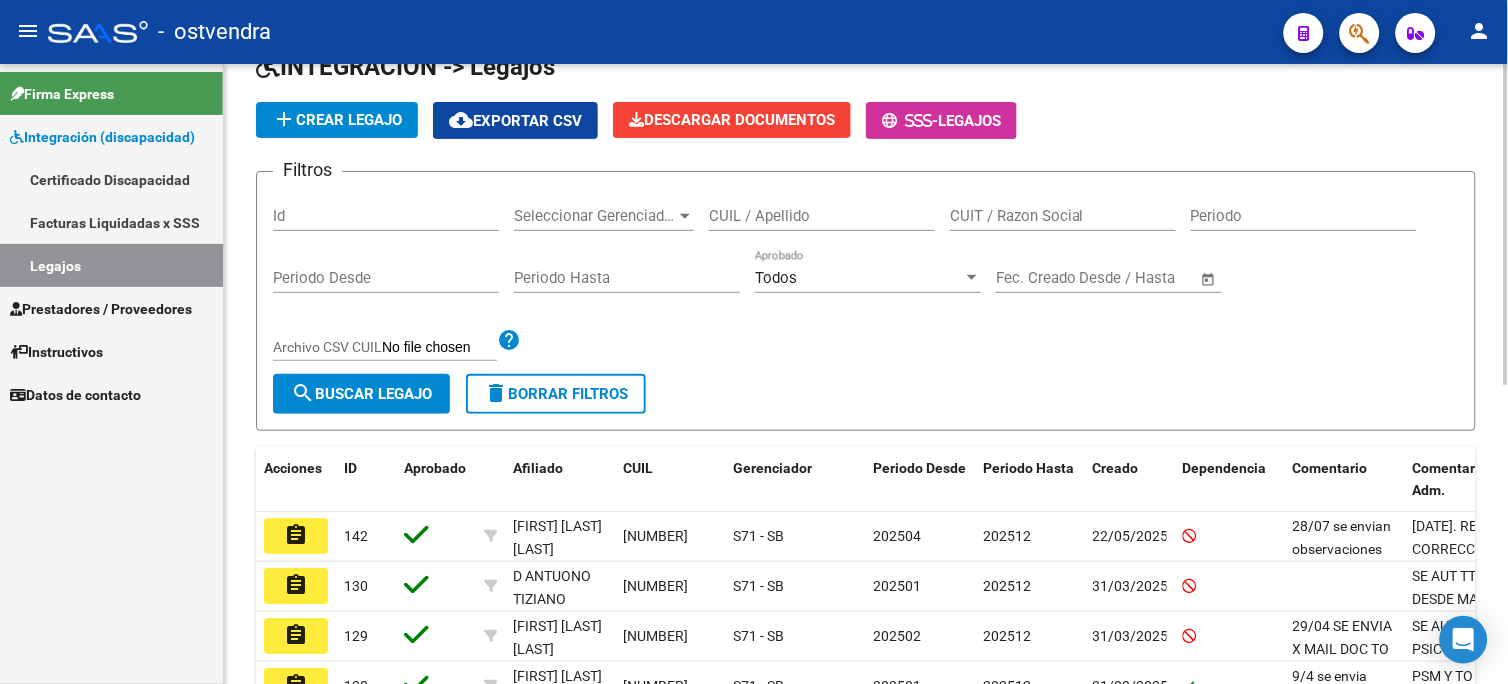 click on "Filtros Id Seleccionar Gerenciador Seleccionar Gerenciador CUIL / Apellido CUIT / Razon Social Periodo Periodo Desde Periodo Hasta Todos Aprobado Start date – End date Fec. Creado Desde / Hasta Archivo CSV CUIL help" 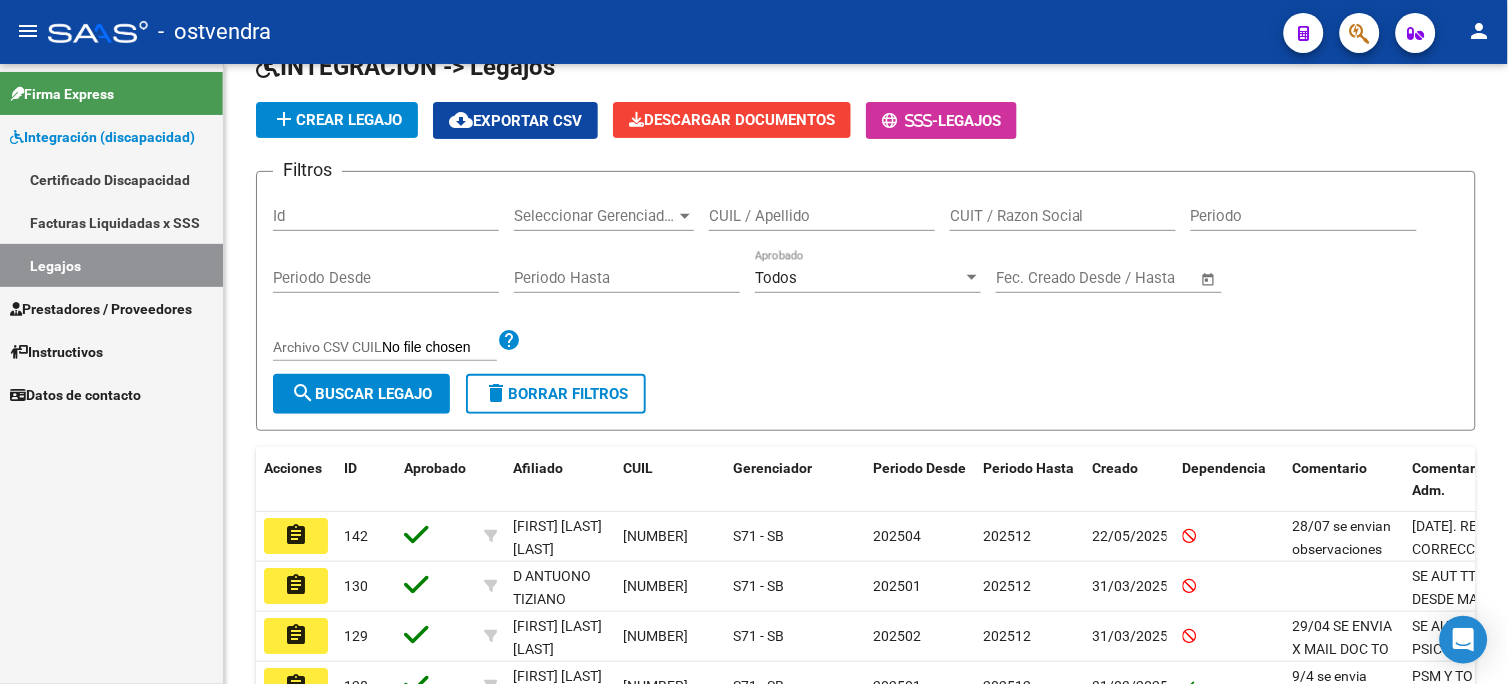 click on "Legajos" at bounding box center (111, 265) 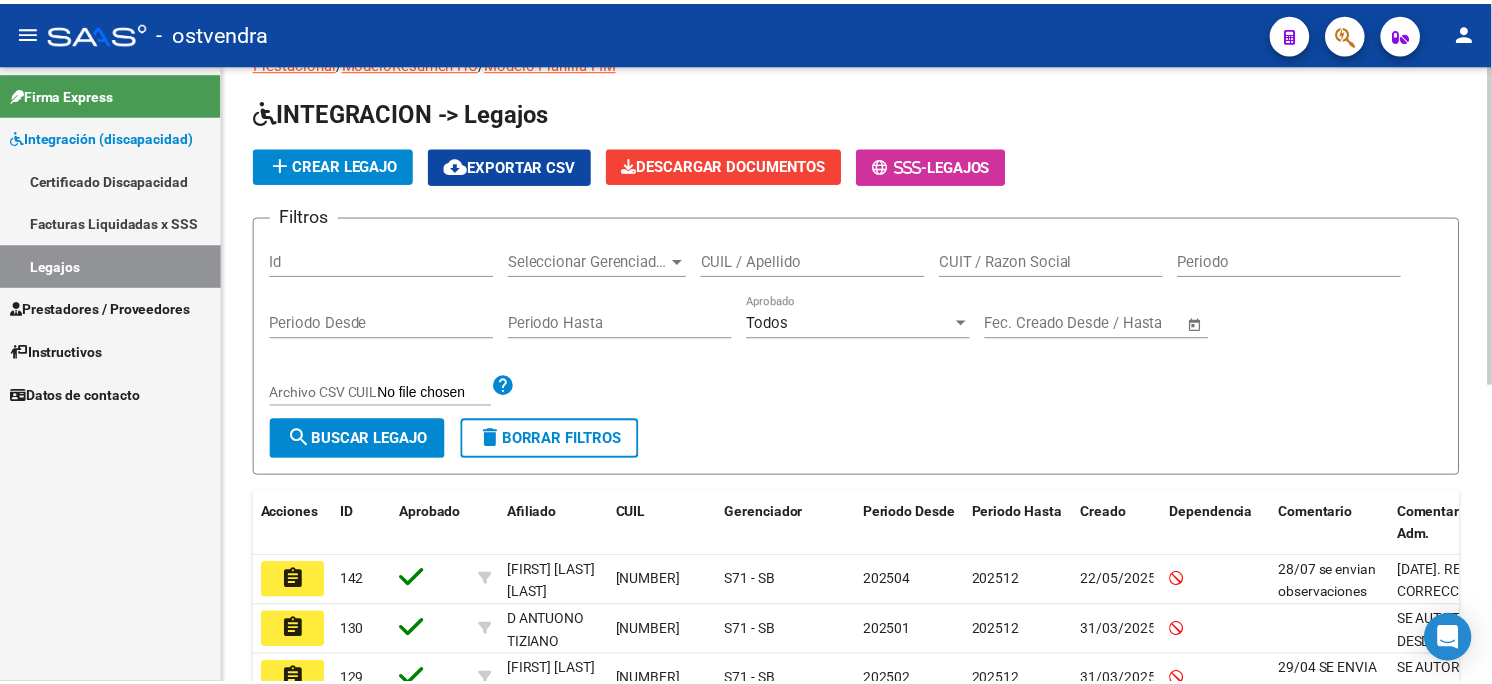 scroll, scrollTop: 0, scrollLeft: 0, axis: both 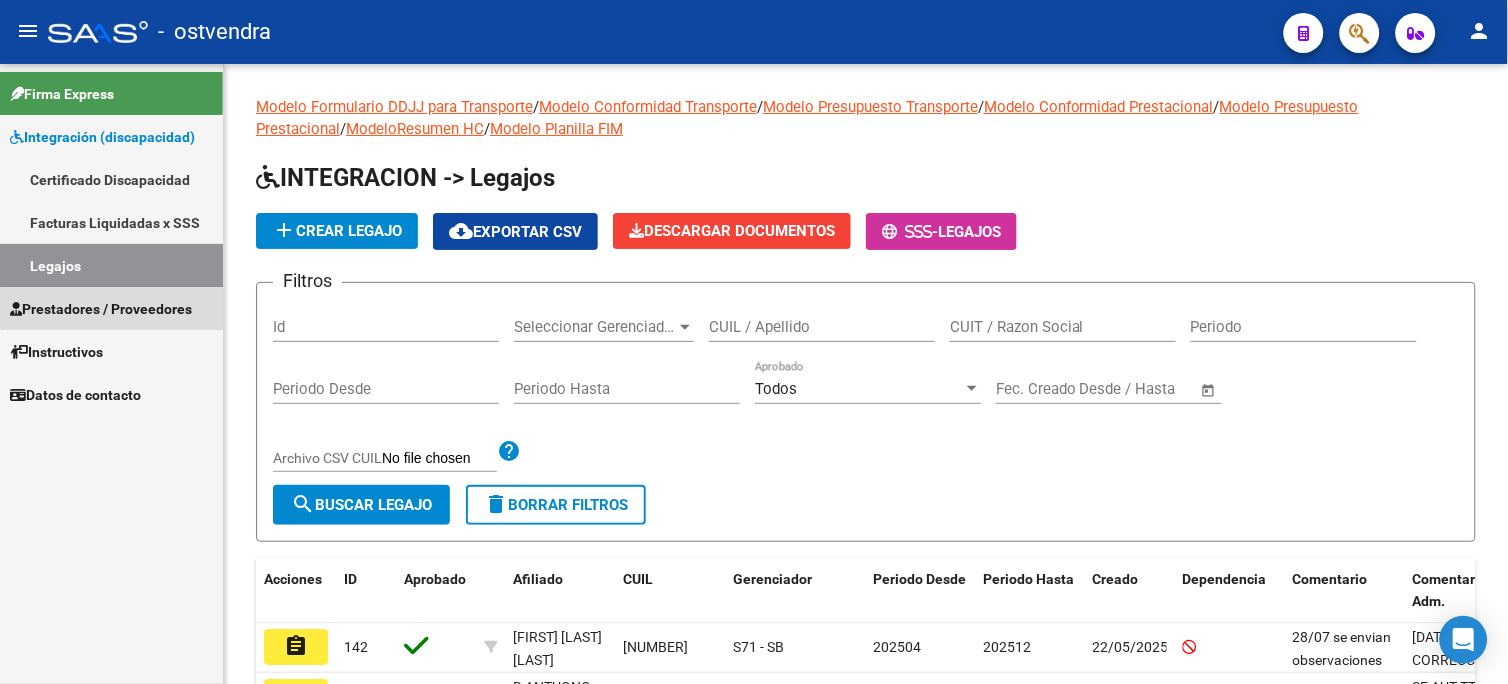 click on "Prestadores / Proveedores" at bounding box center (101, 309) 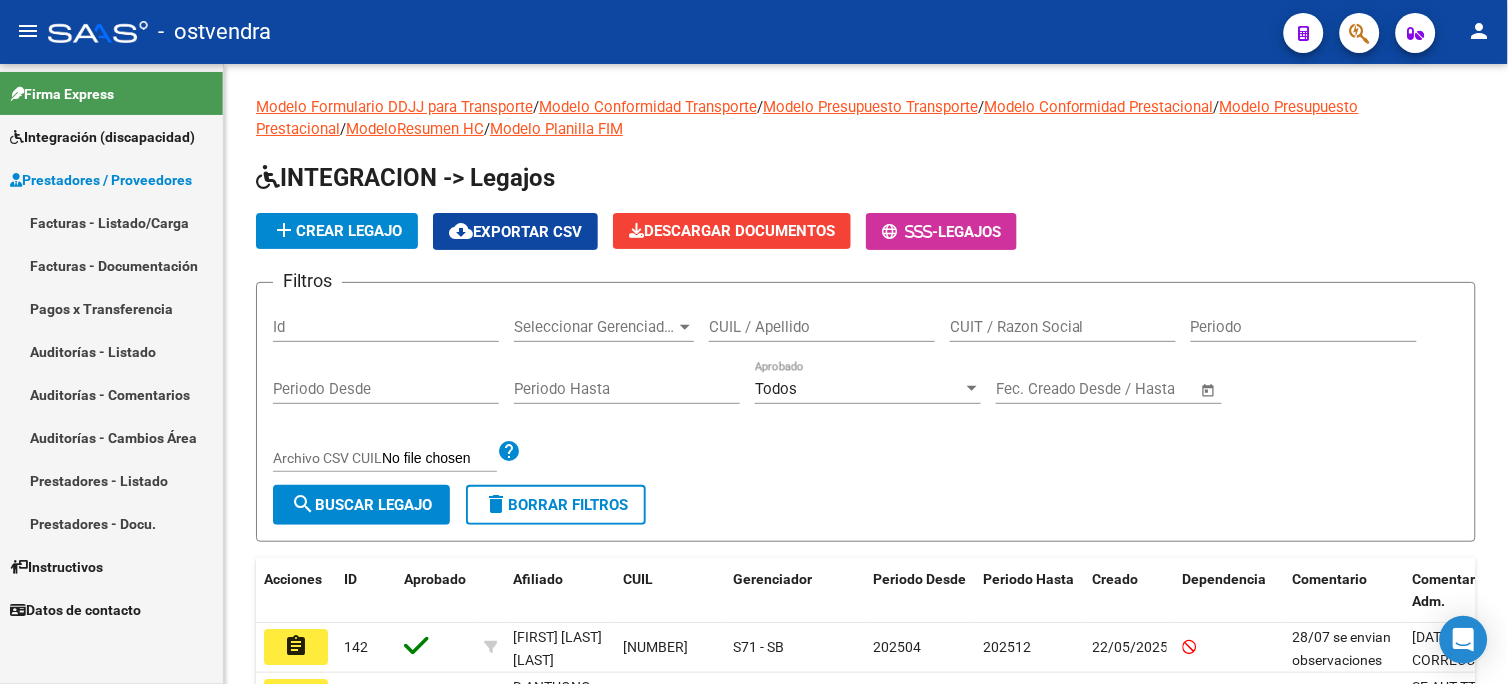 click on "Facturas - Listado/Carga" at bounding box center (111, 222) 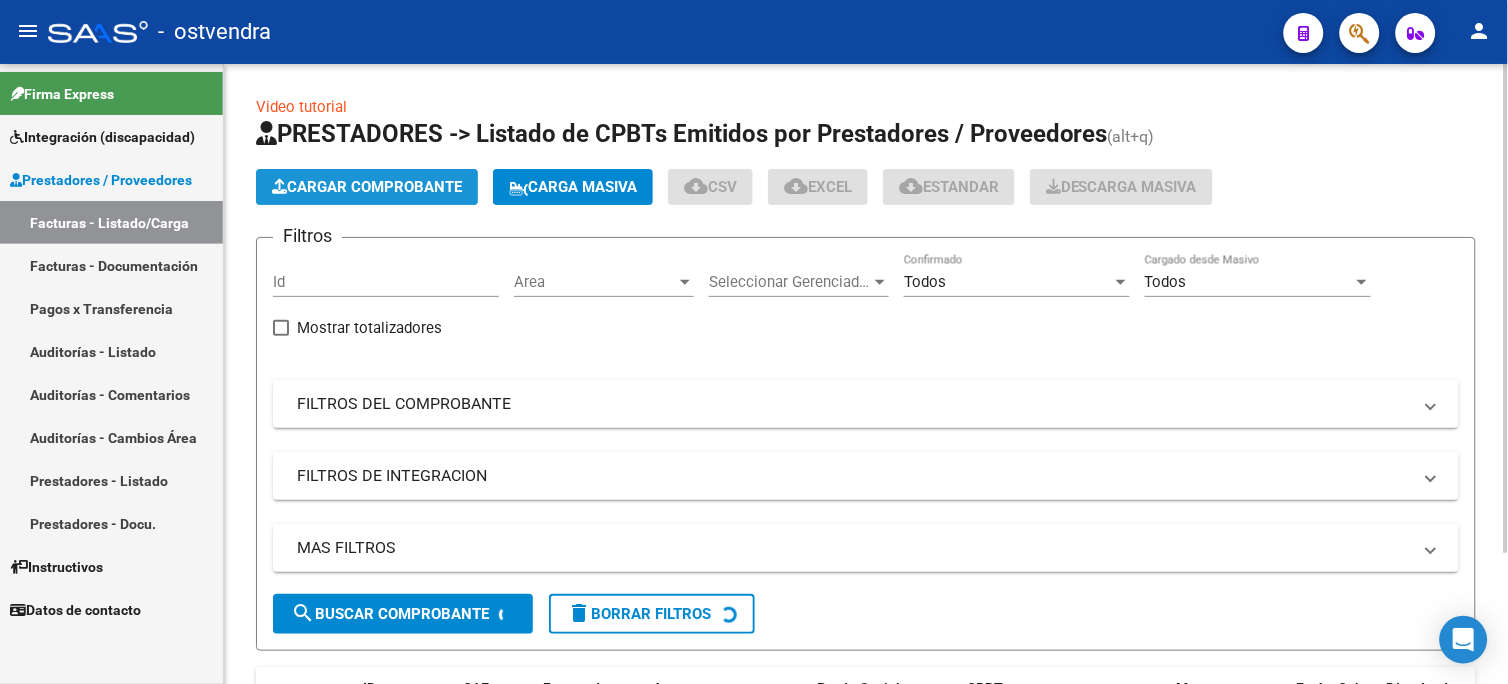 click on "Cargar Comprobante" 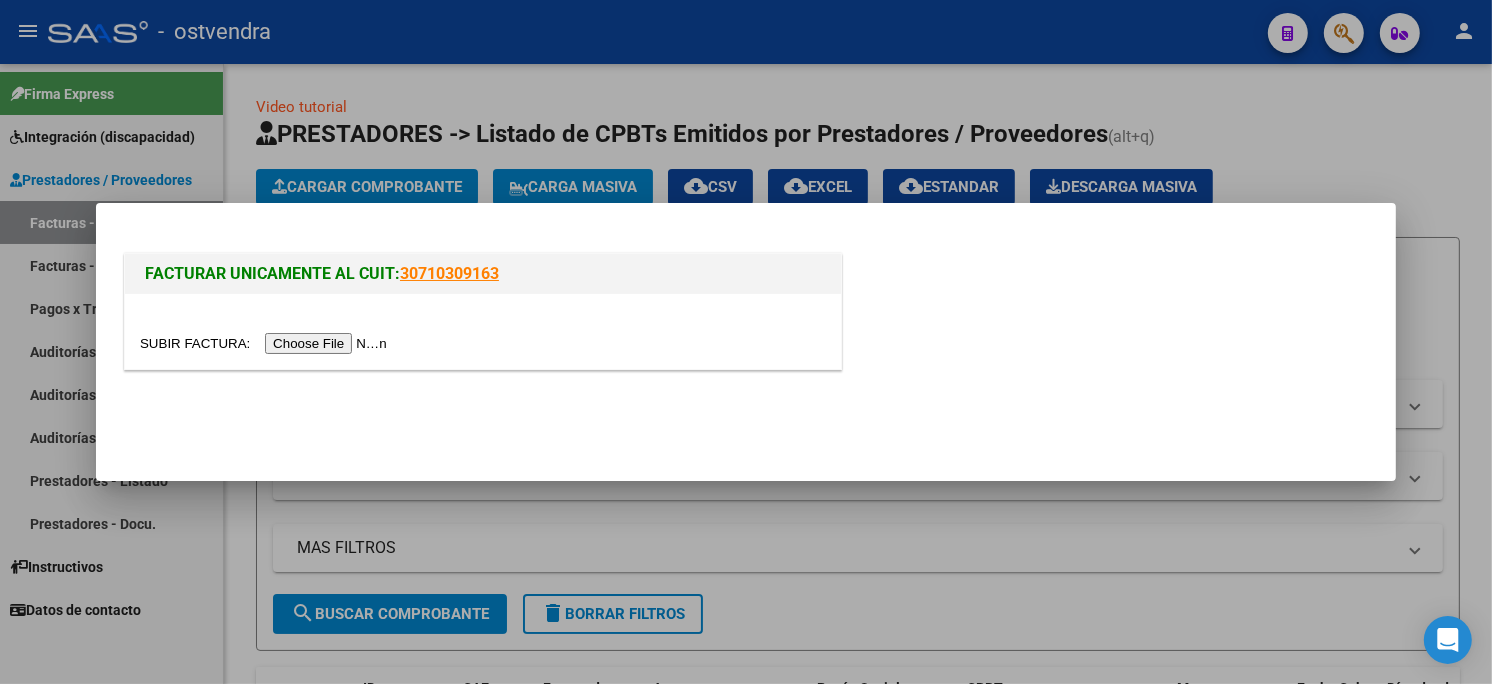 click at bounding box center (266, 343) 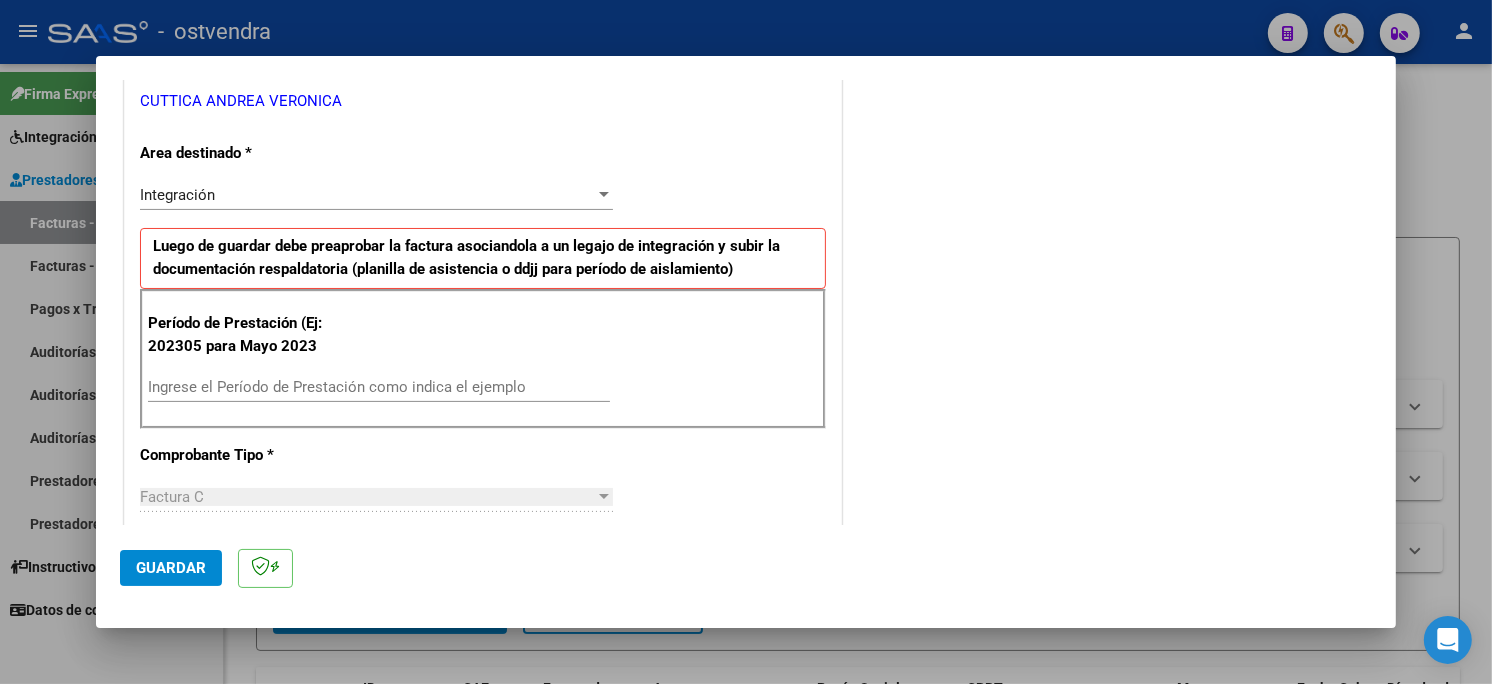 scroll, scrollTop: 444, scrollLeft: 0, axis: vertical 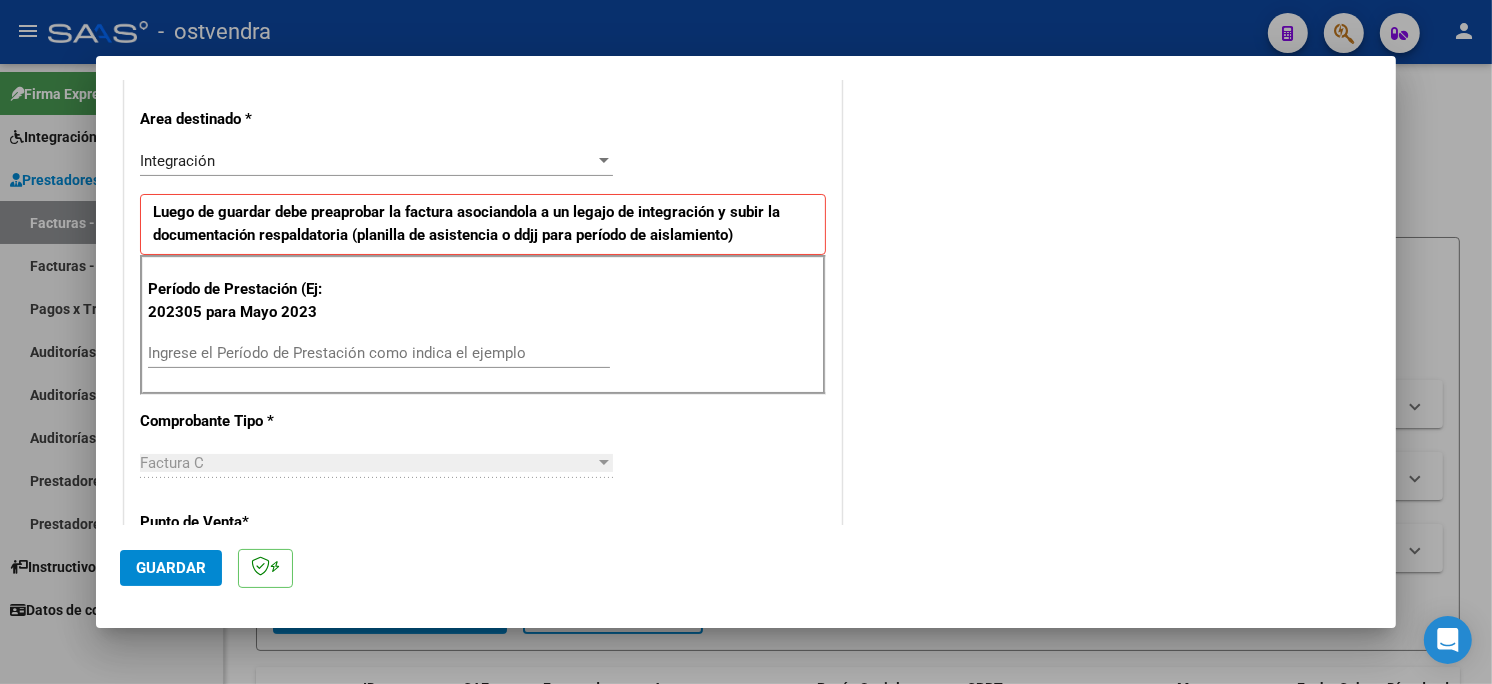 click on "Ingrese el Período de Prestación como indica el ejemplo" at bounding box center (379, 353) 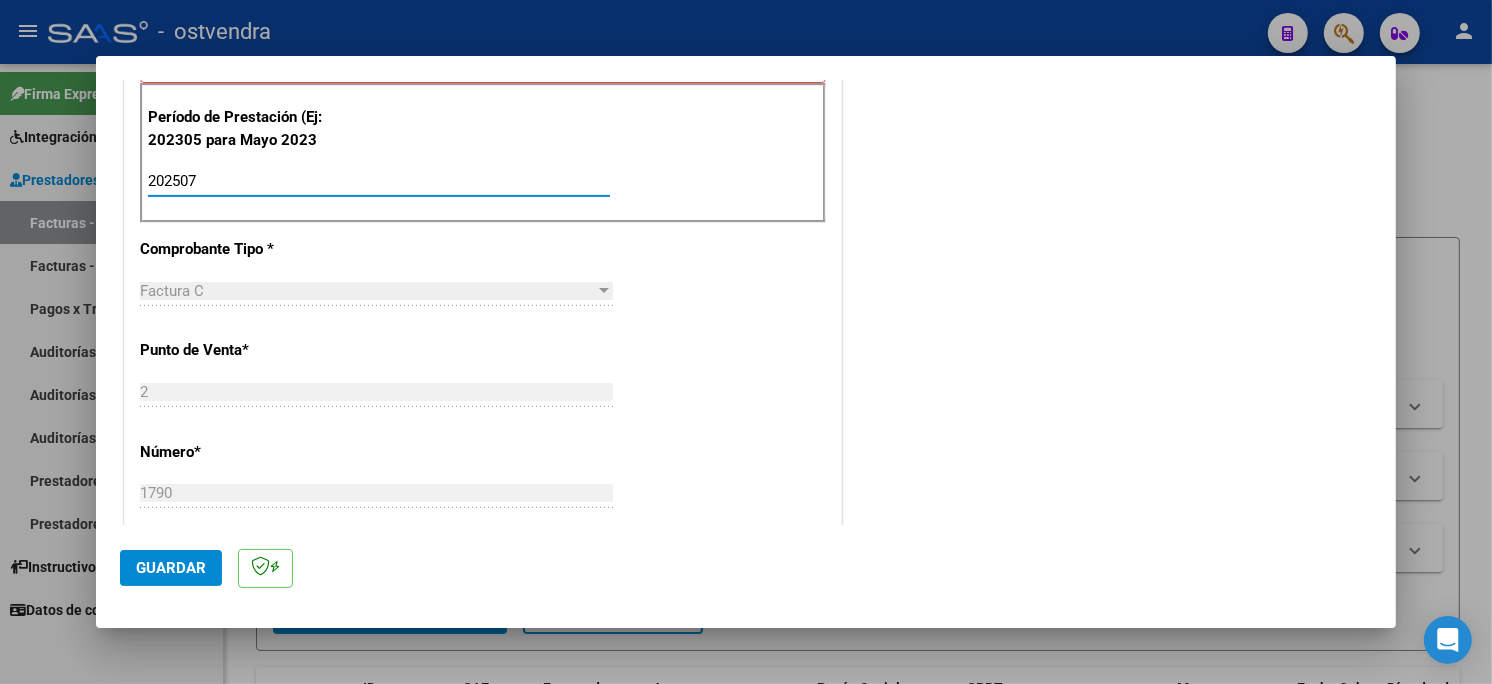 scroll, scrollTop: 666, scrollLeft: 0, axis: vertical 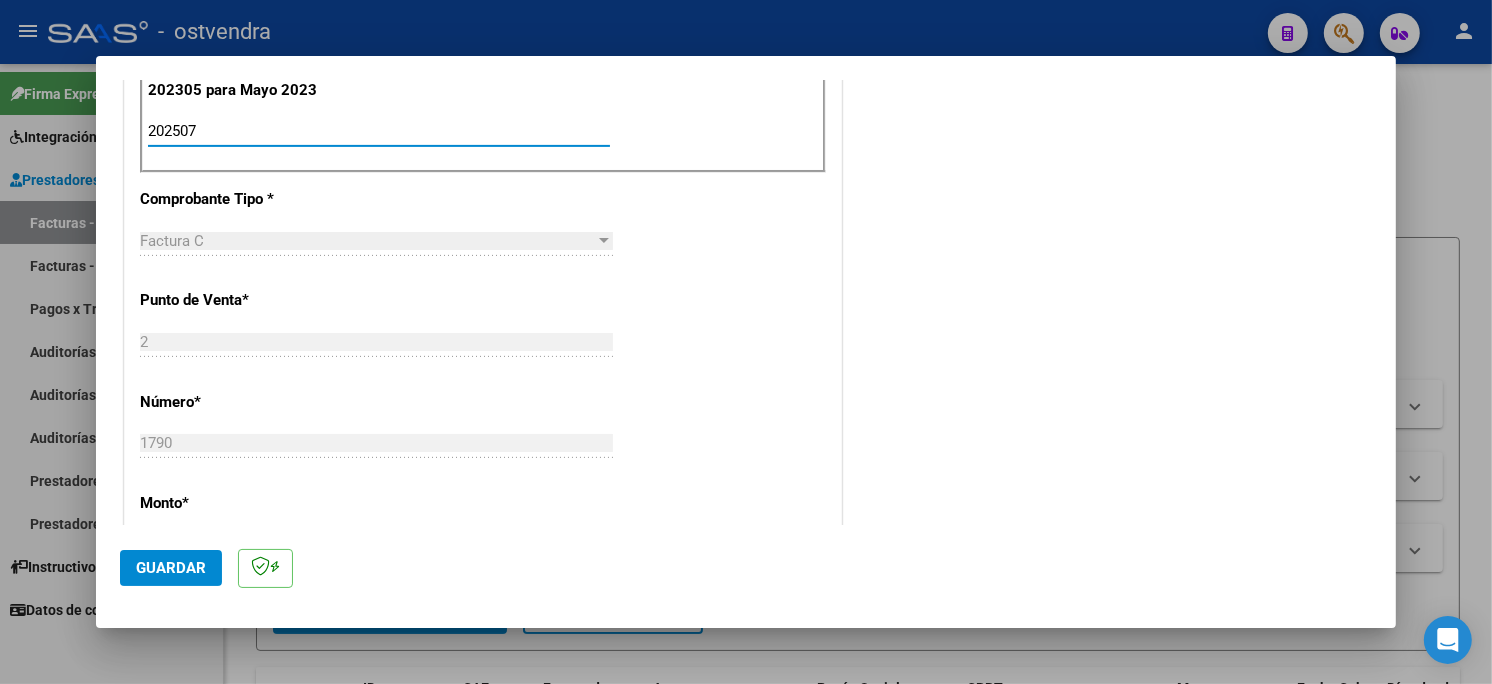 type on "202507" 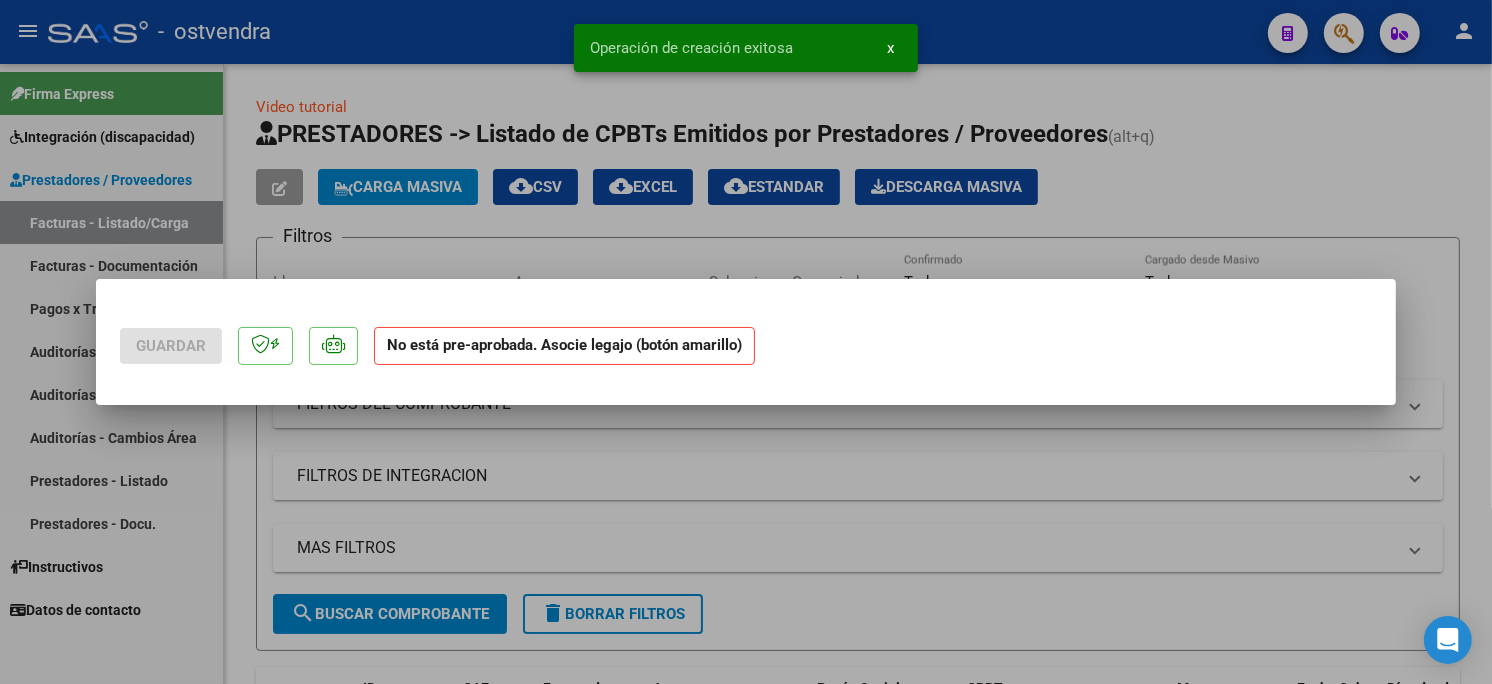 scroll, scrollTop: 0, scrollLeft: 0, axis: both 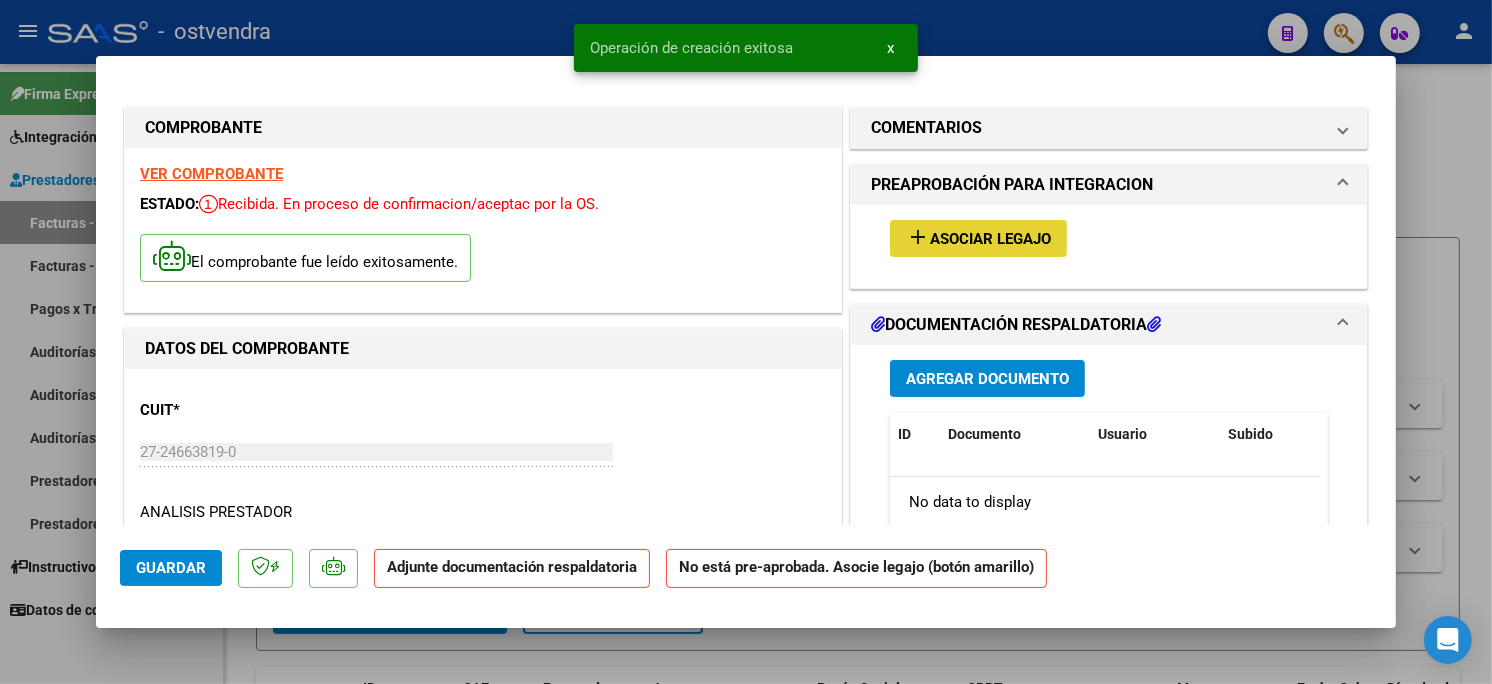 click on "Asociar Legajo" at bounding box center (990, 239) 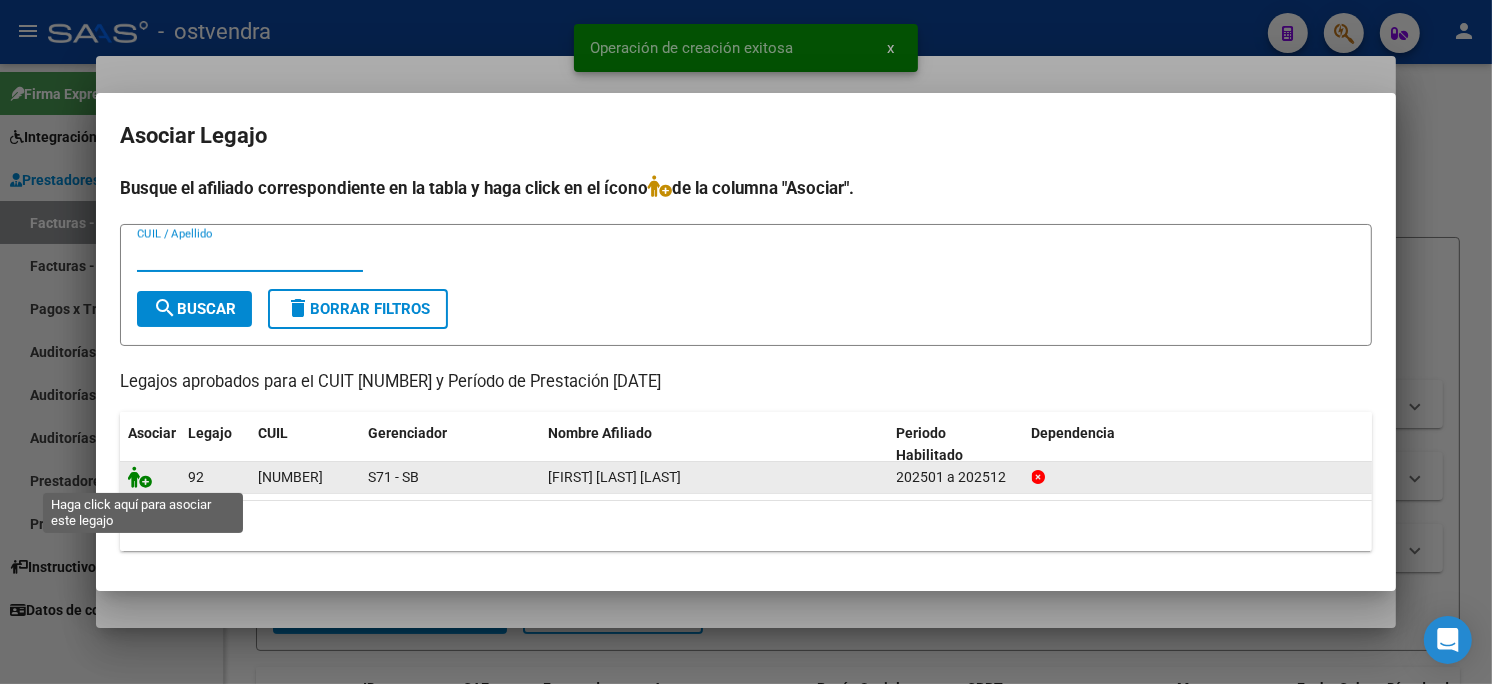 click 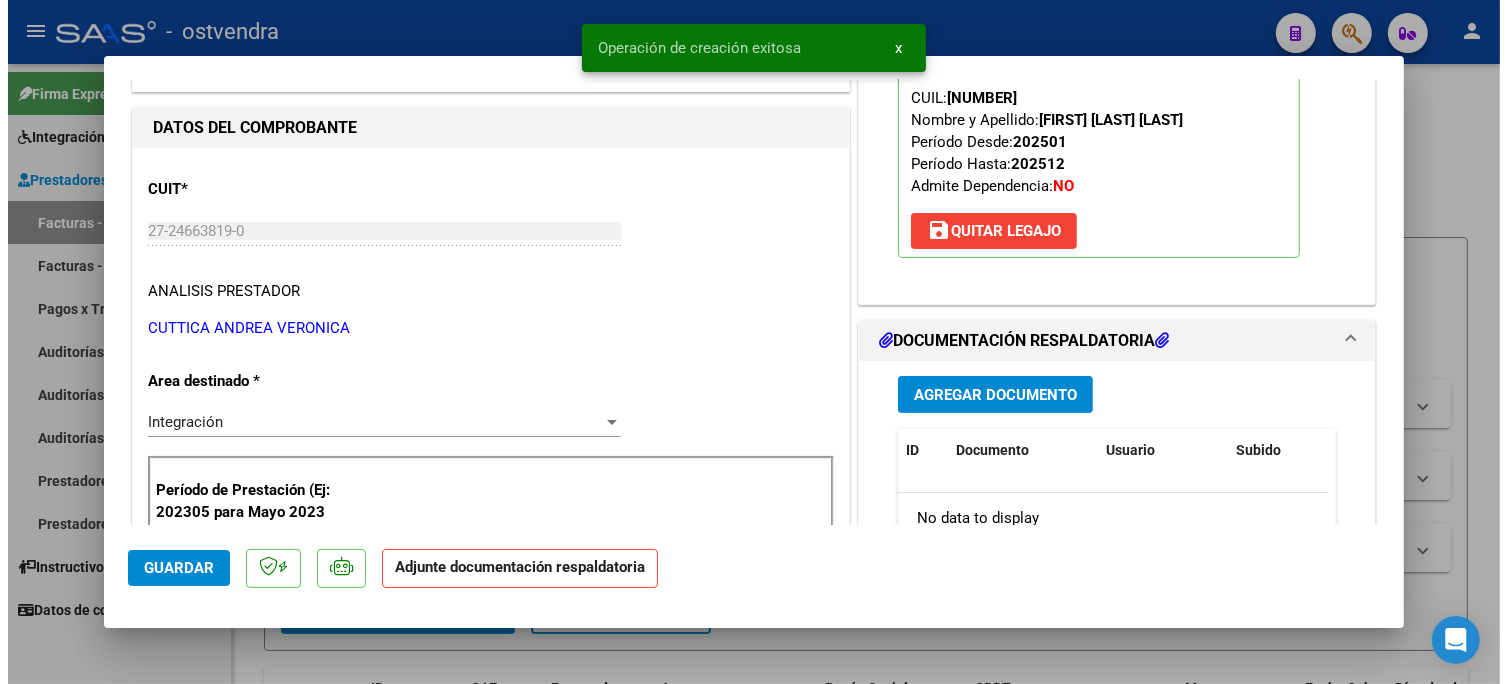 scroll, scrollTop: 222, scrollLeft: 0, axis: vertical 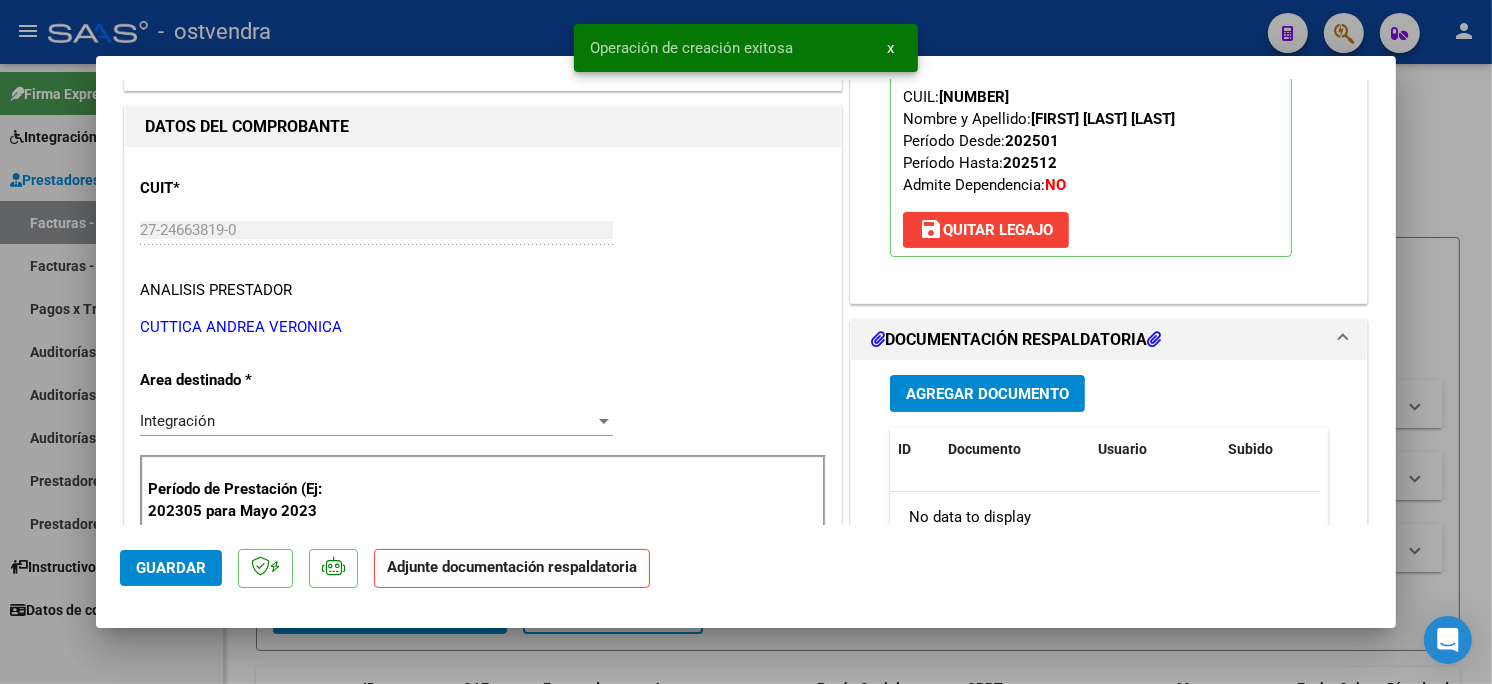 click on "Agregar Documento" at bounding box center (987, 393) 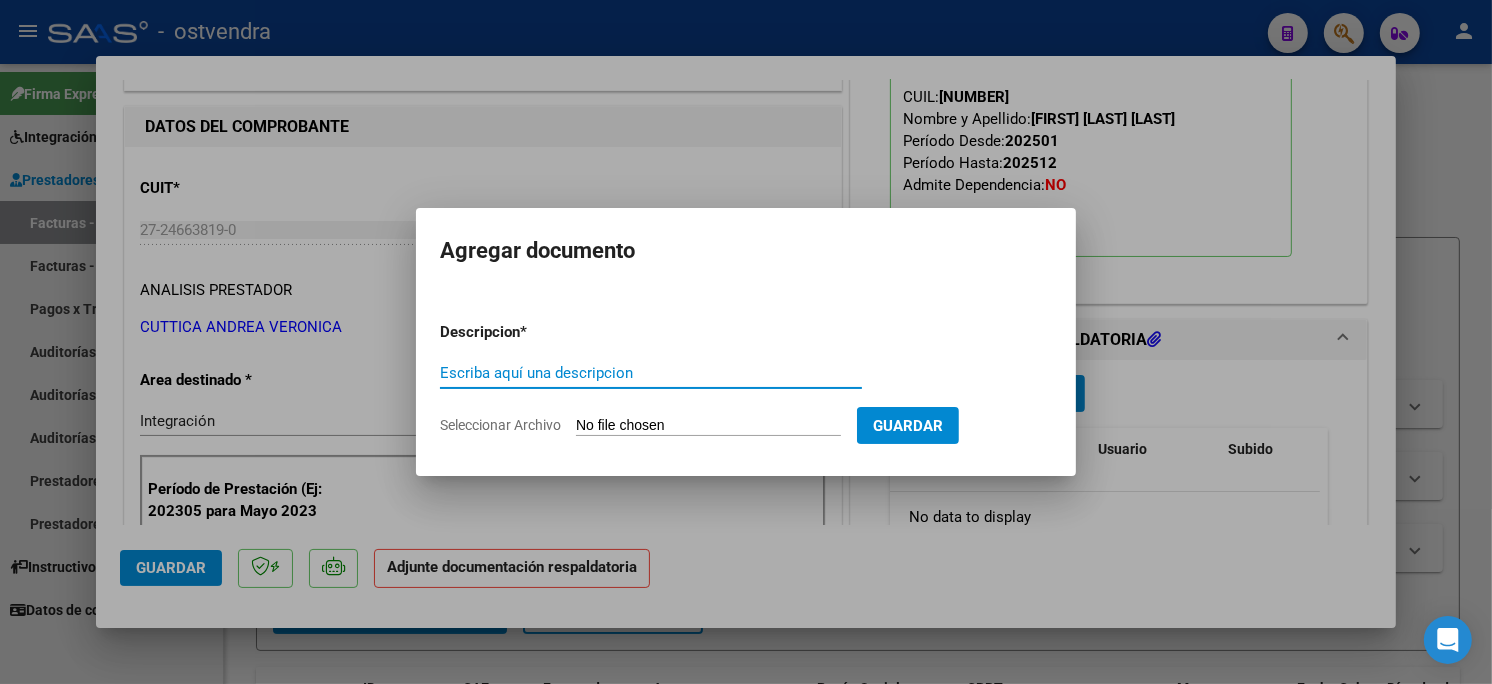click on "Seleccionar Archivo" at bounding box center [708, 426] 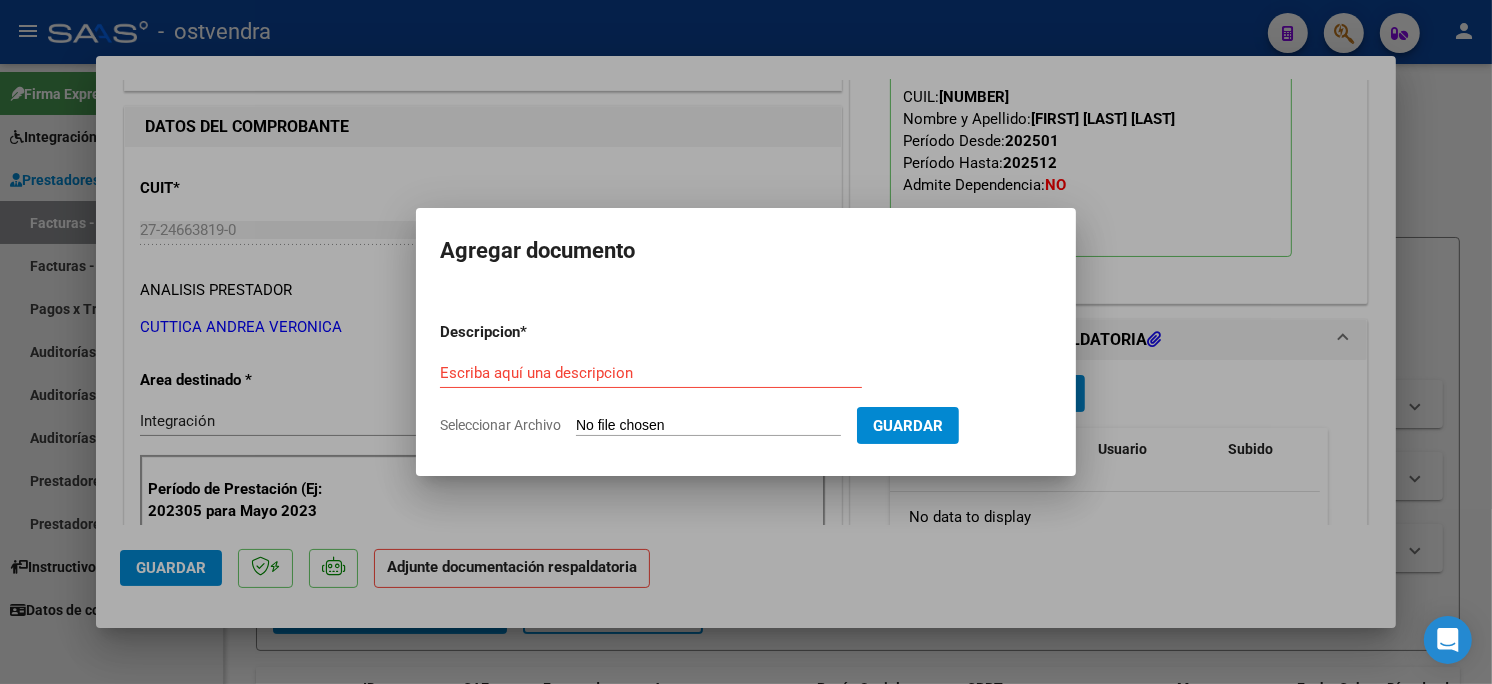 type on "C:\fakepath\[TEXT]" 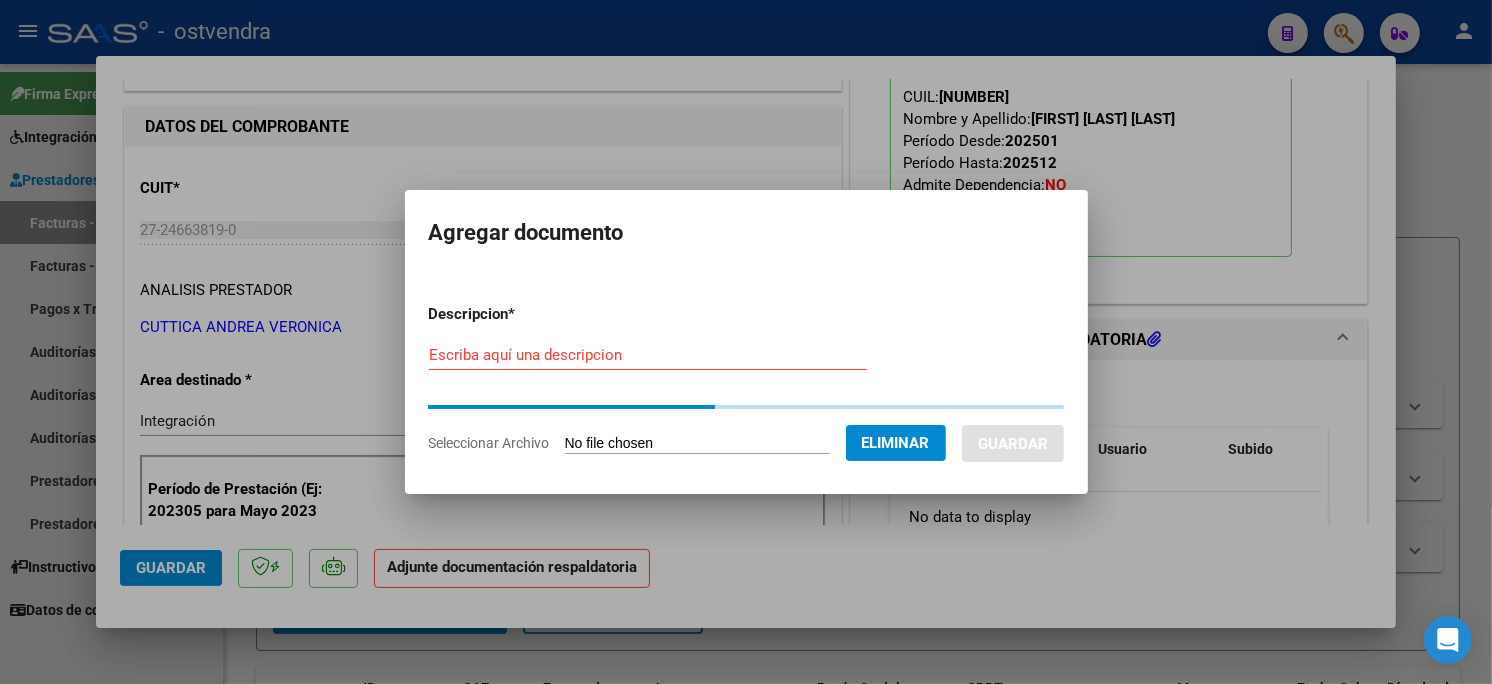 click on "Escriba aquí una descripcion" at bounding box center [648, 355] 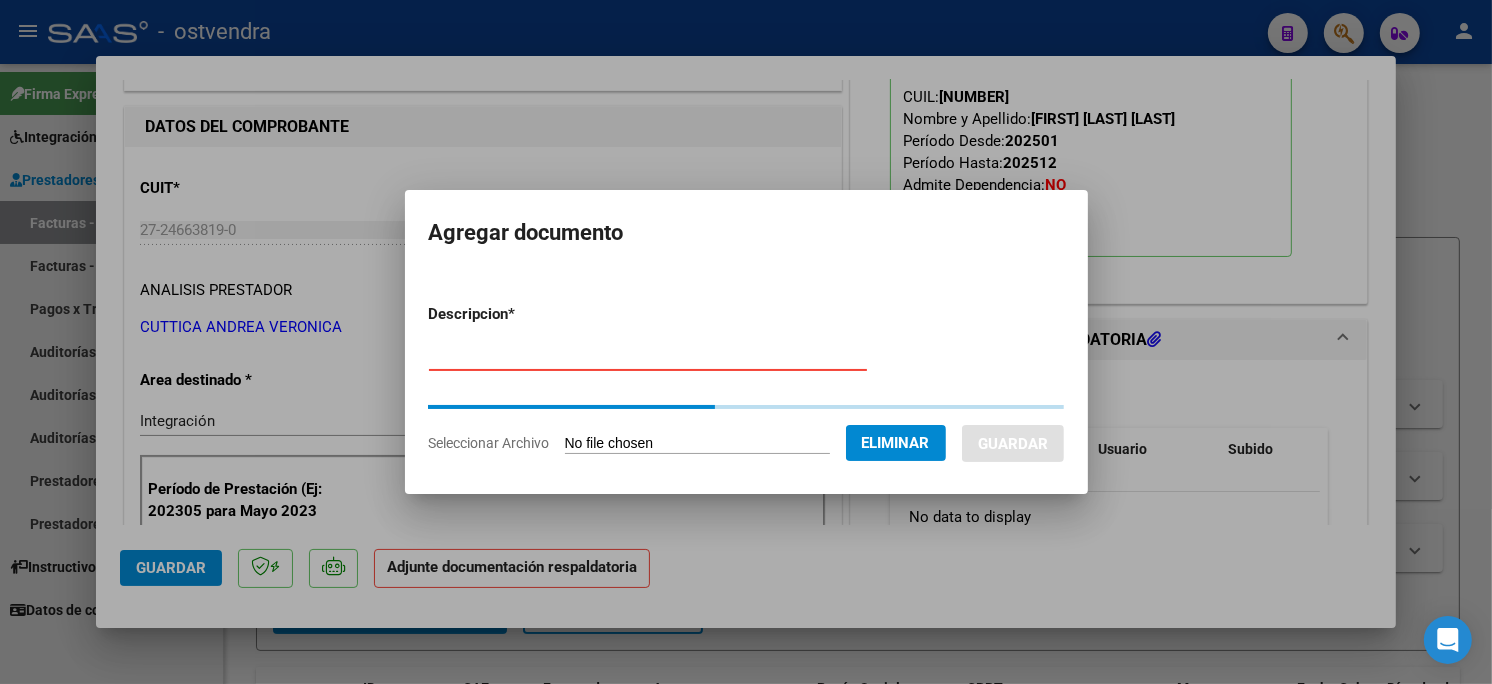 type on "PLANILLA DE ASISTENCIA" 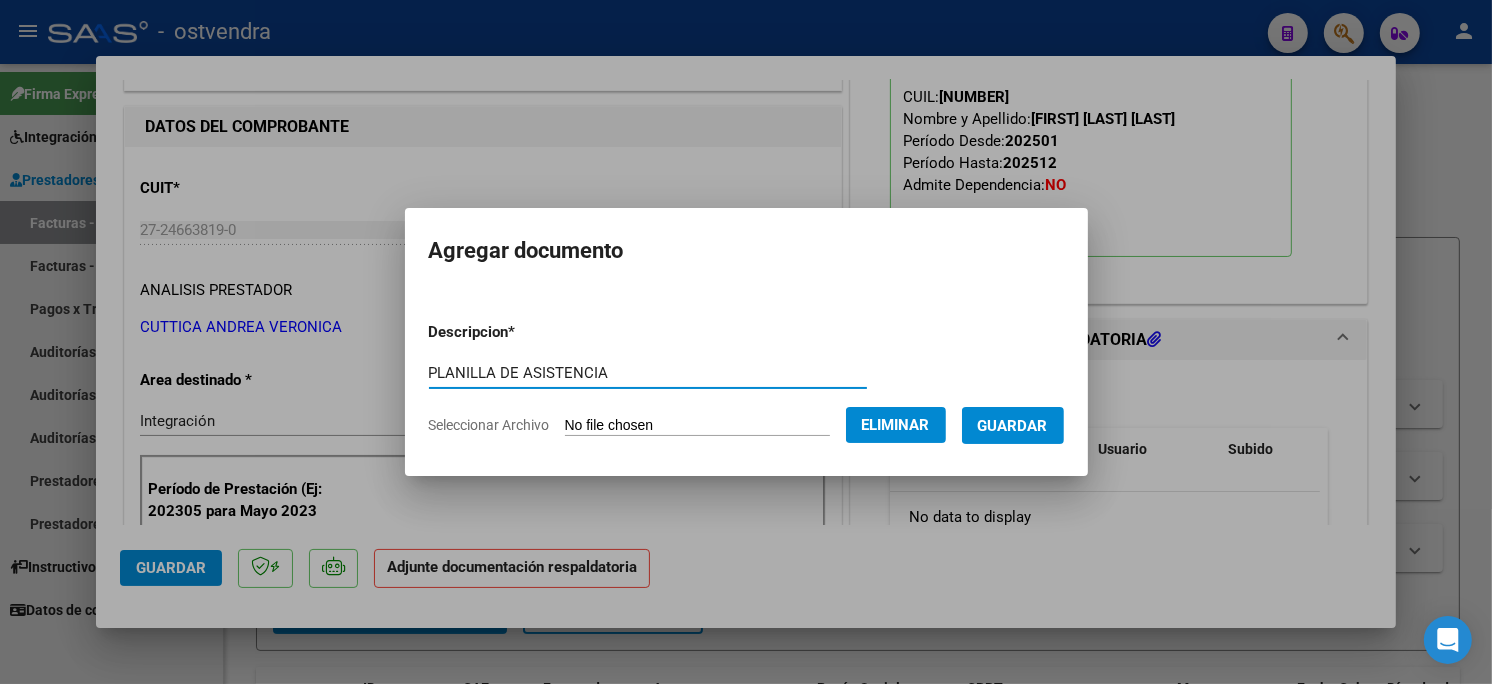 click on "Guardar" at bounding box center [1013, 426] 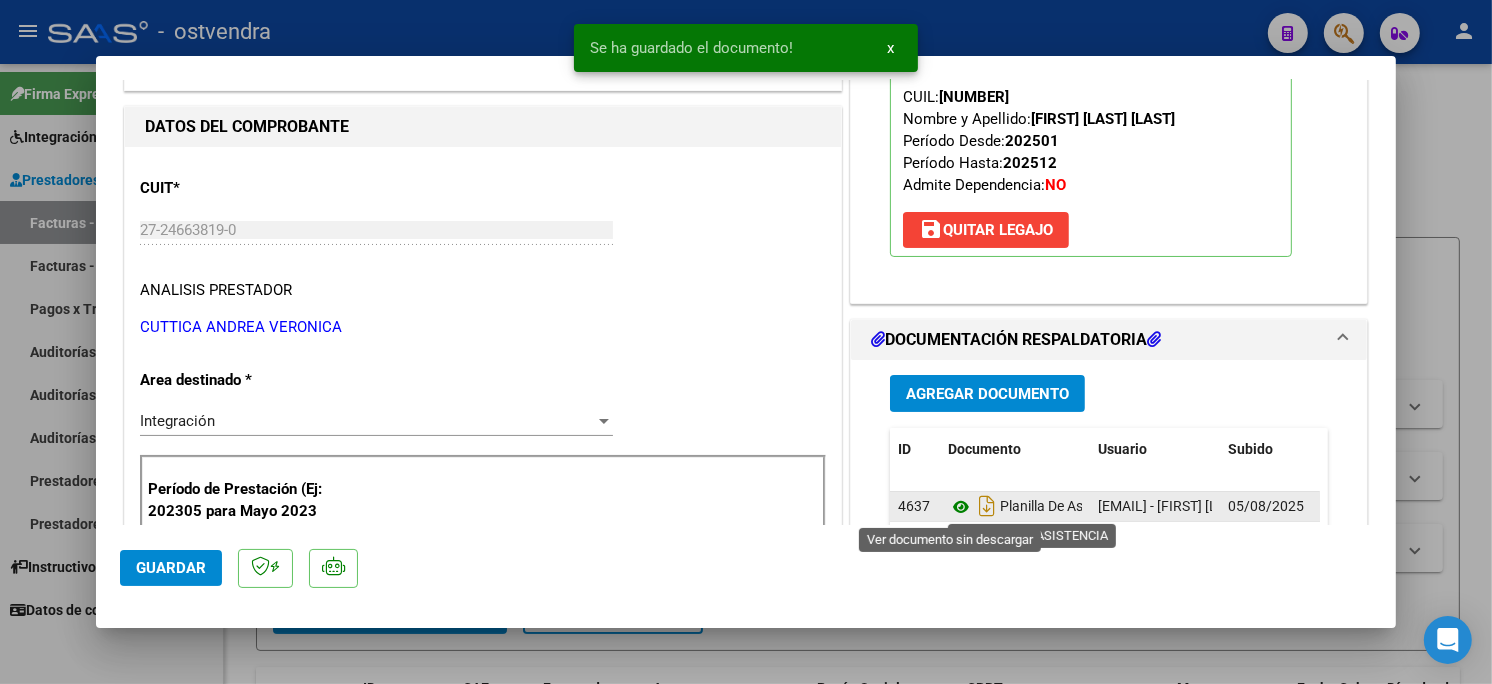 click 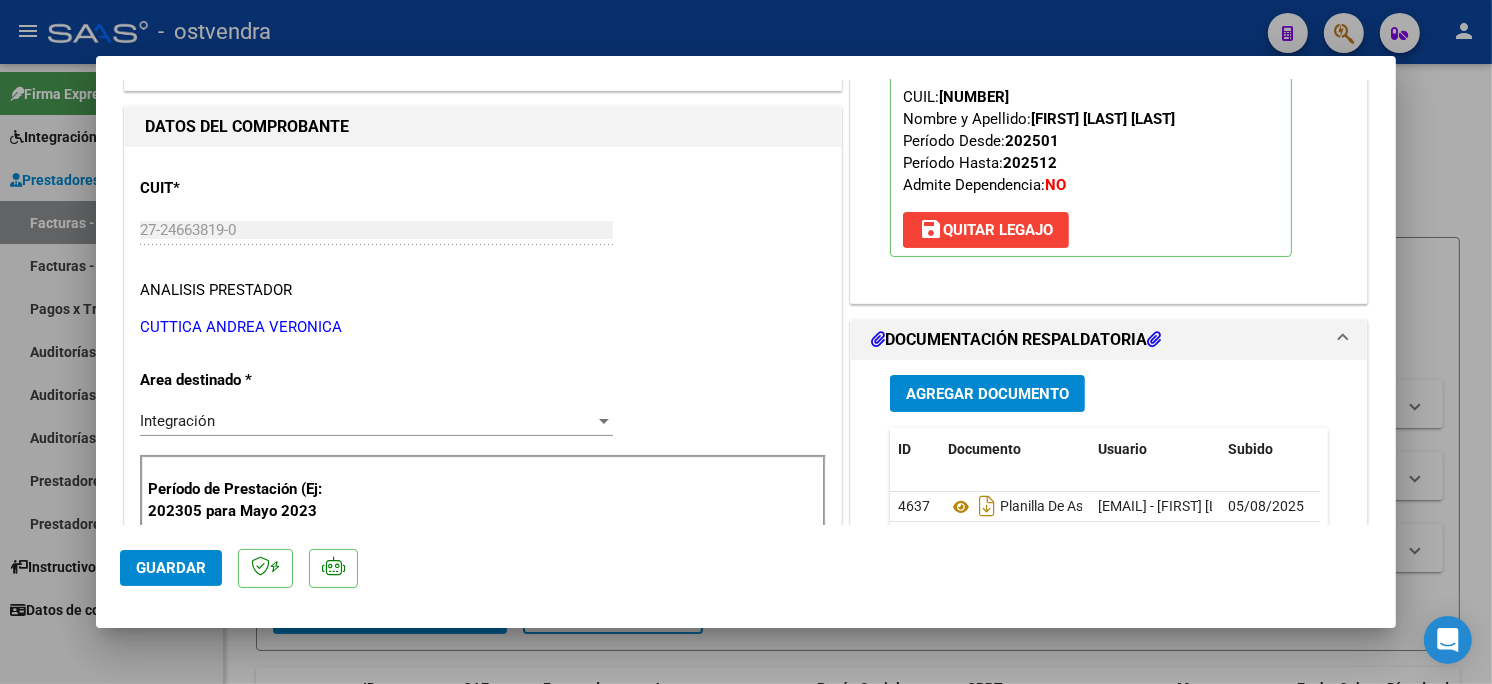 click at bounding box center [746, 342] 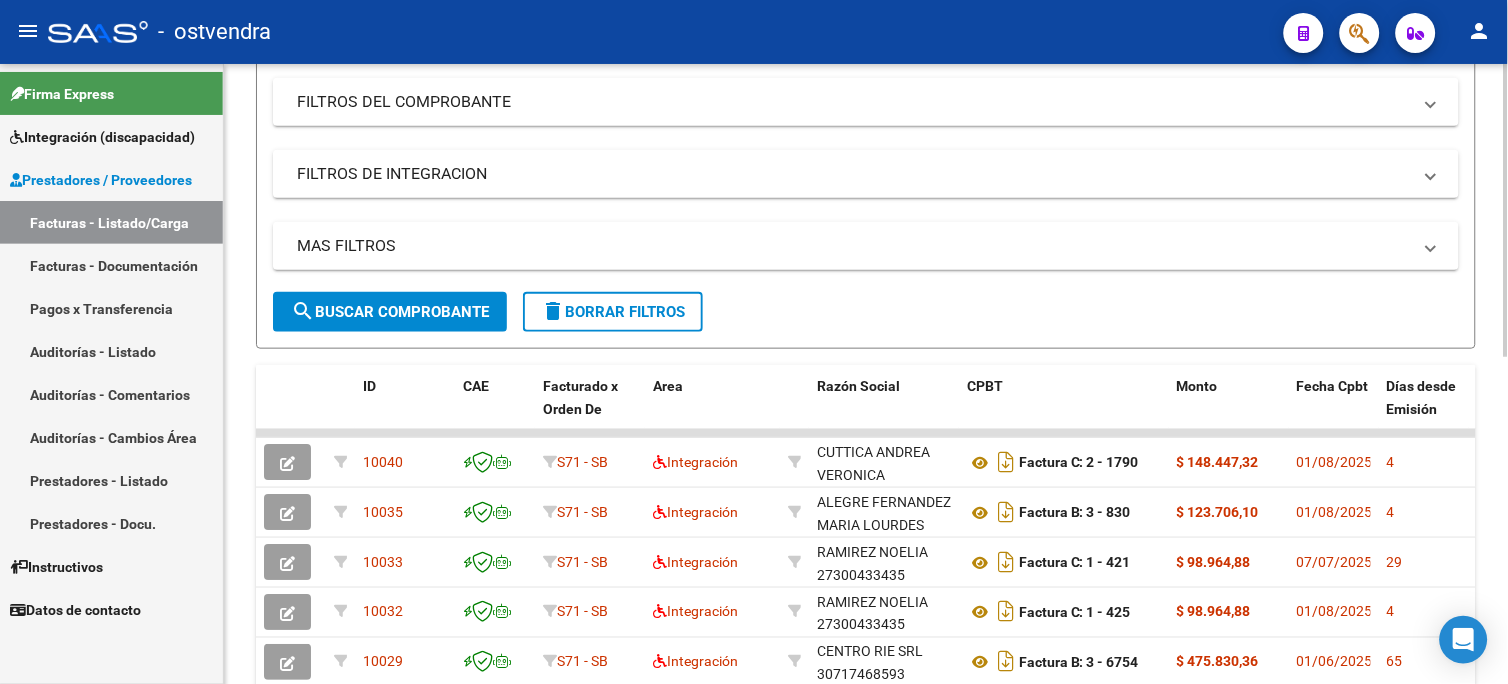 scroll, scrollTop: 333, scrollLeft: 0, axis: vertical 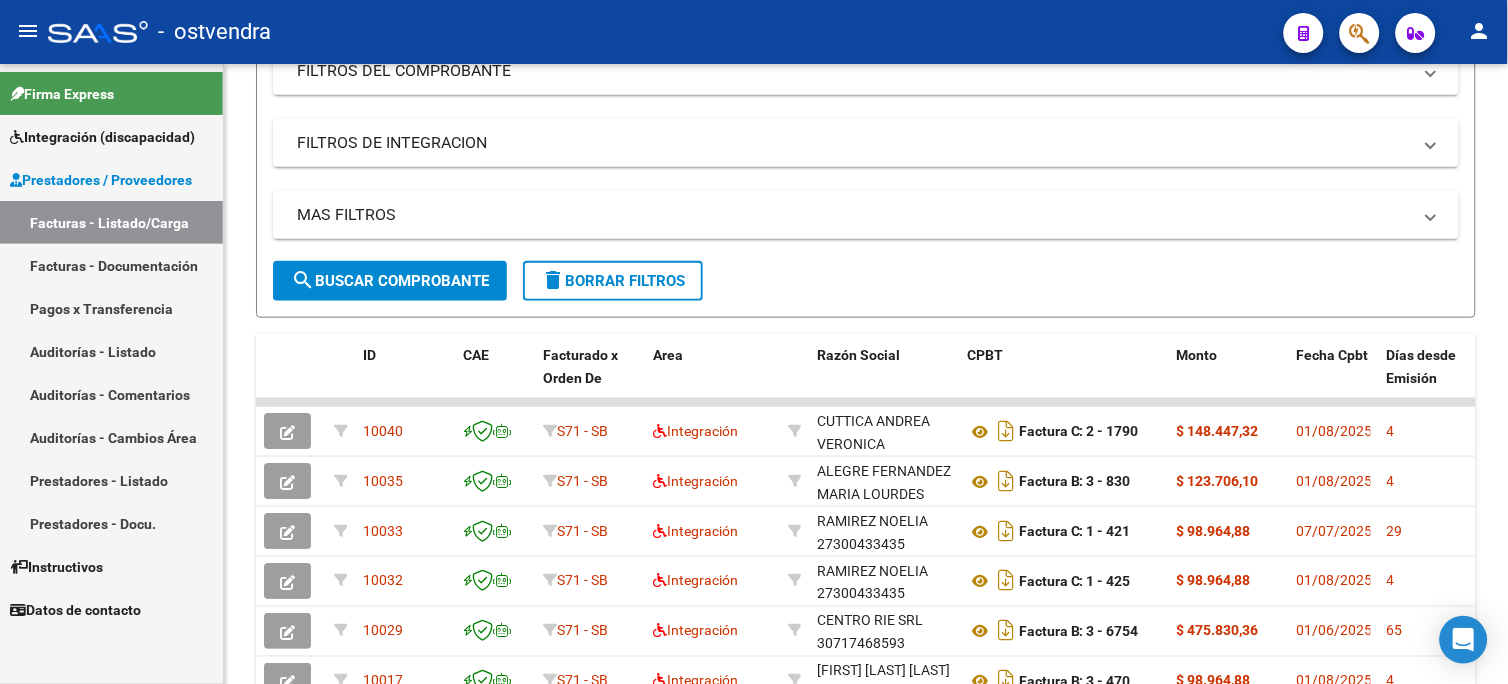 drag, startPoint x: 103, startPoint y: 226, endPoint x: 126, endPoint y: 226, distance: 23 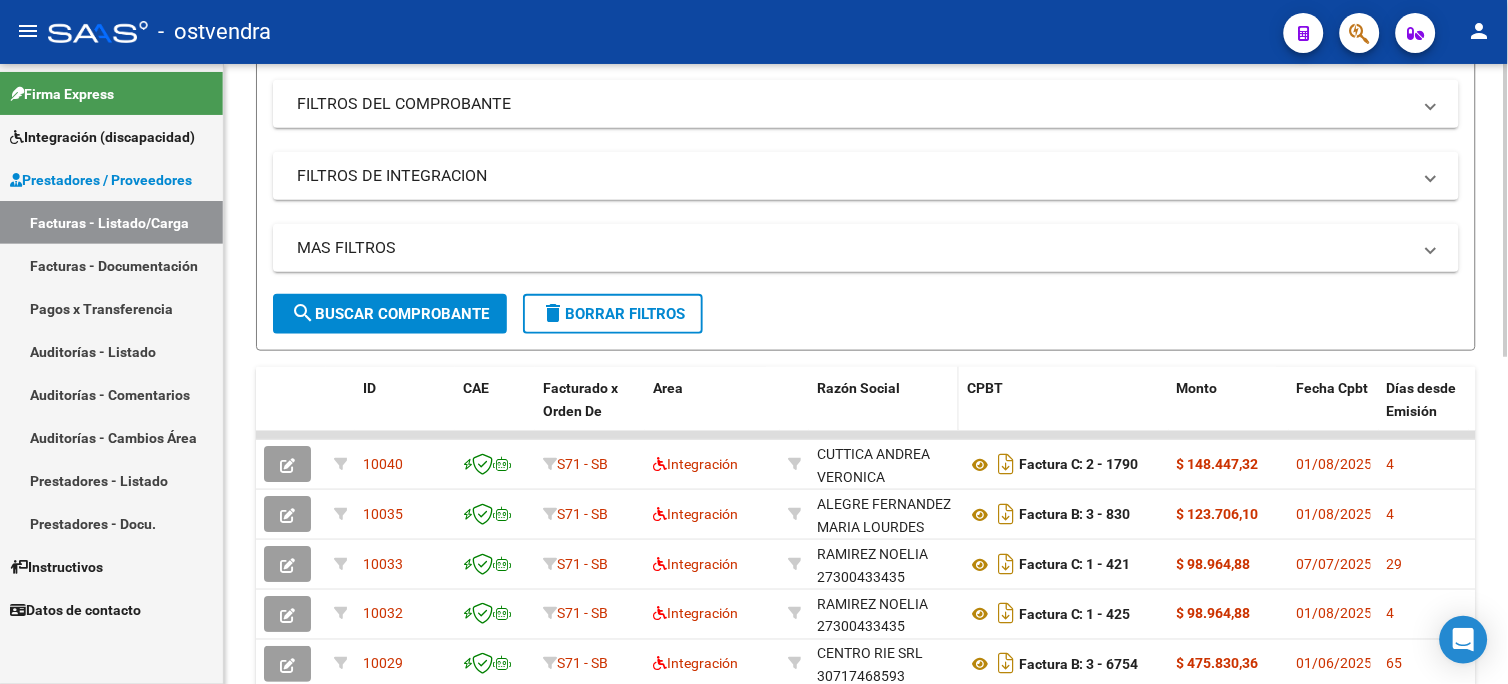 scroll, scrollTop: 333, scrollLeft: 0, axis: vertical 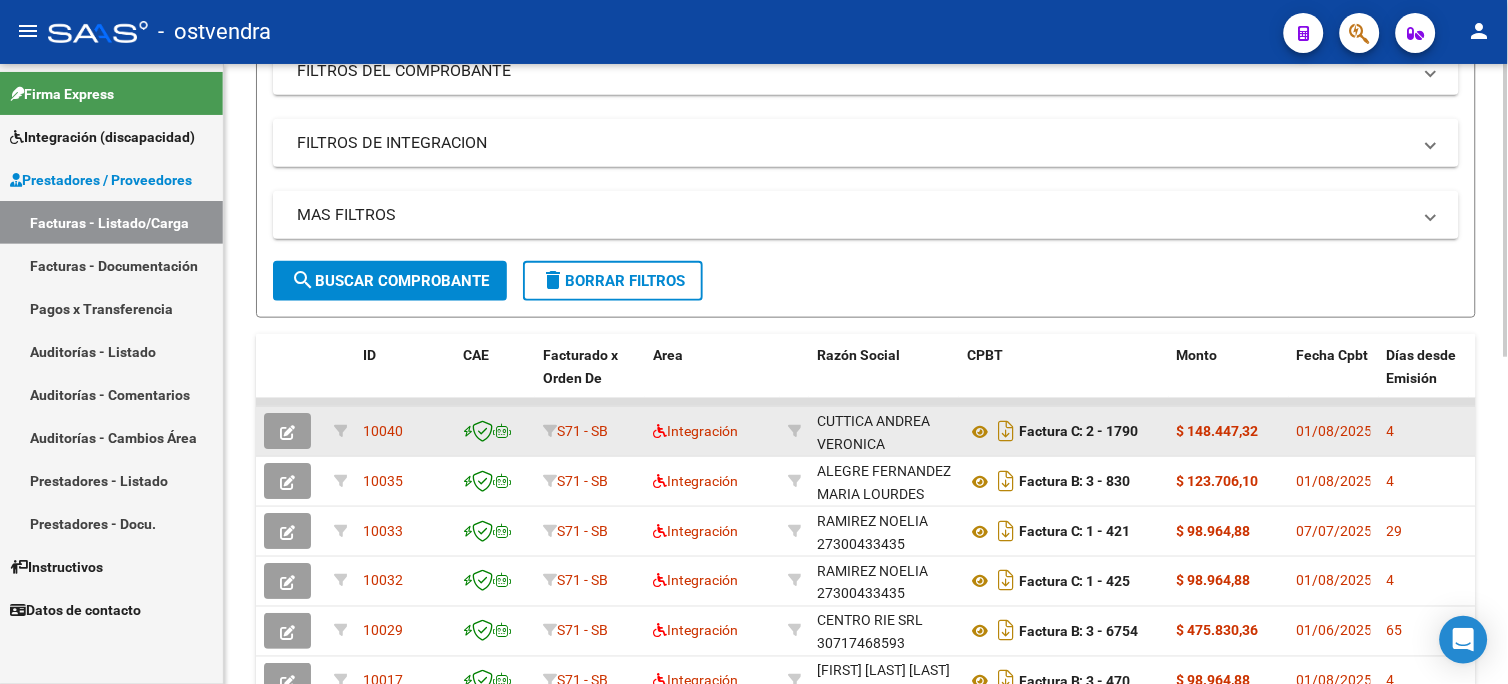 click 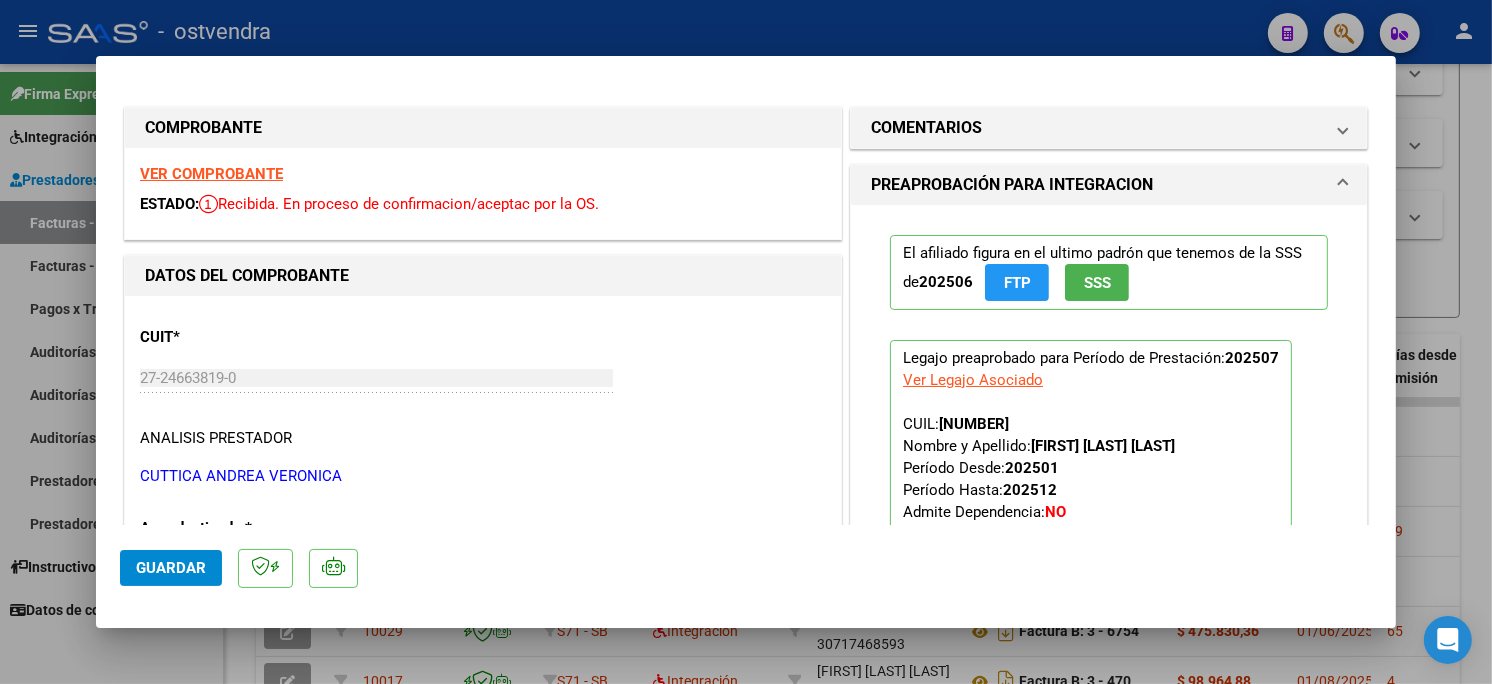 click at bounding box center (746, 342) 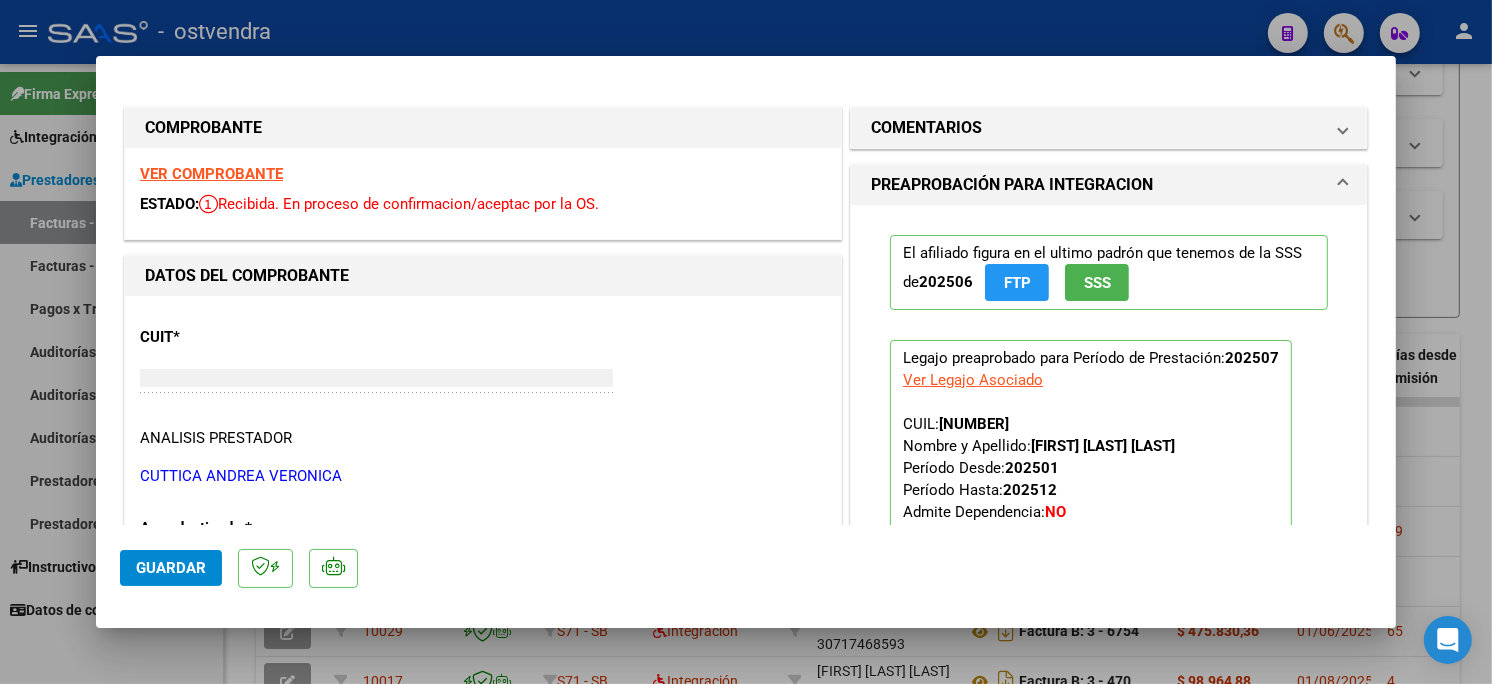 type 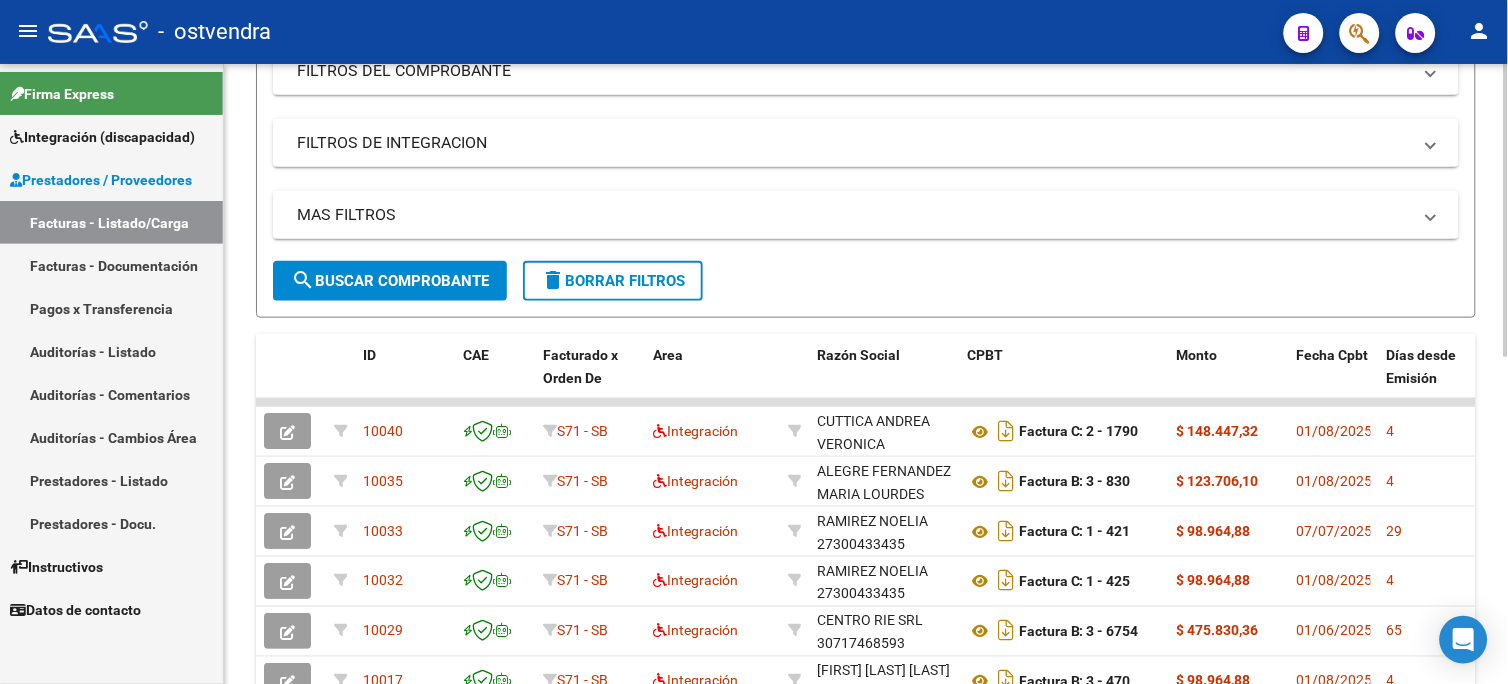 drag, startPoint x: 1503, startPoint y: 392, endPoint x: 1507, endPoint y: 460, distance: 68.117546 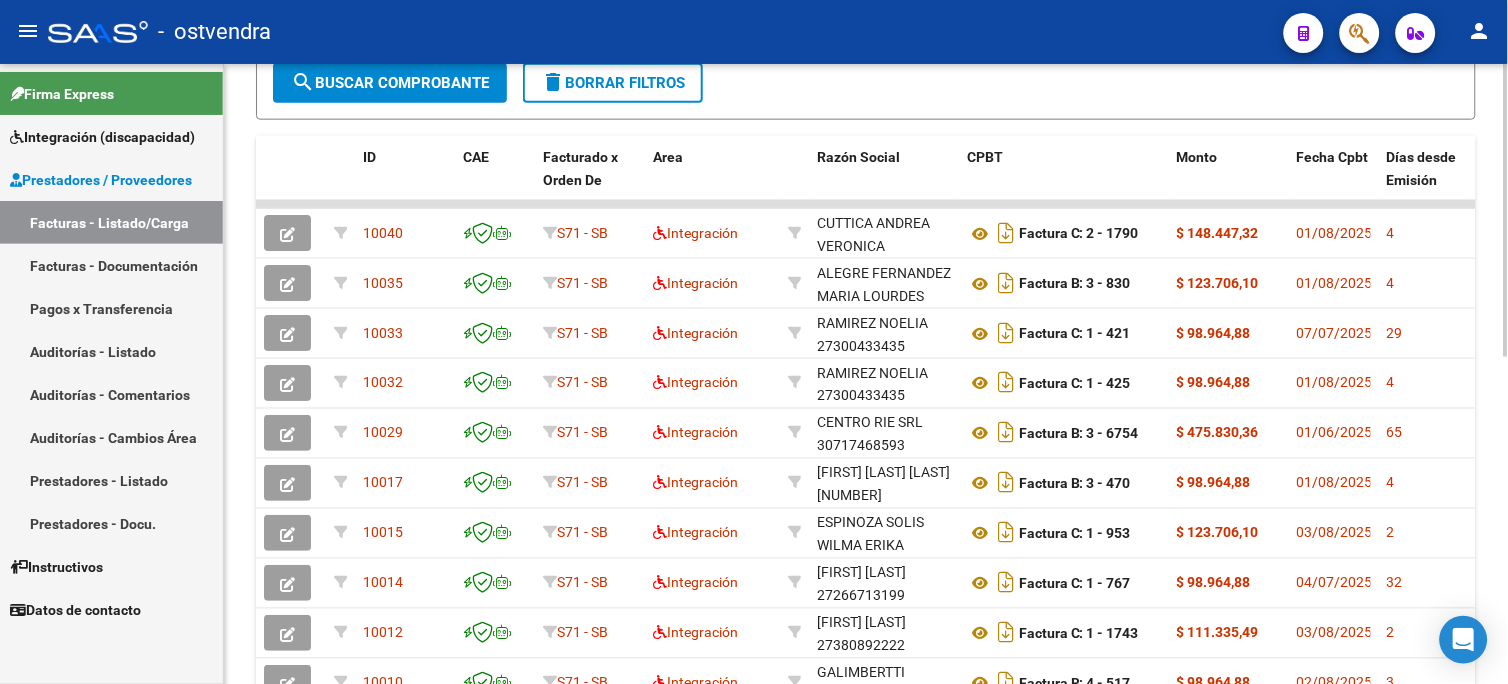 scroll, scrollTop: 693, scrollLeft: 0, axis: vertical 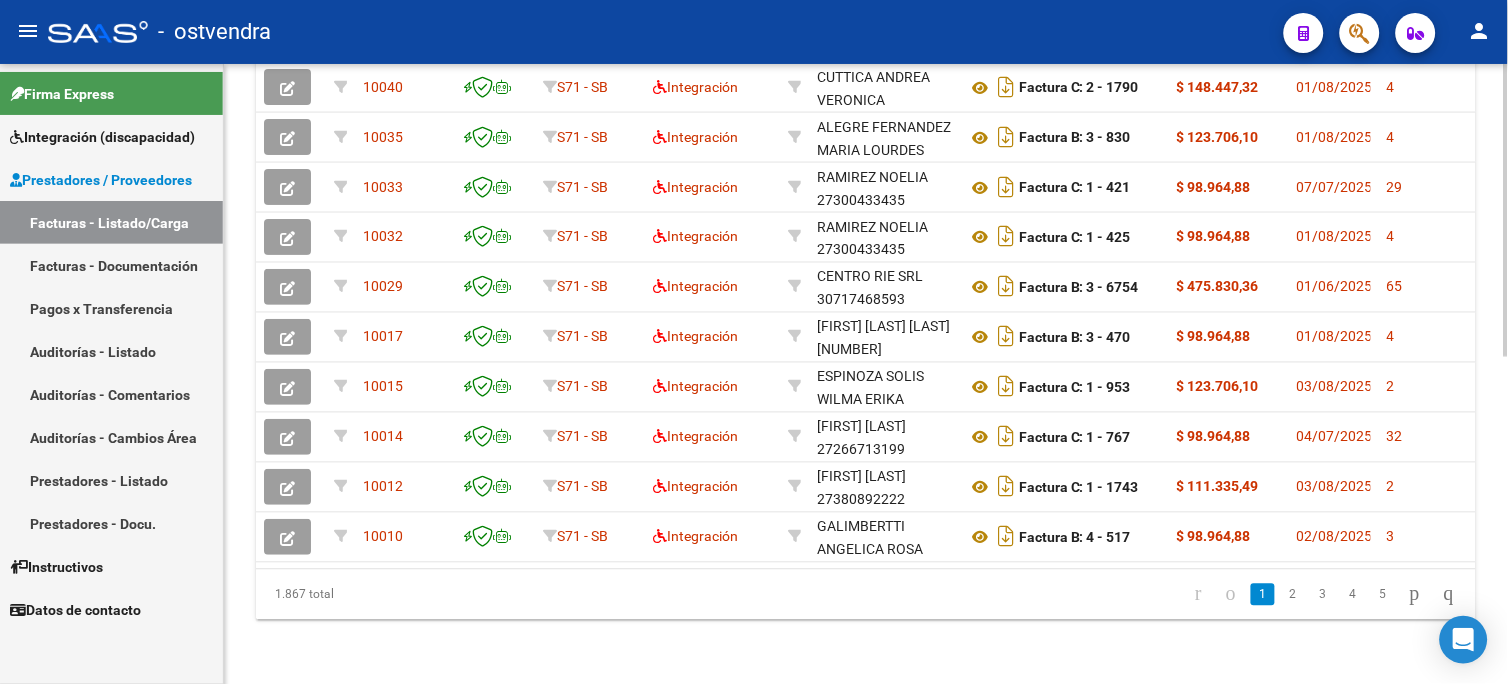 click on "menu -   ostvendra  person    Firma Express     Integración (discapacidad) Certificado Discapacidad Facturas Liquidadas x SSS Legajos    Prestadores / Proveedores Facturas - Listado/Carga Facturas - Documentación Pagos x Transferencia Auditorías - Listado Auditorías - Comentarios Auditorías - Cambios Área Prestadores - Listado Prestadores - Docu.    Instructivos    Datos de contacto  Video tutorial   PRESTADORES -> Listado de CPBTs Emitidos por Prestadores / Proveedores (alt+q)   Cargar Comprobante
Carga Masiva  cloud_download  CSV  cloud_download  EXCEL  cloud_download  Estandar   Descarga Masiva
Filtros Id Area Area Seleccionar Gerenciador Seleccionar Gerenciador Todos Confirmado Todos Cargado desde Masivo   Mostrar totalizadores   FILTROS DEL COMPROBANTE  Comprobante Tipo Comprobante Tipo Start date – End date Fec. Comprobante Desde / Hasta Días Emisión Desde(cant. días) Días Emisión Hasta(cant. días) CUIT / Razón Social Pto. Venta Nro. Comprobante Código SSS CAE Válido" at bounding box center (754, 342) 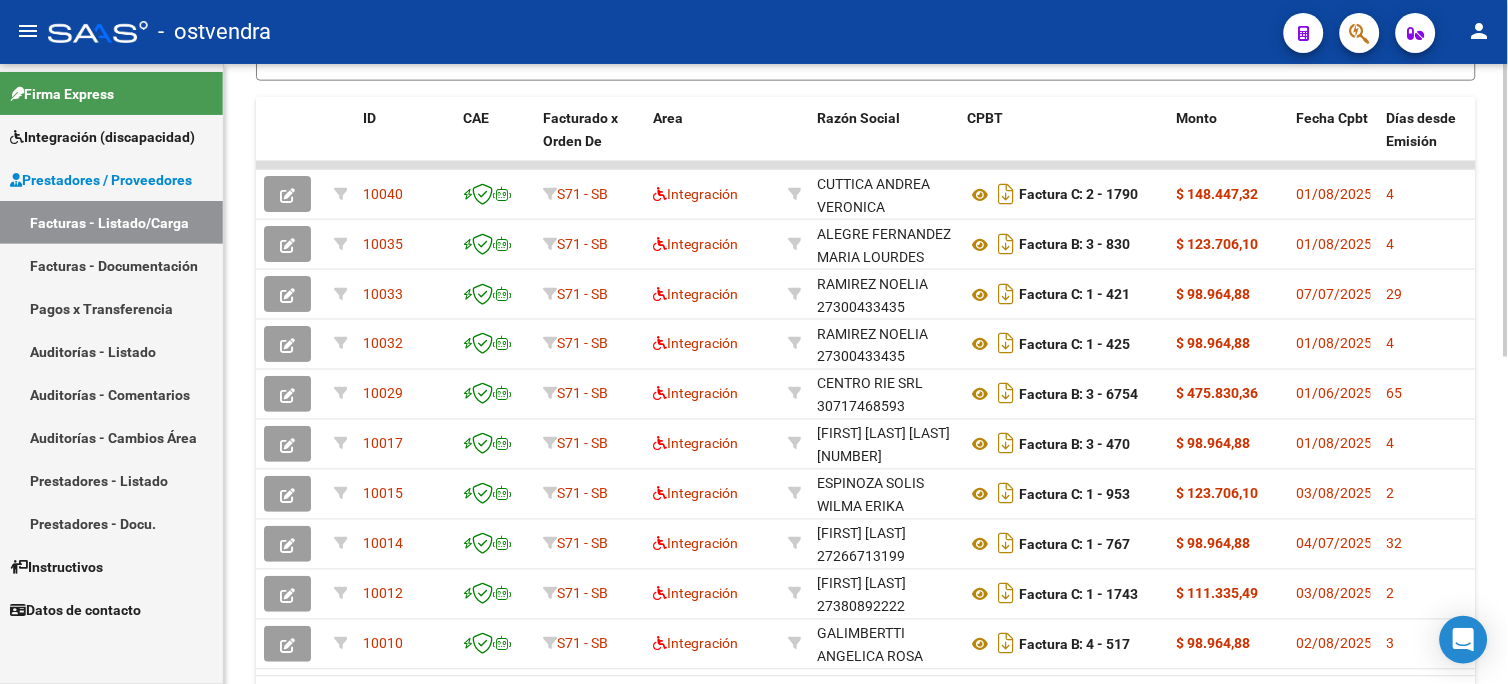 scroll, scrollTop: 563, scrollLeft: 0, axis: vertical 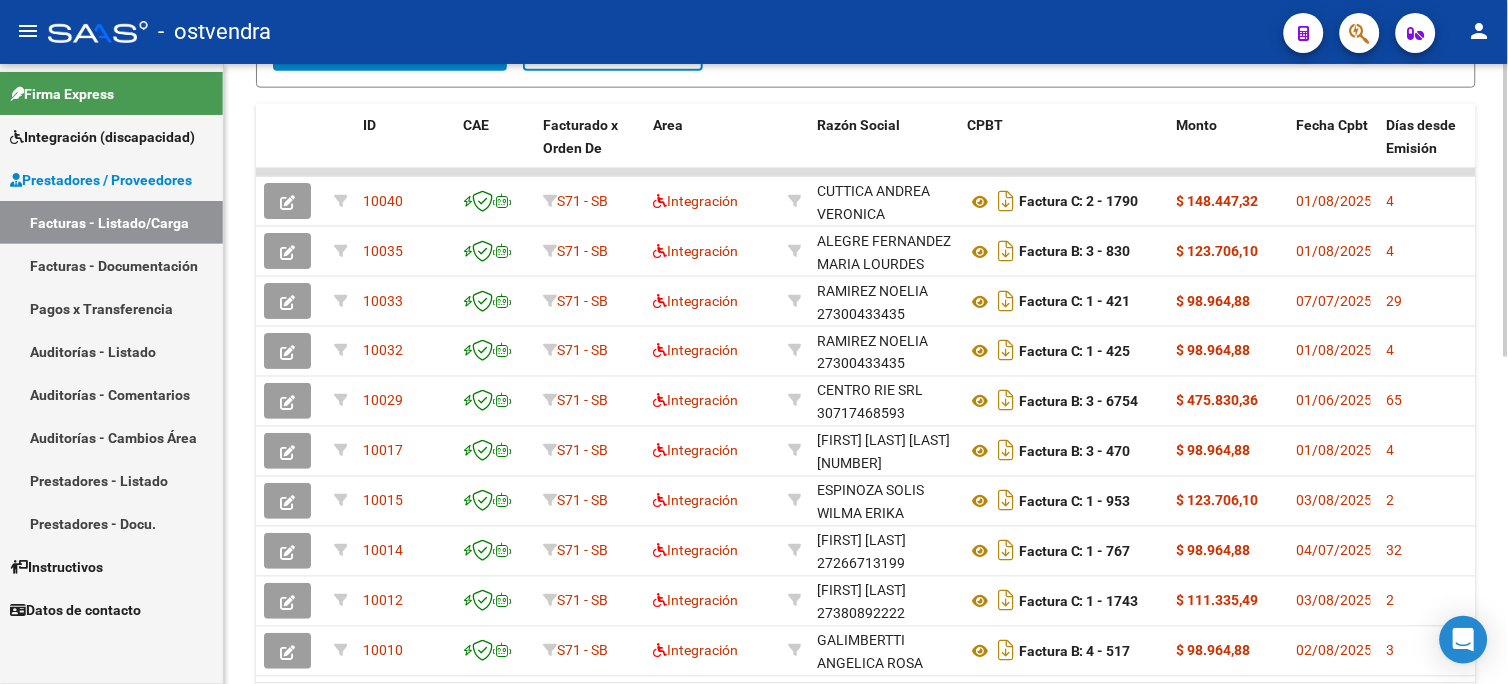 click on "menu -   ostvendra  person    Firma Express     Integración (discapacidad) Certificado Discapacidad Facturas Liquidadas x SSS Legajos    Prestadores / Proveedores Facturas - Listado/Carga Facturas - Documentación Pagos x Transferencia Auditorías - Listado Auditorías - Comentarios Auditorías - Cambios Área Prestadores - Listado Prestadores - Docu.    Instructivos    Datos de contacto  Video tutorial   PRESTADORES -> Listado de CPBTs Emitidos por Prestadores / Proveedores (alt+q)   Cargar Comprobante
Carga Masiva  cloud_download  CSV  cloud_download  EXCEL  cloud_download  Estandar   Descarga Masiva
Filtros Id Area Area Seleccionar Gerenciador Seleccionar Gerenciador Todos Confirmado Todos Cargado desde Masivo   Mostrar totalizadores   FILTROS DEL COMPROBANTE  Comprobante Tipo Comprobante Tipo Start date – End date Fec. Comprobante Desde / Hasta Días Emisión Desde(cant. días) Días Emisión Hasta(cant. días) CUIT / Razón Social Pto. Venta Nro. Comprobante Código SSS CAE Válido" at bounding box center (754, 342) 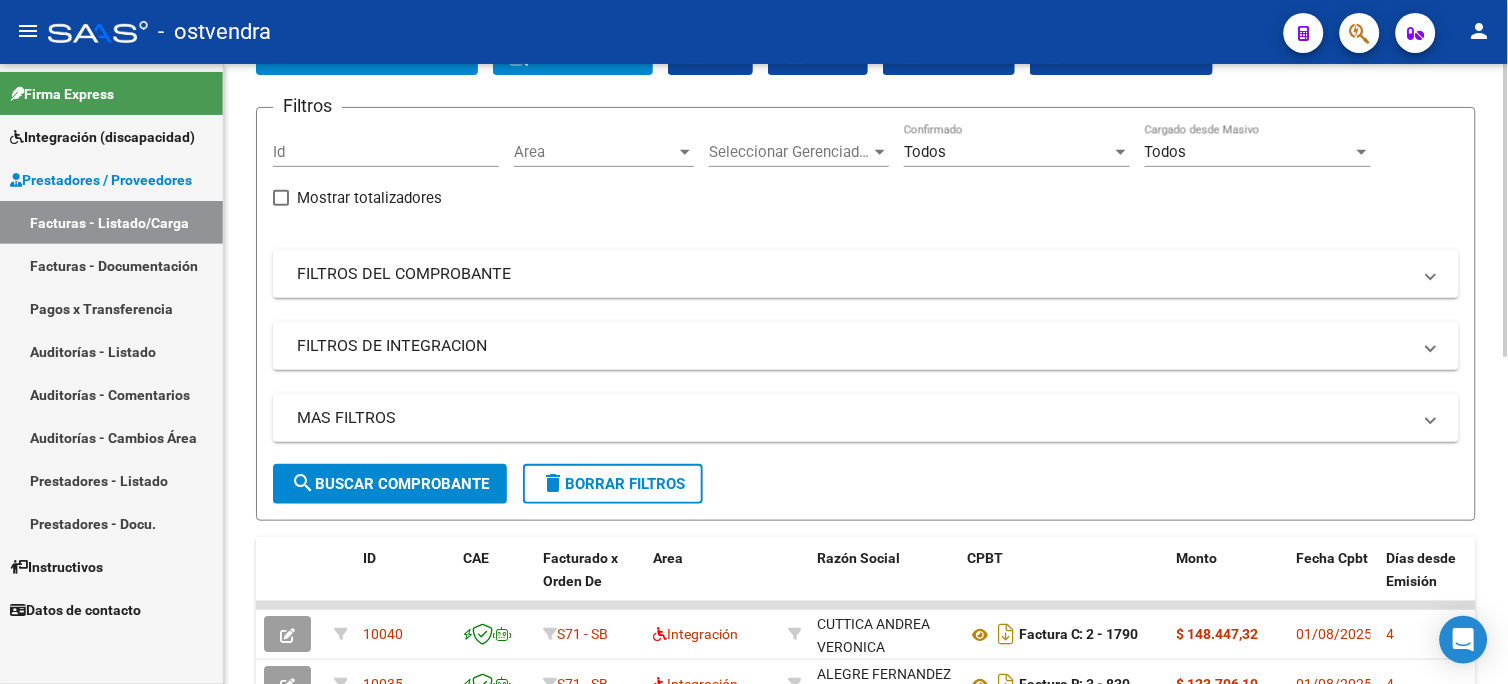 scroll, scrollTop: 0, scrollLeft: 0, axis: both 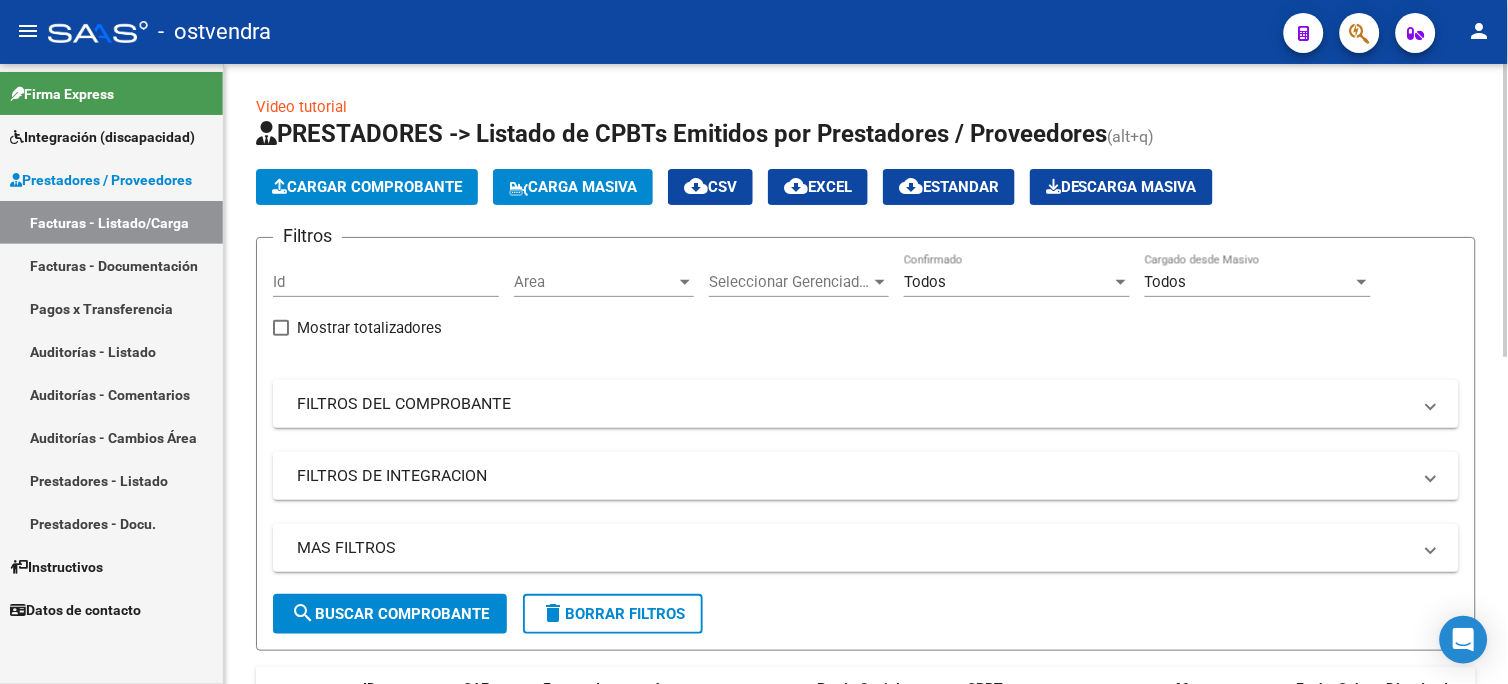 click on "menu -   ostvendra  person    Firma Express     Integración (discapacidad) Certificado Discapacidad Facturas Liquidadas x SSS Legajos    Prestadores / Proveedores Facturas - Listado/Carga Facturas - Documentación Pagos x Transferencia Auditorías - Listado Auditorías - Comentarios Auditorías - Cambios Área Prestadores - Listado Prestadores - Docu.    Instructivos    Datos de contacto  Video tutorial   PRESTADORES -> Listado de CPBTs Emitidos por Prestadores / Proveedores (alt+q)   Cargar Comprobante
Carga Masiva  cloud_download  CSV  cloud_download  EXCEL  cloud_download  Estandar   Descarga Masiva
Filtros Id Area Area Seleccionar Gerenciador Seleccionar Gerenciador Todos Confirmado Todos Cargado desde Masivo   Mostrar totalizadores   FILTROS DEL COMPROBANTE  Comprobante Tipo Comprobante Tipo Start date – End date Fec. Comprobante Desde / Hasta Días Emisión Desde(cant. días) Días Emisión Hasta(cant. días) CUIT / Razón Social Pto. Venta Nro. Comprobante Código SSS CAE Válido" at bounding box center [754, 342] 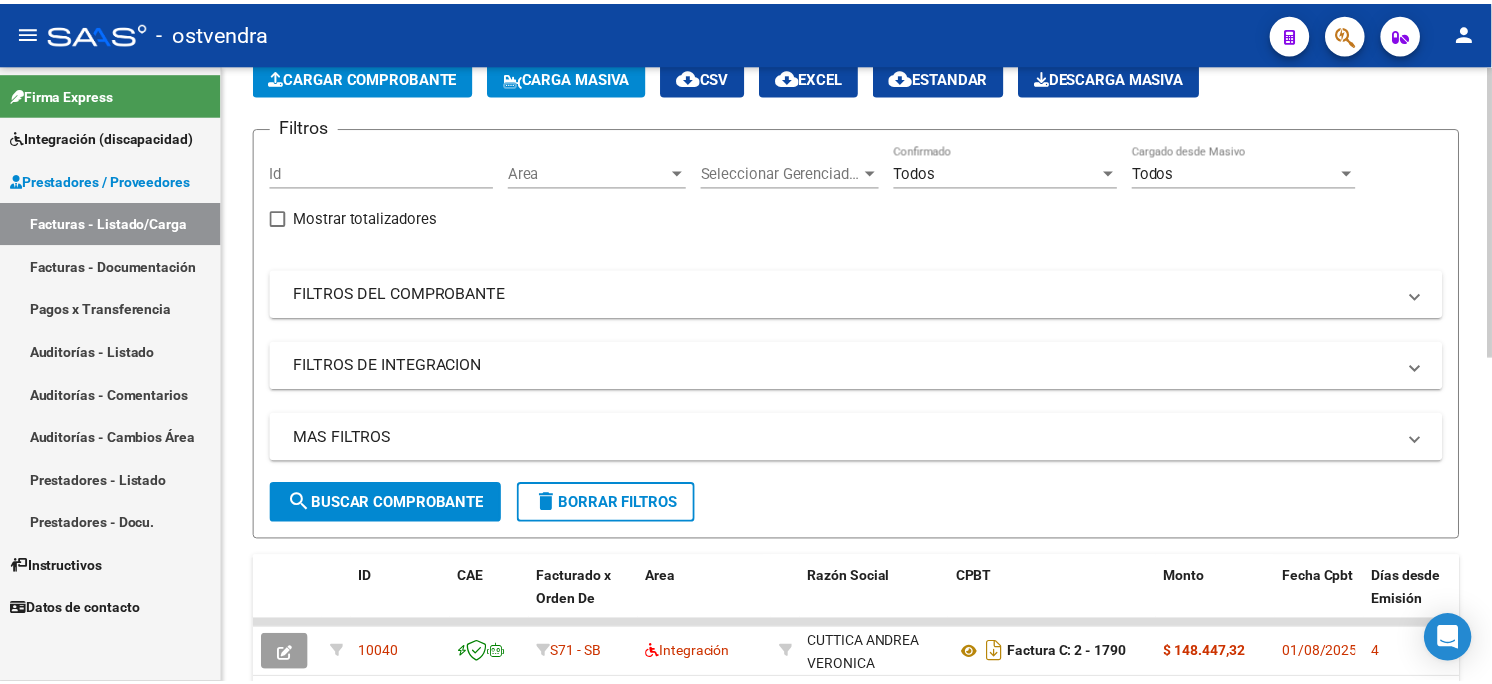 scroll, scrollTop: 0, scrollLeft: 0, axis: both 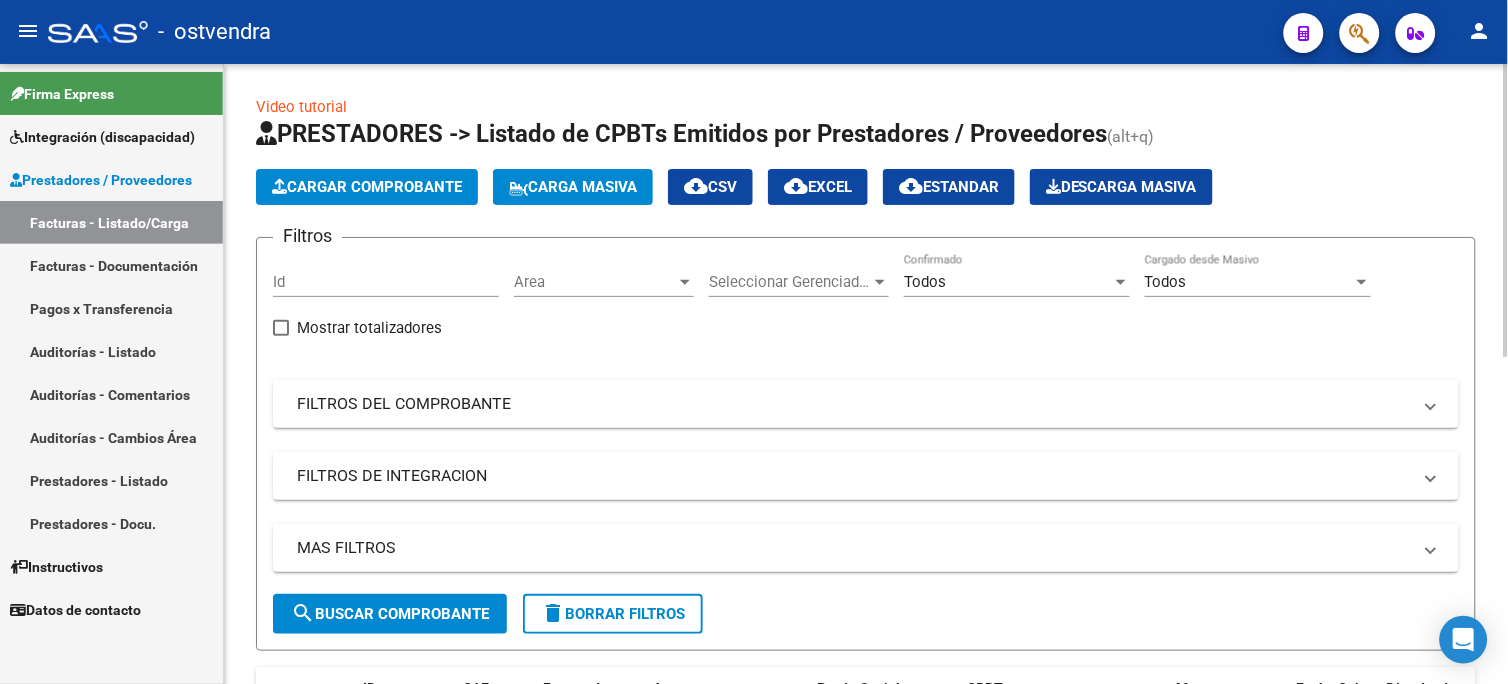 click on "Cargar Comprobante" 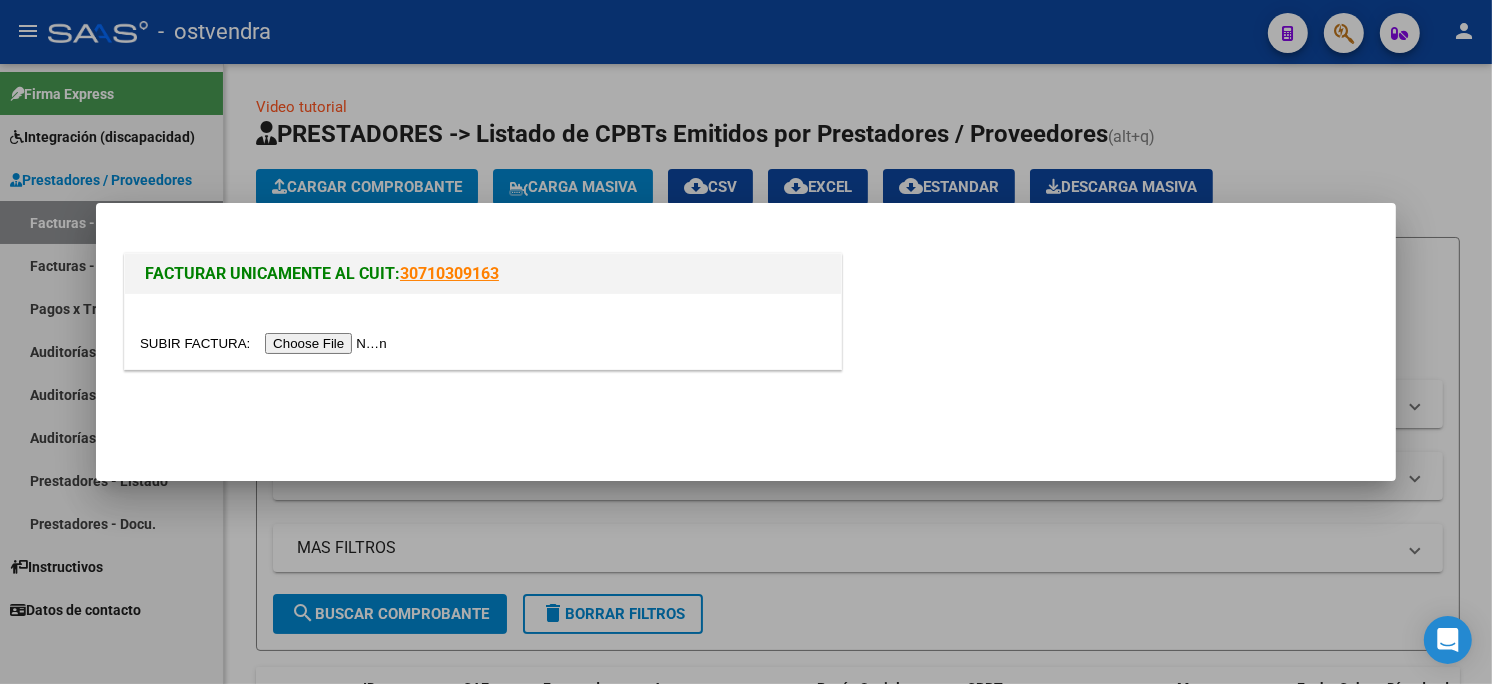 click at bounding box center (266, 343) 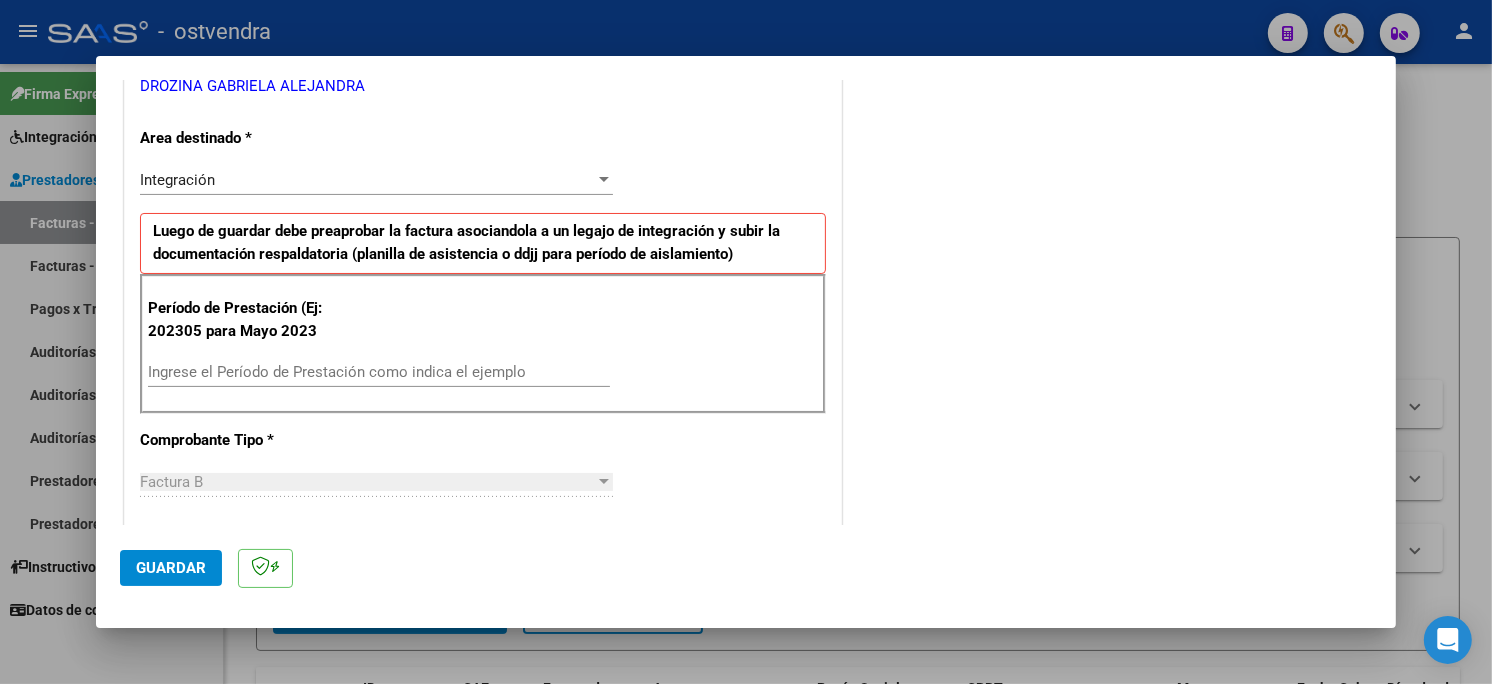 scroll, scrollTop: 444, scrollLeft: 0, axis: vertical 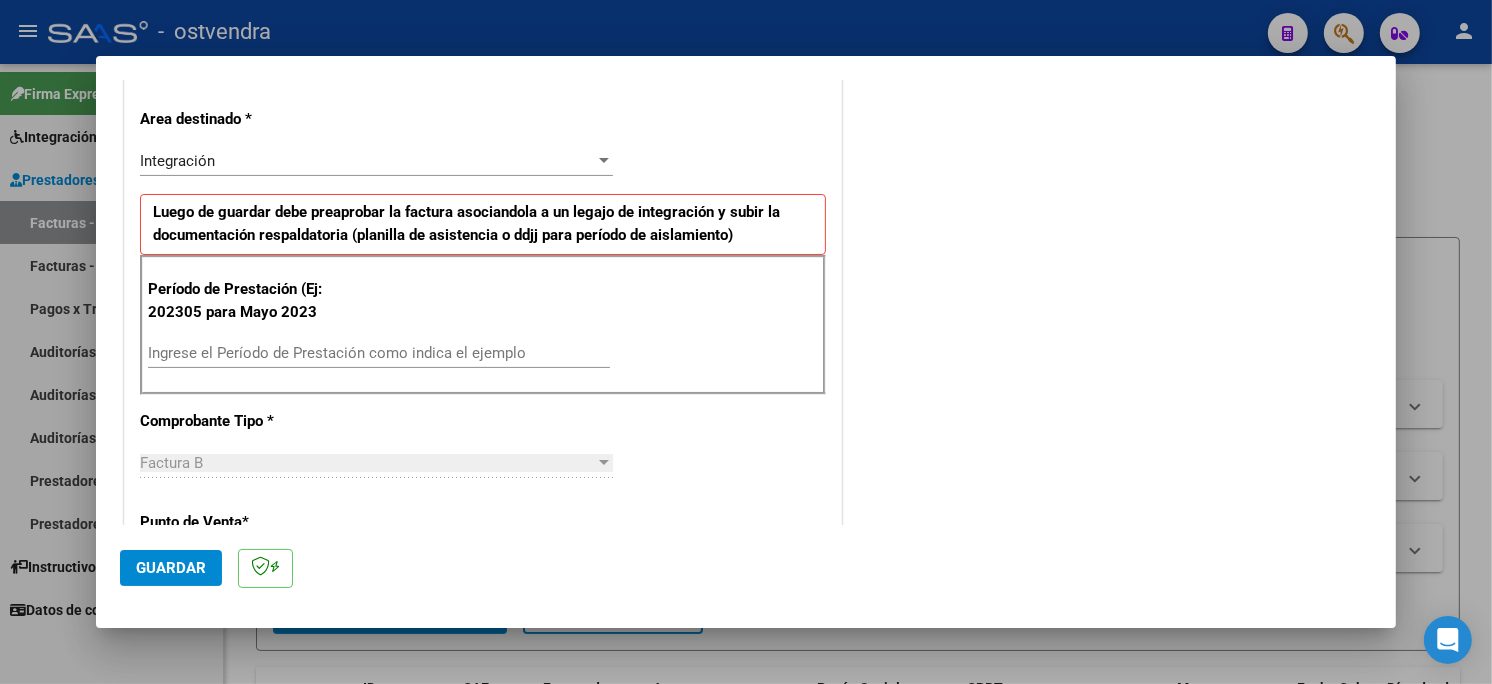 click on "Ingrese el Período de Prestación como indica el ejemplo" at bounding box center [379, 353] 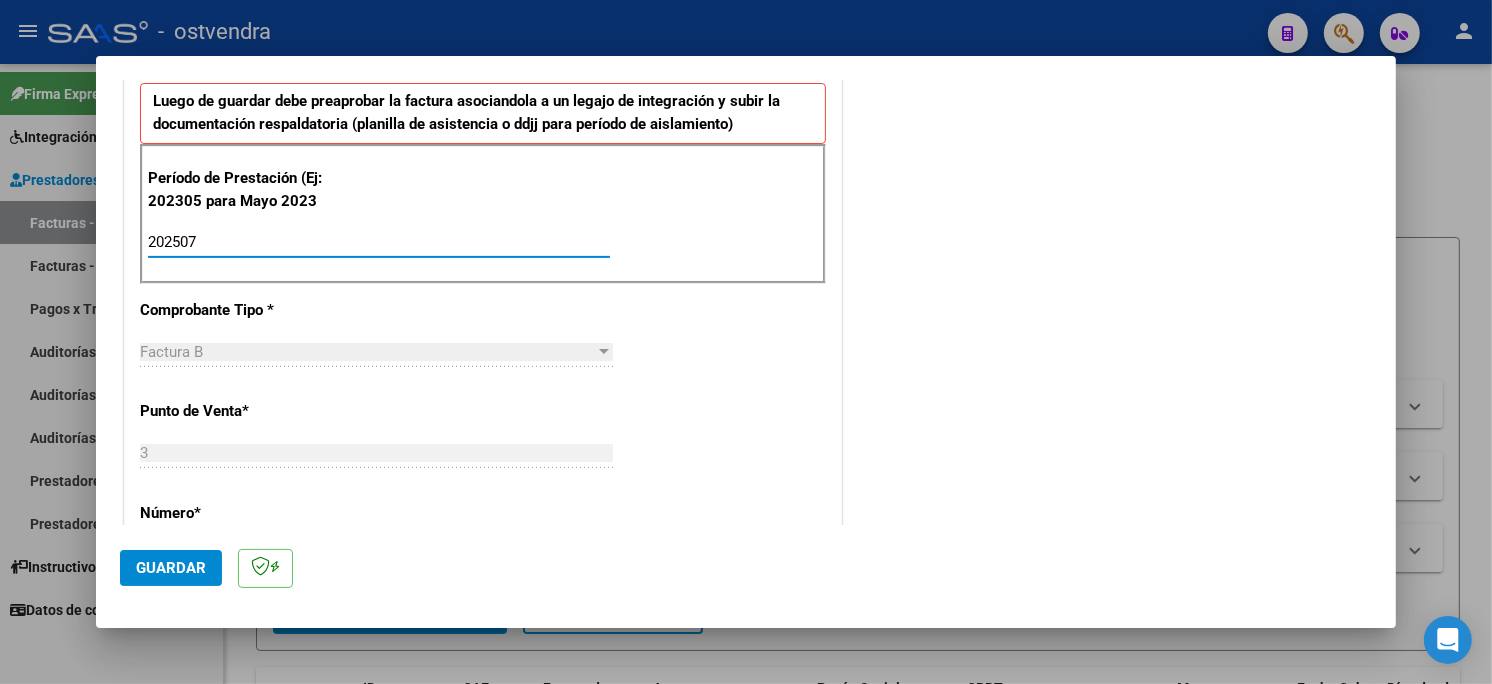 scroll, scrollTop: 666, scrollLeft: 0, axis: vertical 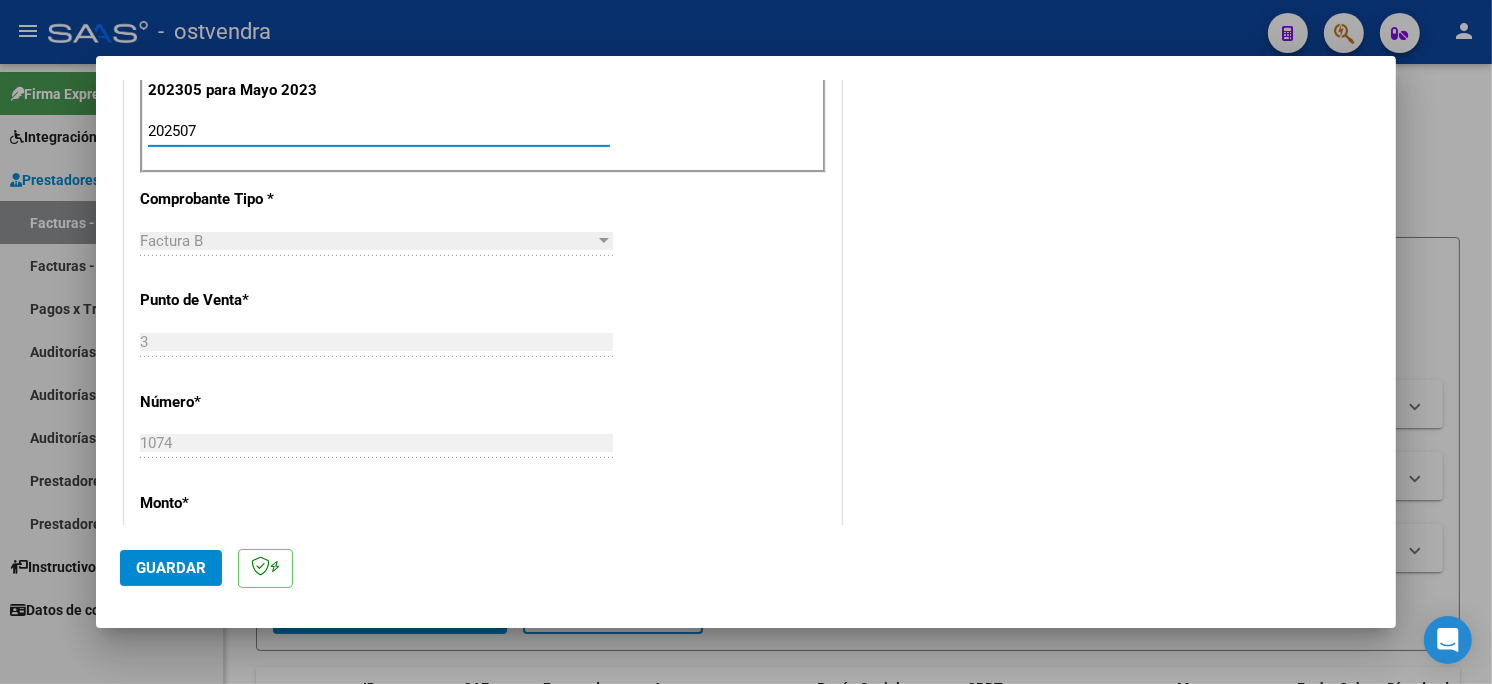 type on "202507" 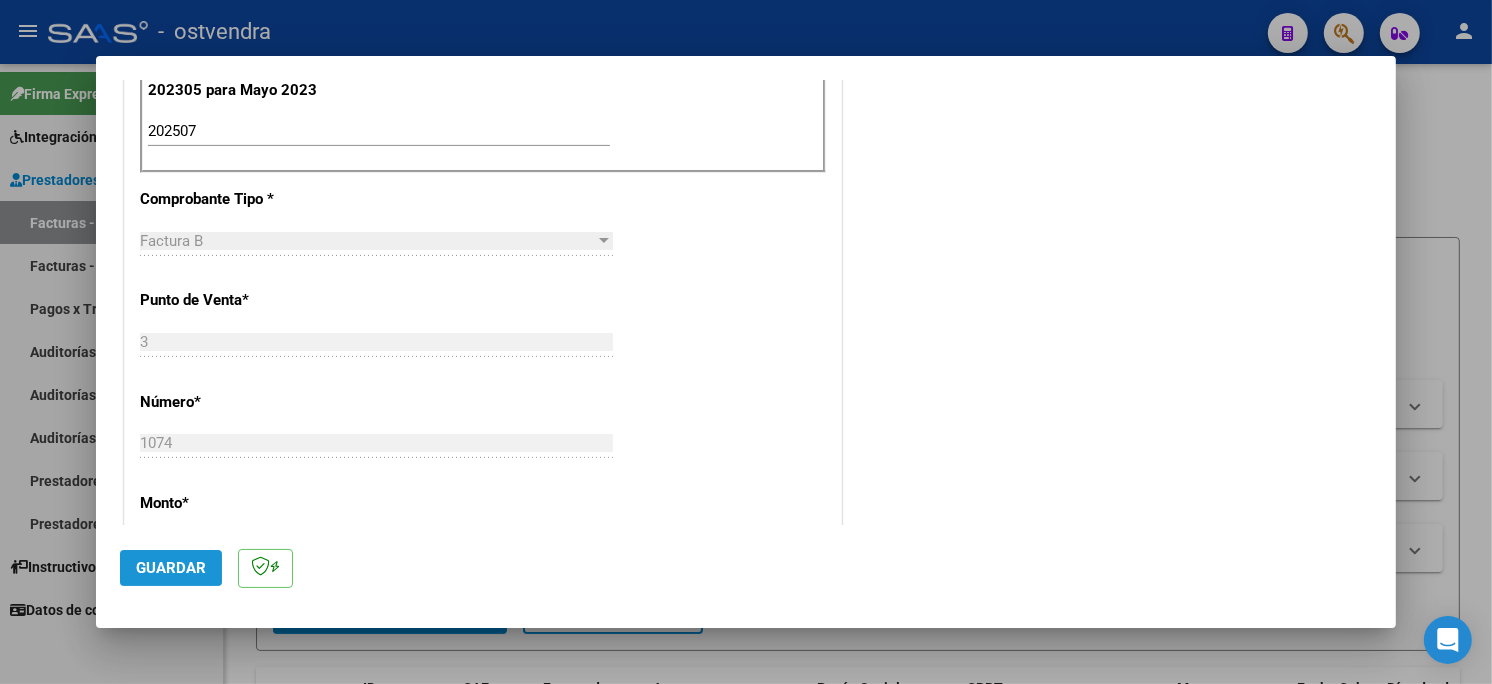 click on "Guardar" 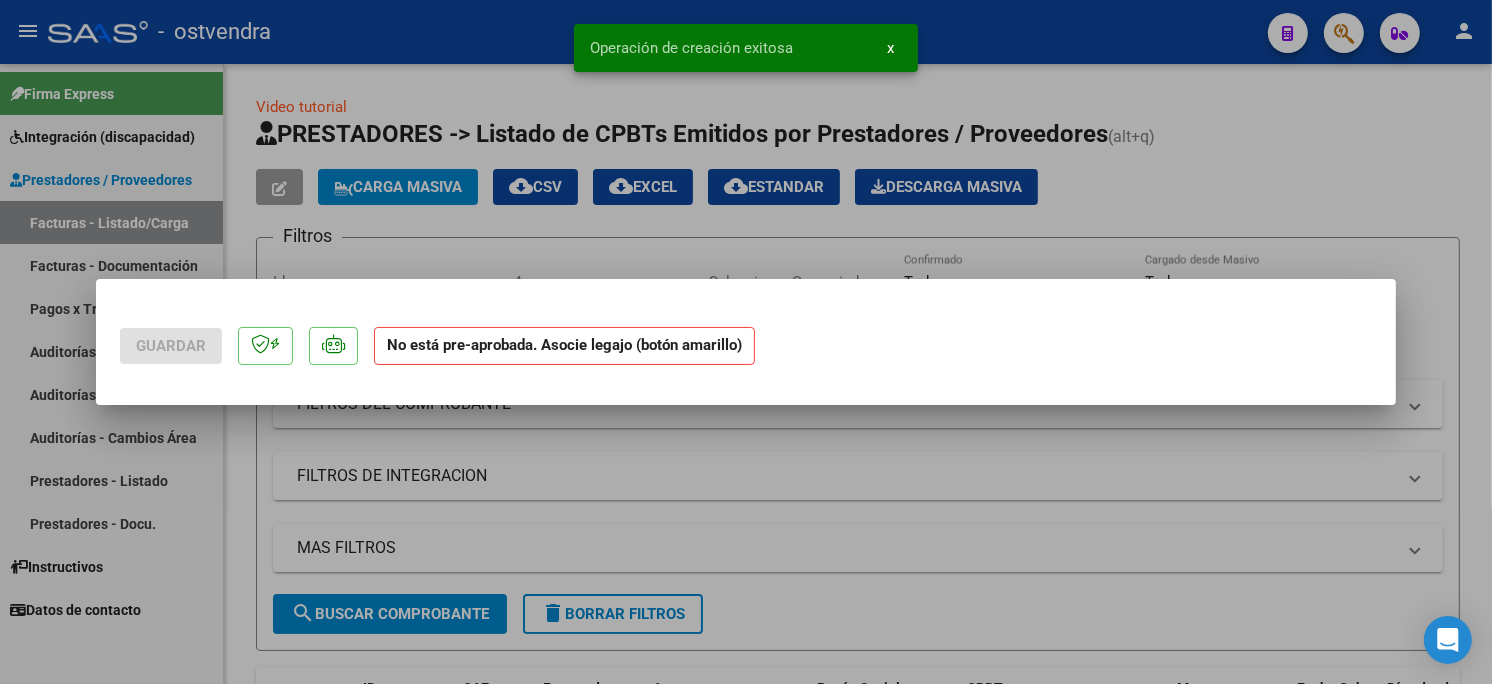 scroll, scrollTop: 0, scrollLeft: 0, axis: both 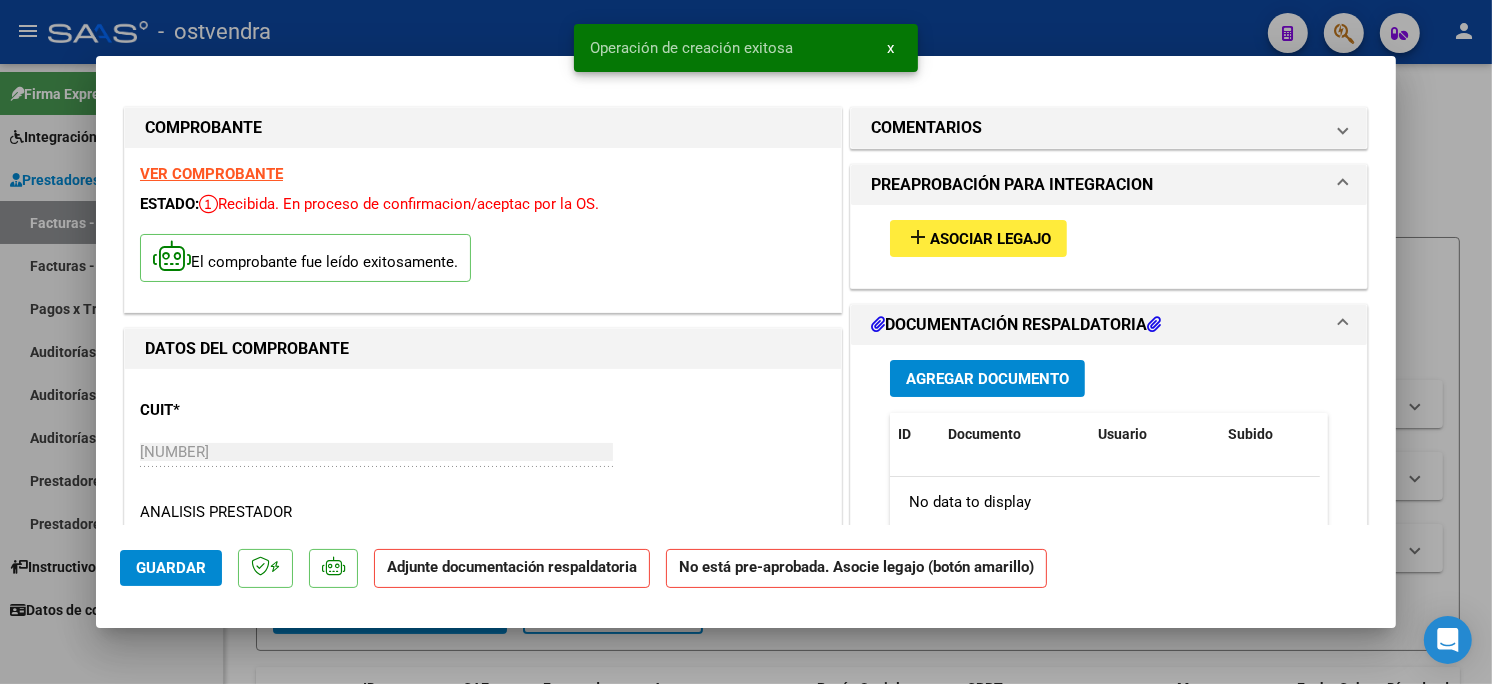 click on "Asociar Legajo" at bounding box center (990, 239) 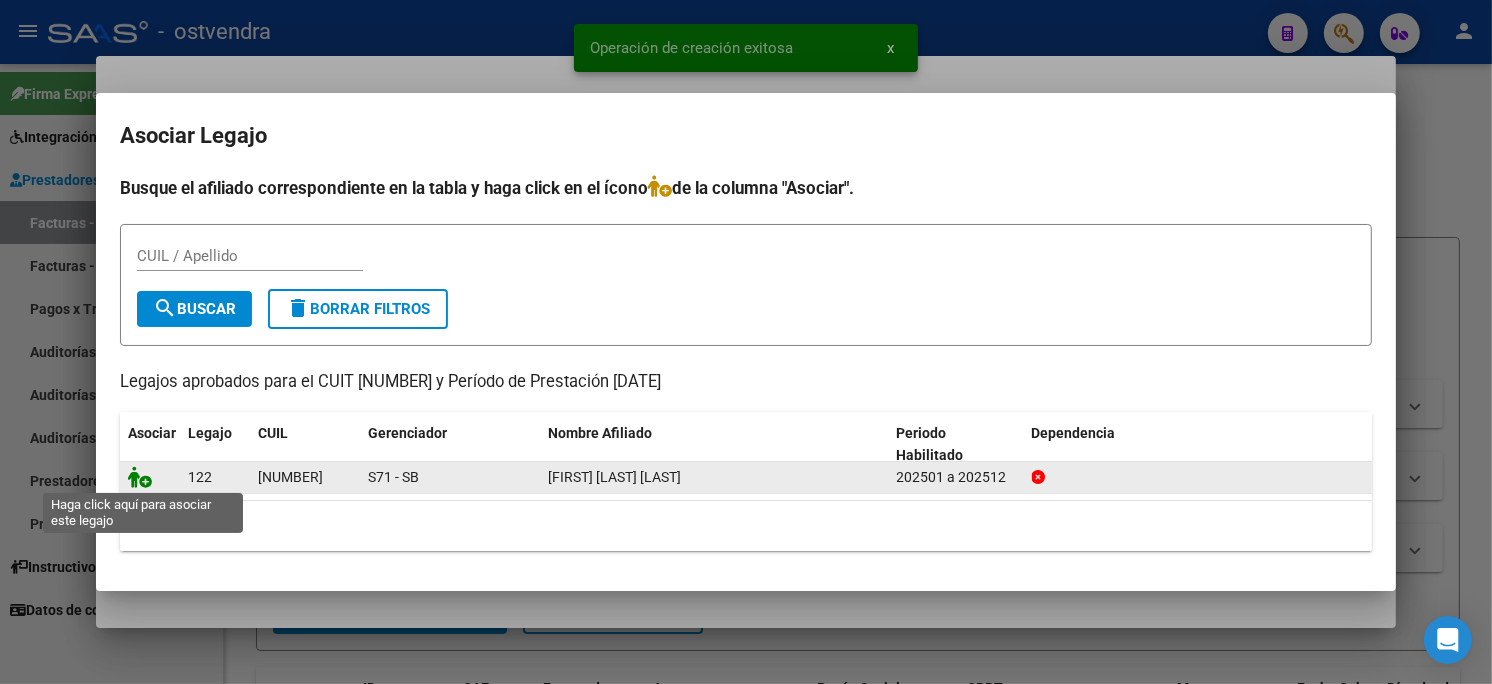 click 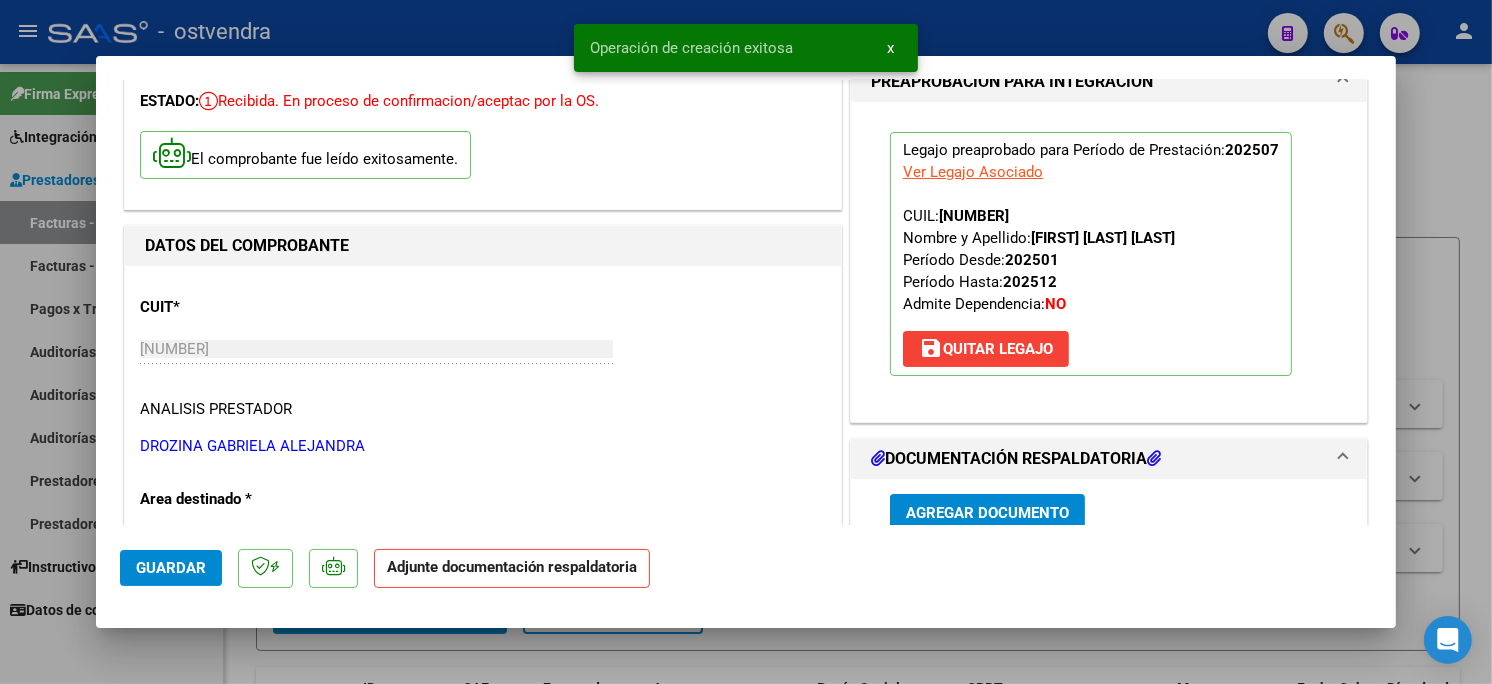 scroll, scrollTop: 222, scrollLeft: 0, axis: vertical 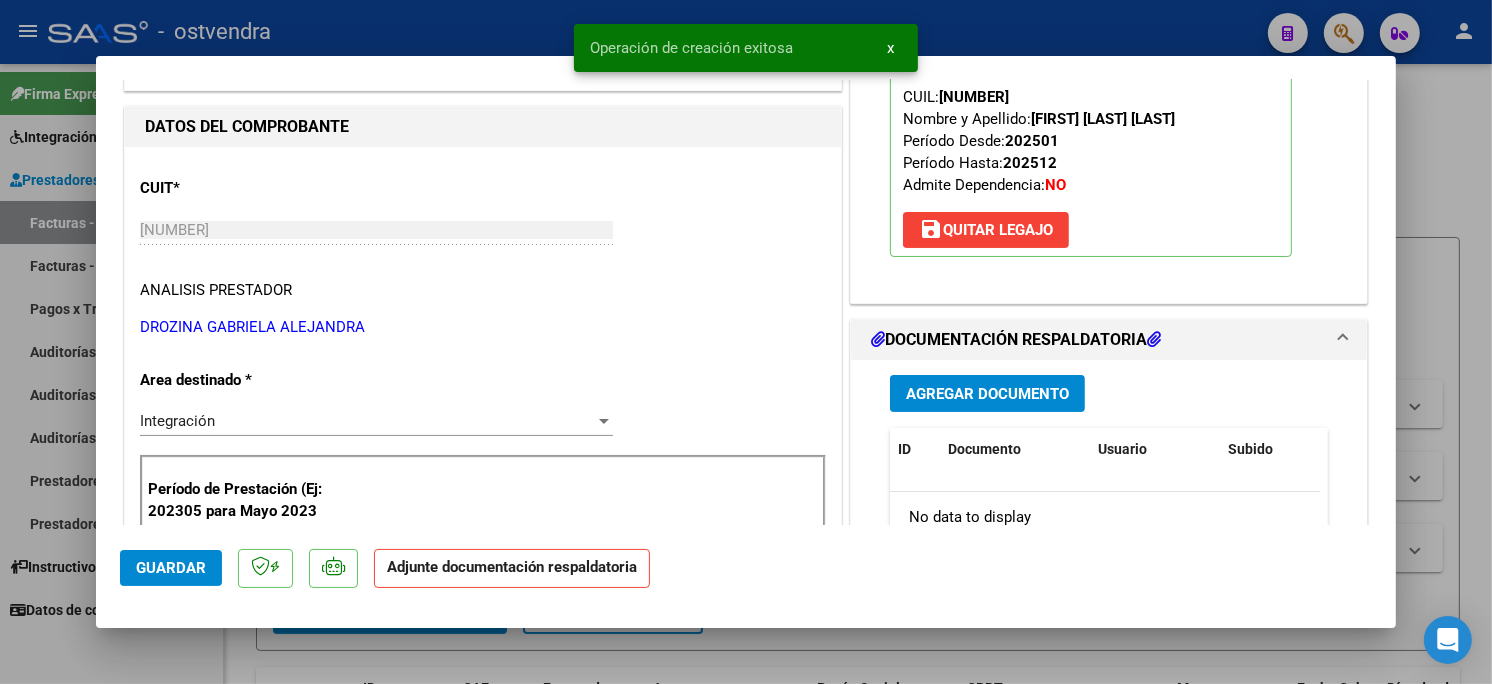click on "Agregar Documento" at bounding box center (987, 393) 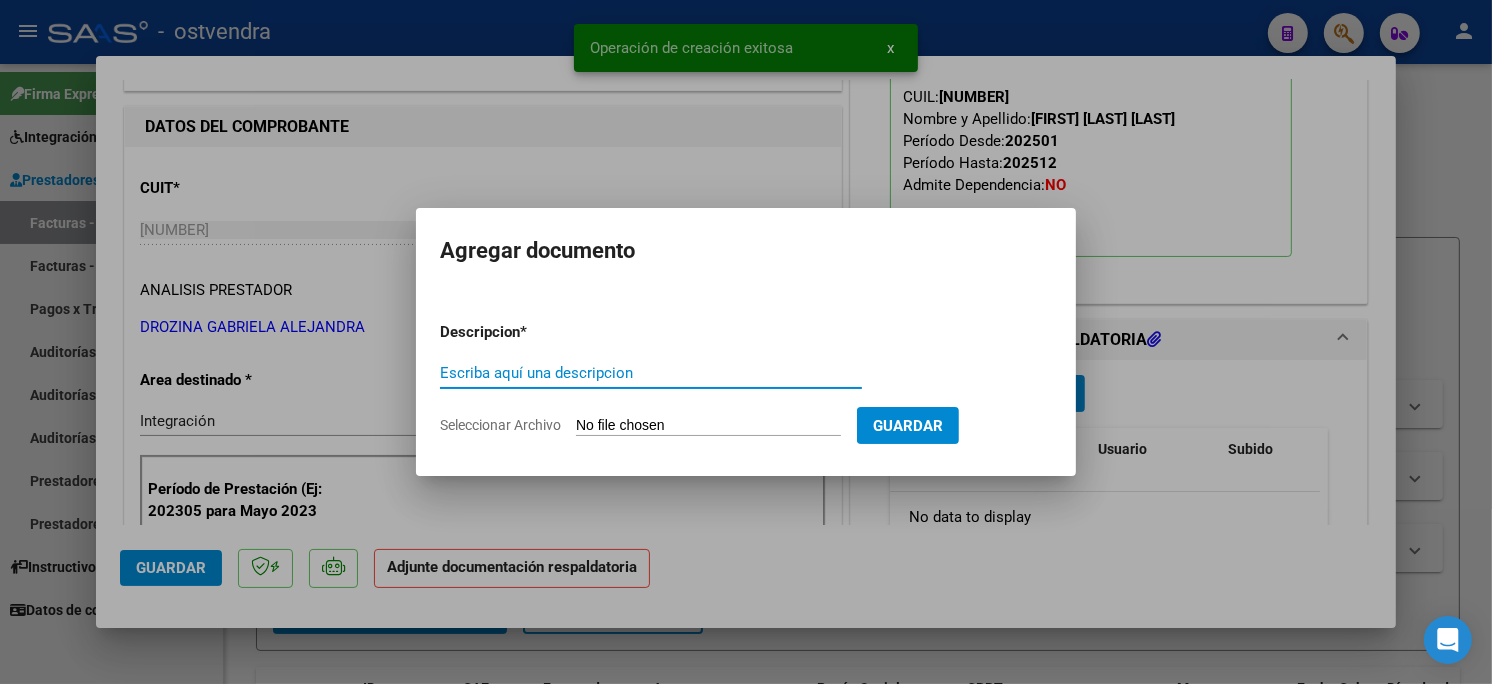 click on "Seleccionar Archivo" 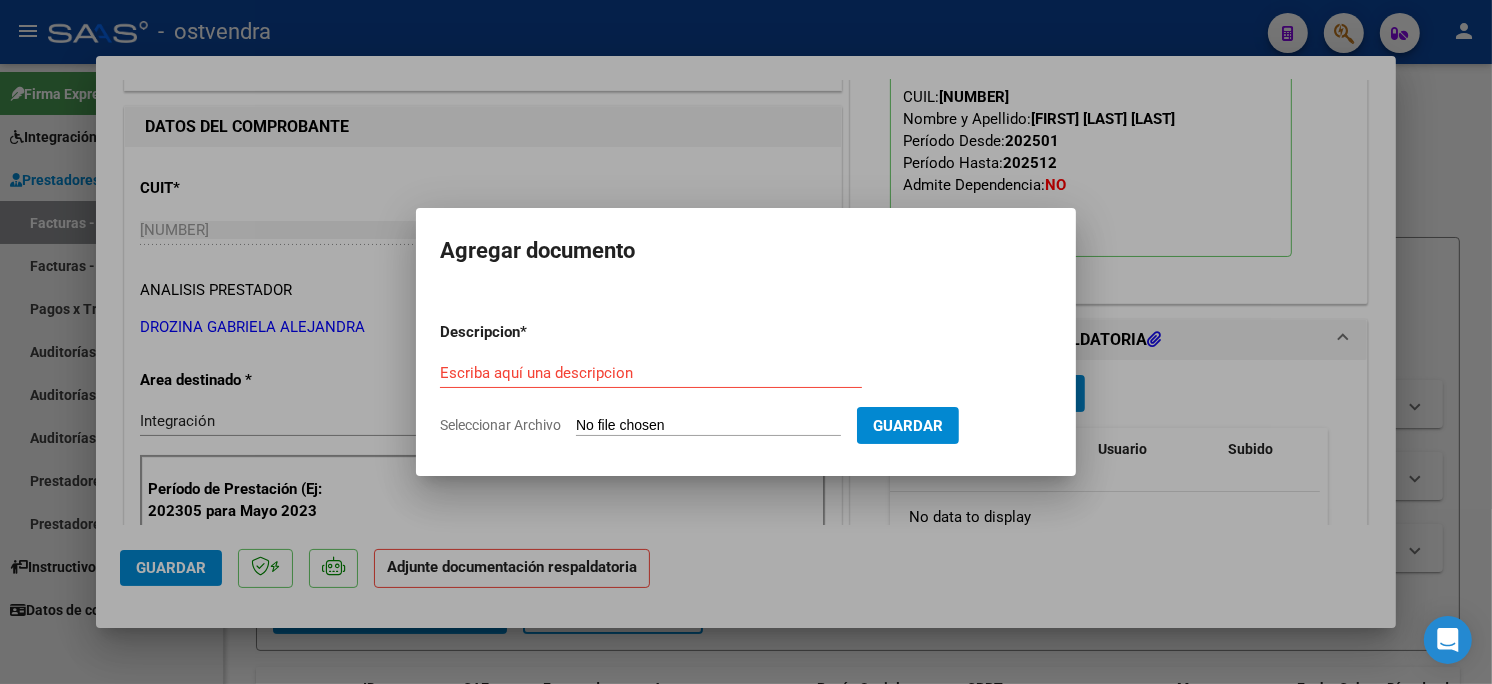 click on "Seleccionar Archivo" at bounding box center [708, 426] 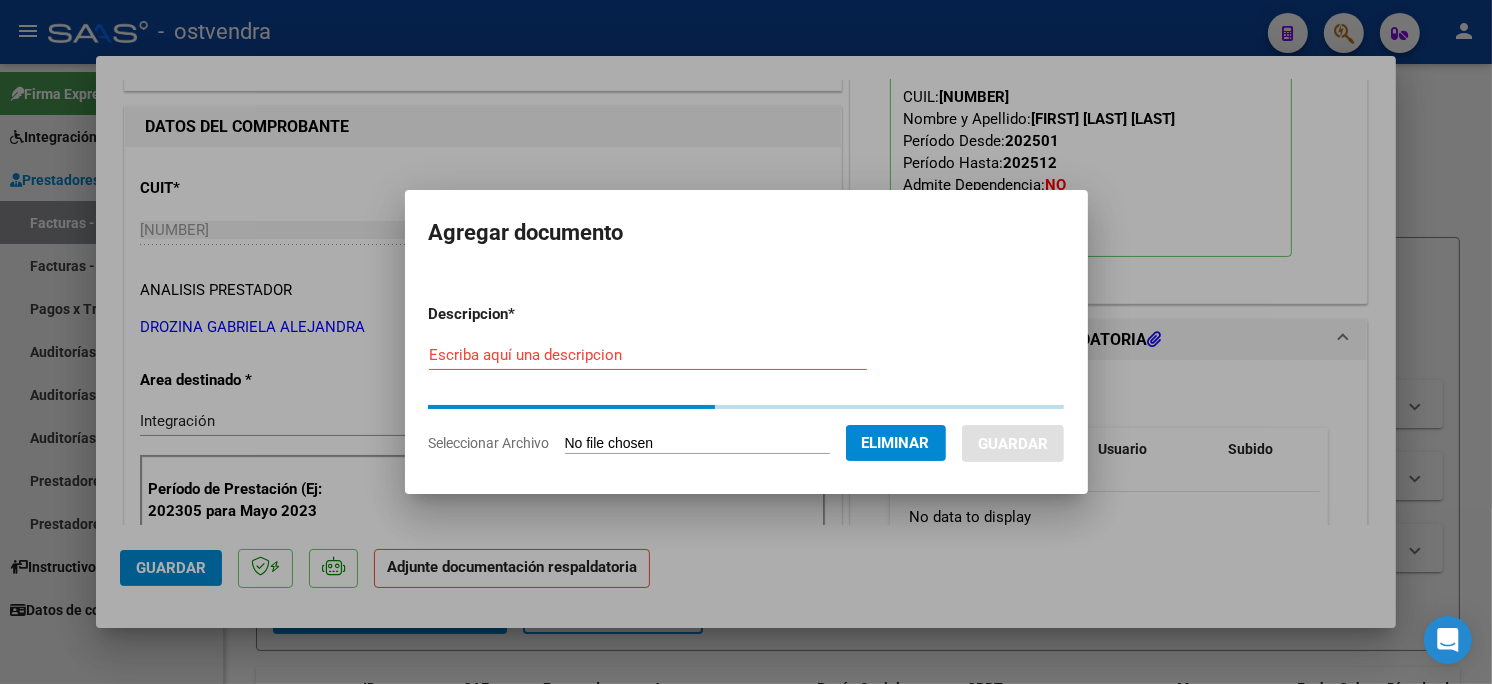 click on "Escriba aquí una descripcion" at bounding box center [648, 355] 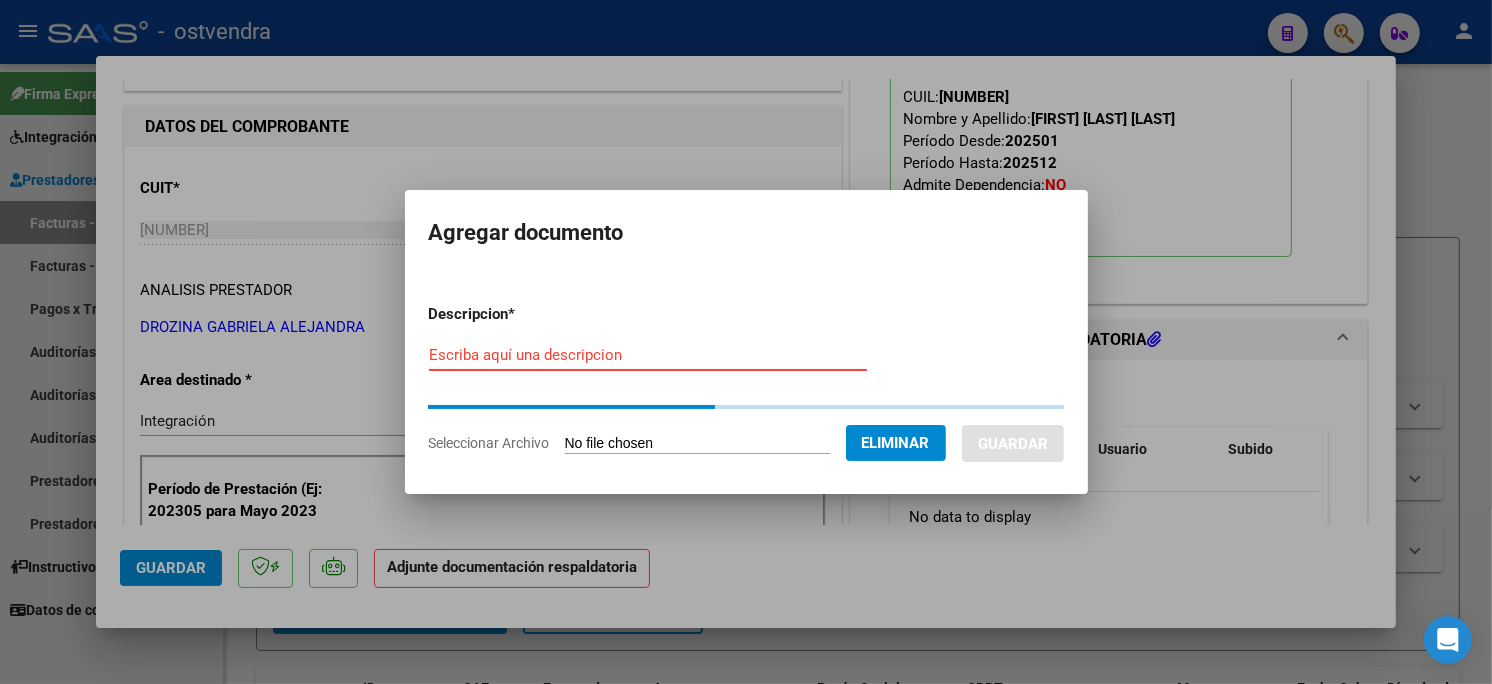 click on "Escriba aquí una descripcion" at bounding box center [648, 355] 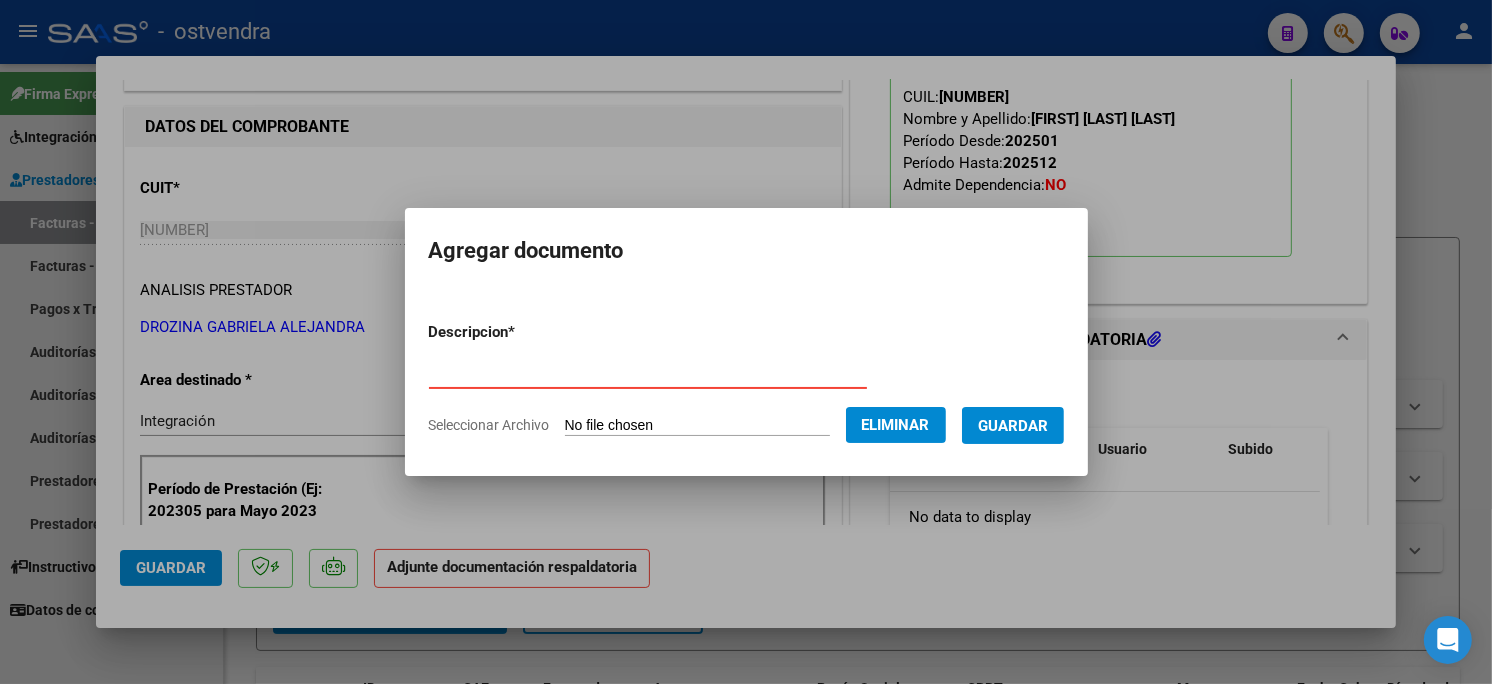 type on "PLANILLA DE ASISTENCIA" 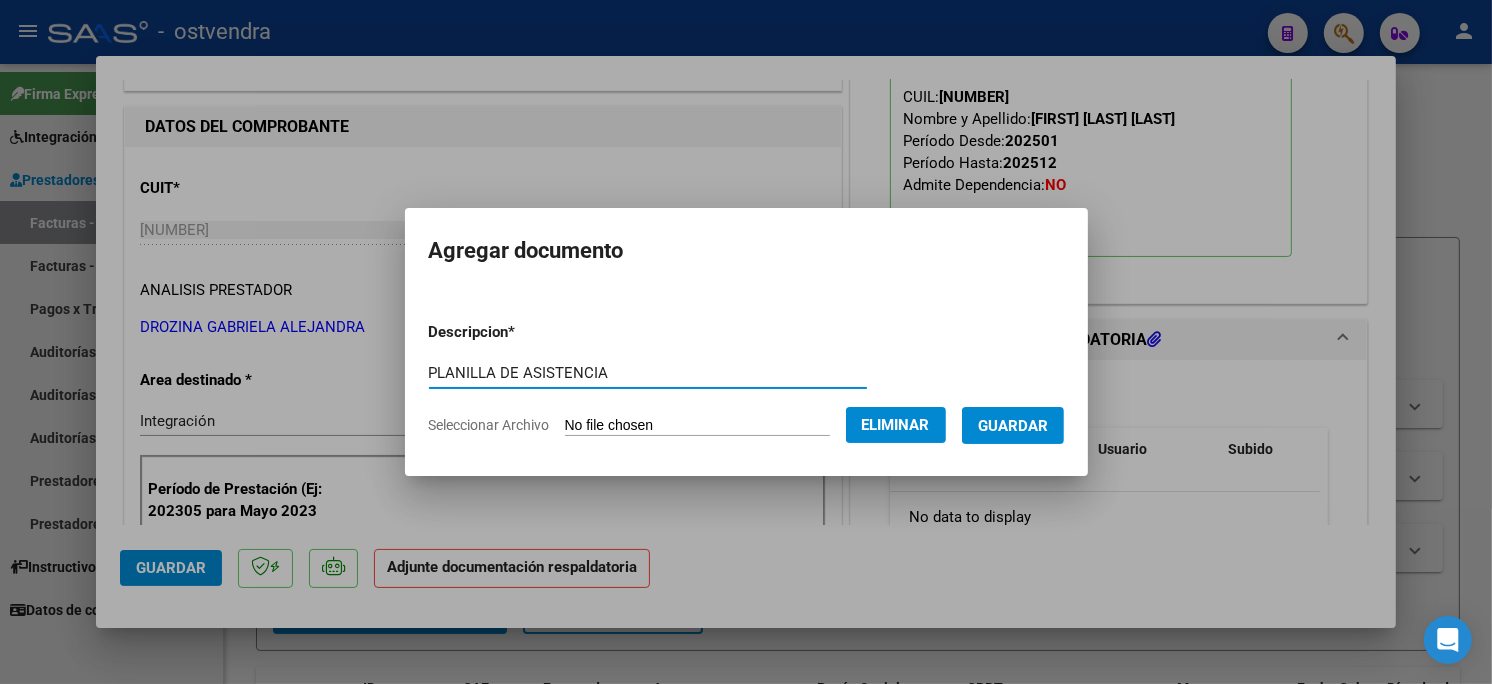 click on "Guardar" at bounding box center [1013, 426] 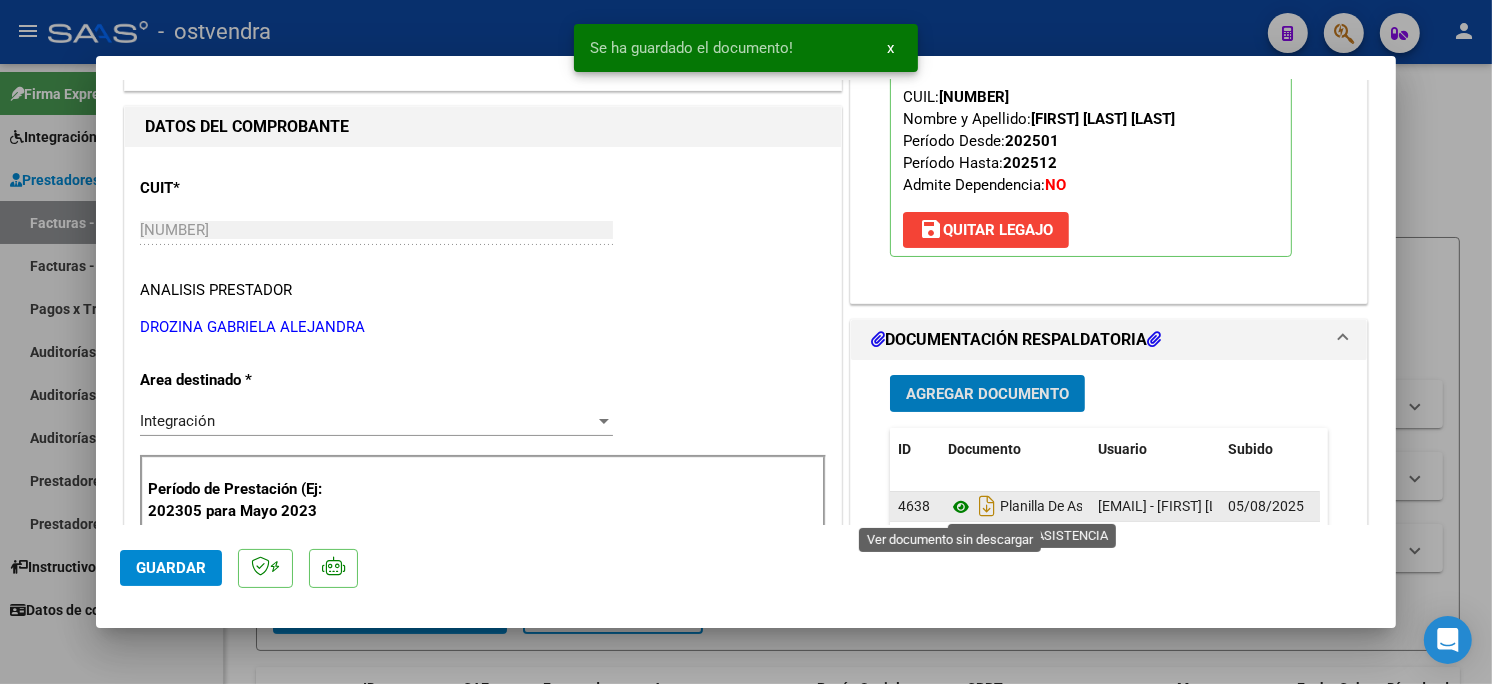 click 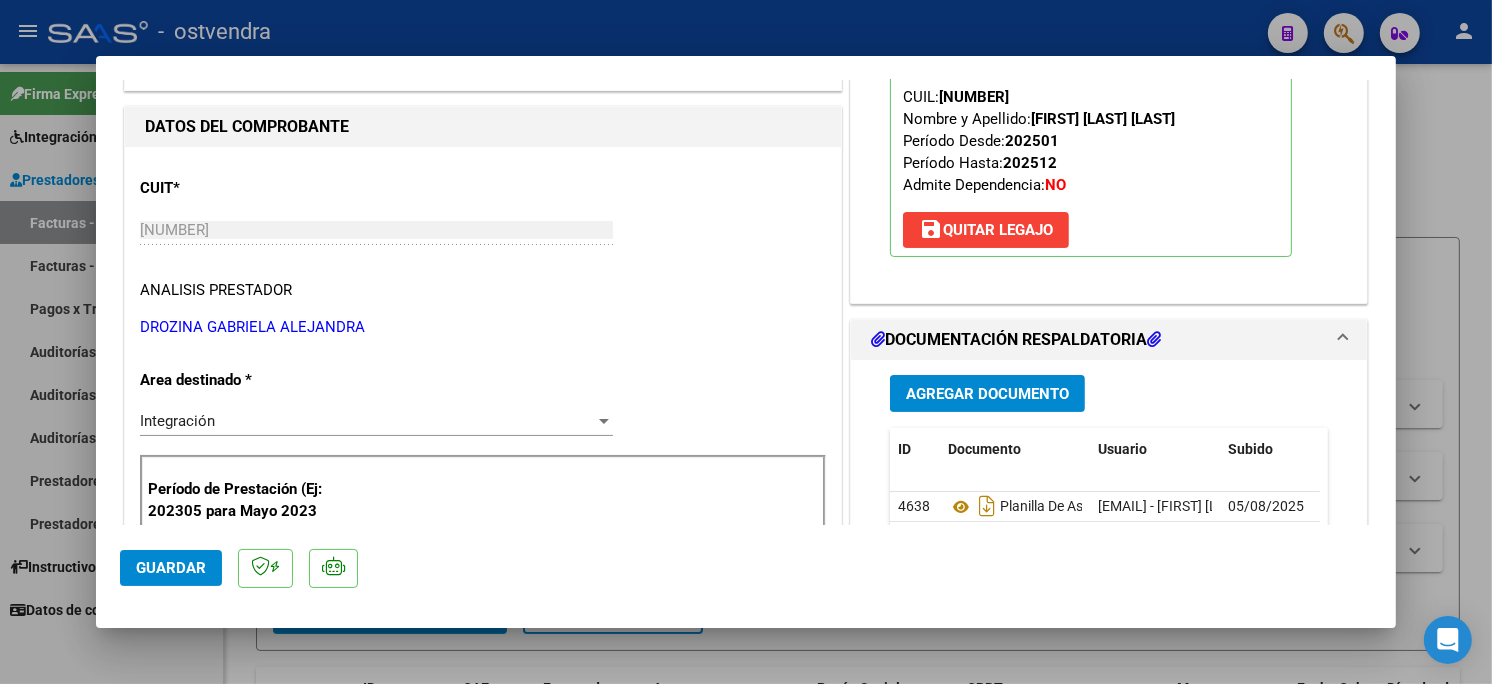 scroll, scrollTop: 333, scrollLeft: 0, axis: vertical 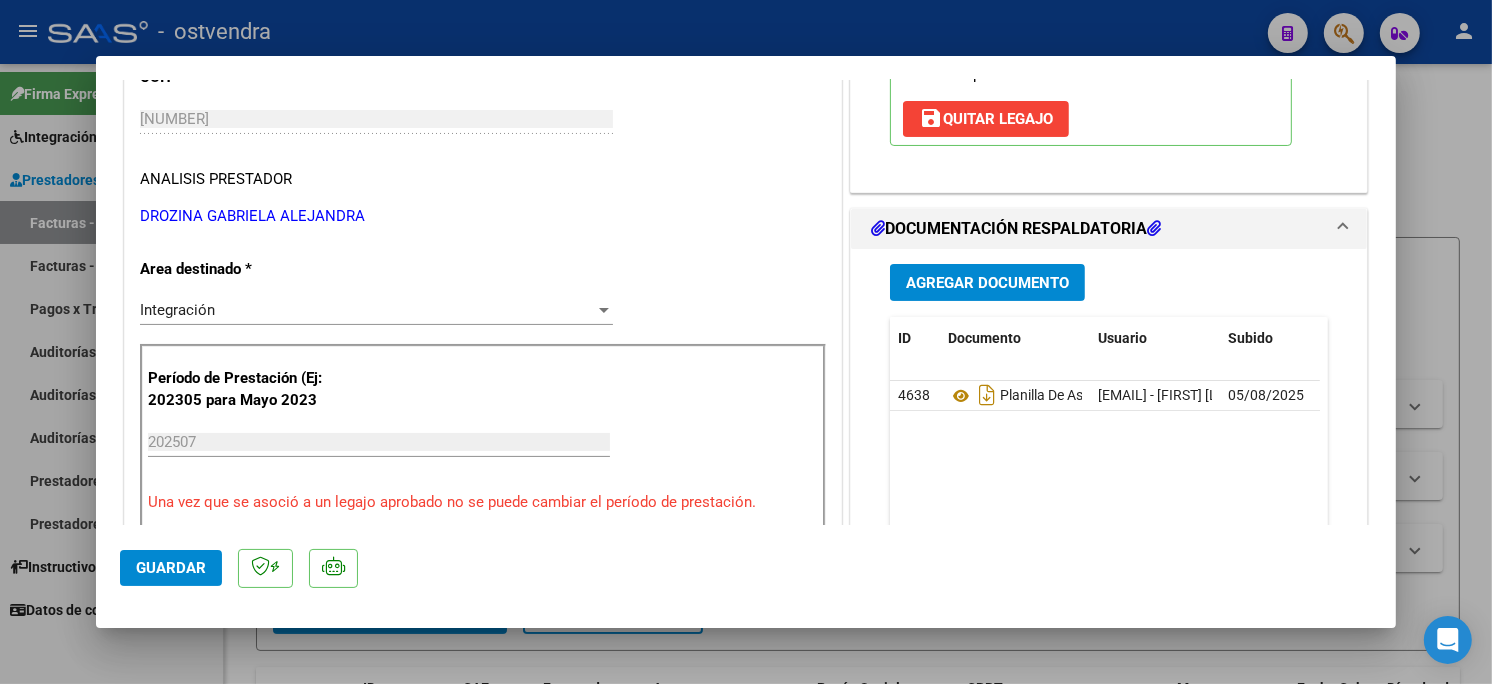 click on "Guardar" 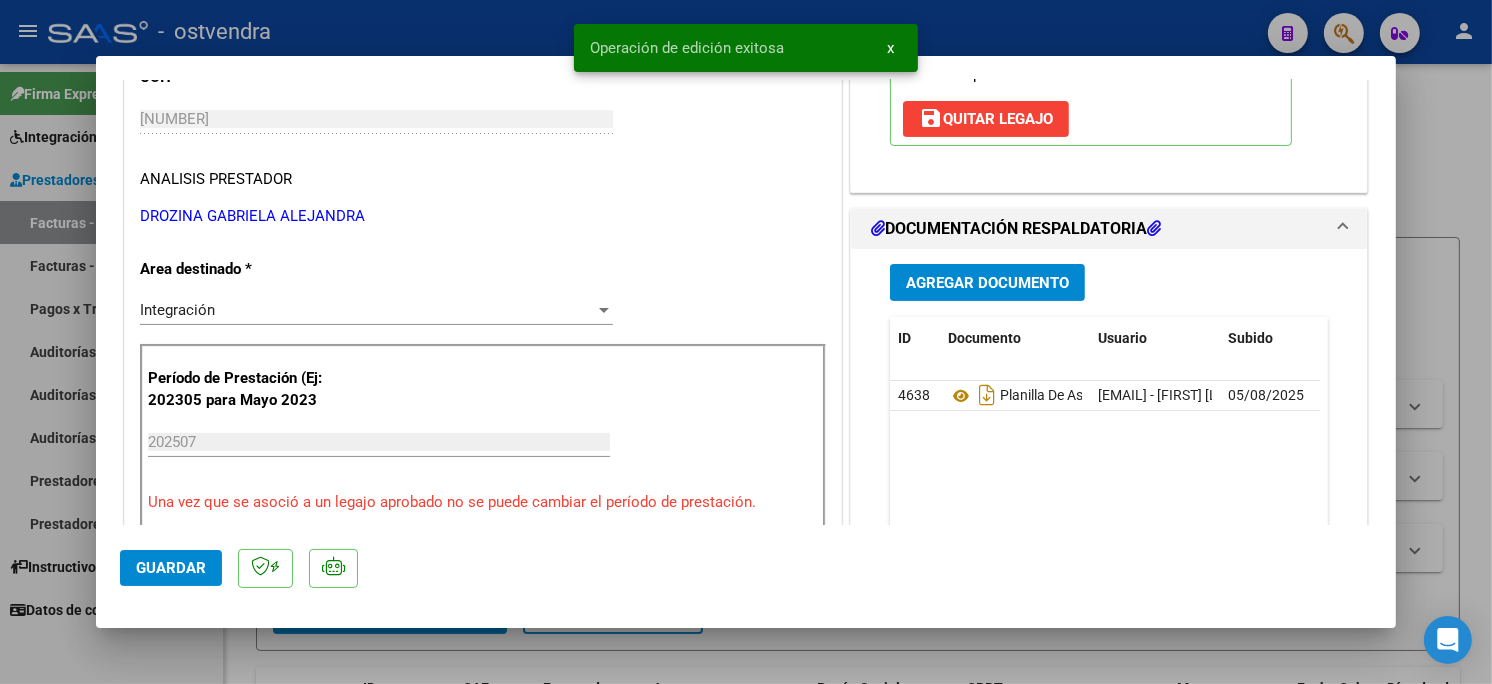 click at bounding box center [746, 342] 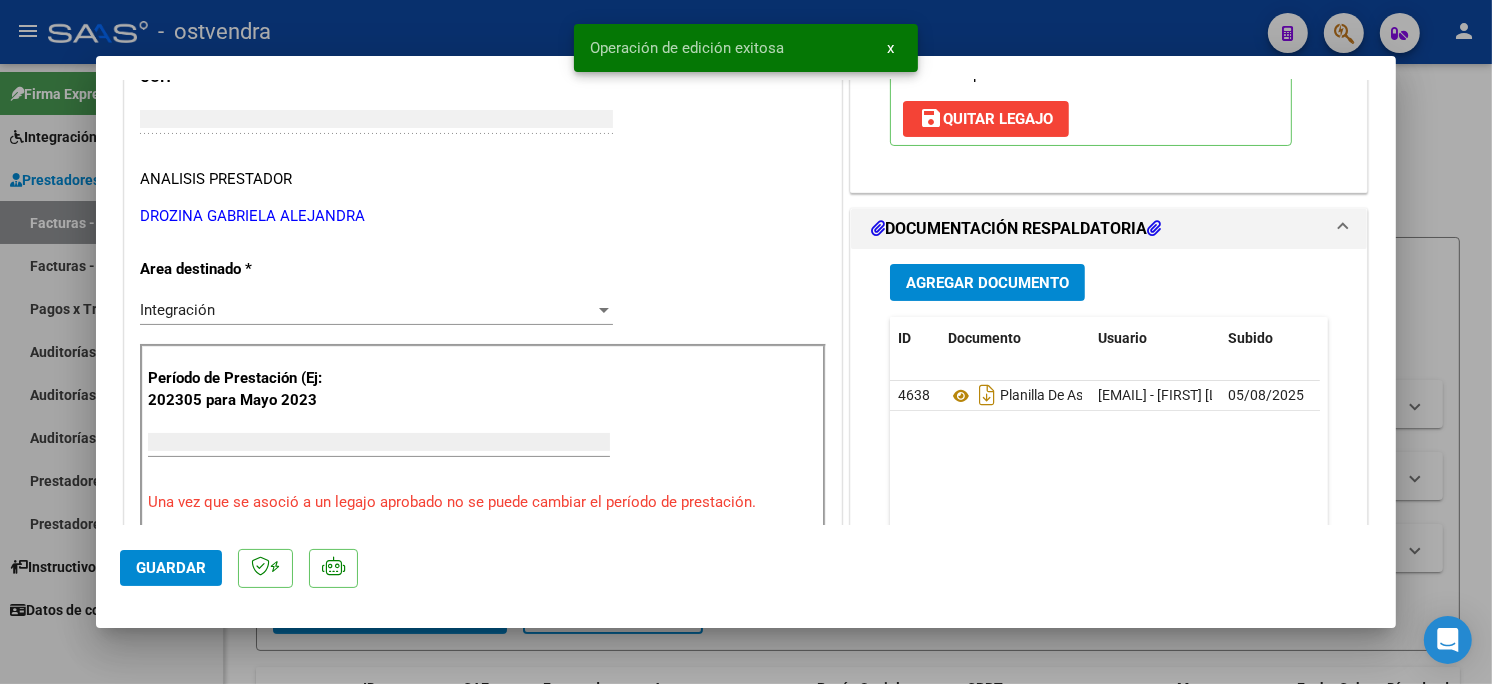 scroll, scrollTop: 272, scrollLeft: 0, axis: vertical 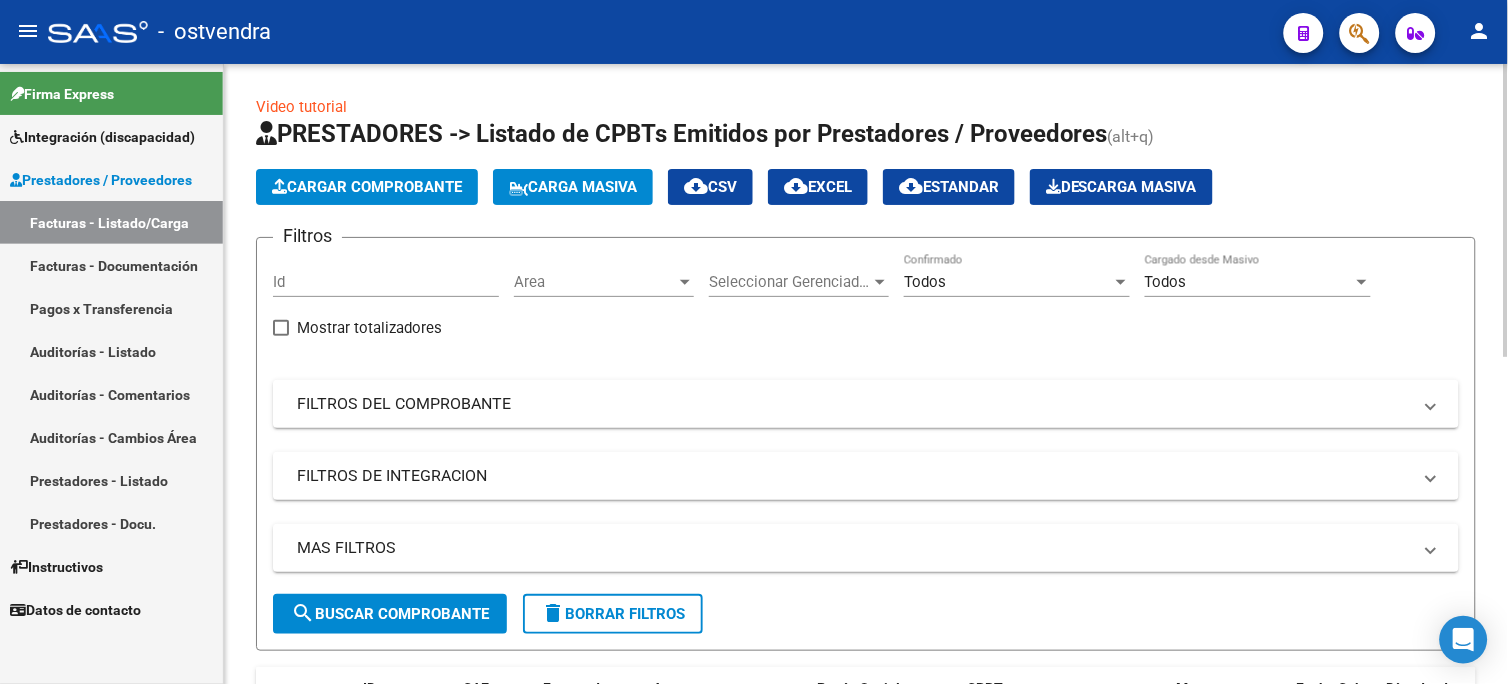 click on "PRESTADORES -> Listado de CPBTs Emitidos por Prestadores / Proveedores (alt+q)   Cargar Comprobante
Carga Masiva  cloud_download  CSV  cloud_download  EXCEL  cloud_download  Estandar   Descarga Masiva
Filtros Id Area Area Seleccionar Gerenciador Seleccionar Gerenciador Todos Confirmado Todos Cargado desde Masivo   Mostrar totalizadores   FILTROS DEL COMPROBANTE  Comprobante Tipo Comprobante Tipo Start date – End date Fec. Comprobante Desde / Hasta Días Emisión Desde(cant. días) Días Emisión Hasta(cant. días) CUIT / Razón Social Pto. Venta Nro. Comprobante Código SSS CAE Válido CAE Válido Todos Cargado Módulo Hosp. Todos Tiene facturacion Apócrifa Hospital Refes  FILTROS DE INTEGRACION  Período De Prestación Campos del Archivo de Rendición Devuelto x SSS (dr_envio) Todos Rendido x SSS (dr_envio) Tipo de Registro Tipo de Registro Período Presentación Período Presentación Campos del Legajo Asociado (preaprobación) Afiliado Legajo (cuil/nombre) Todos Solo facturas preaprobadas Todos" 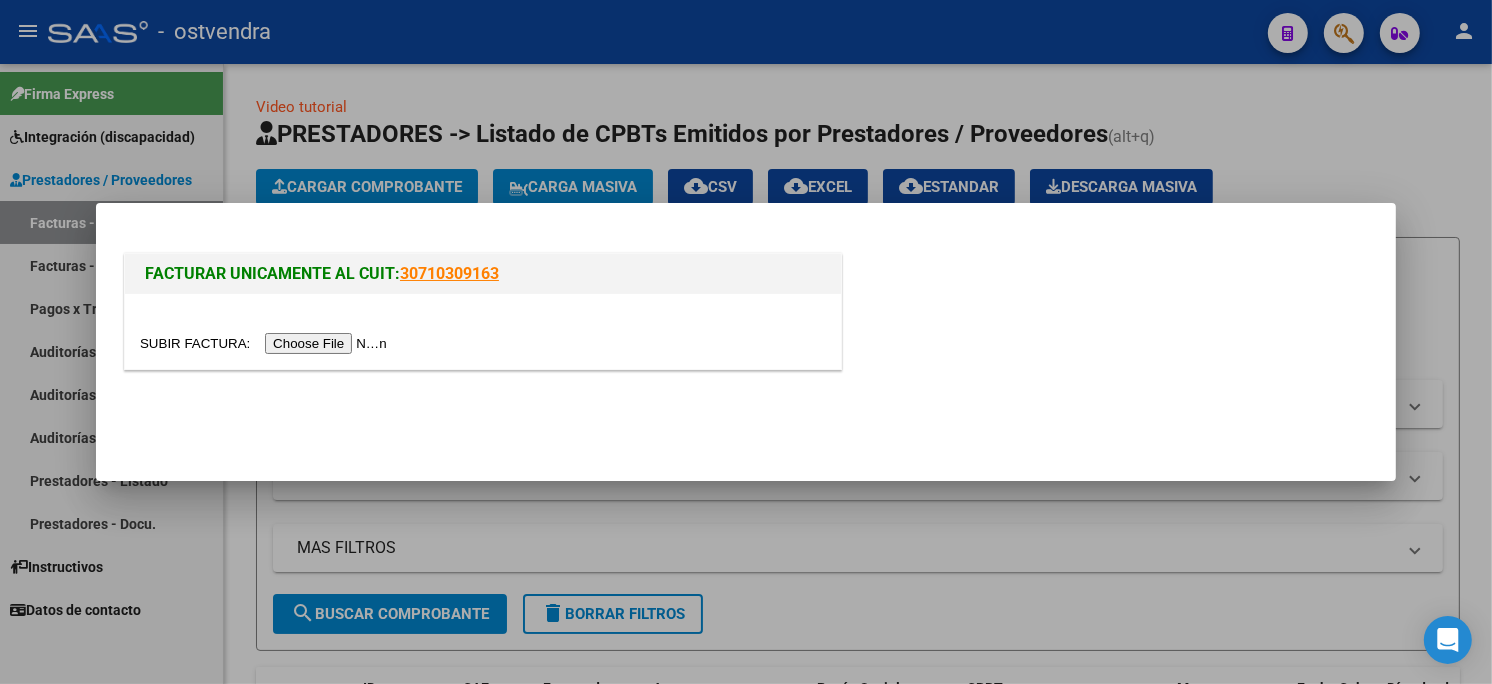 click at bounding box center (266, 343) 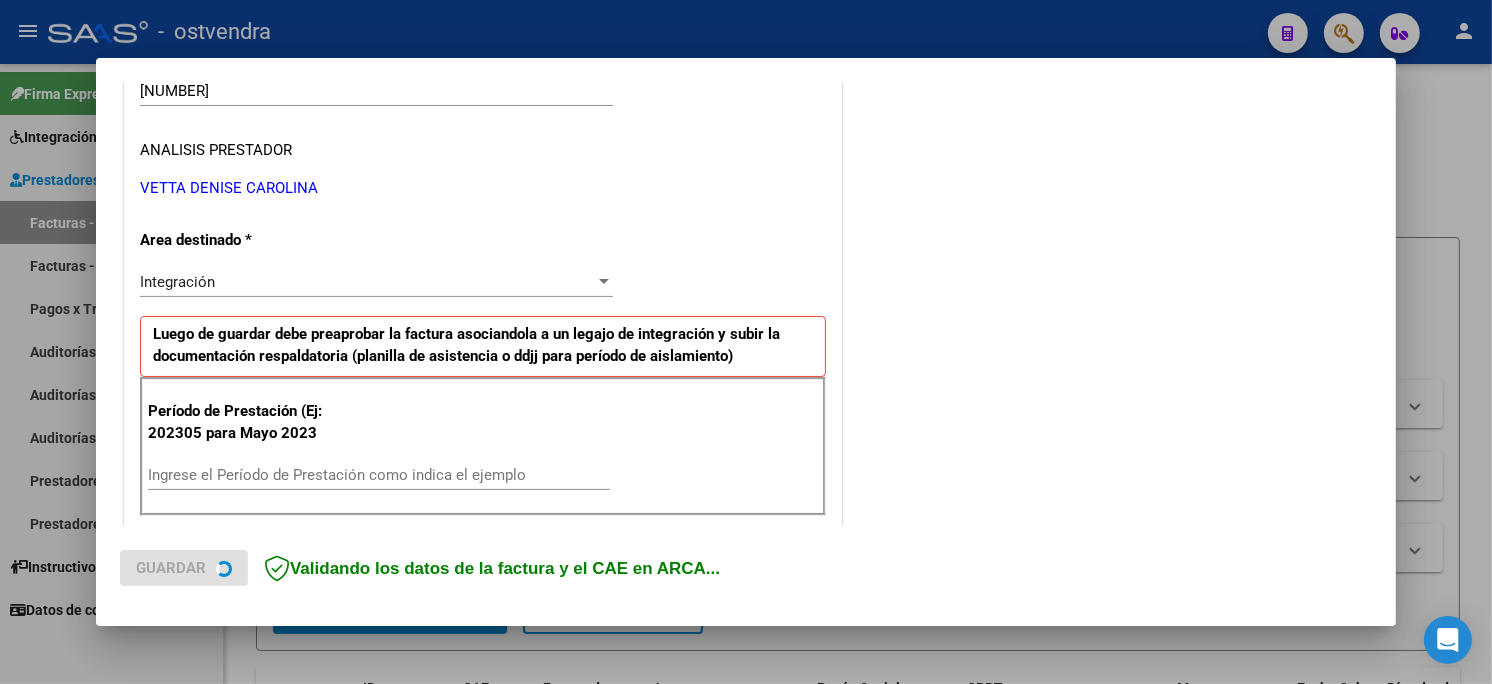 scroll, scrollTop: 333, scrollLeft: 0, axis: vertical 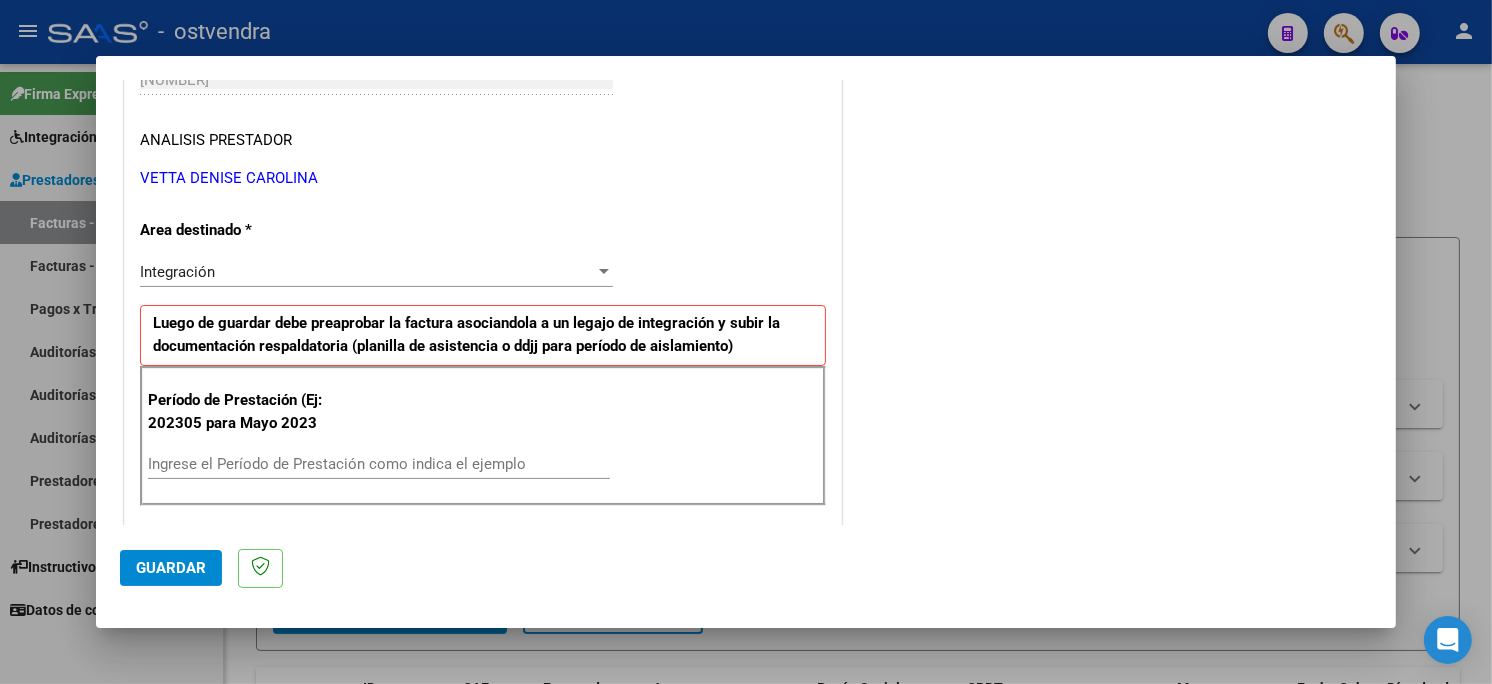 click on "Ingrese el Período de Prestación como indica el ejemplo" at bounding box center [379, 464] 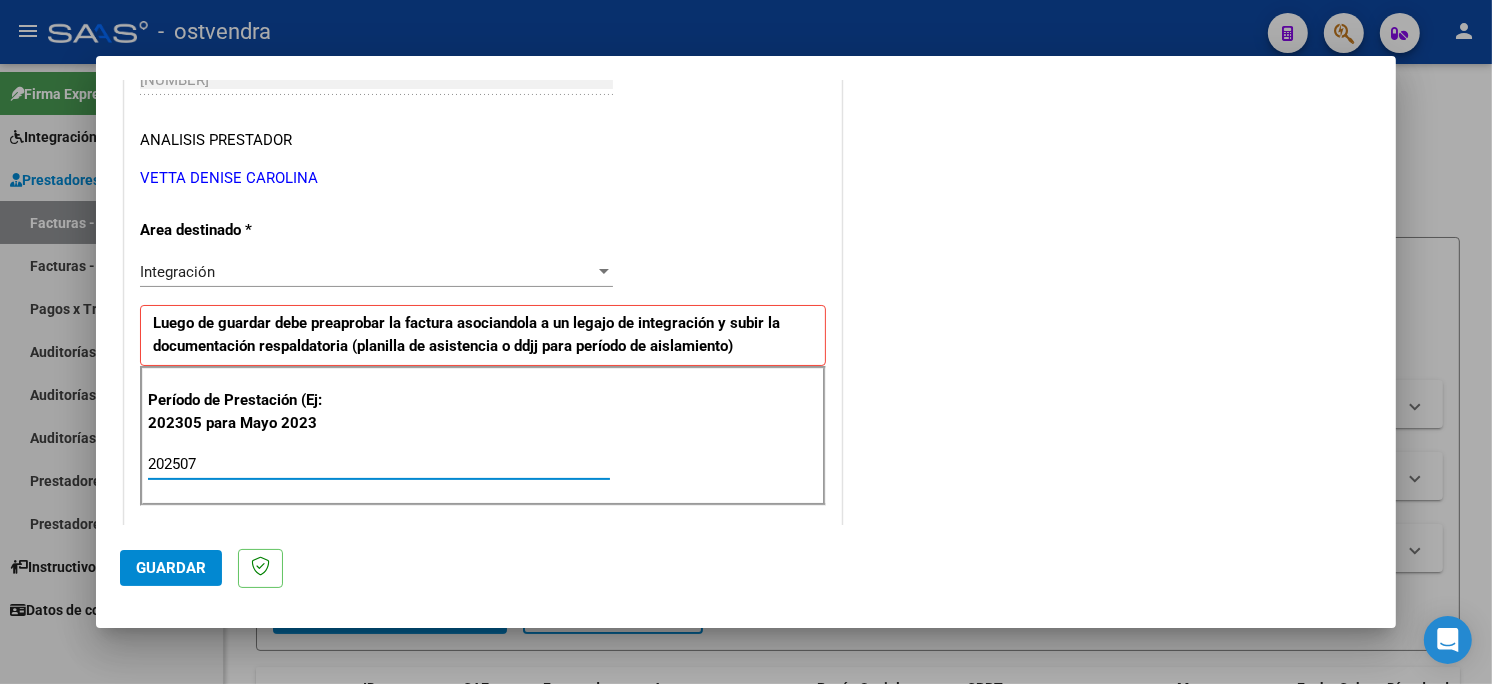 type on "202507" 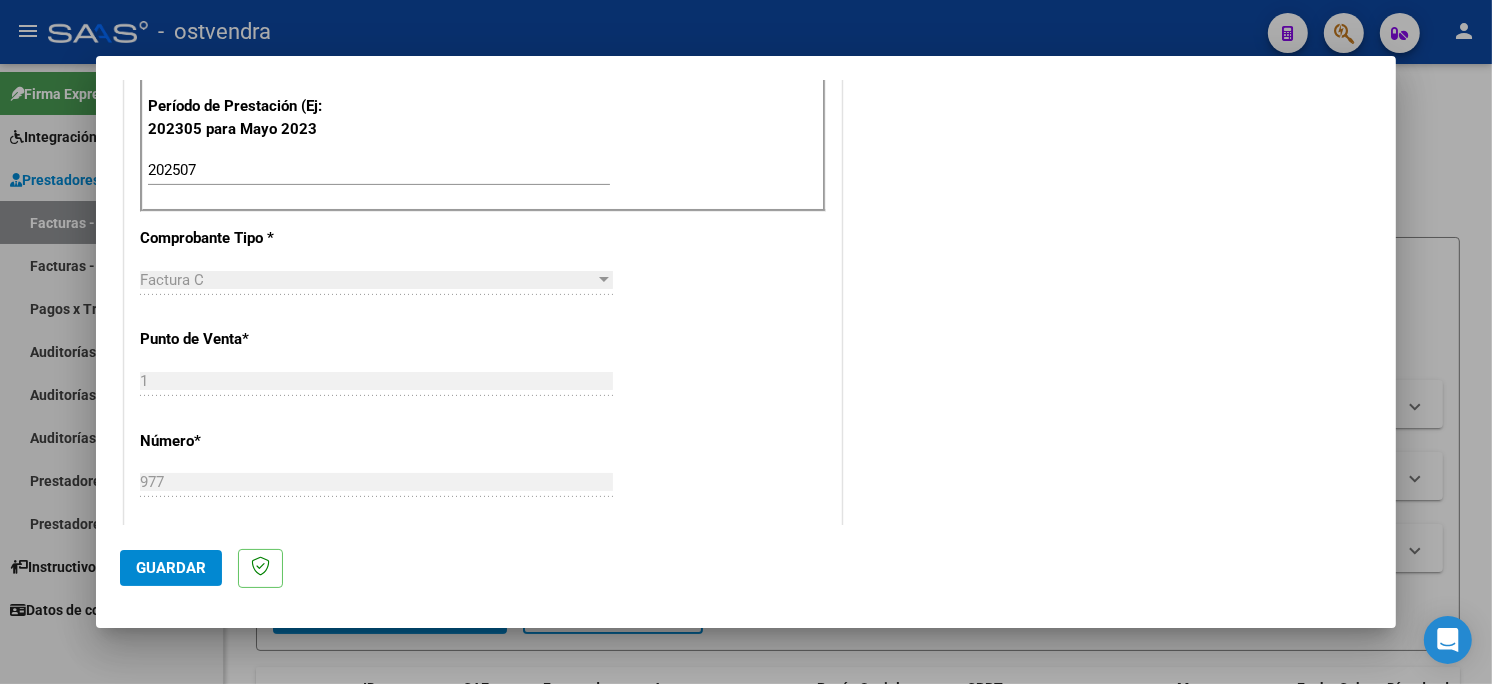 scroll, scrollTop: 666, scrollLeft: 0, axis: vertical 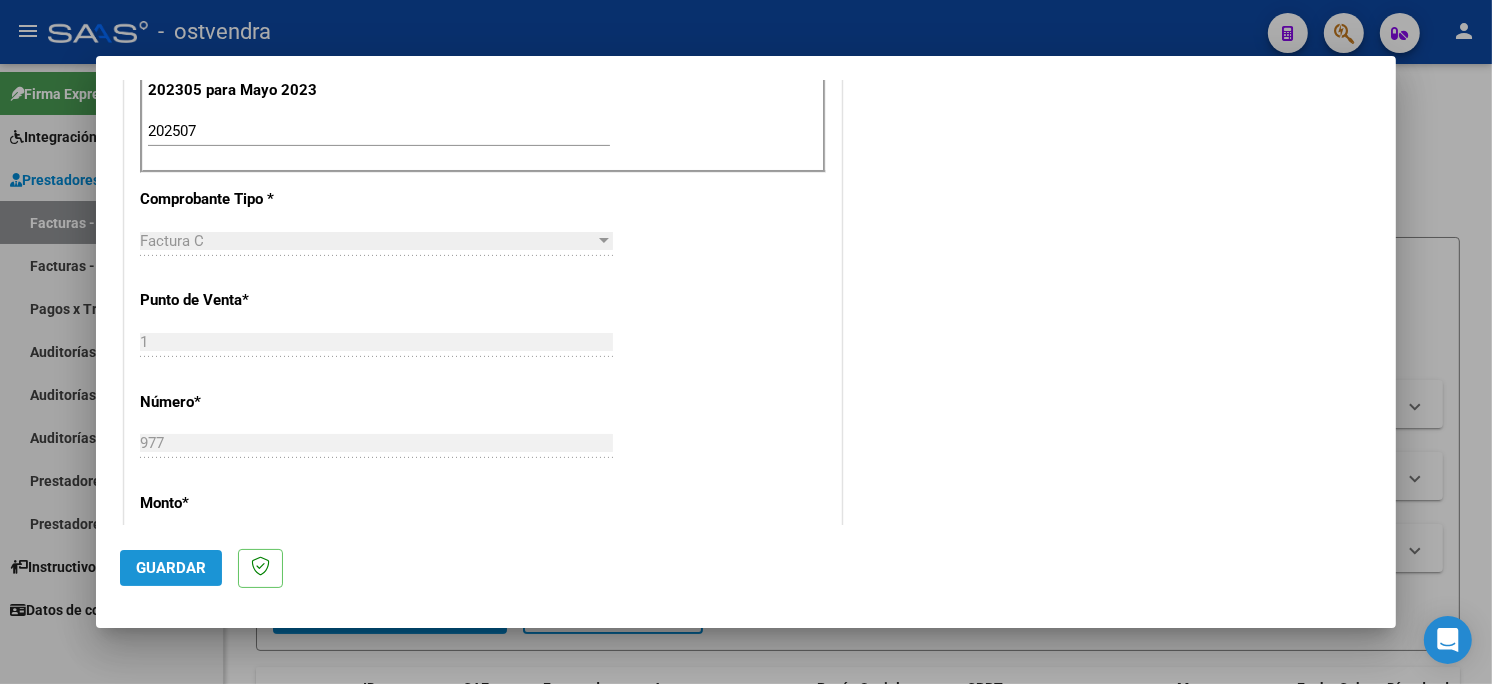 click on "Guardar" 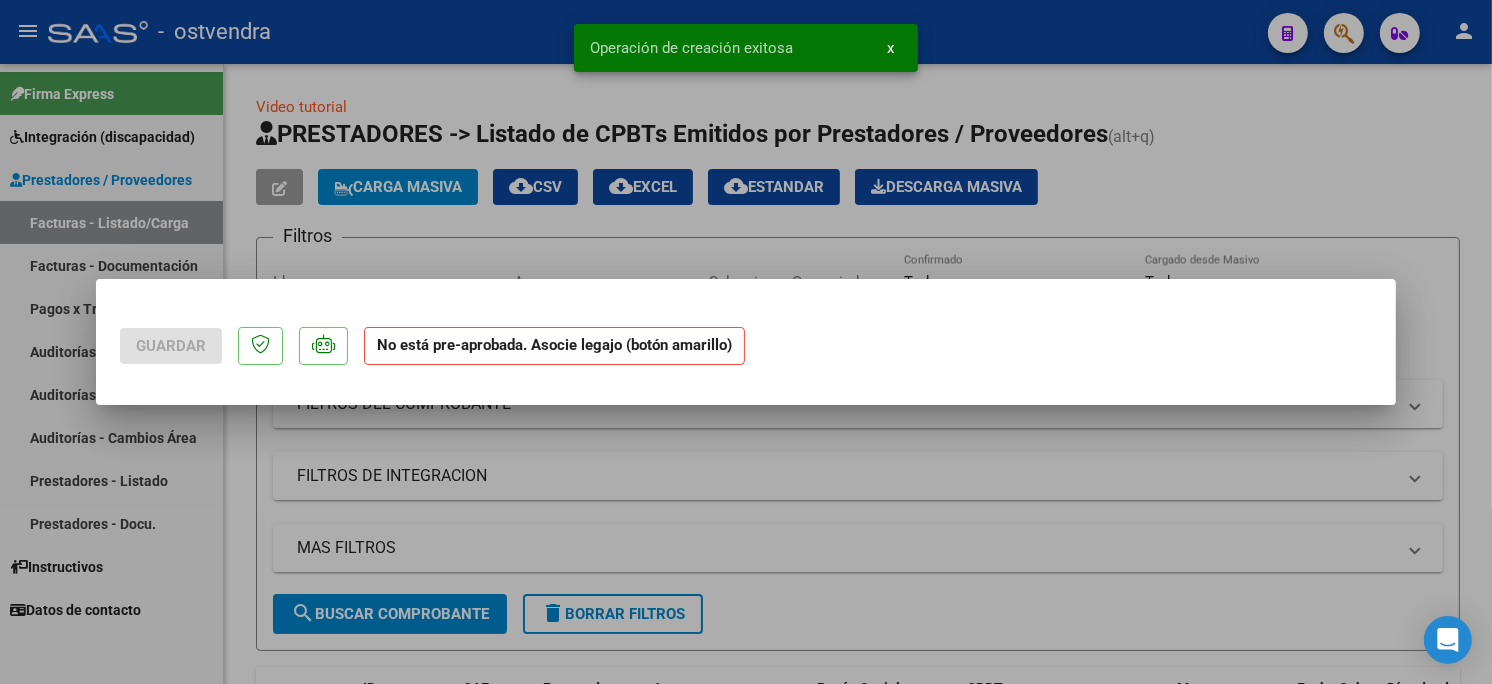scroll, scrollTop: 0, scrollLeft: 0, axis: both 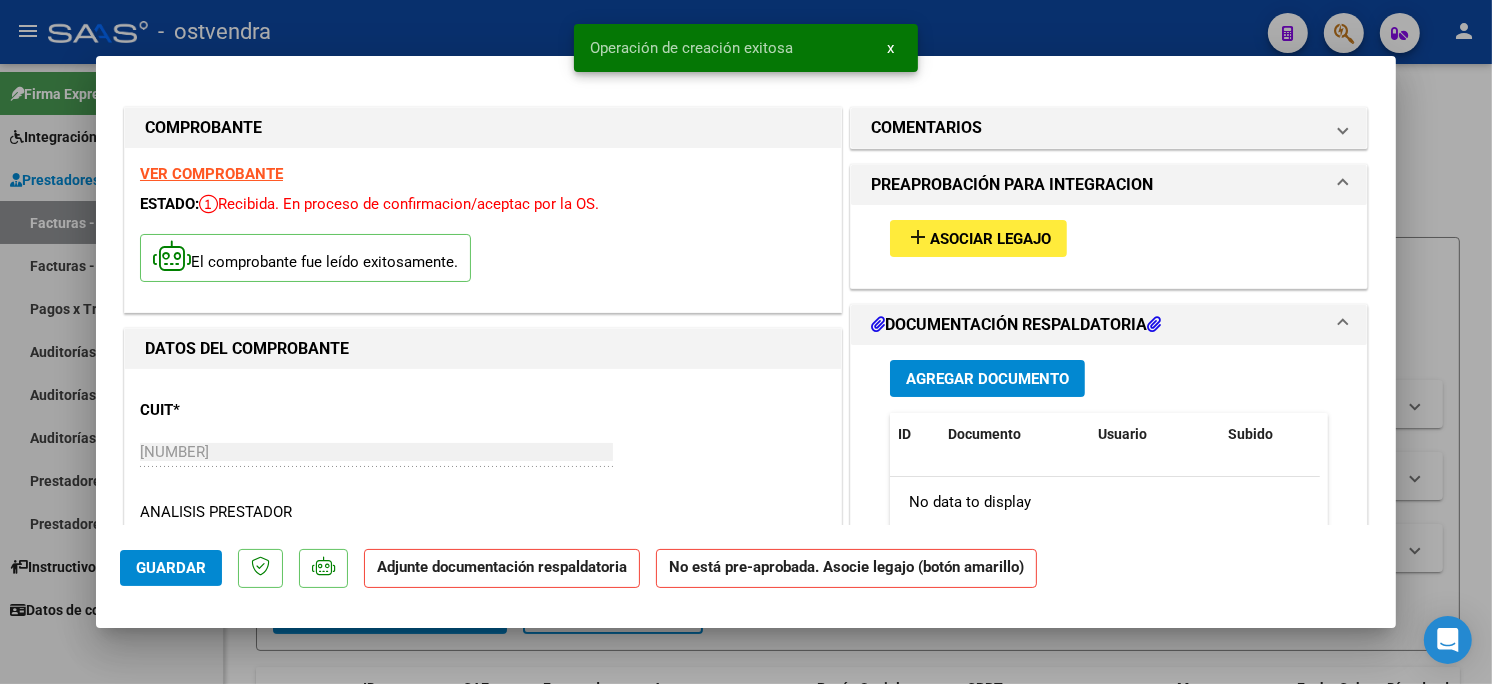 click on "Asociar Legajo" at bounding box center [990, 239] 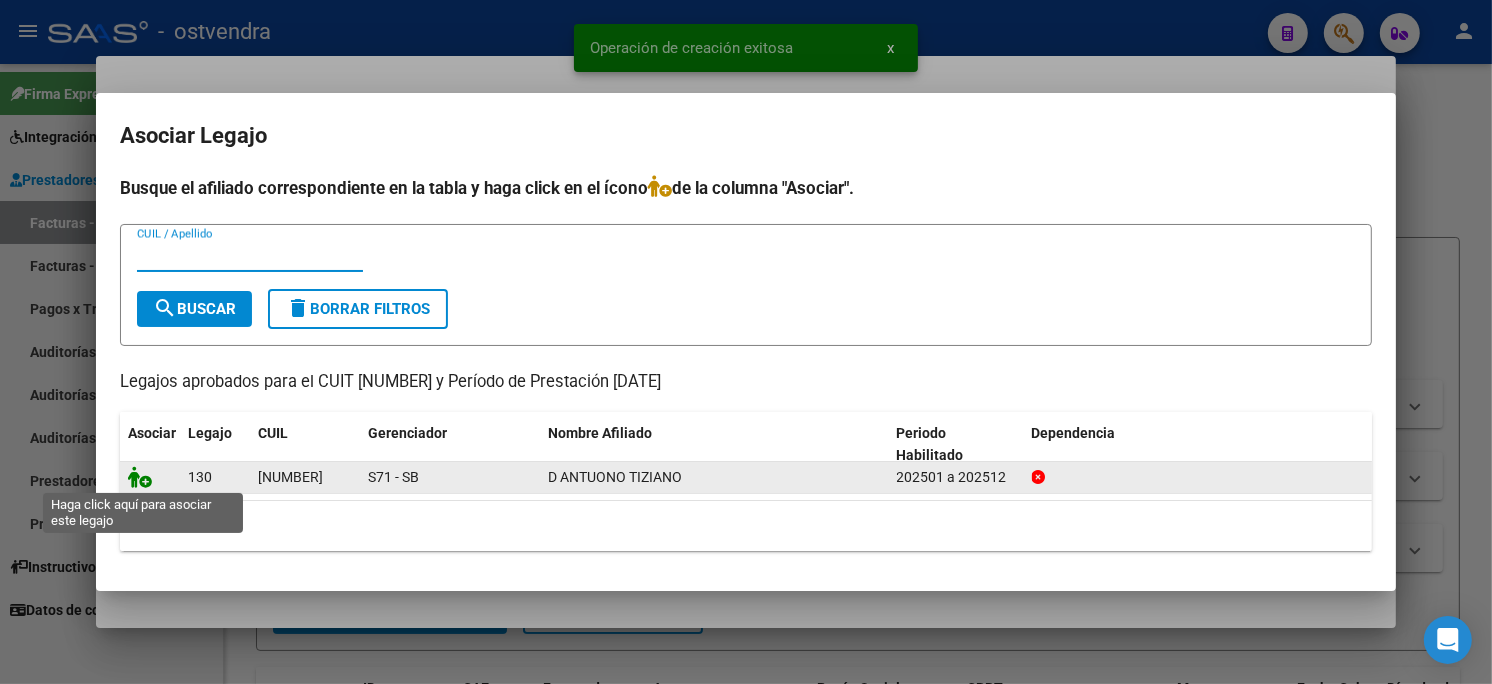 click 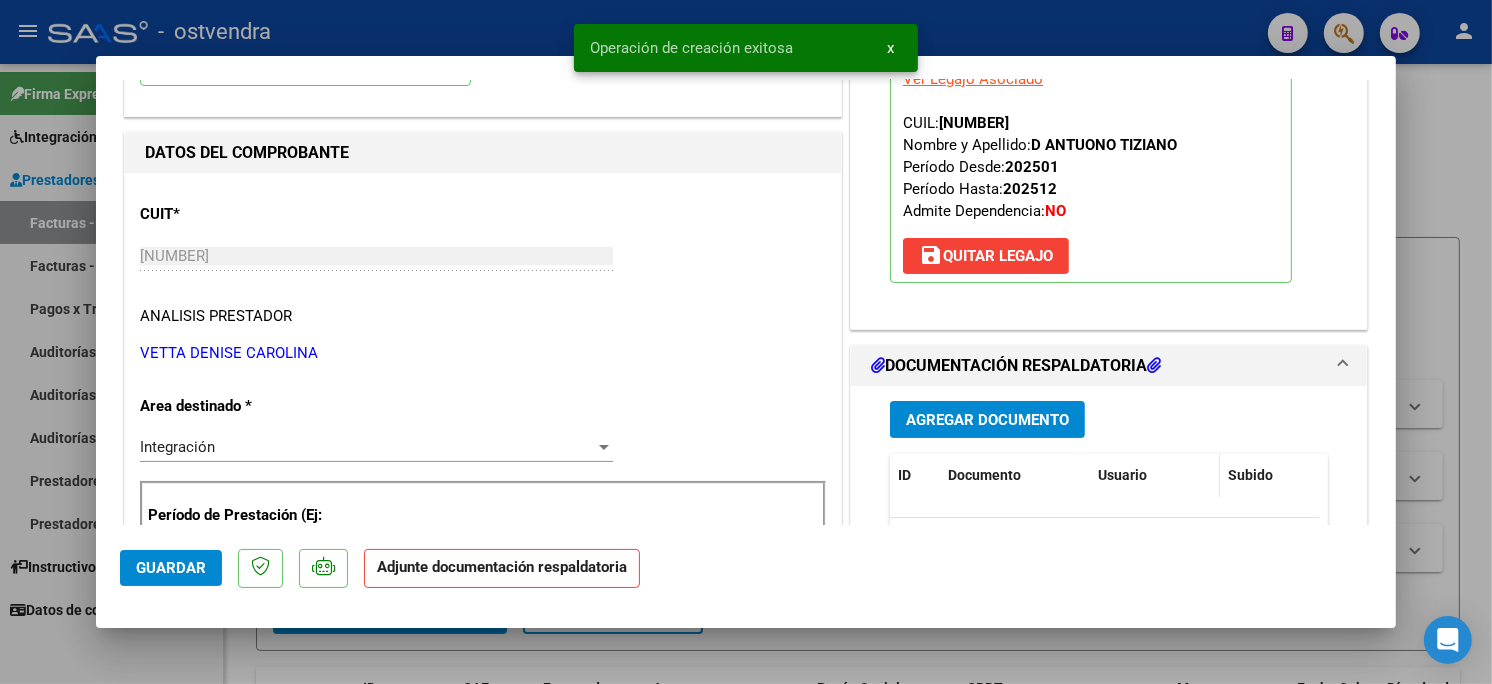 scroll, scrollTop: 333, scrollLeft: 0, axis: vertical 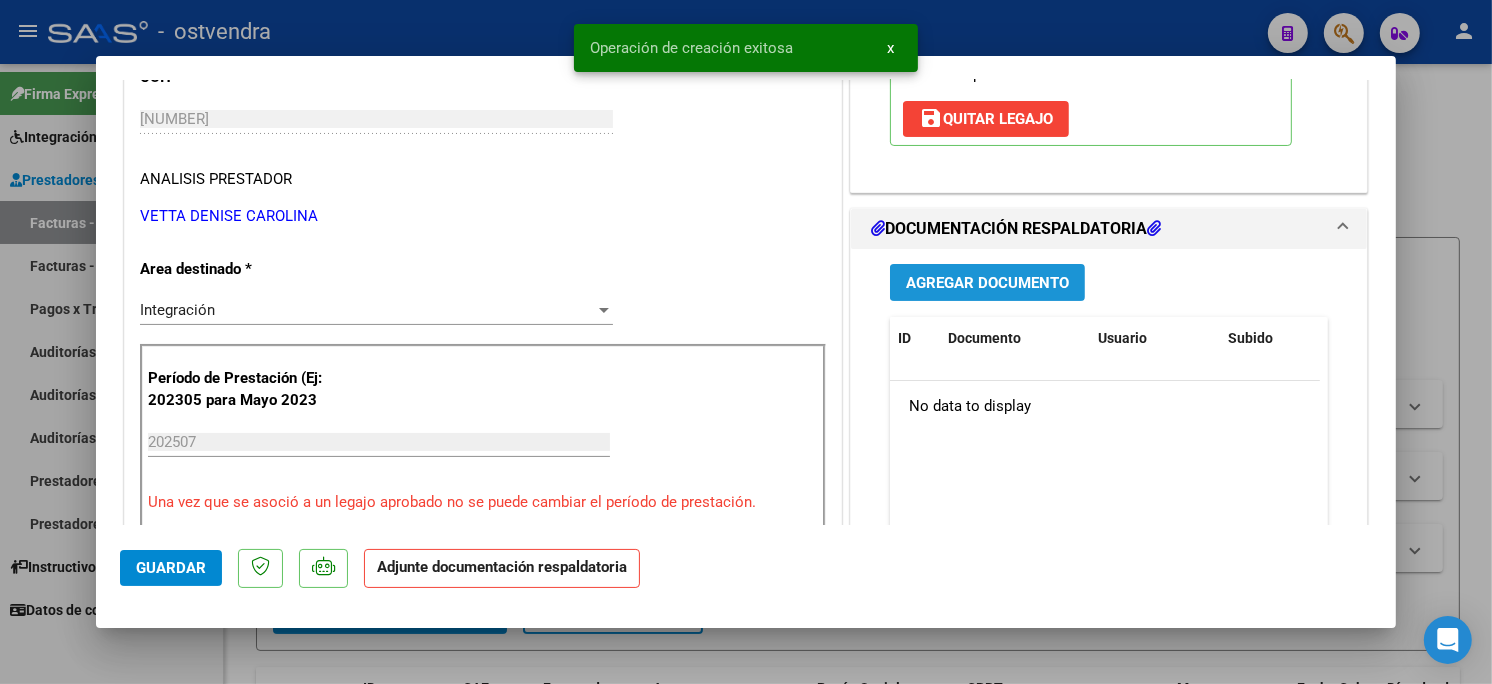 click on "Agregar Documento" at bounding box center [987, 282] 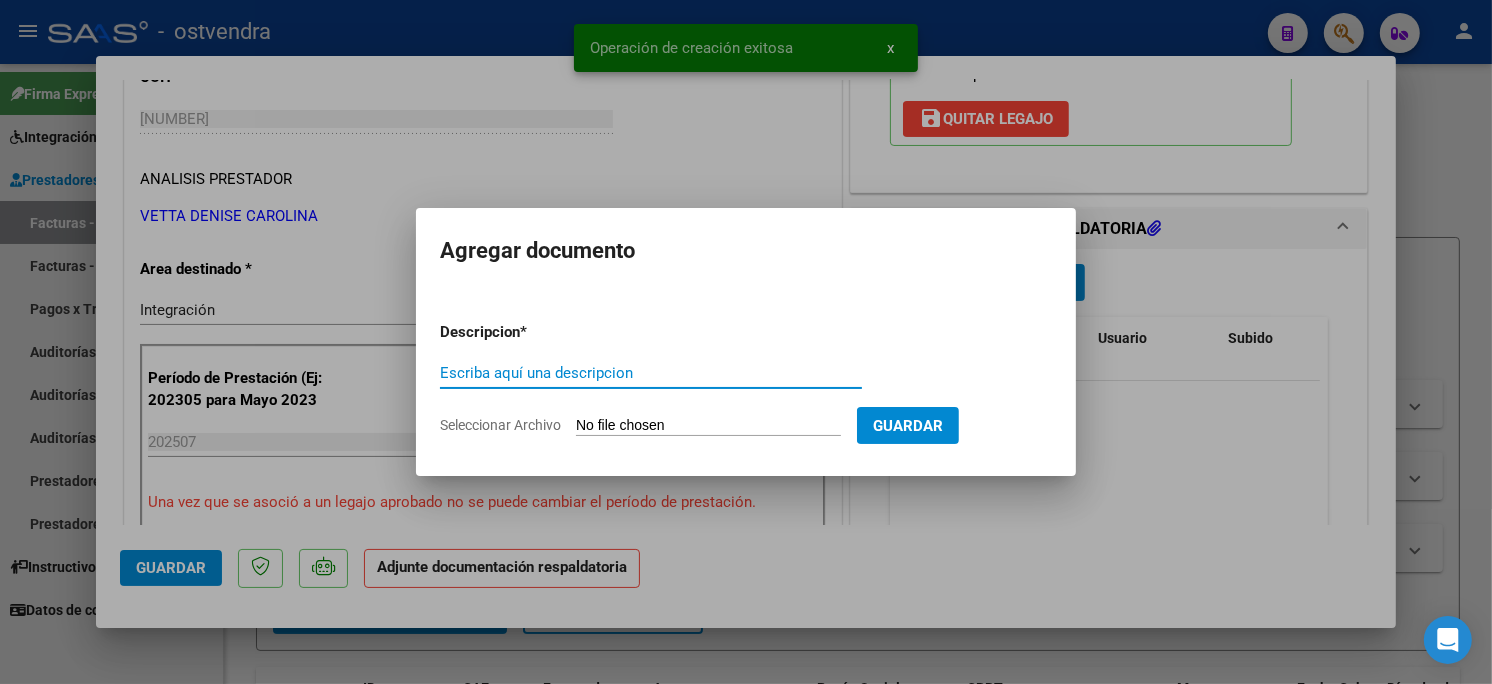 click on "Seleccionar Archivo" at bounding box center (708, 426) 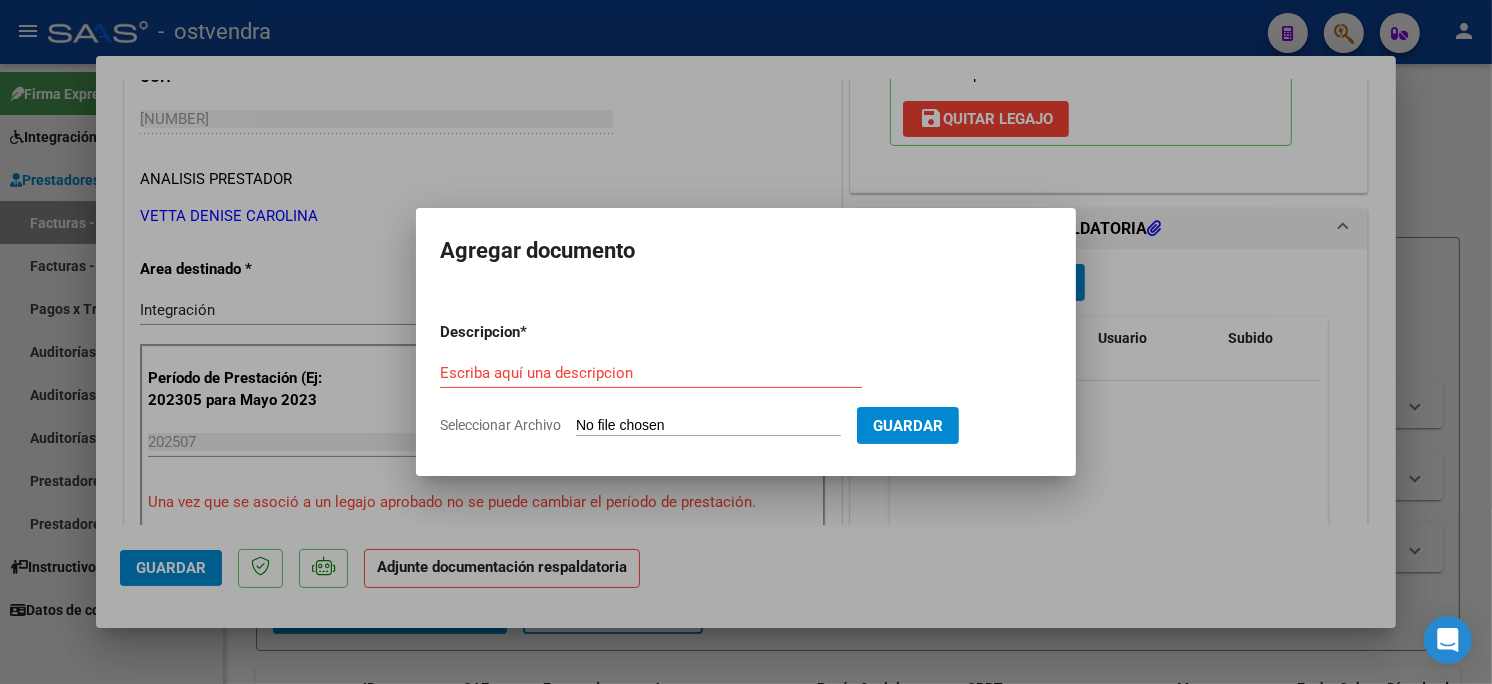 type on "C:\fakepath\ASISTENCIA C-1-977.pdf" 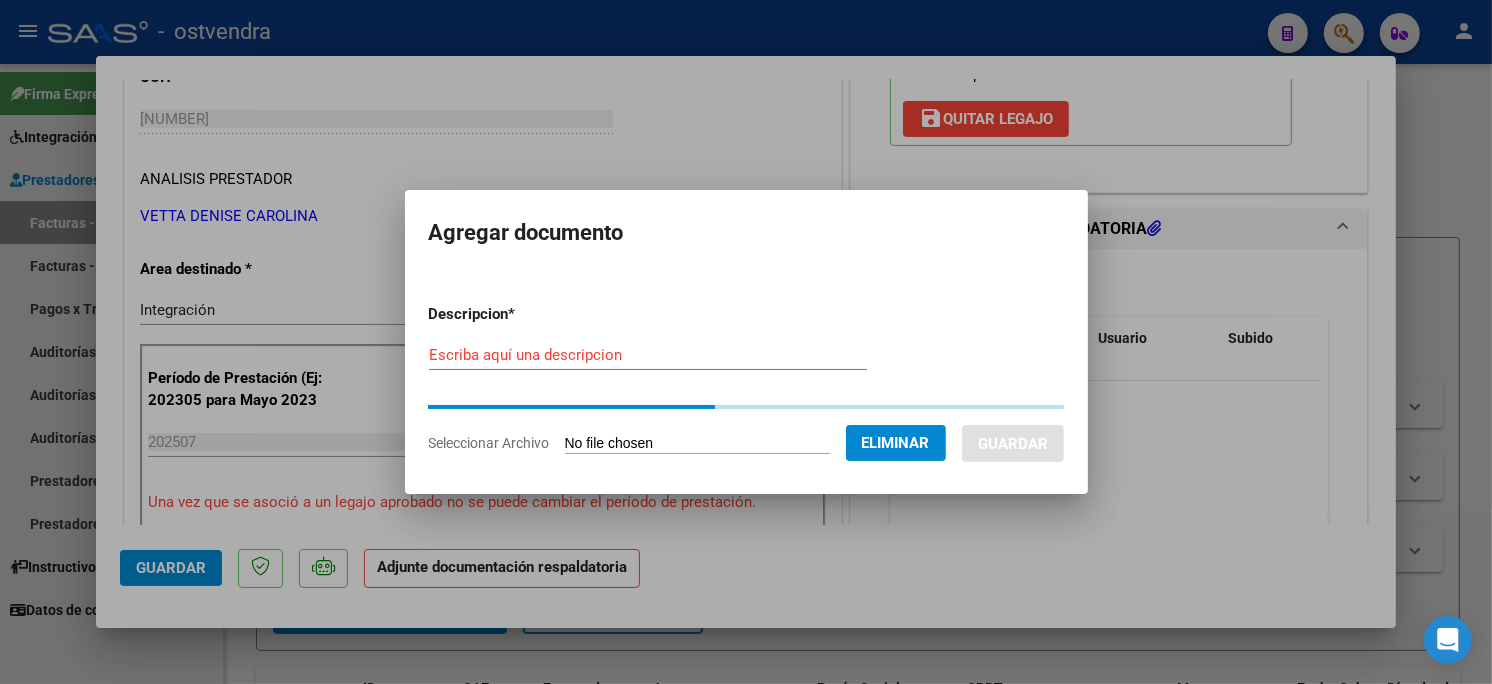 click on "Escriba aquí una descripcion" at bounding box center (648, 355) 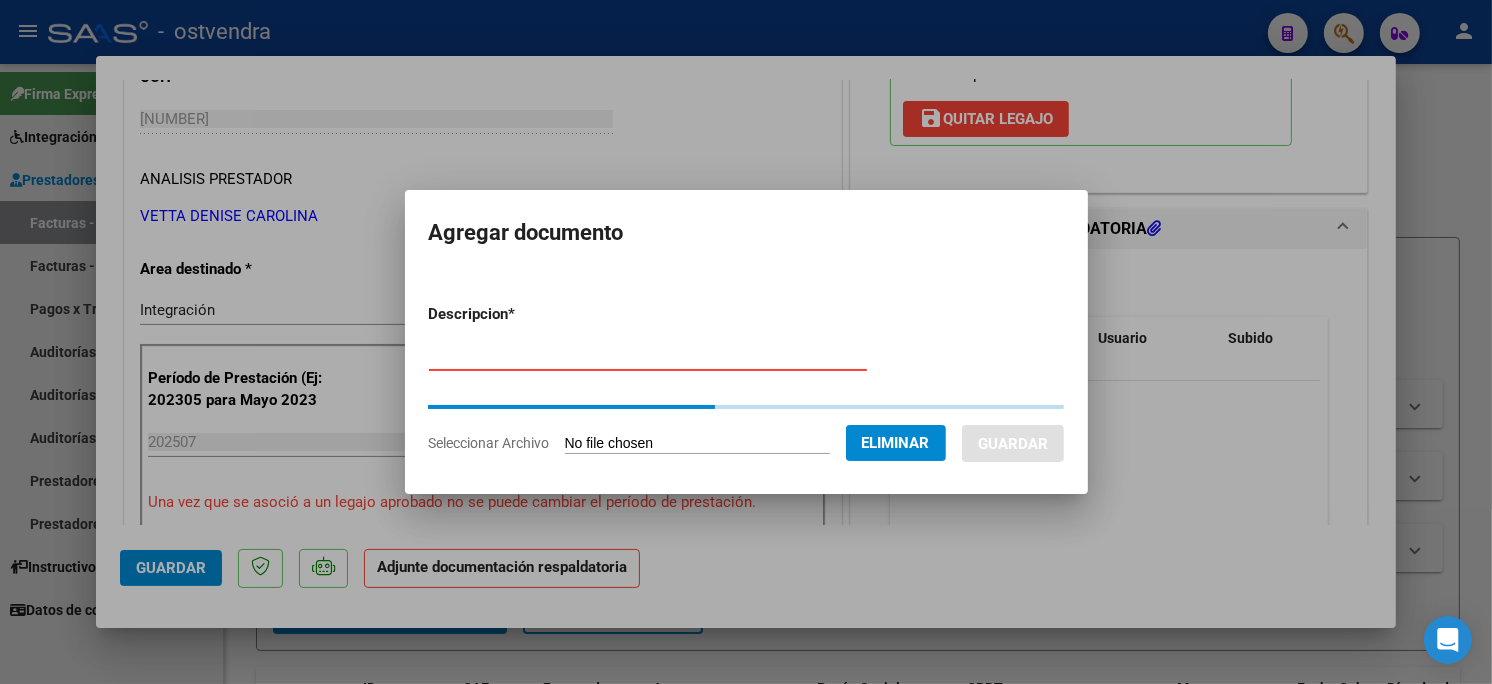 type on "PLANILLA DE ASISTENCIA" 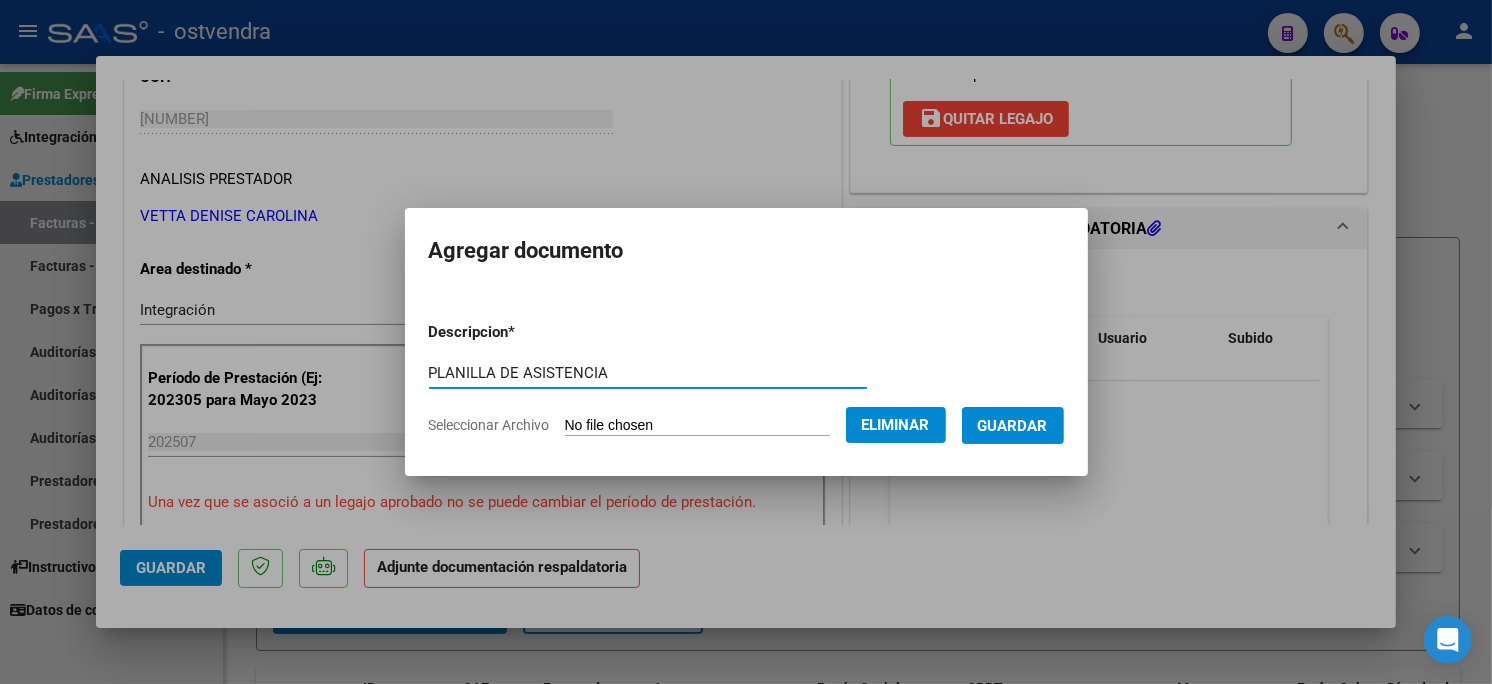 click on "Guardar" at bounding box center [1013, 426] 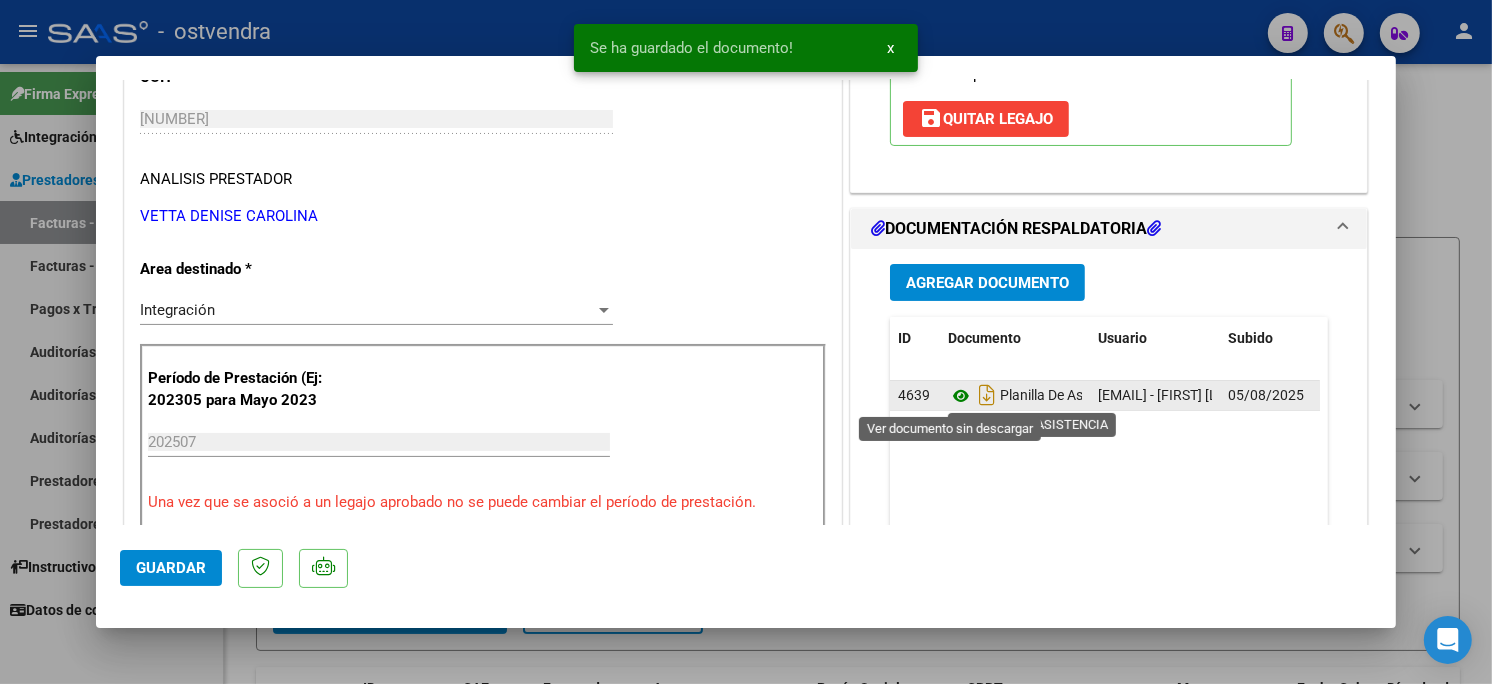 click 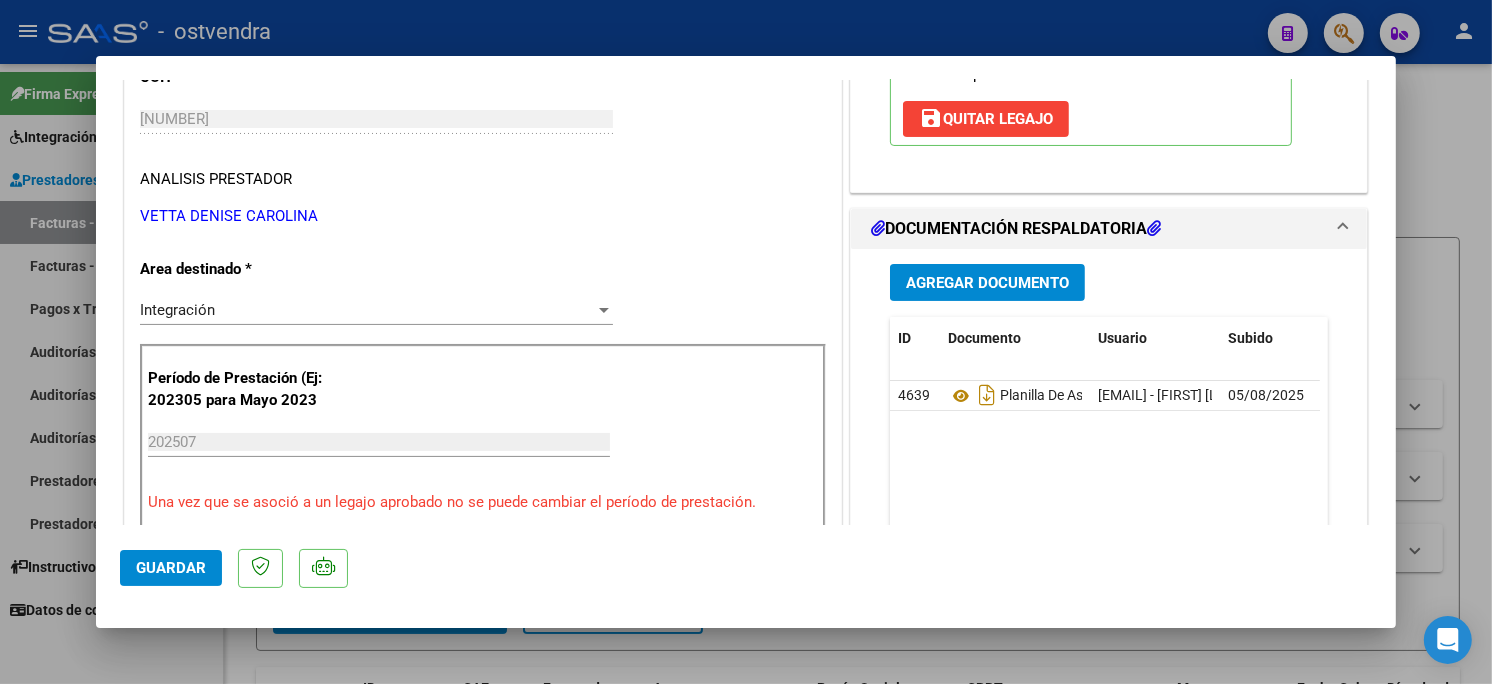click on "Guardar" 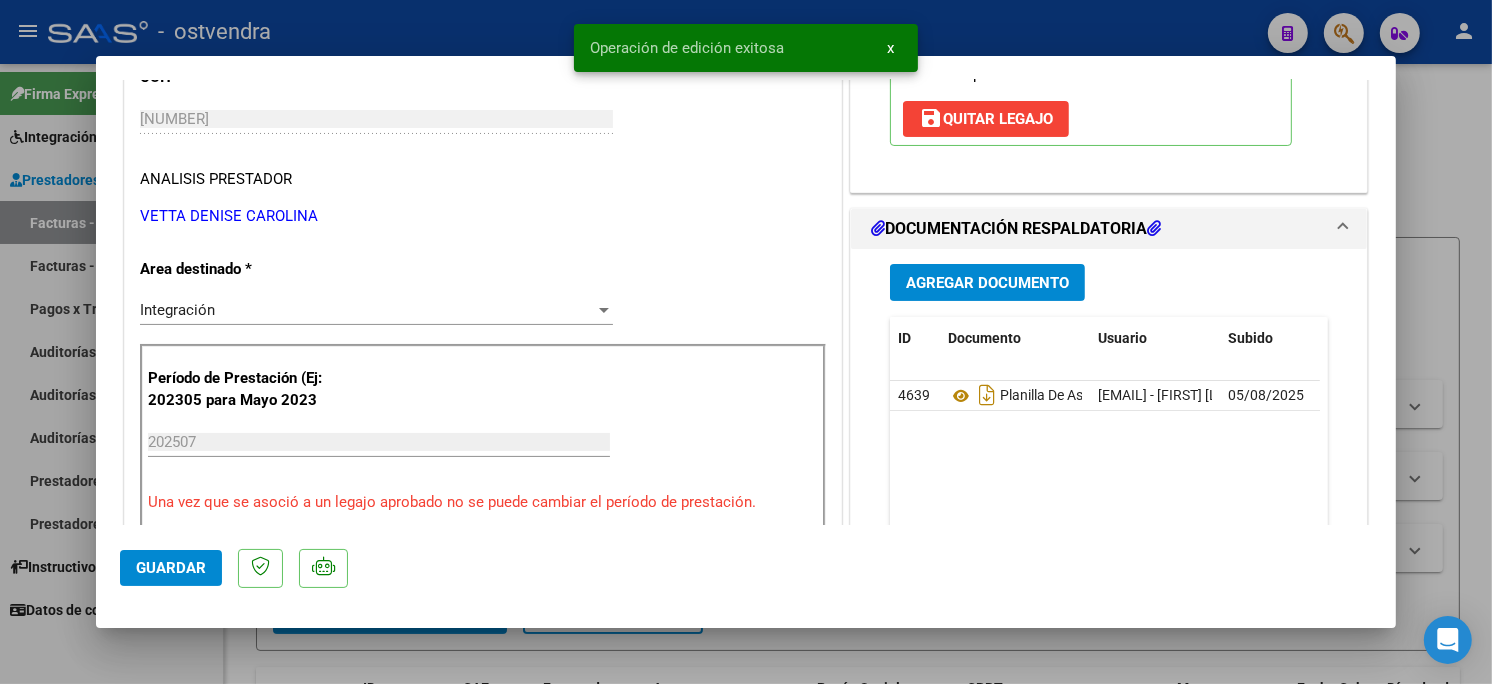 click at bounding box center [746, 342] 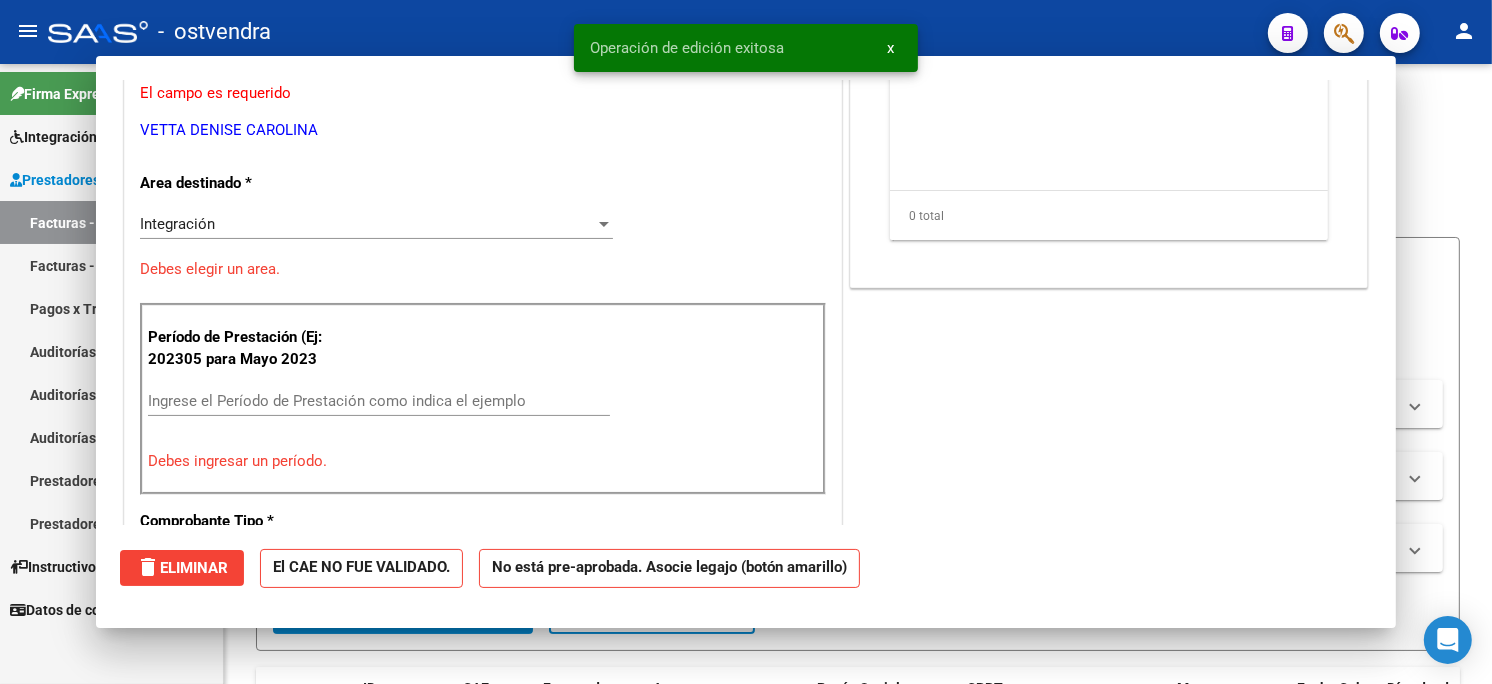 scroll, scrollTop: 272, scrollLeft: 0, axis: vertical 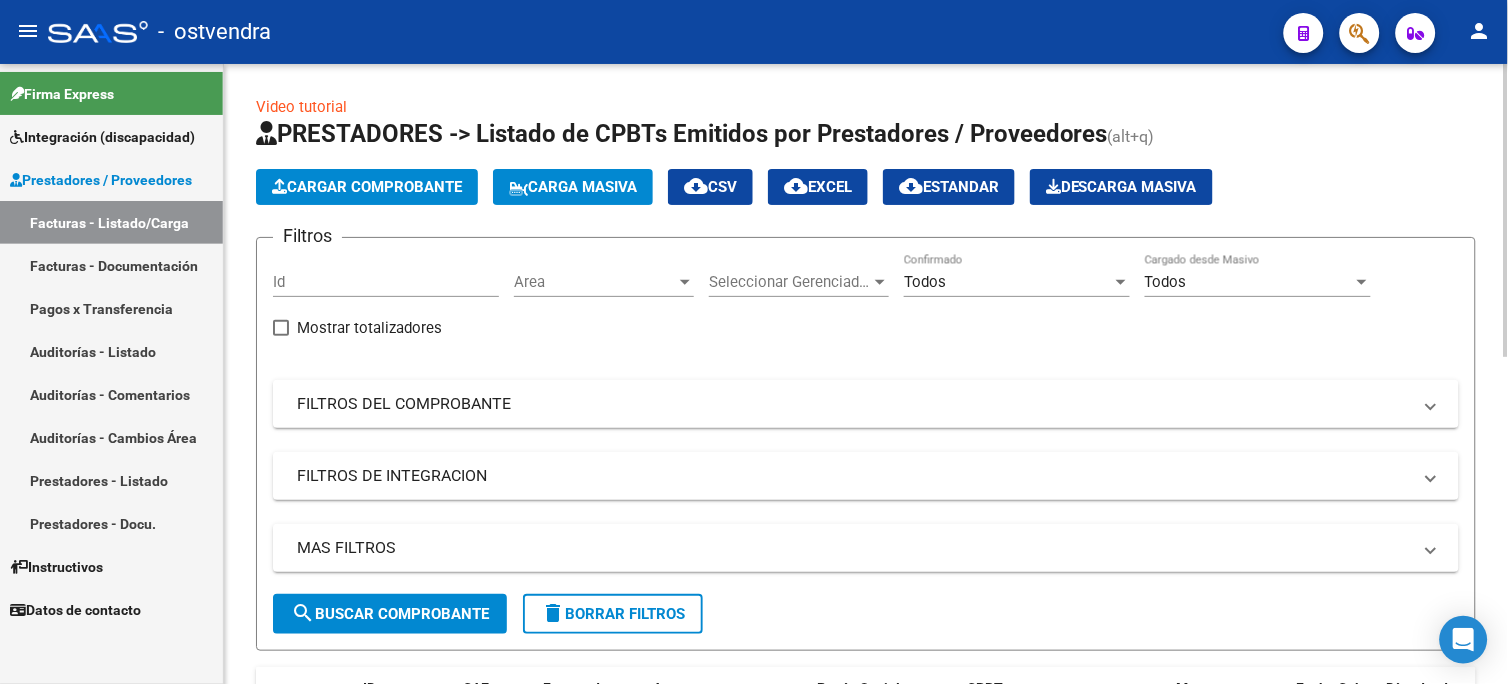 click on "Cargar Comprobante" 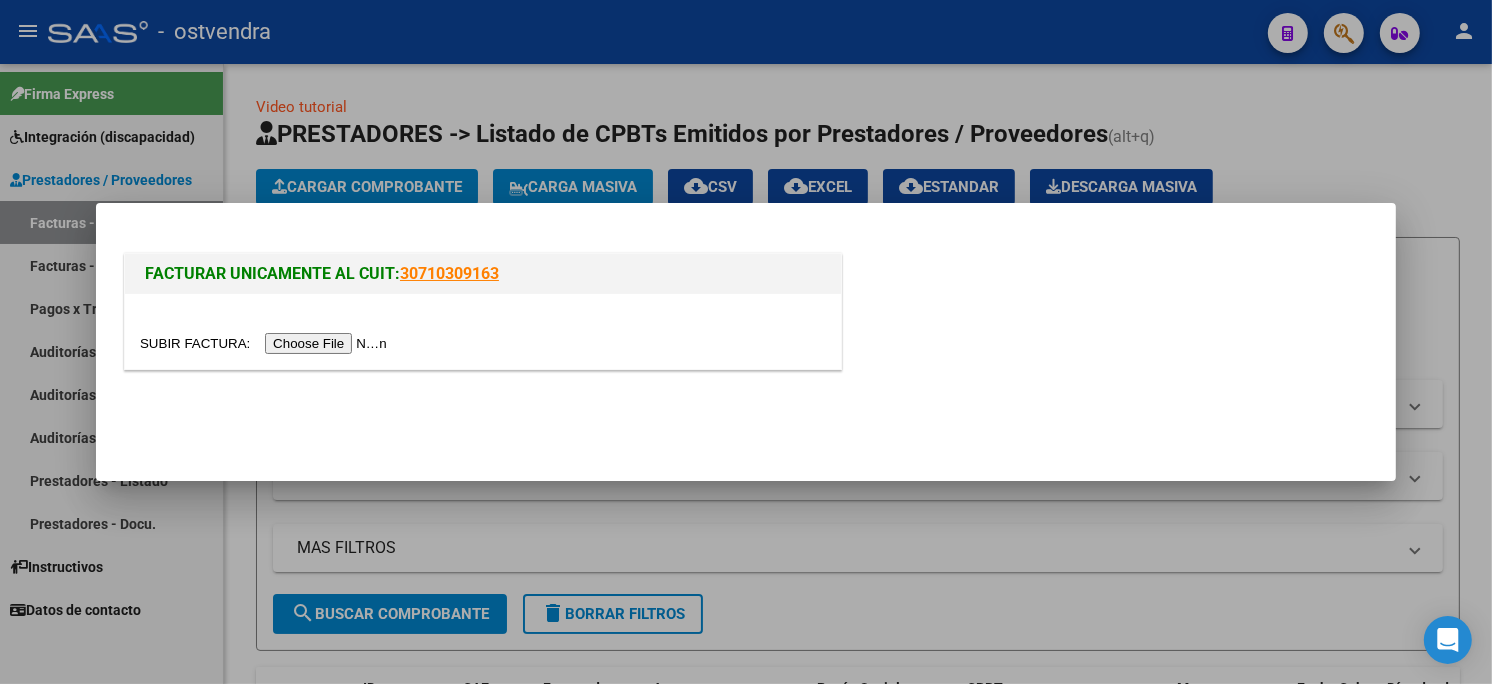 click at bounding box center [266, 343] 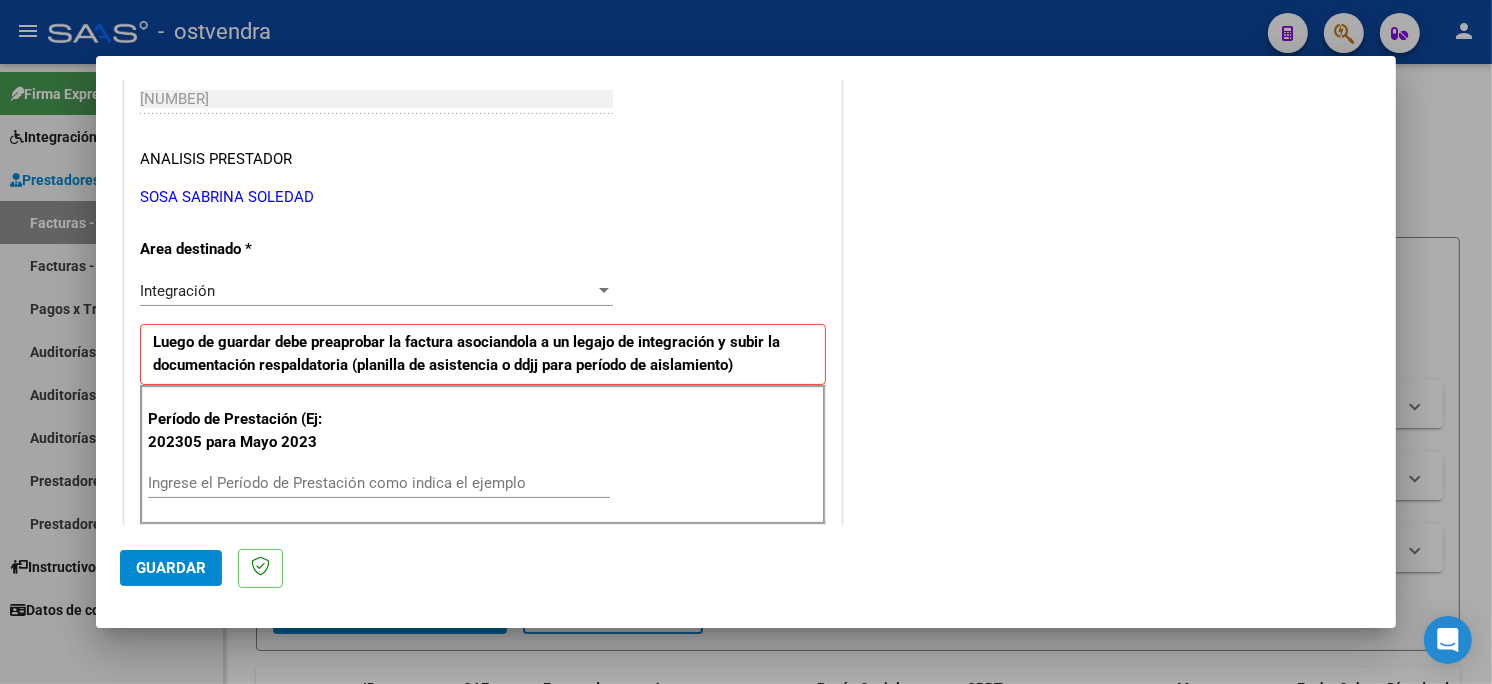 scroll, scrollTop: 333, scrollLeft: 0, axis: vertical 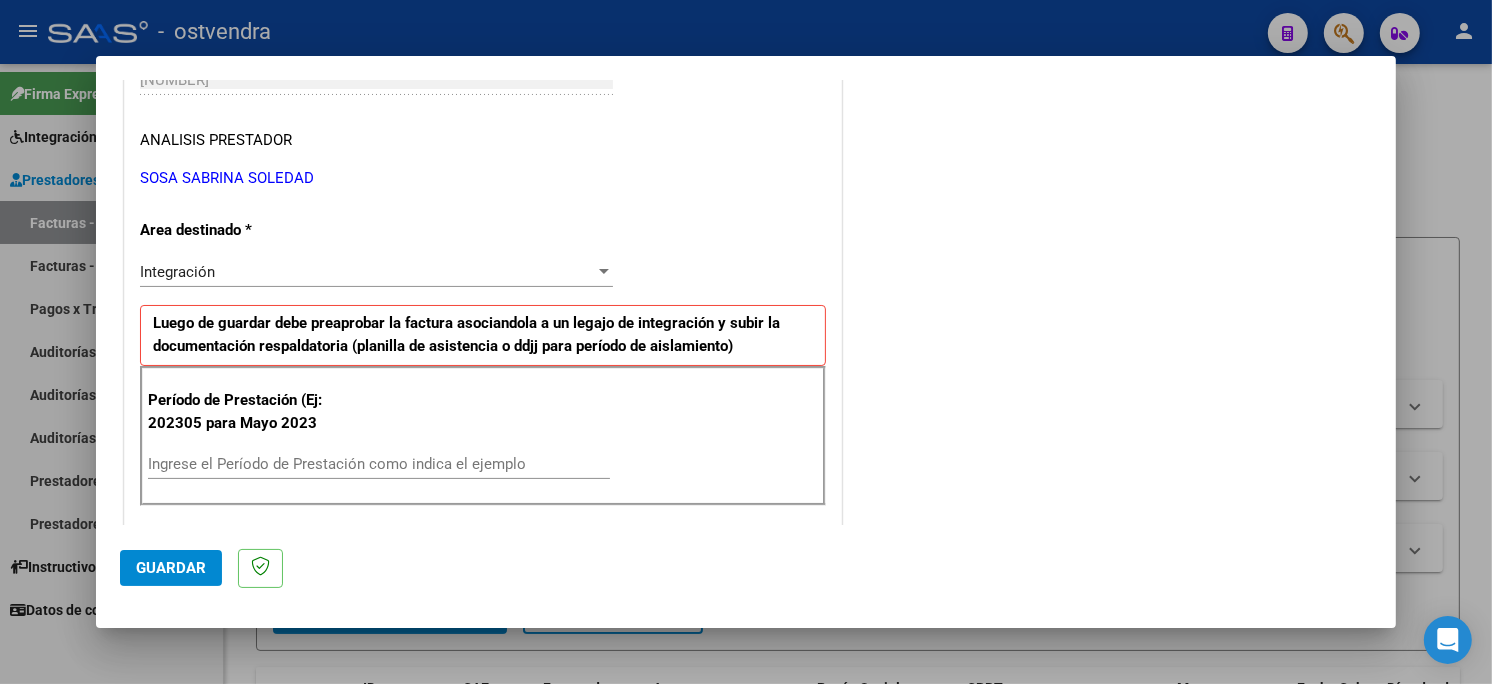 click on "Ingrese el Período de Prestación como indica el ejemplo" at bounding box center [379, 464] 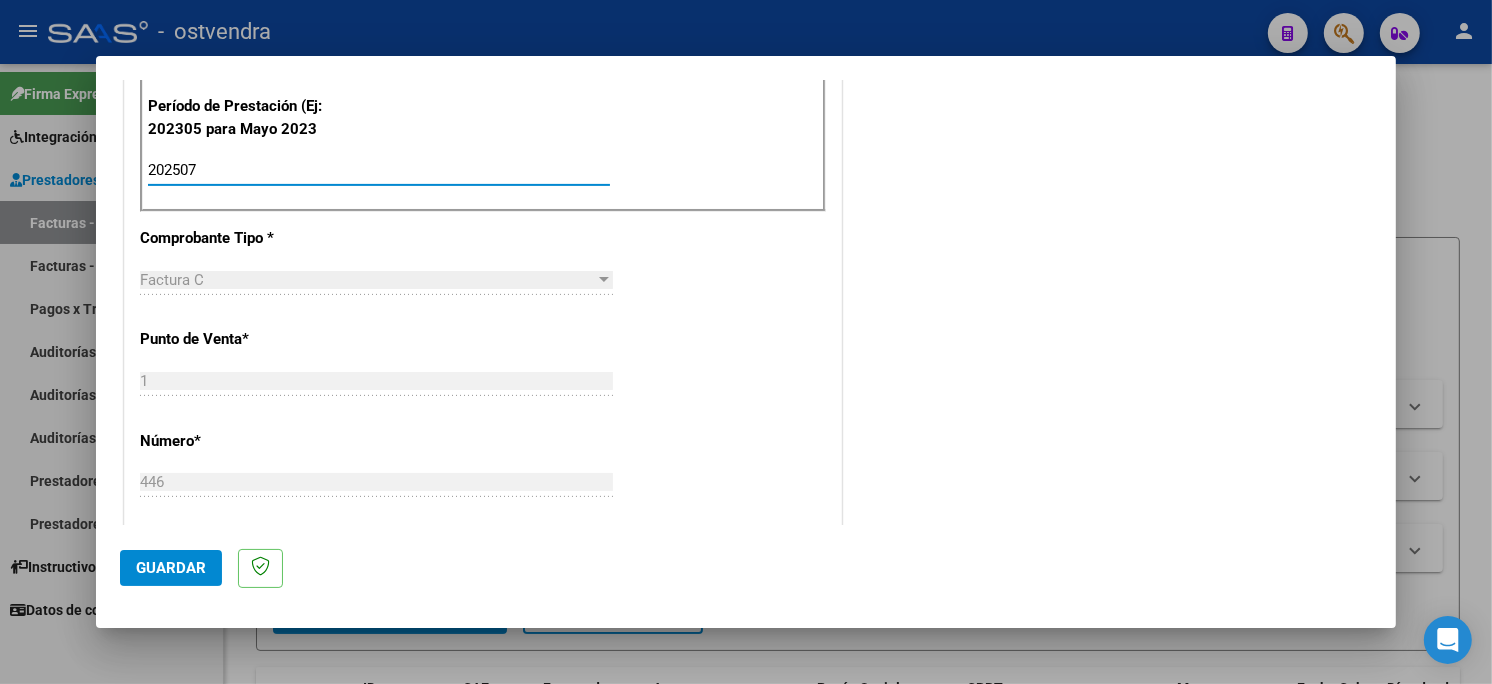 scroll, scrollTop: 666, scrollLeft: 0, axis: vertical 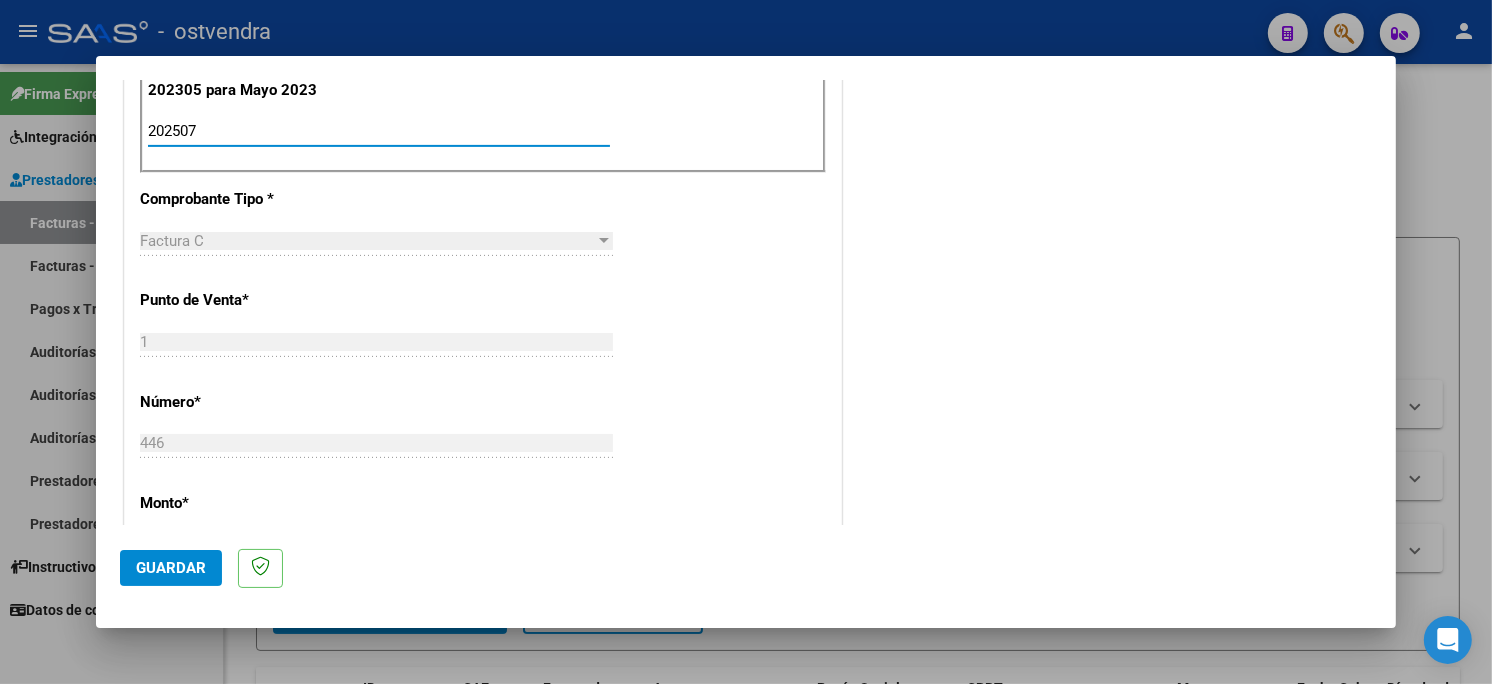 type on "202507" 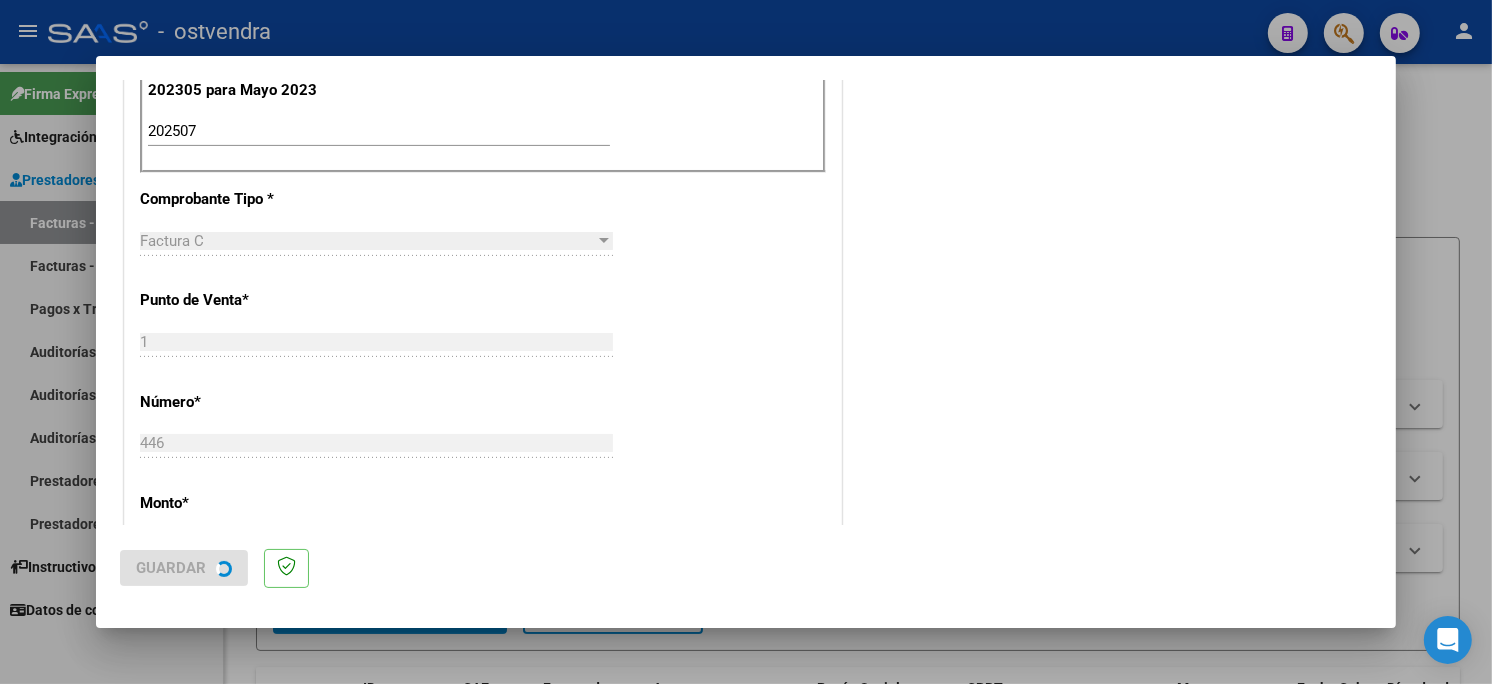 scroll, scrollTop: 0, scrollLeft: 0, axis: both 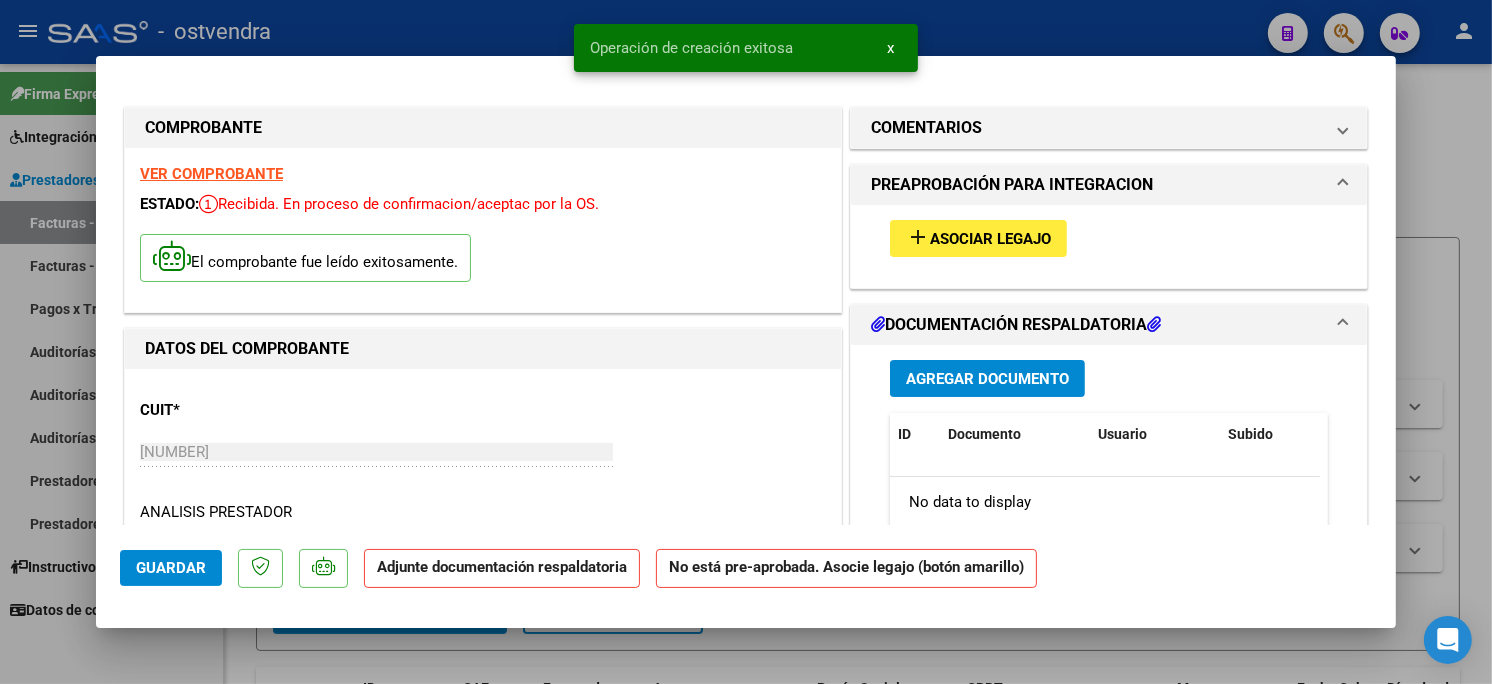 click on "add Asociar Legajo" at bounding box center [978, 238] 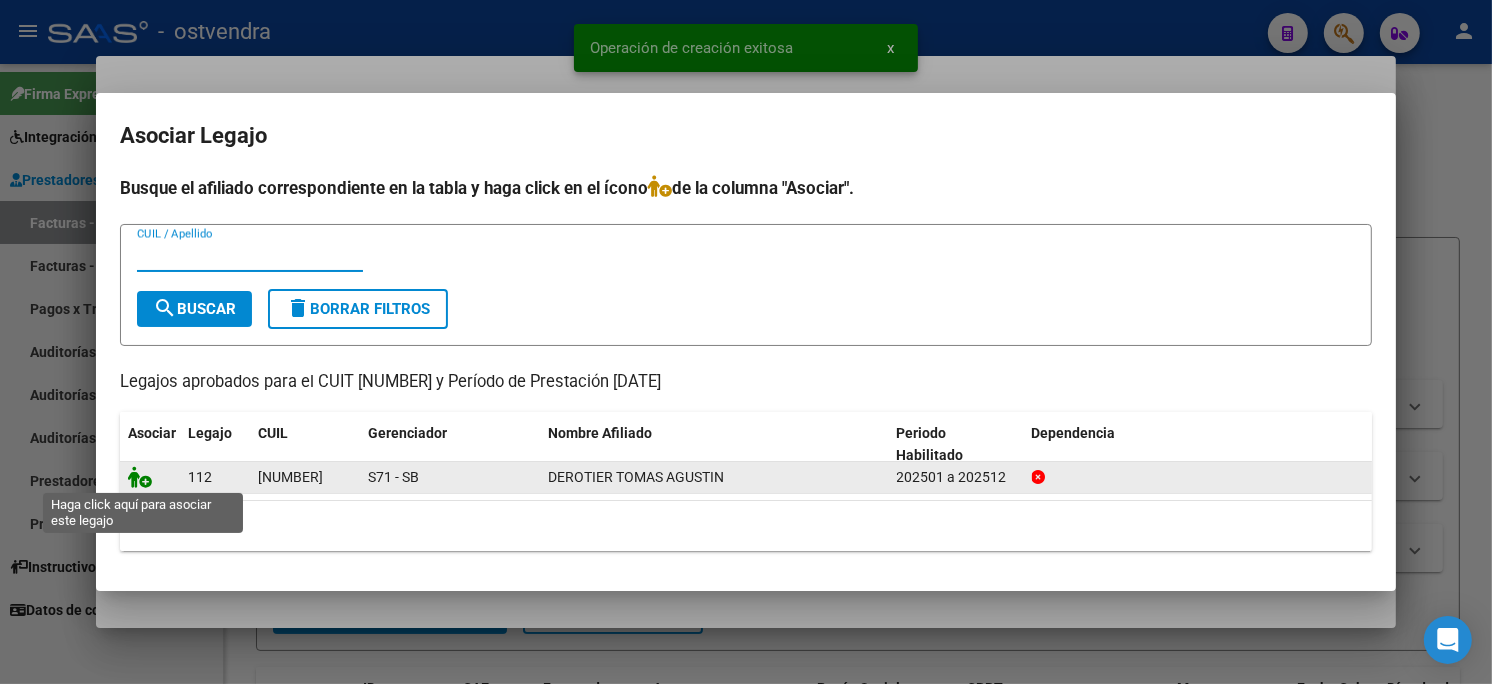 click 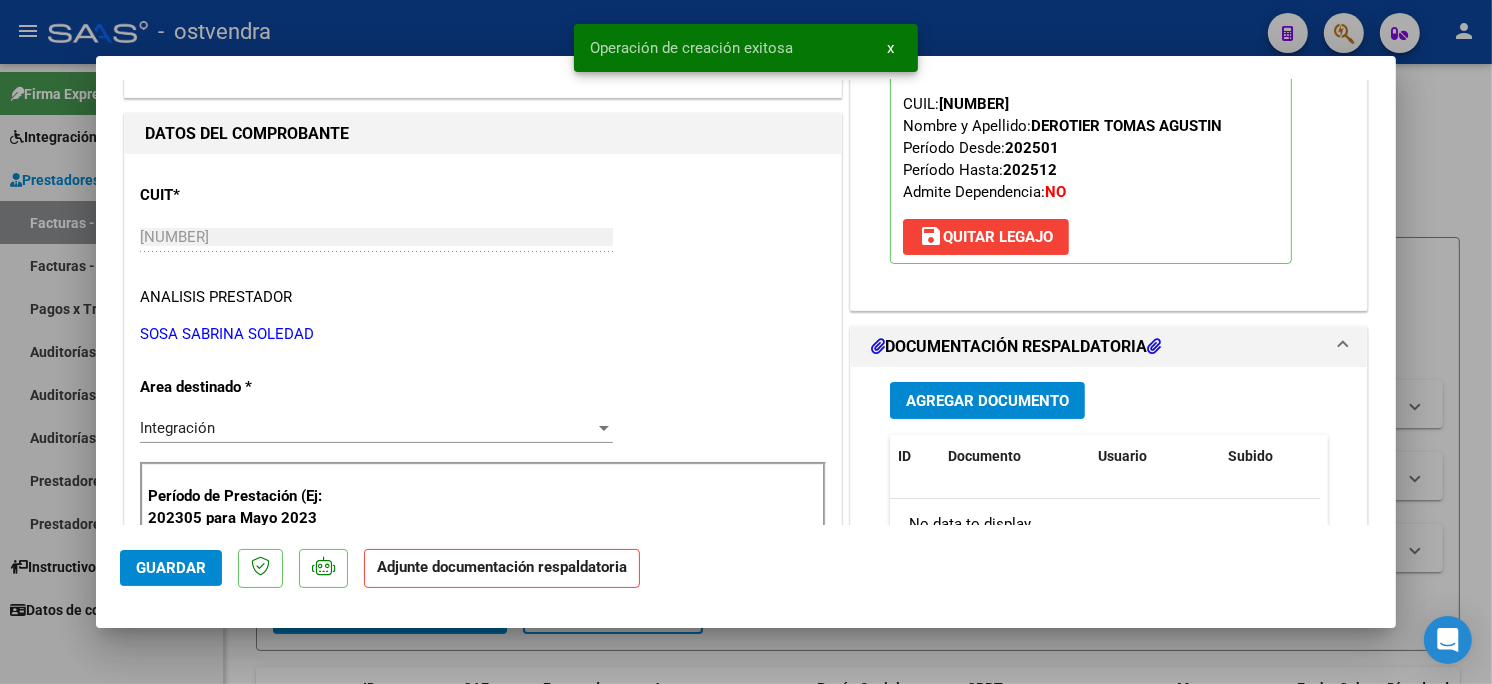 scroll, scrollTop: 222, scrollLeft: 0, axis: vertical 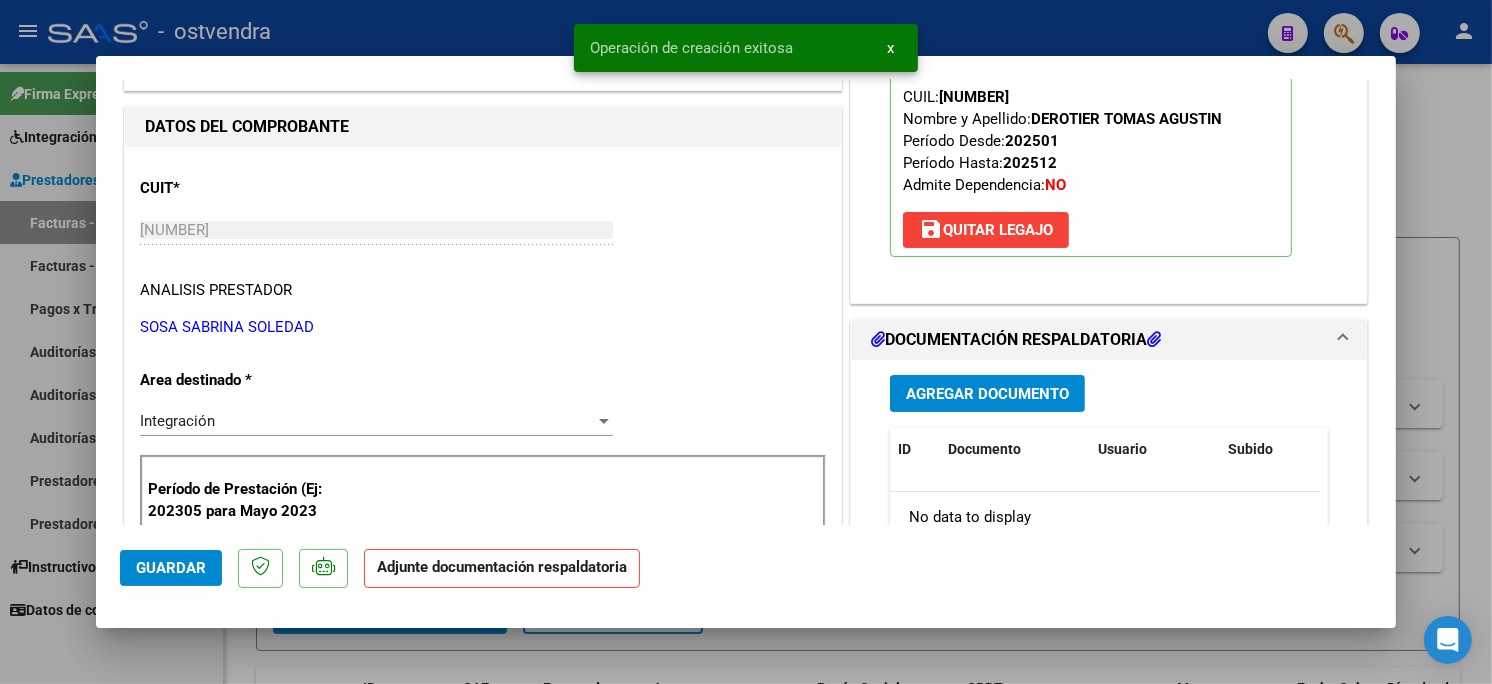 click on "Agregar Documento" at bounding box center [987, 394] 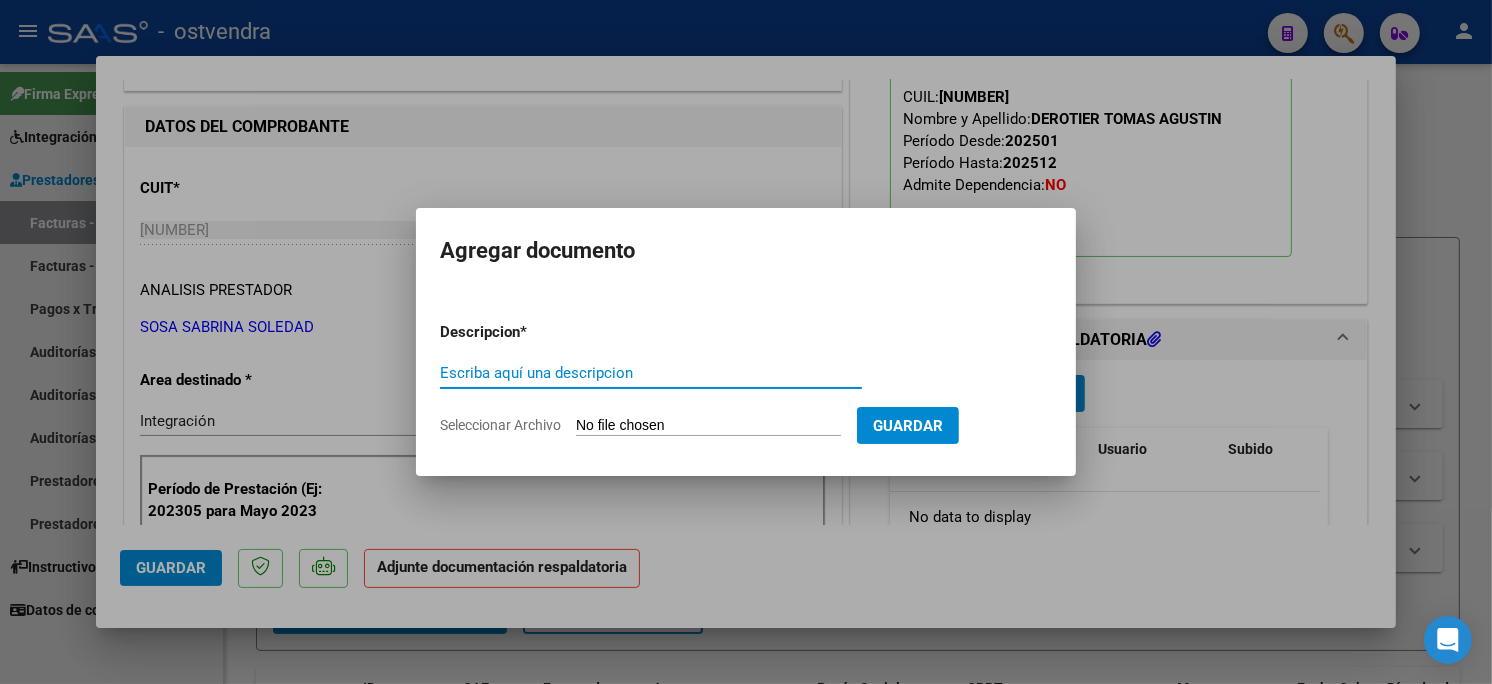 click on "Seleccionar Archivo" at bounding box center [708, 426] 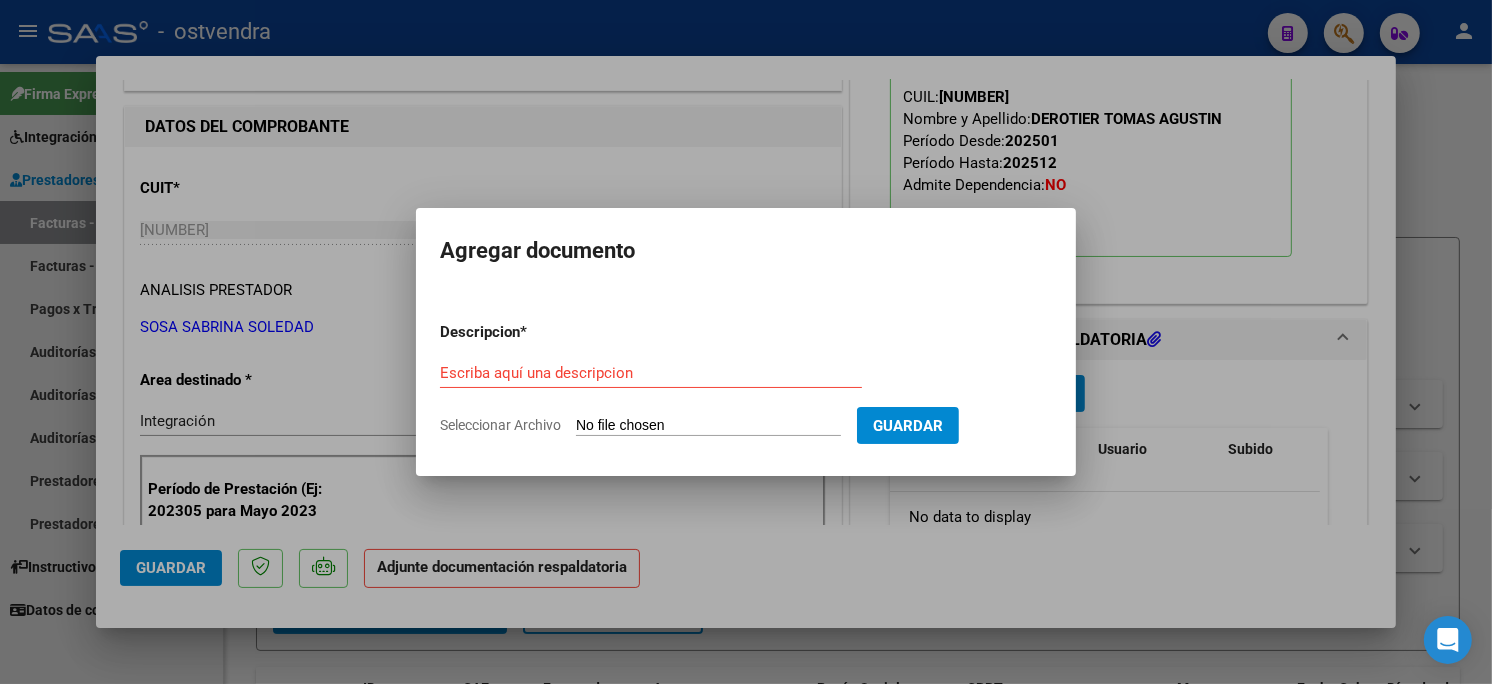 type on "C:\fakepath\ASISTENCIA C-1-446.pdf" 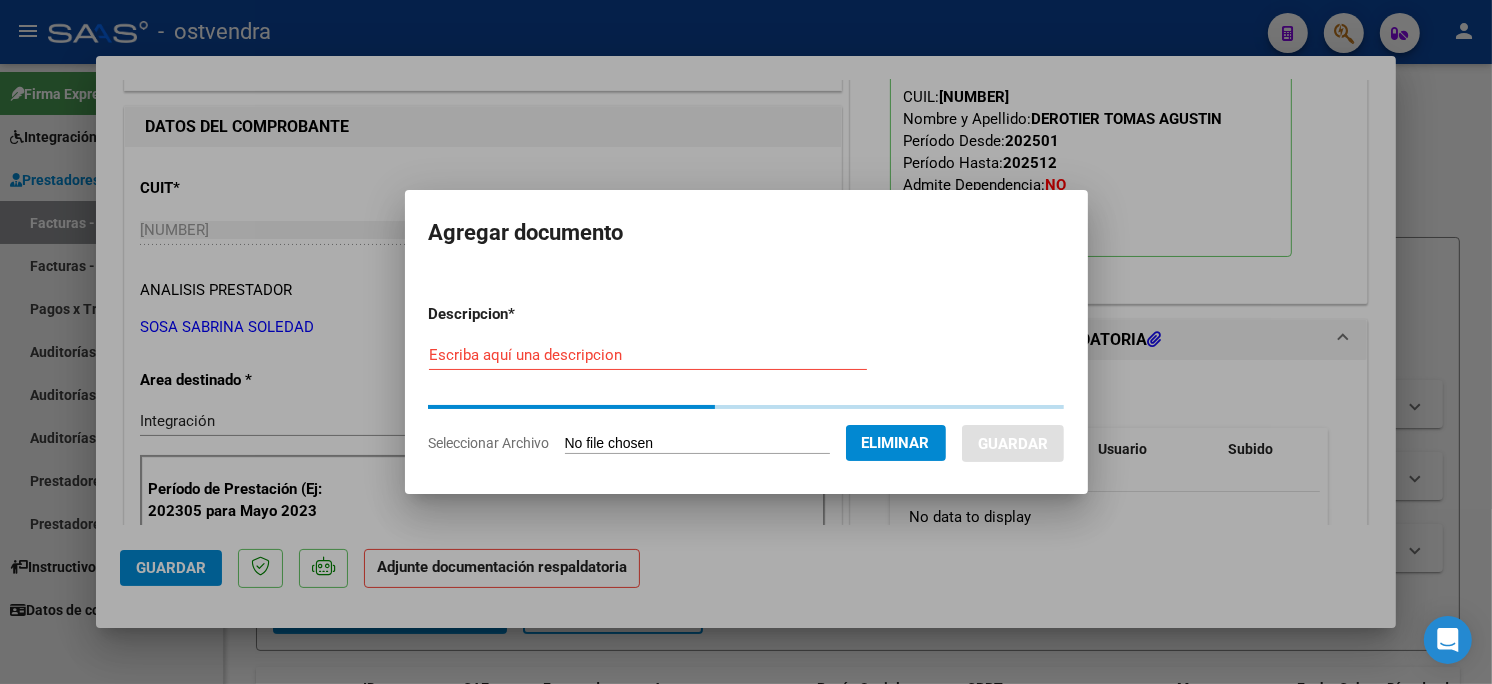 click on "Escriba aquí una descripcion" at bounding box center (648, 355) 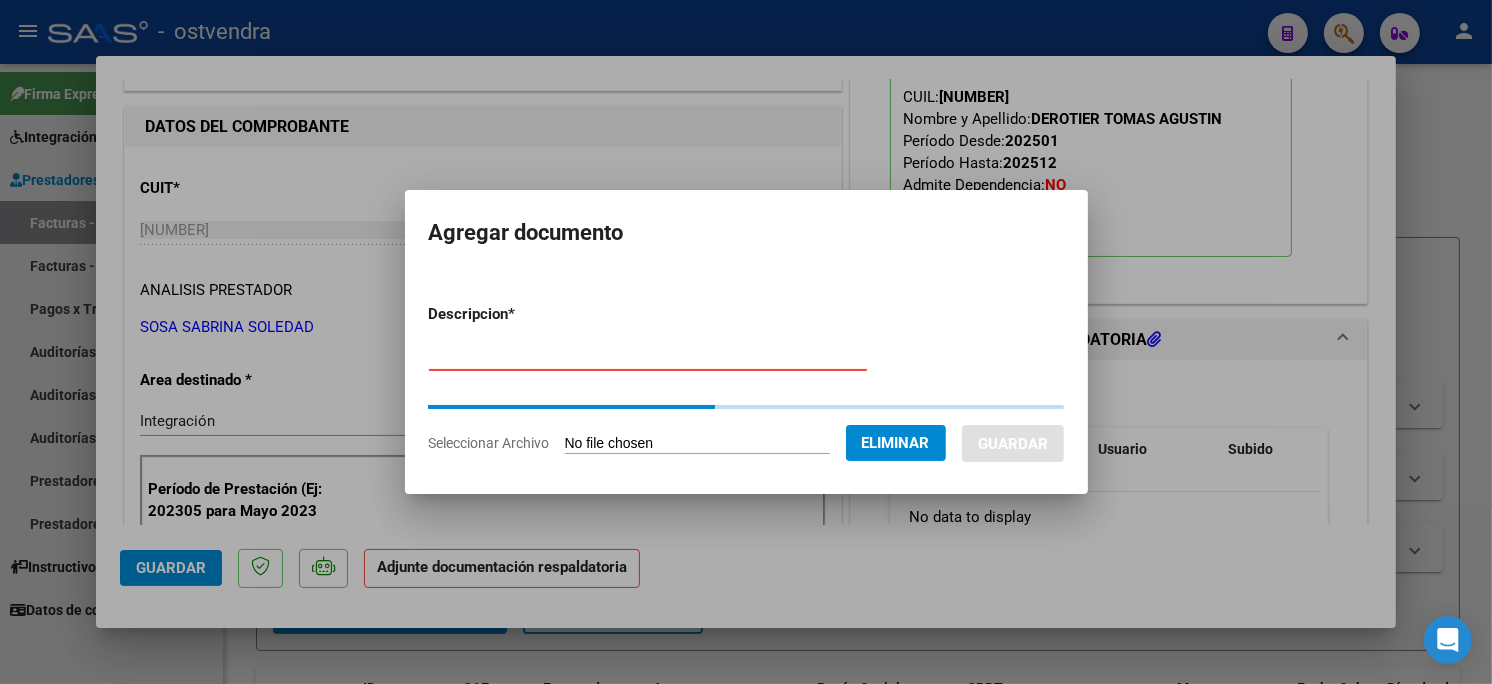 type on "PLANILLA DE ASISTENCIA" 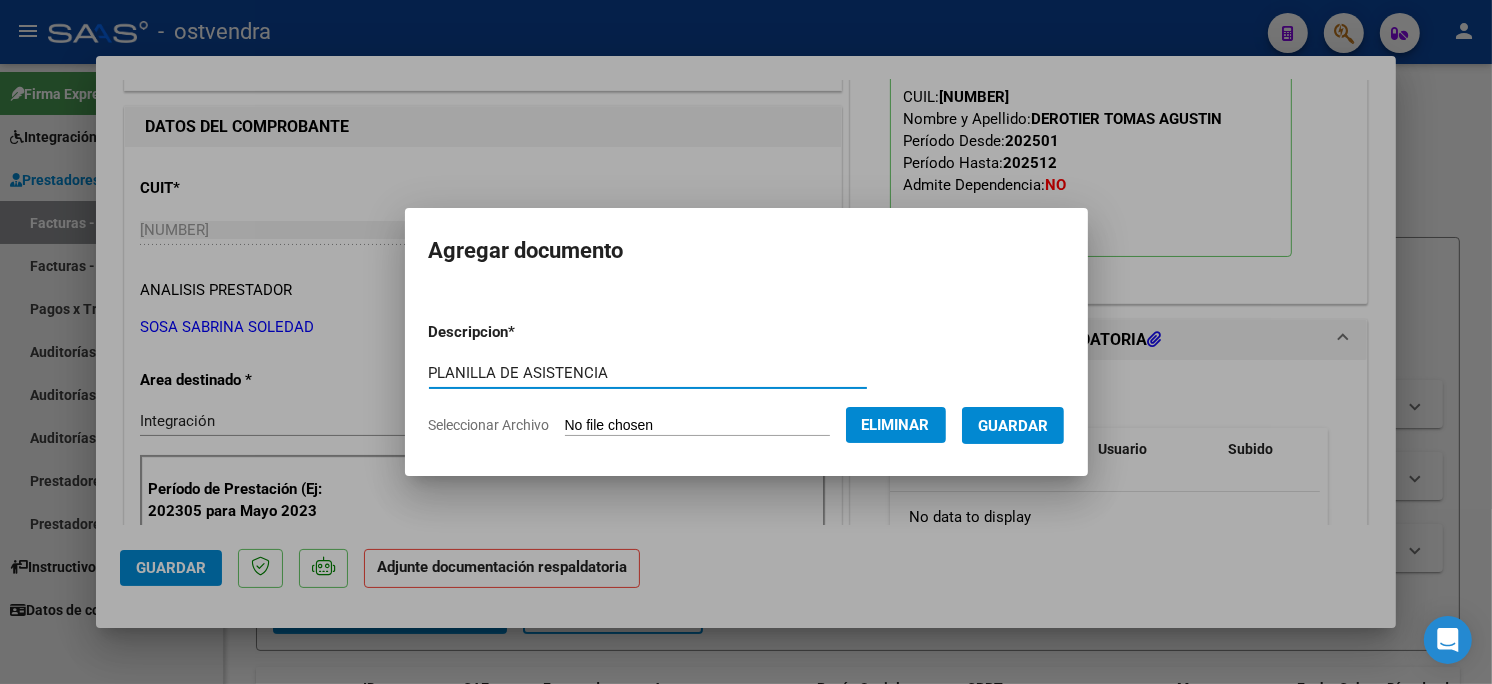 click on "Guardar" at bounding box center (1013, 426) 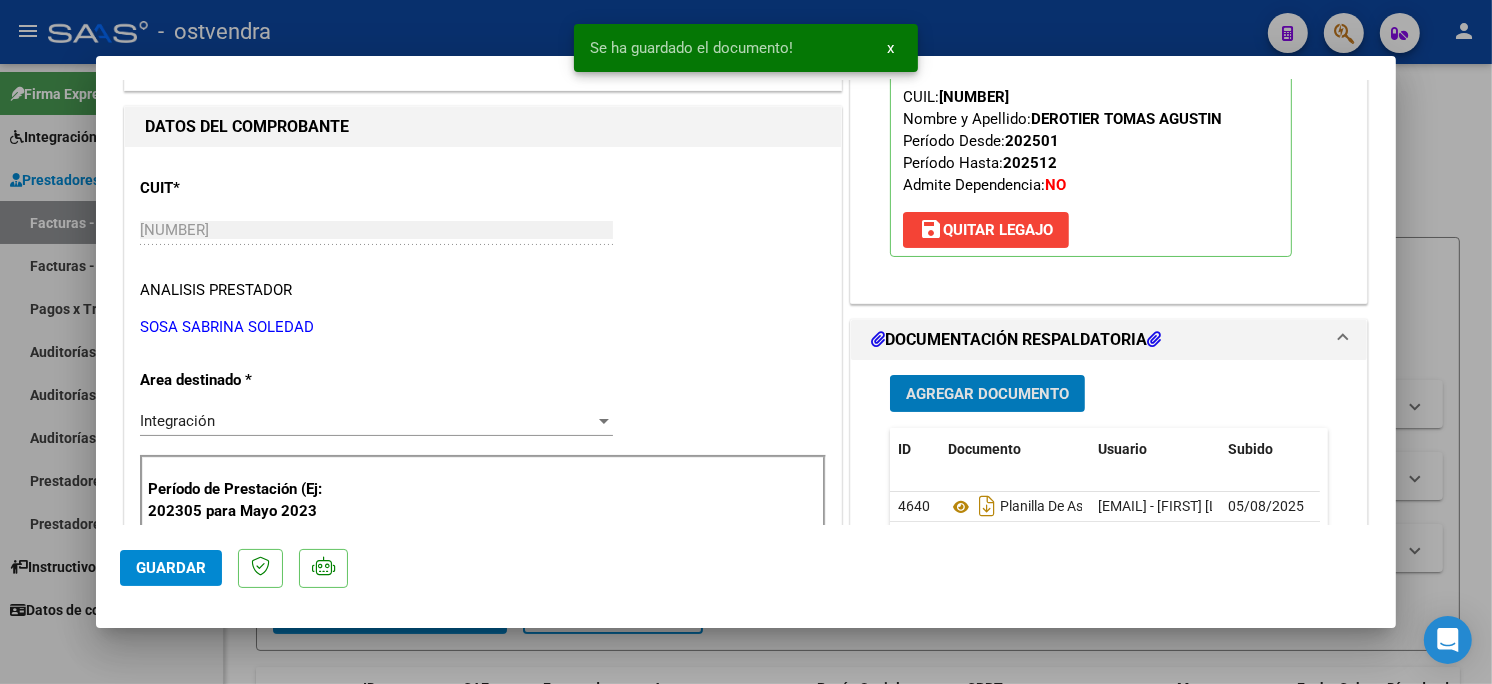 scroll, scrollTop: 333, scrollLeft: 0, axis: vertical 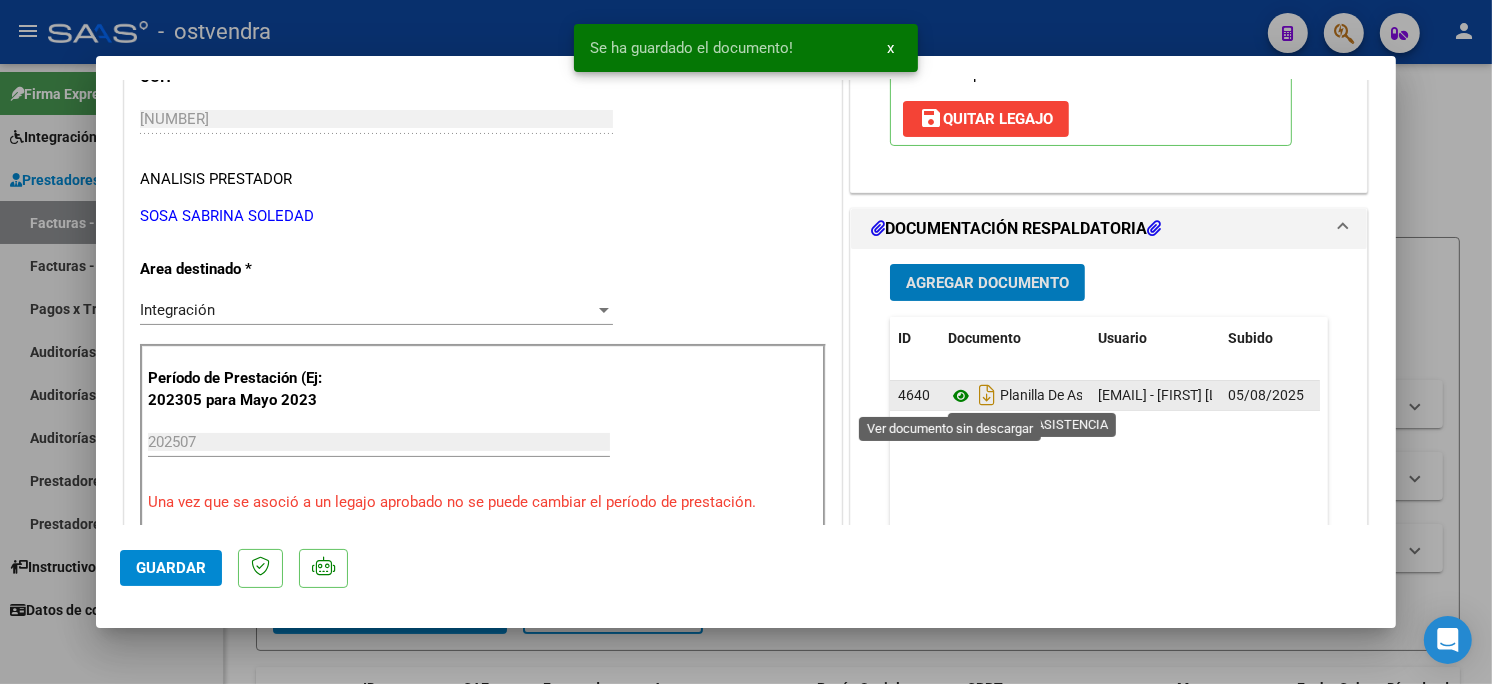 click 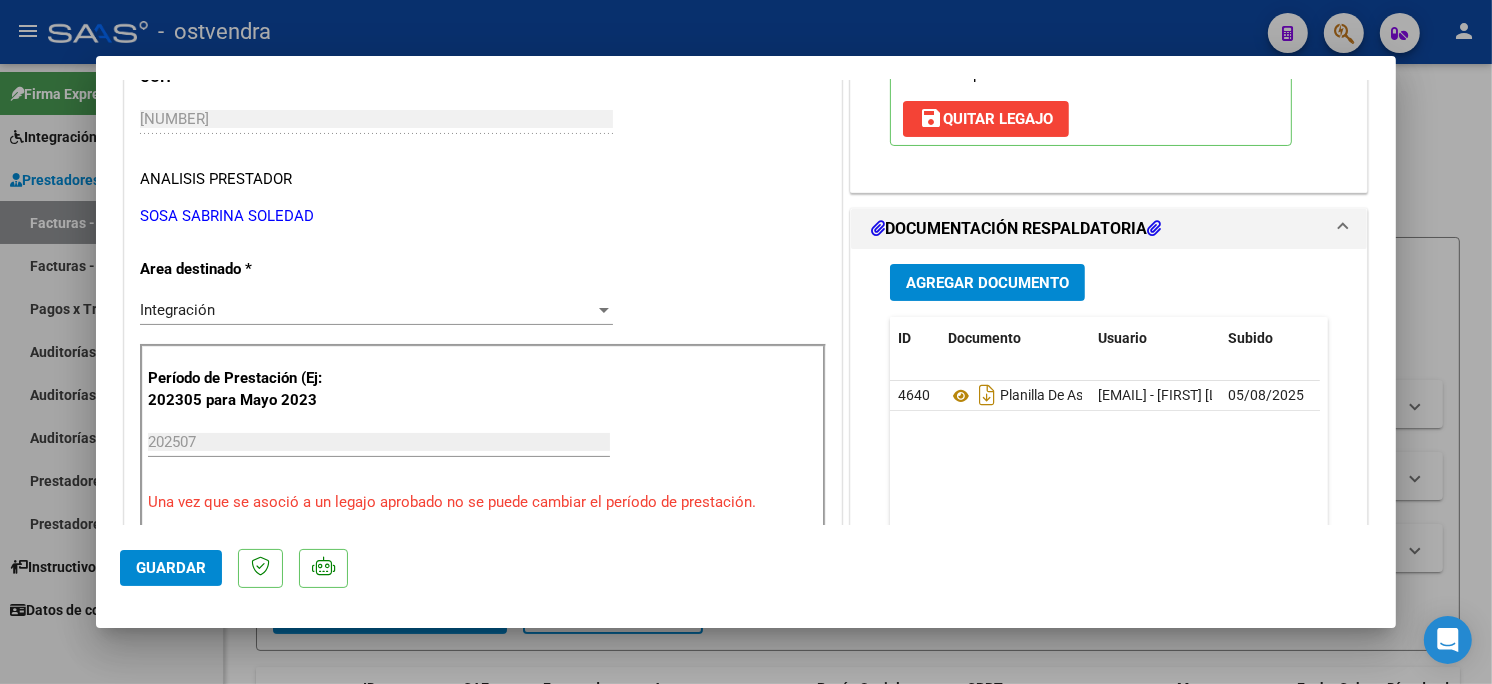 click on "Guardar" 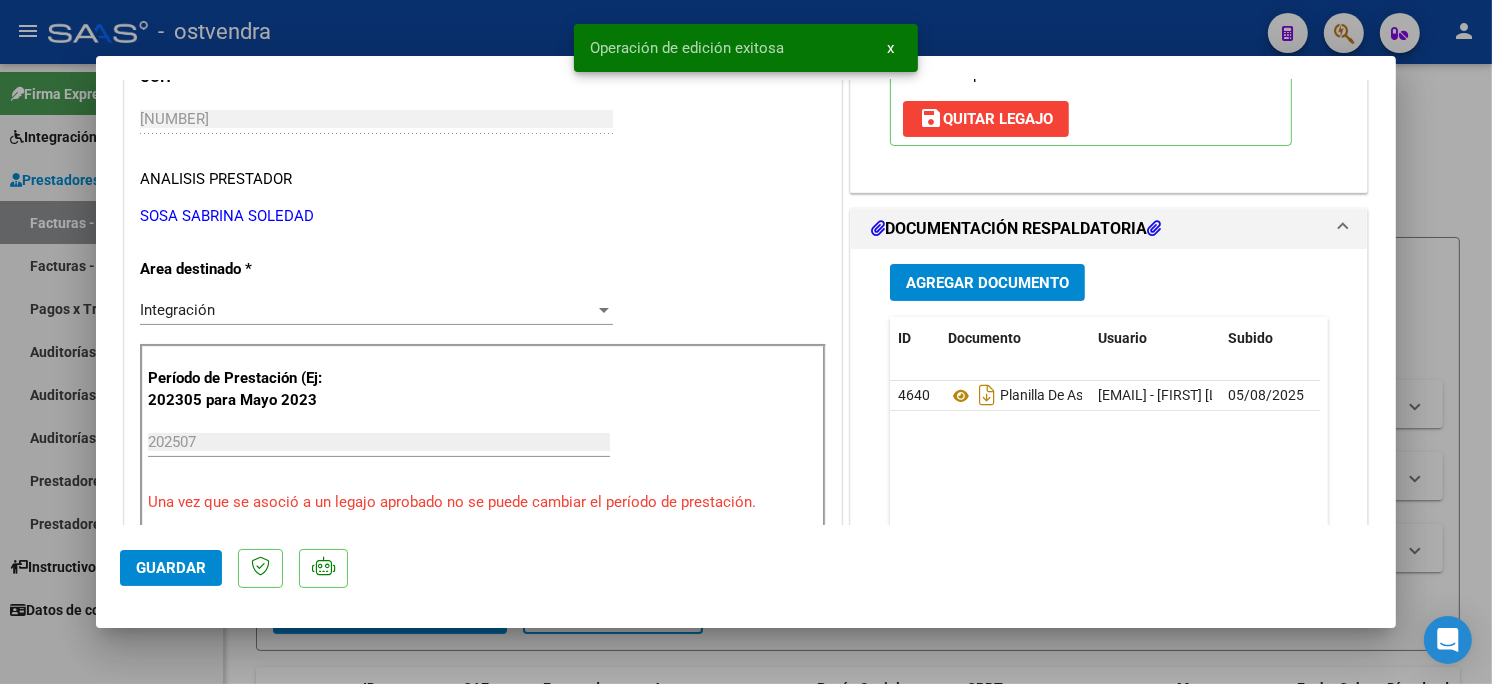 click at bounding box center [746, 342] 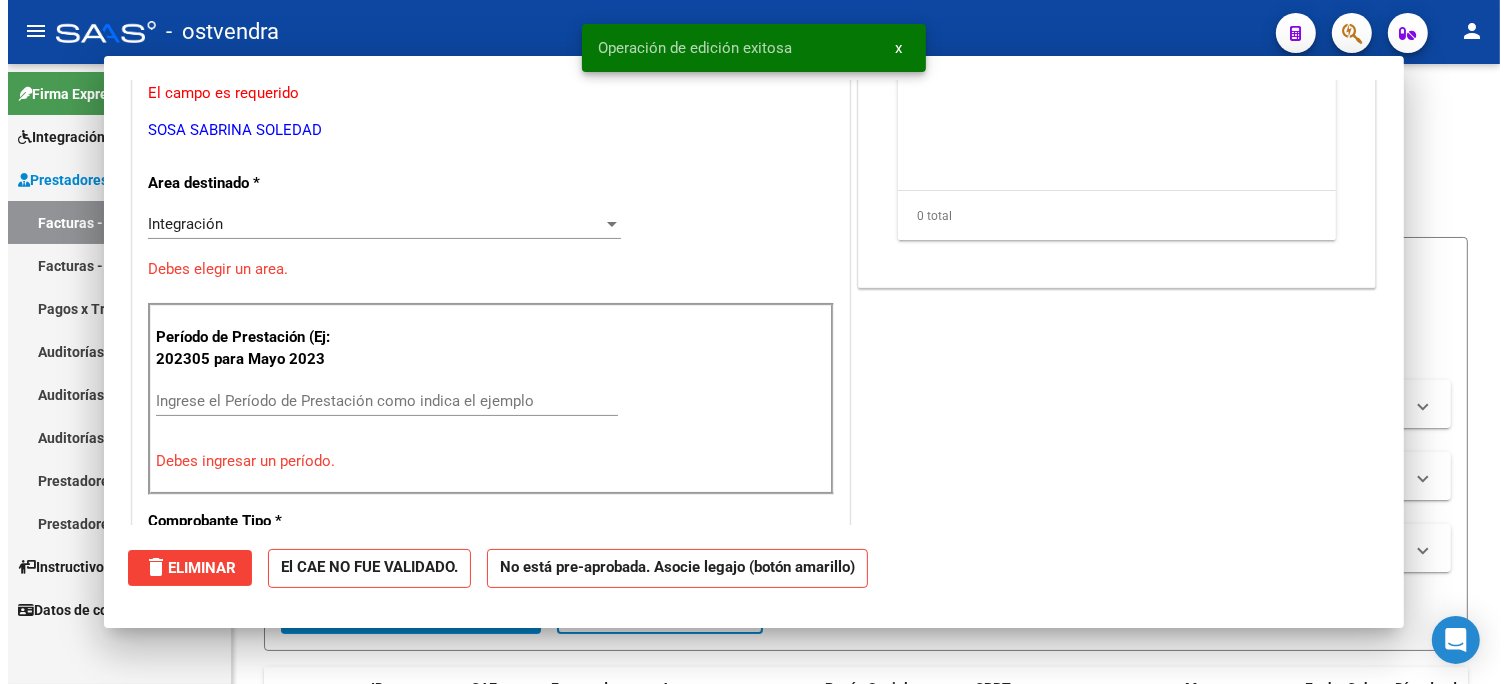 scroll, scrollTop: 272, scrollLeft: 0, axis: vertical 